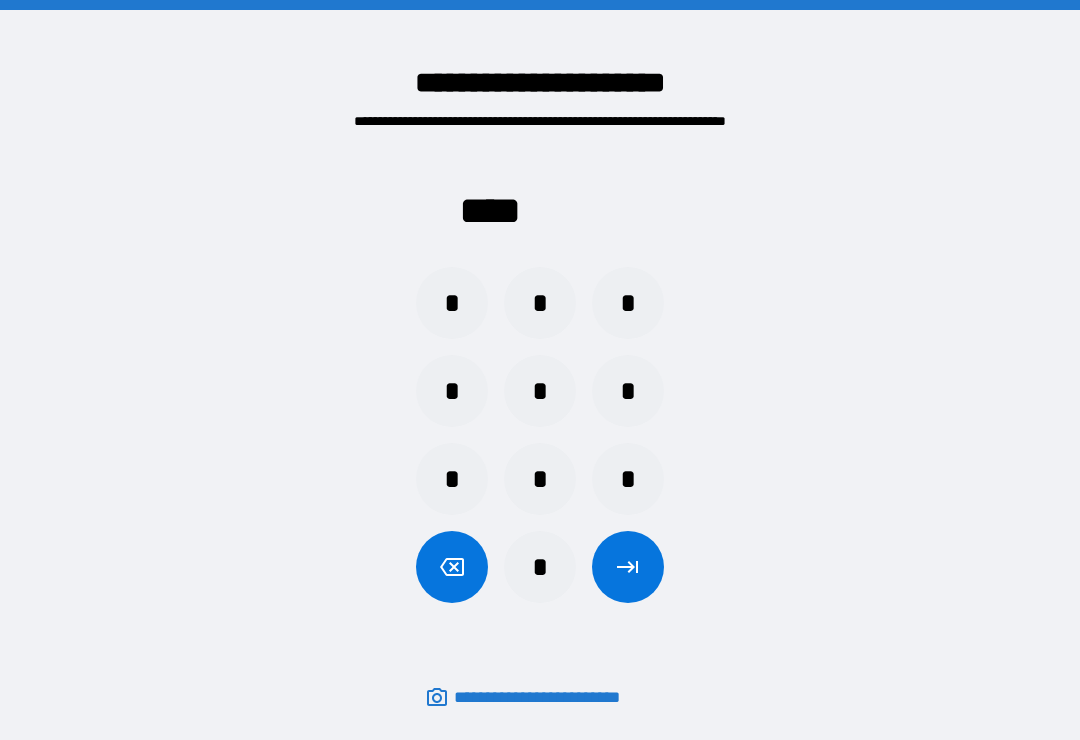 scroll, scrollTop: 31, scrollLeft: 0, axis: vertical 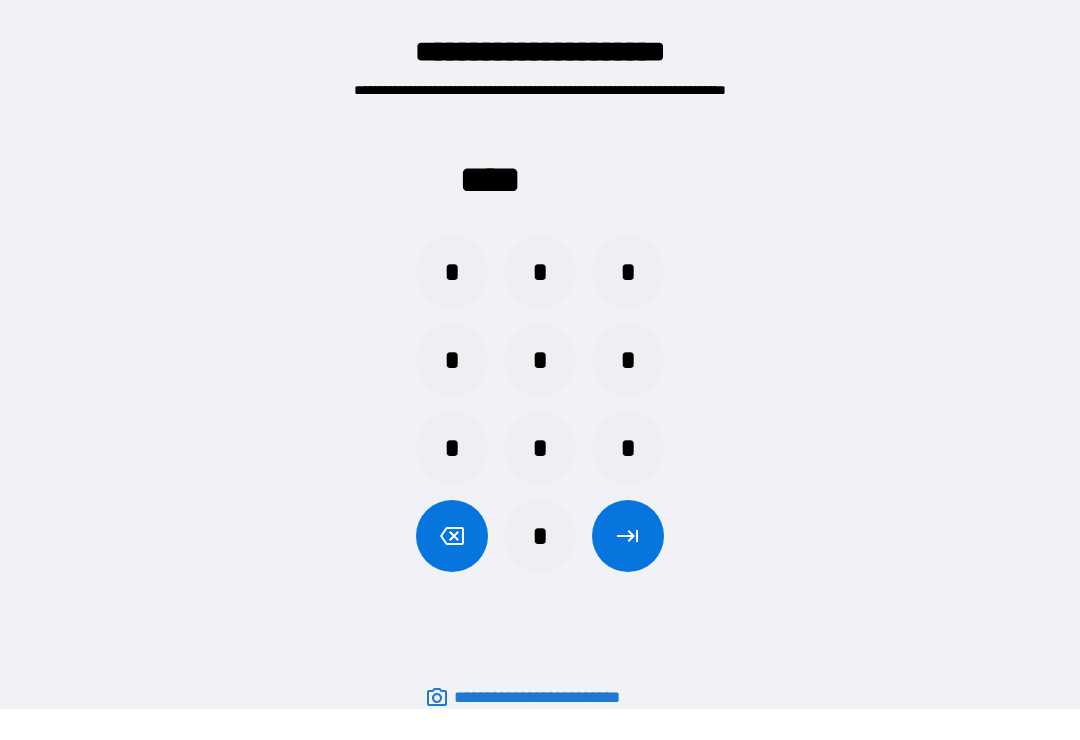 click on "*" at bounding box center (540, 272) 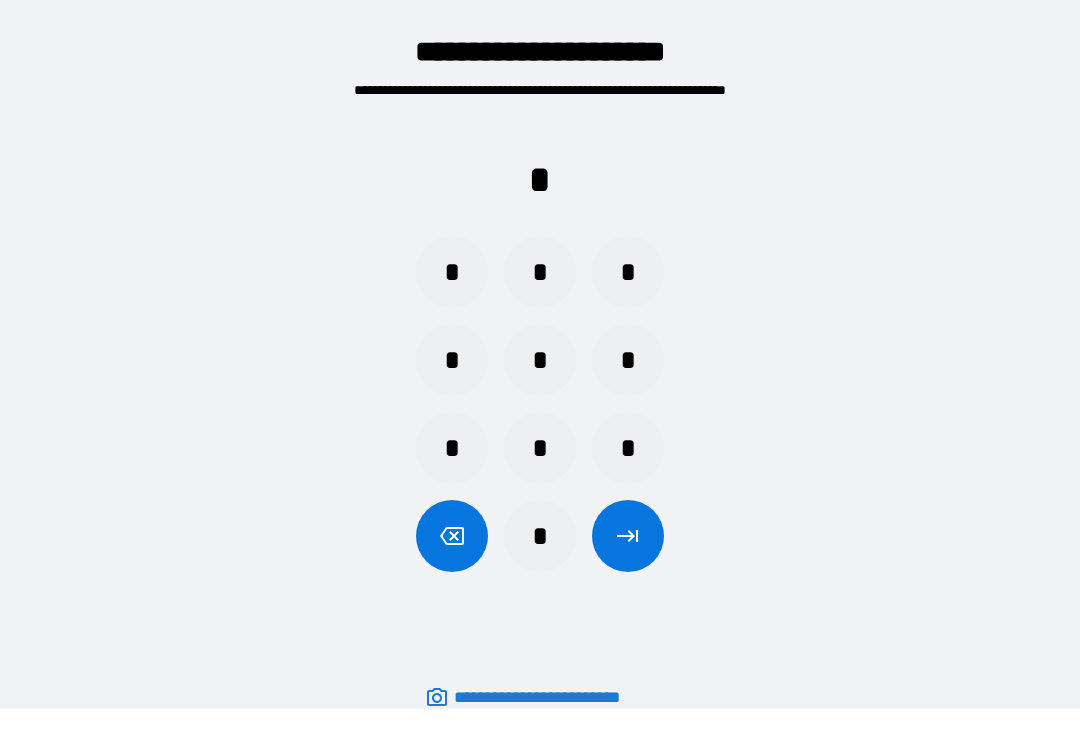 click on "*" at bounding box center [540, 536] 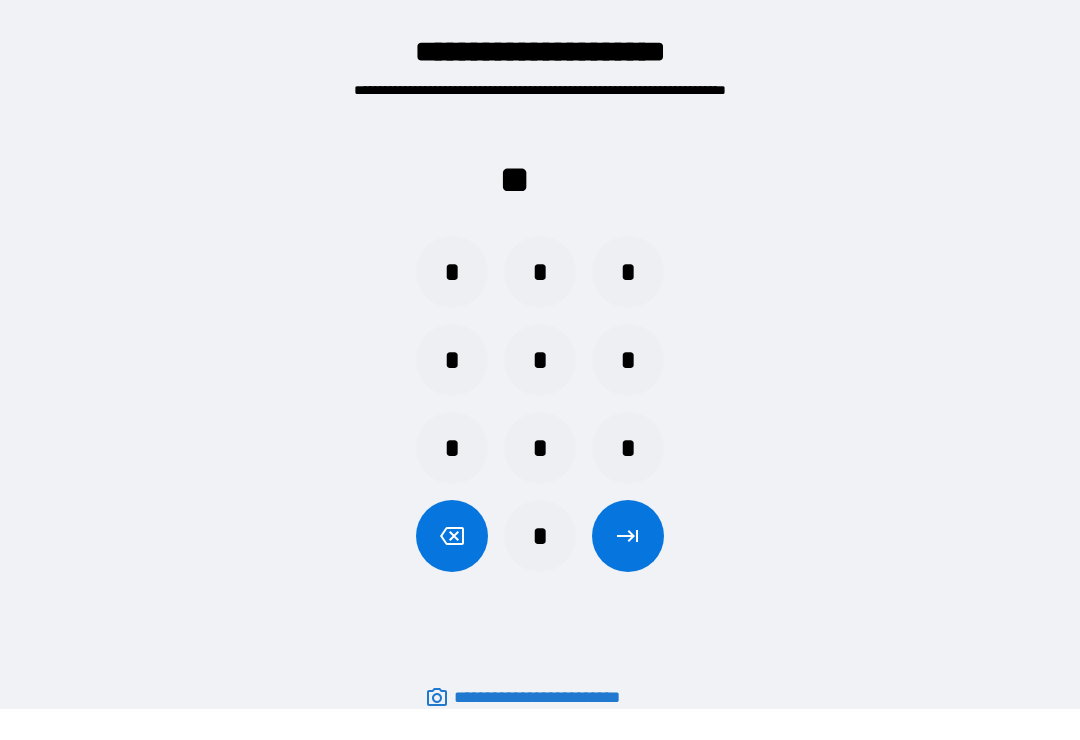 click on "*" at bounding box center [452, 272] 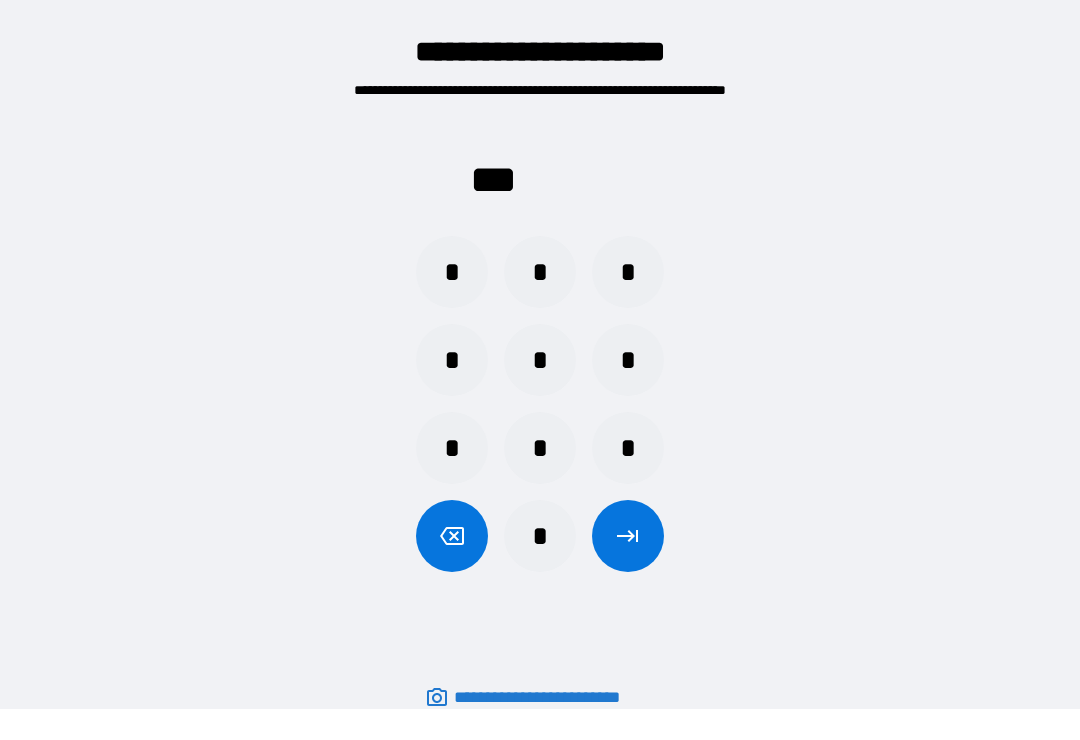 click on "*" at bounding box center [628, 360] 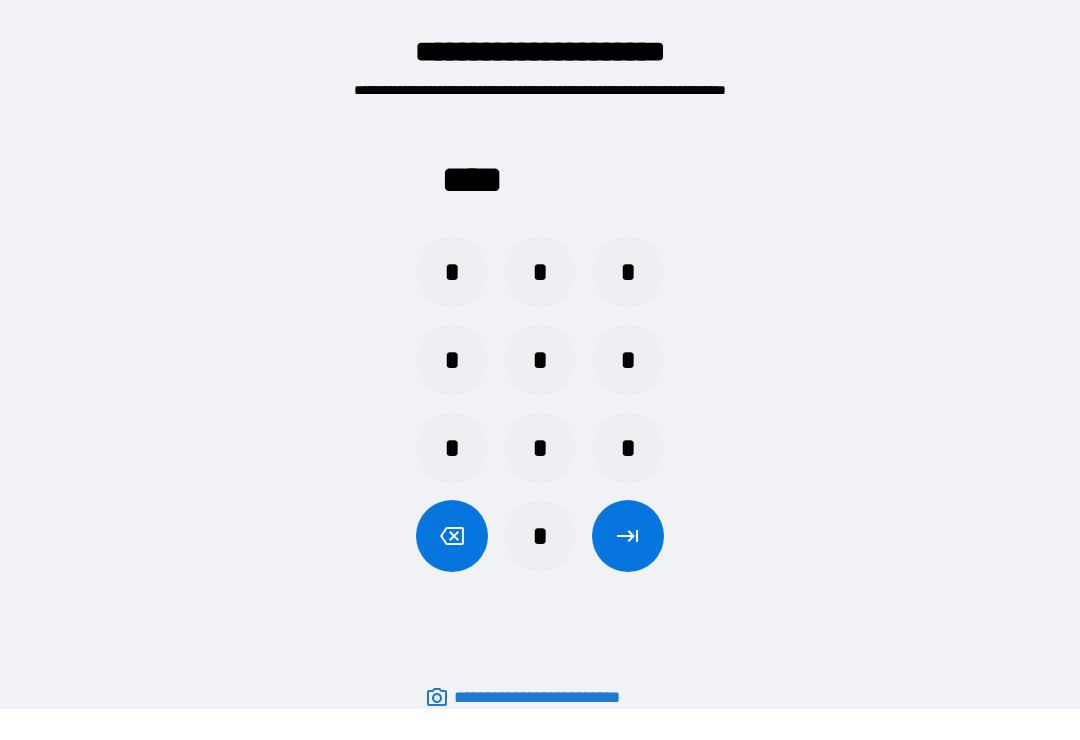 click 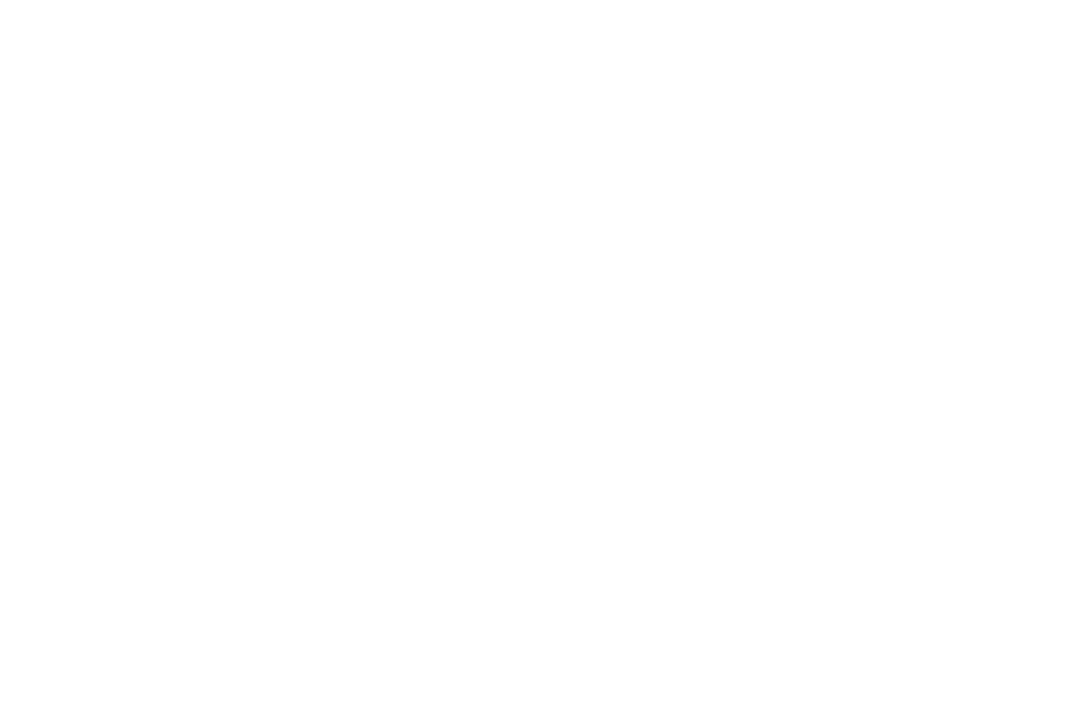 scroll, scrollTop: 0, scrollLeft: 0, axis: both 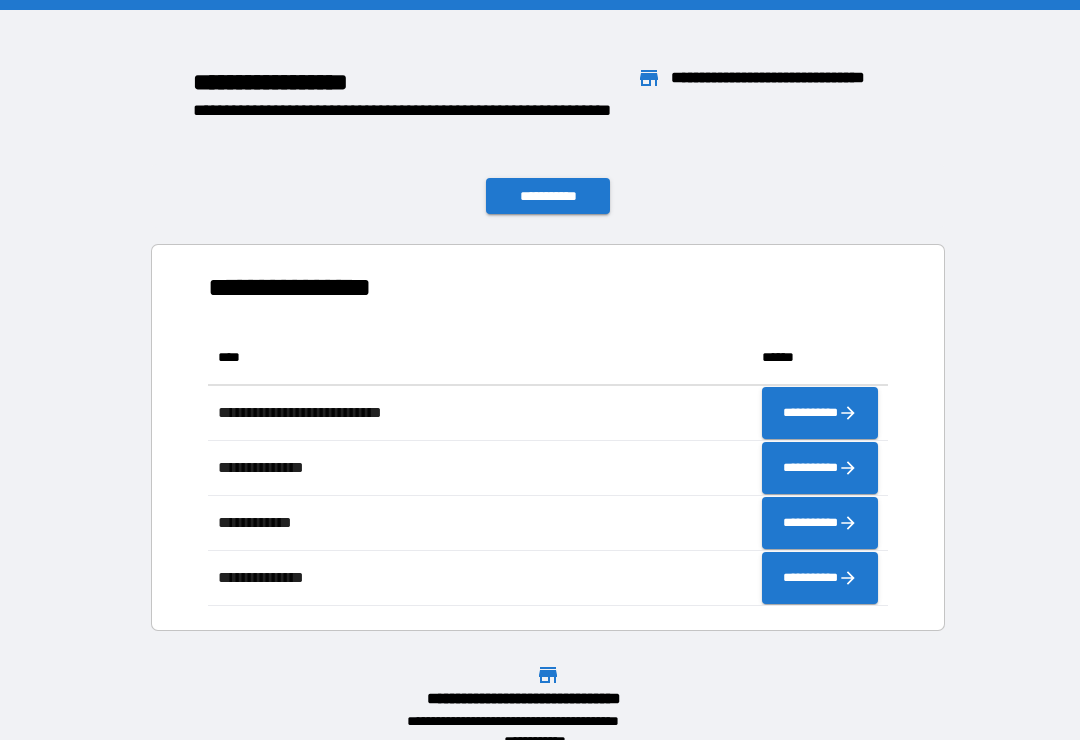 click on "**********" at bounding box center [414, 123] 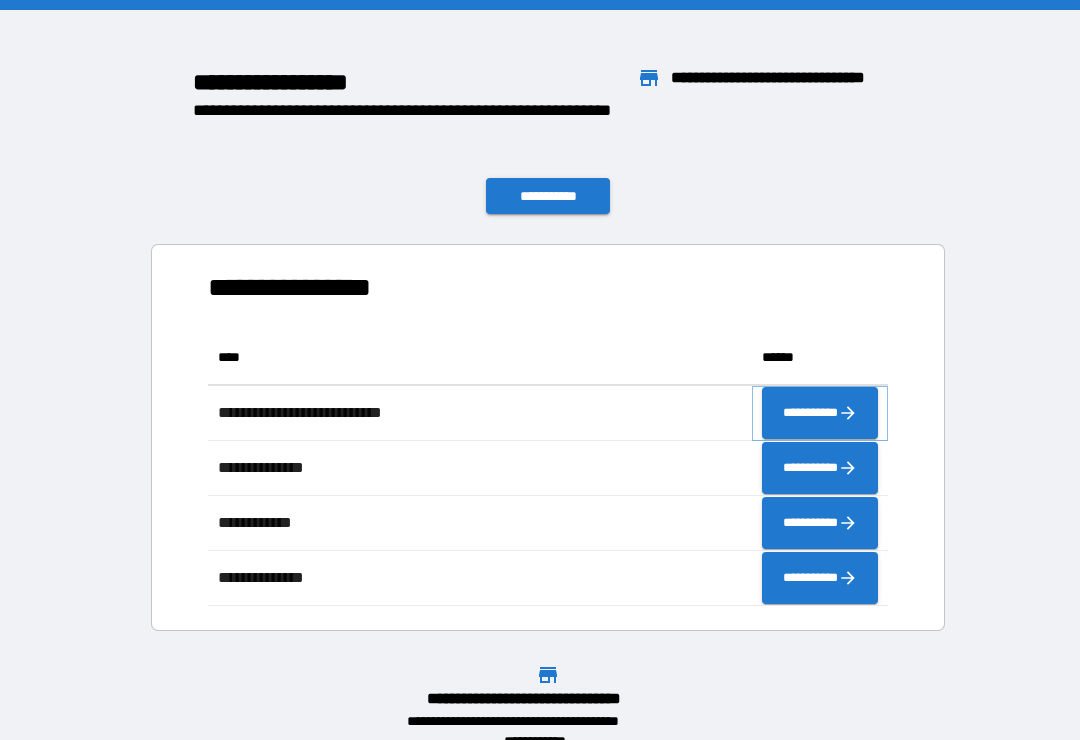 click on "**********" at bounding box center (820, 413) 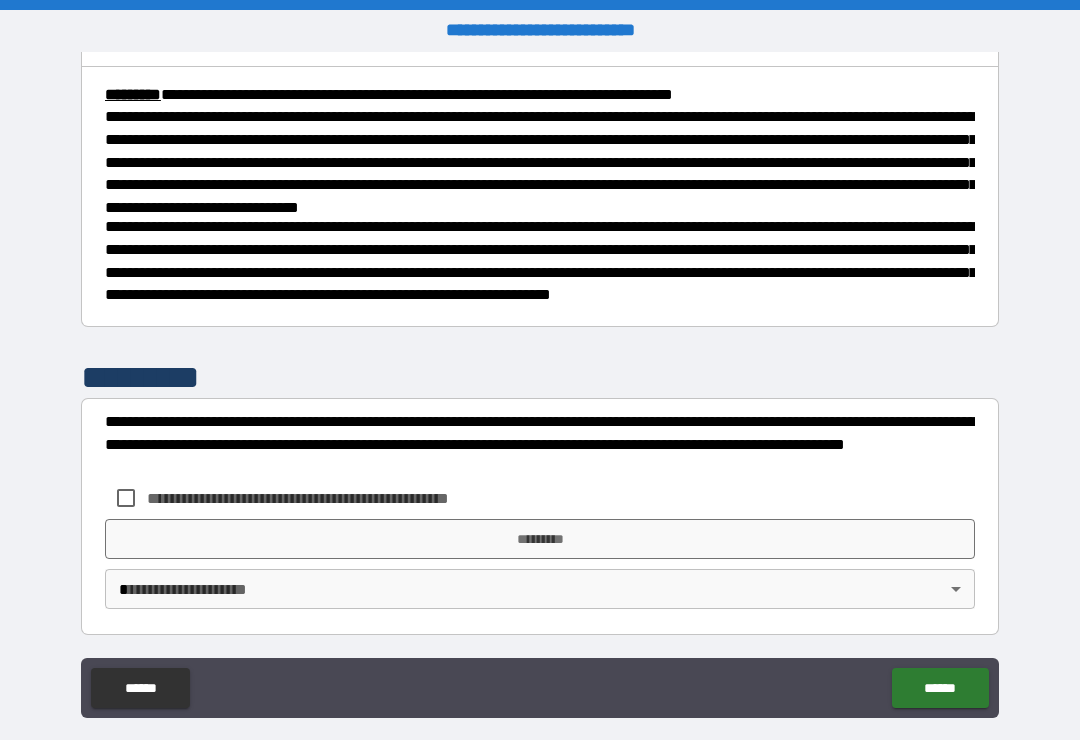 scroll, scrollTop: 730, scrollLeft: 0, axis: vertical 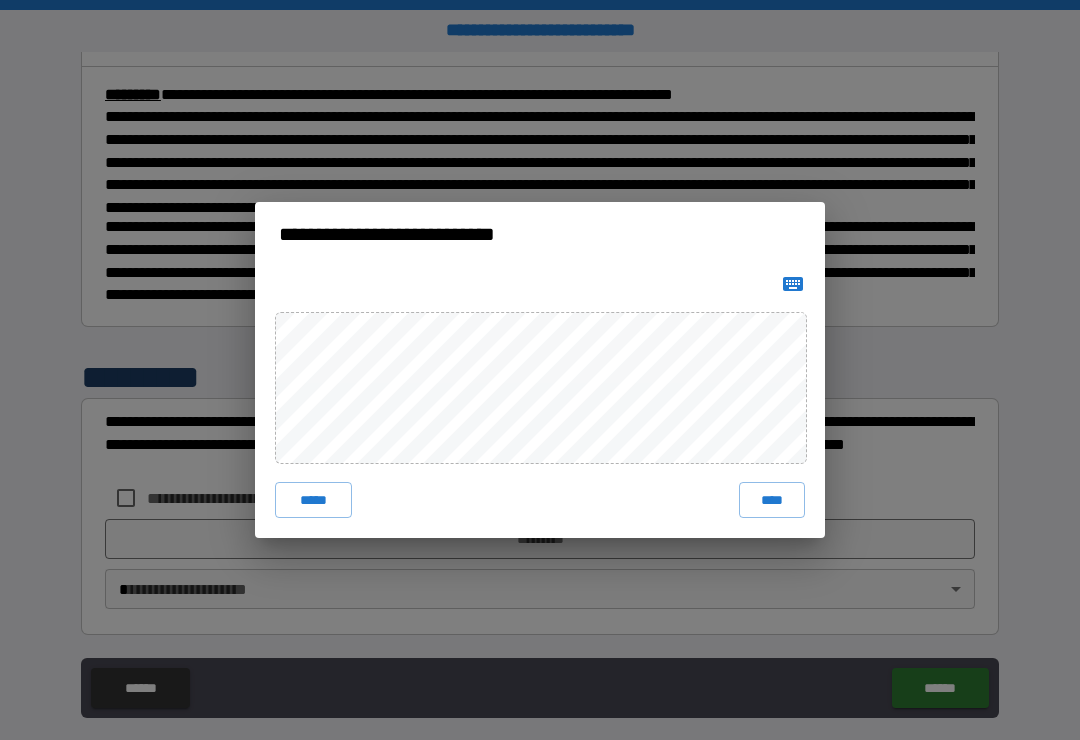 click on "****" at bounding box center [772, 500] 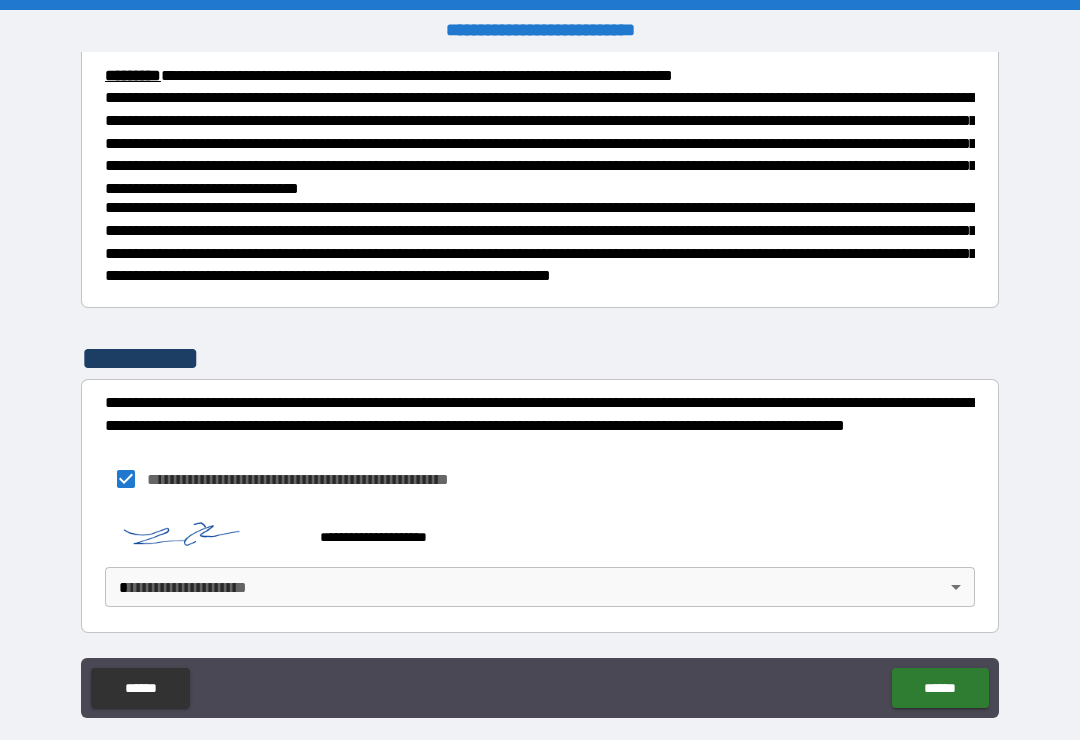 scroll, scrollTop: 747, scrollLeft: 0, axis: vertical 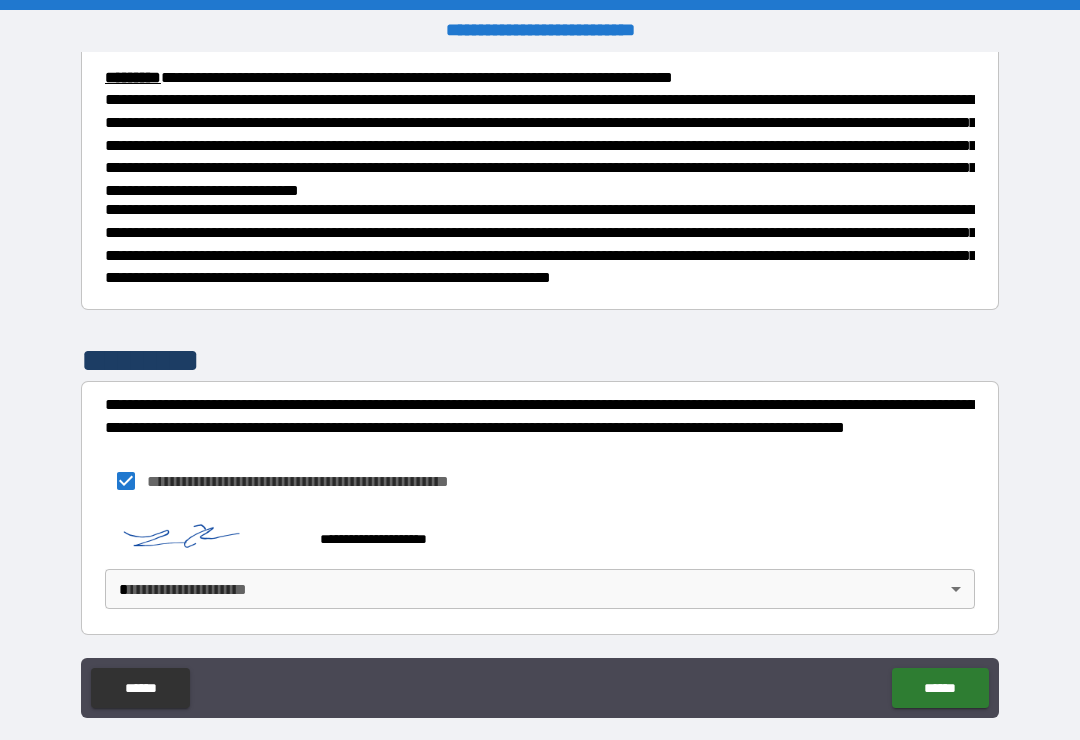 click on "******" at bounding box center [940, 688] 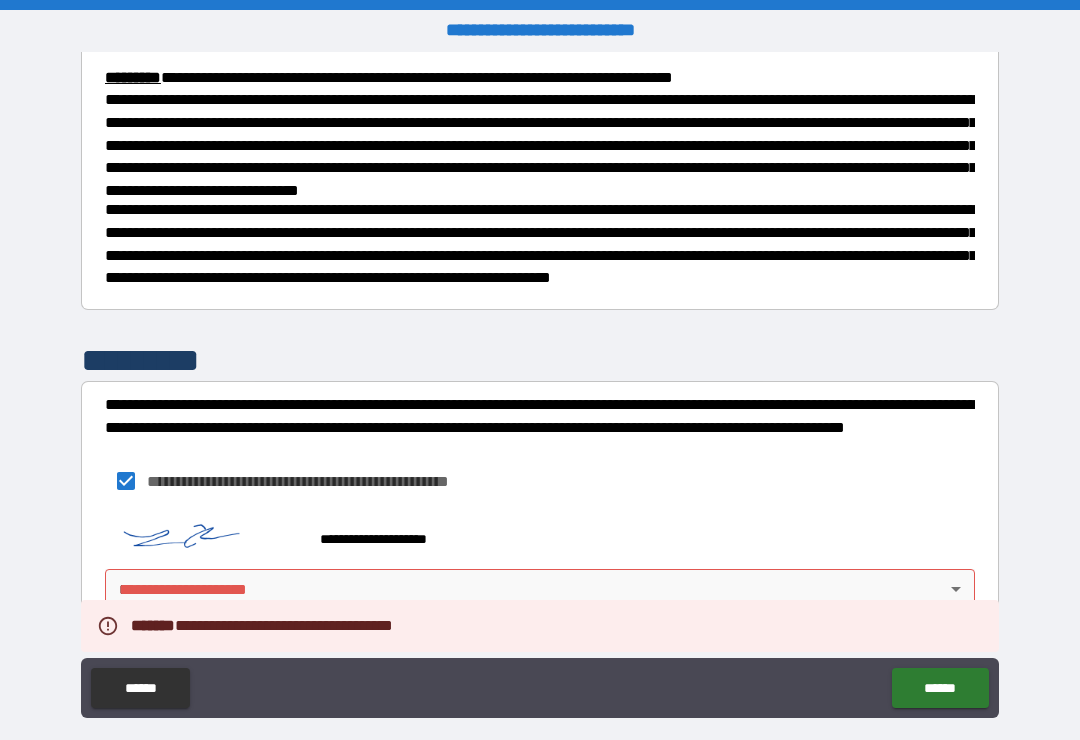 click on "**********" at bounding box center (540, 385) 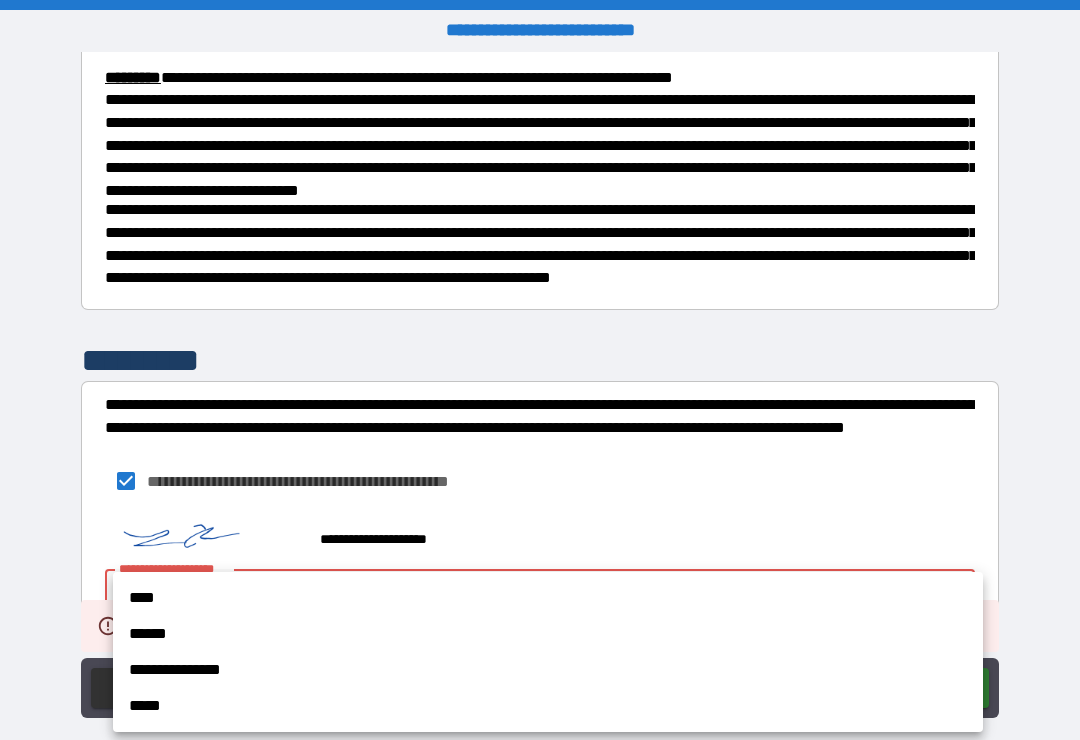 click on "****" at bounding box center [548, 598] 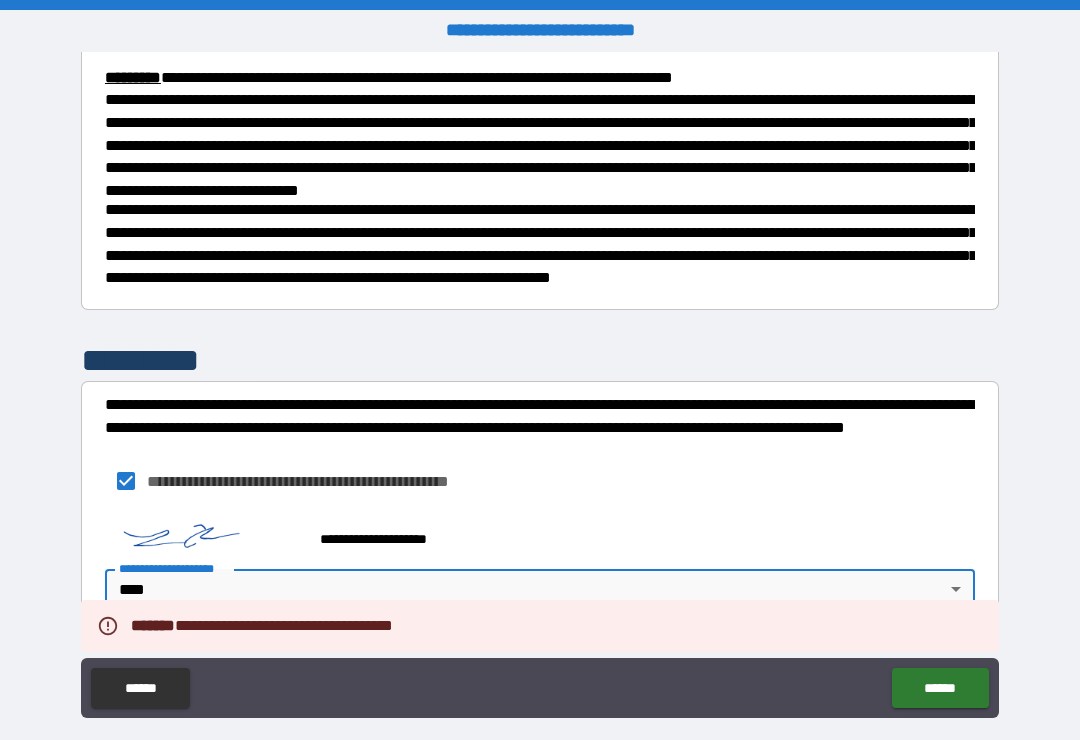 click on "******" at bounding box center (940, 688) 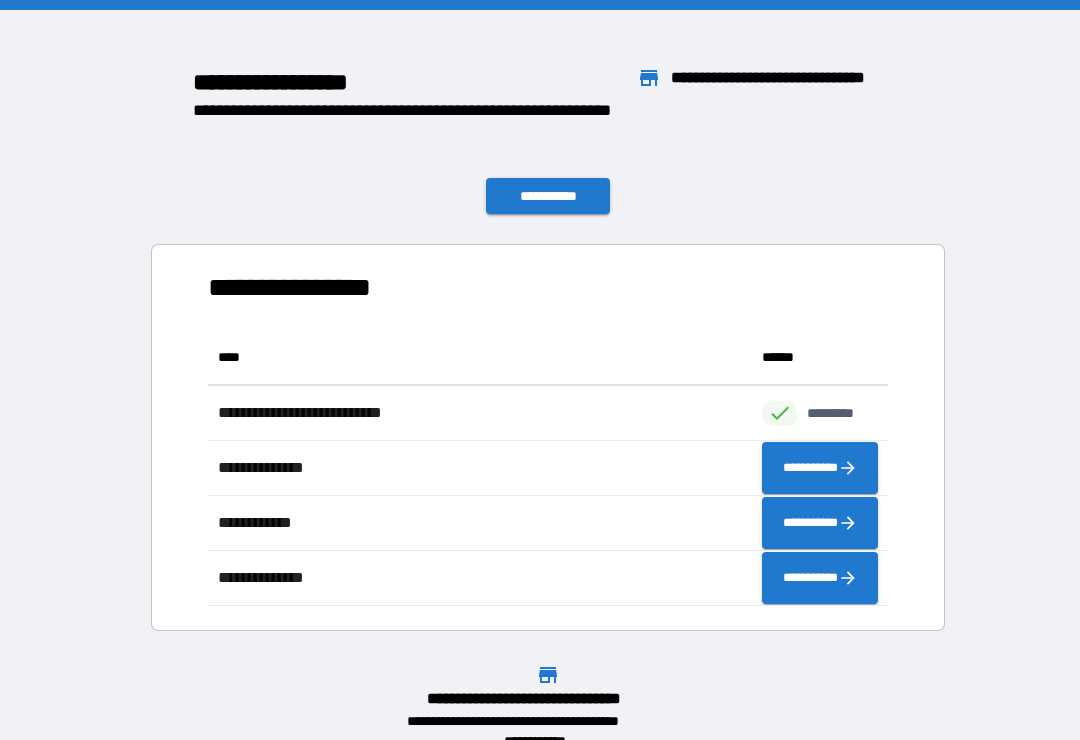 scroll, scrollTop: 276, scrollLeft: 680, axis: both 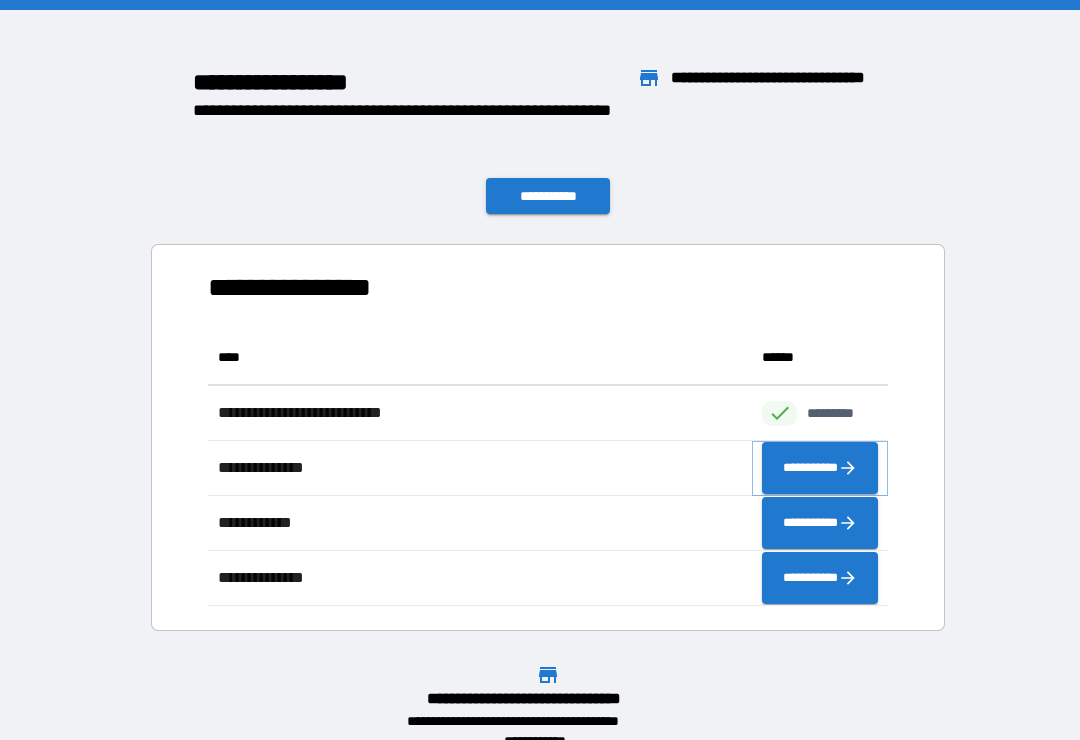 click on "**********" at bounding box center [820, 468] 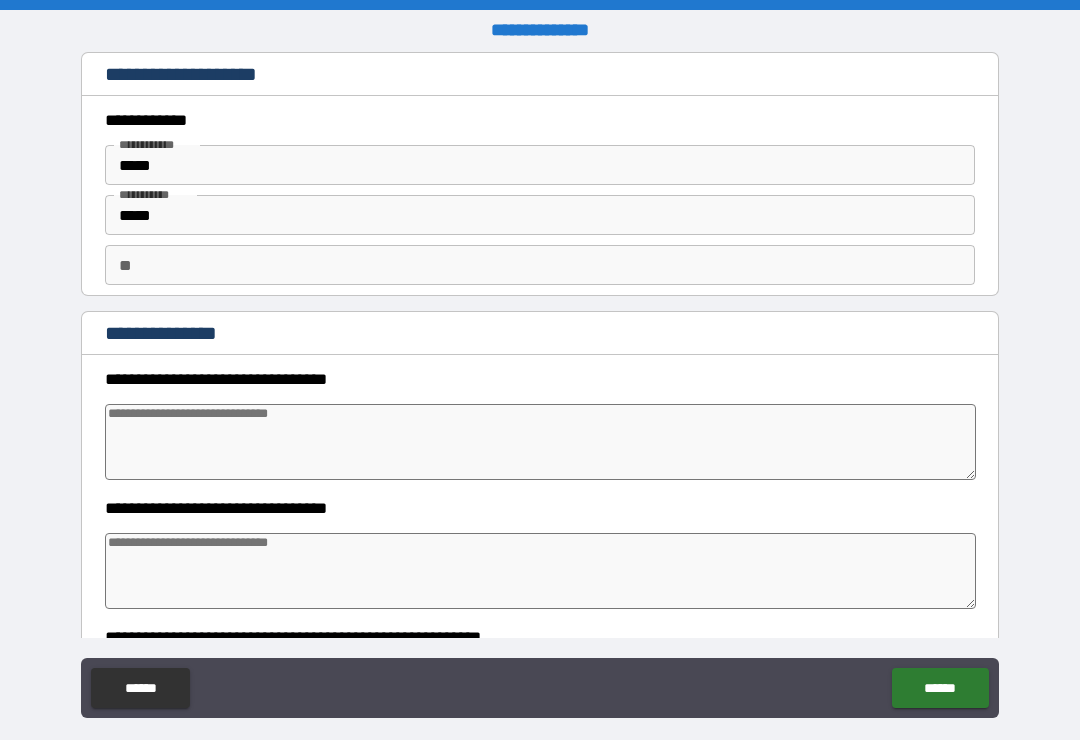type on "*" 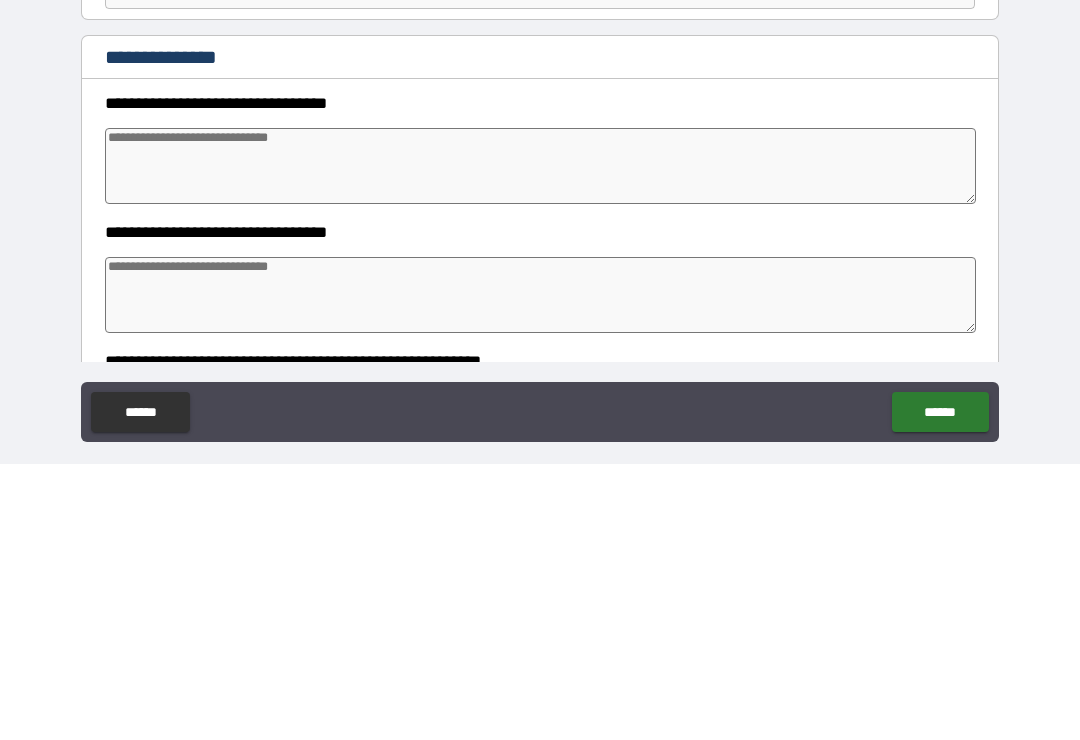 type on "*" 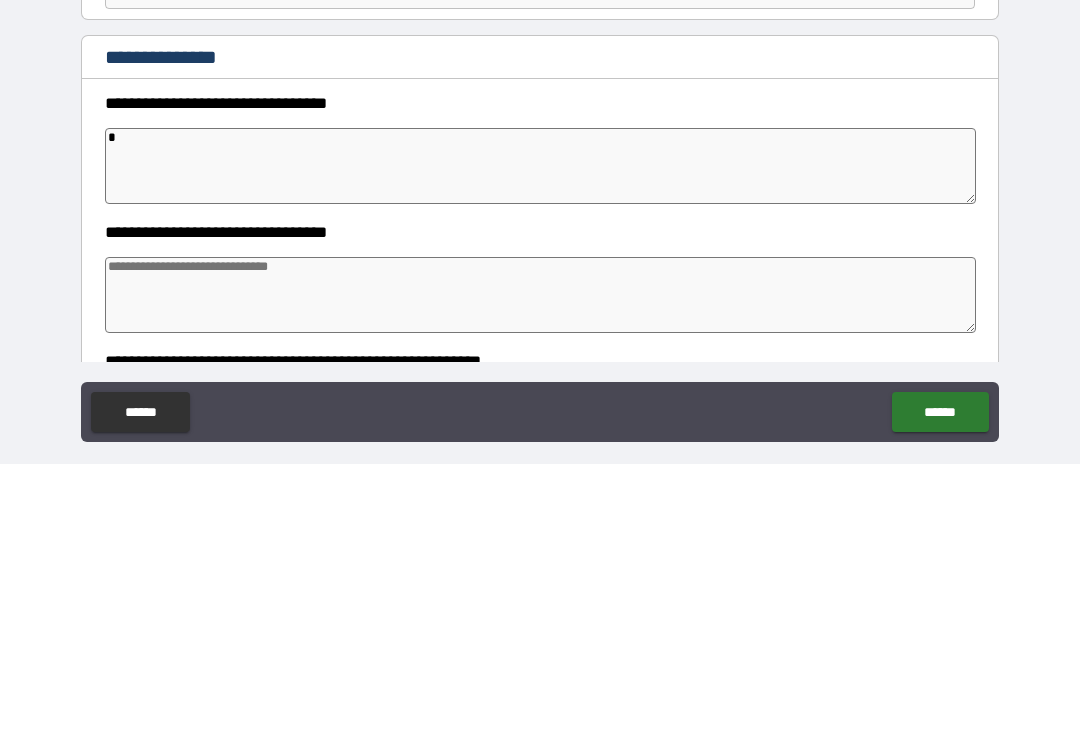 type on "*" 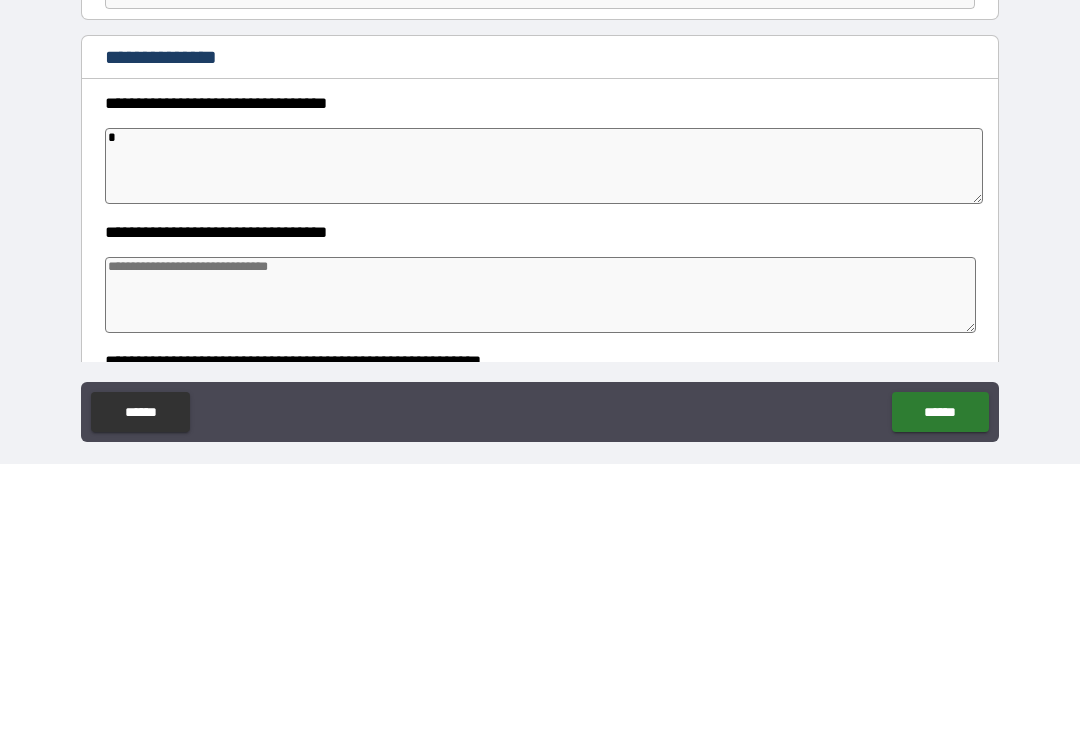 type on "*" 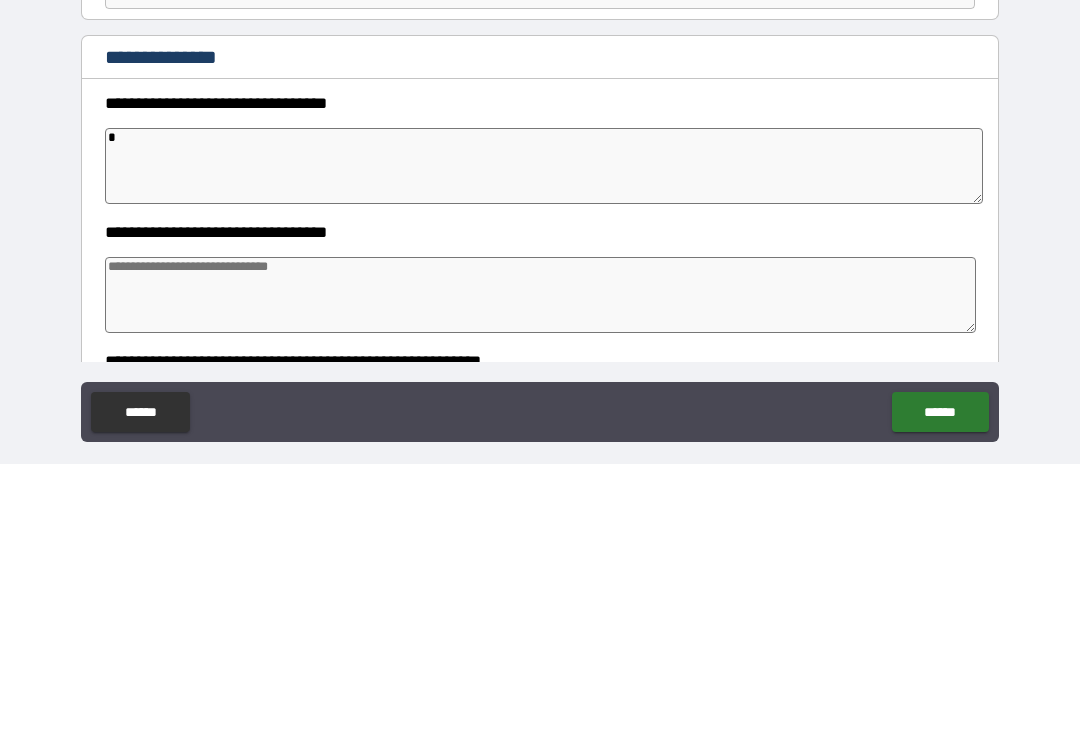 type on "*" 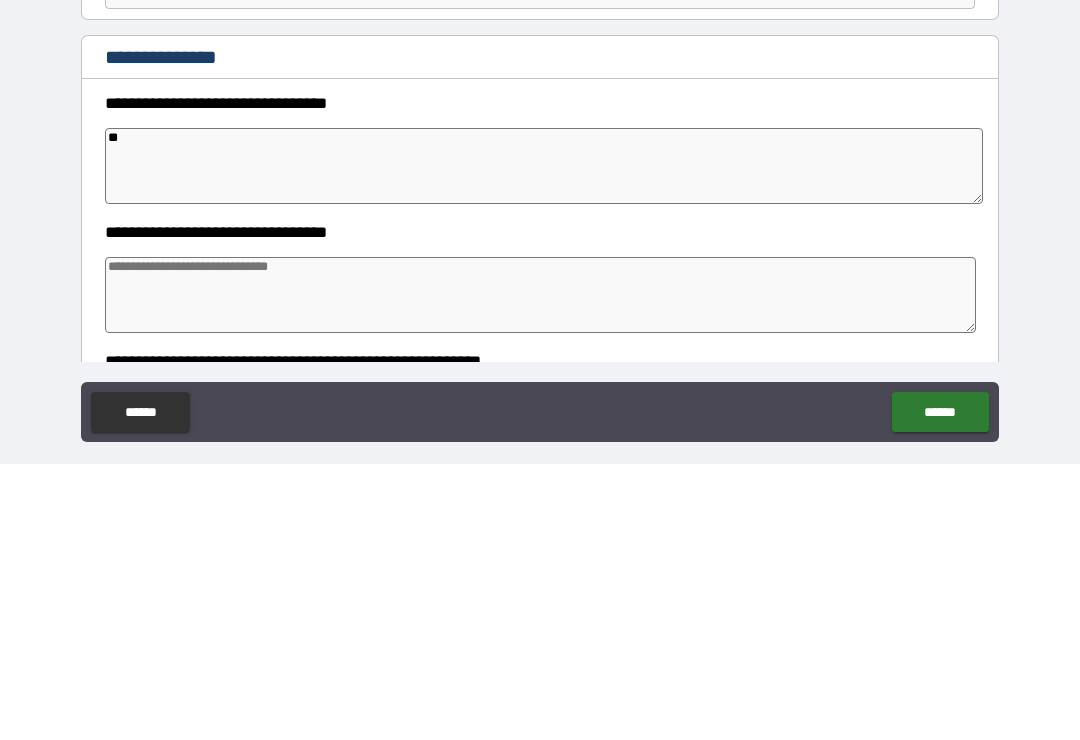 type on "*" 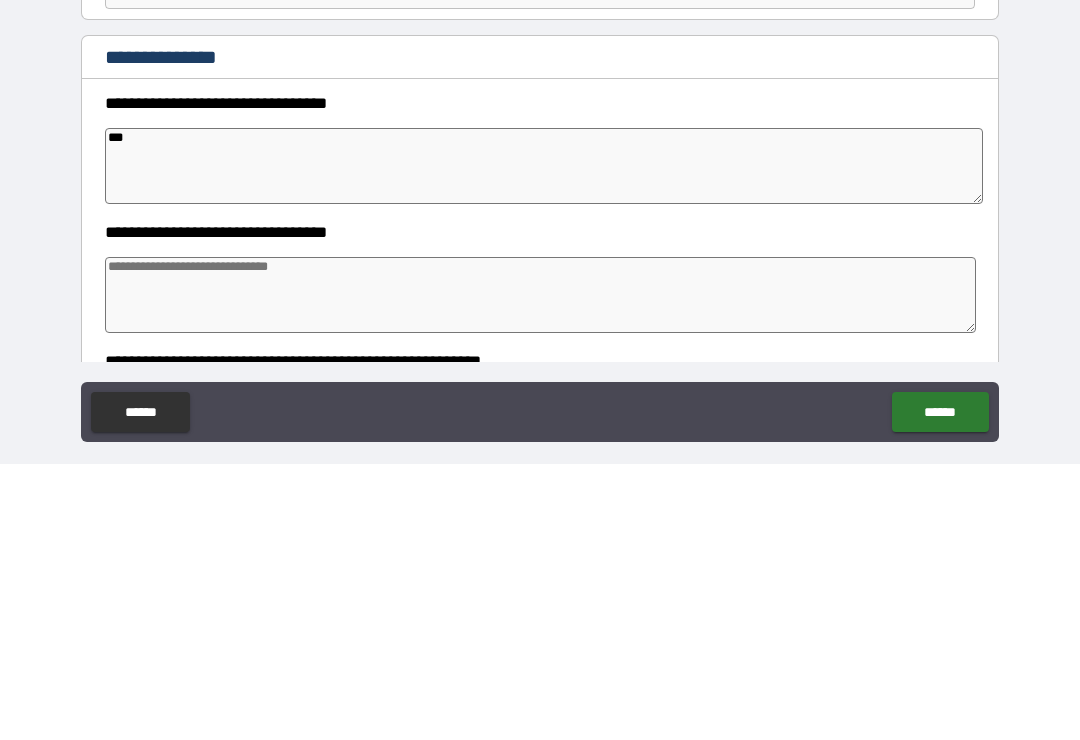 type on "*" 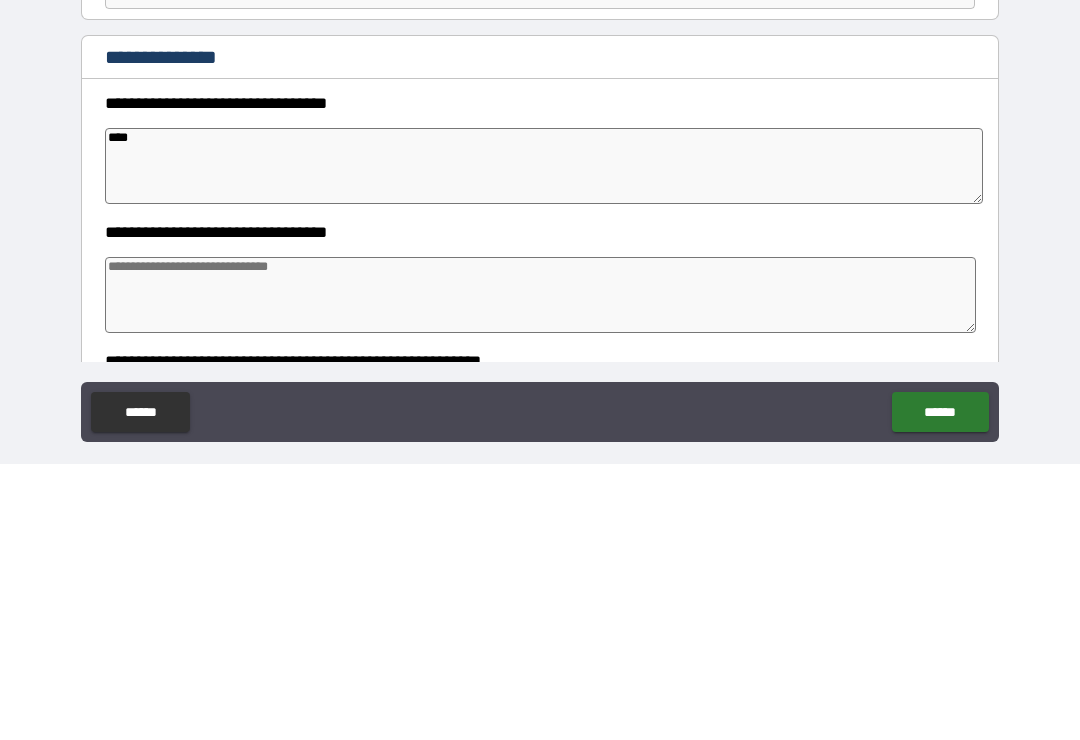 type on "*" 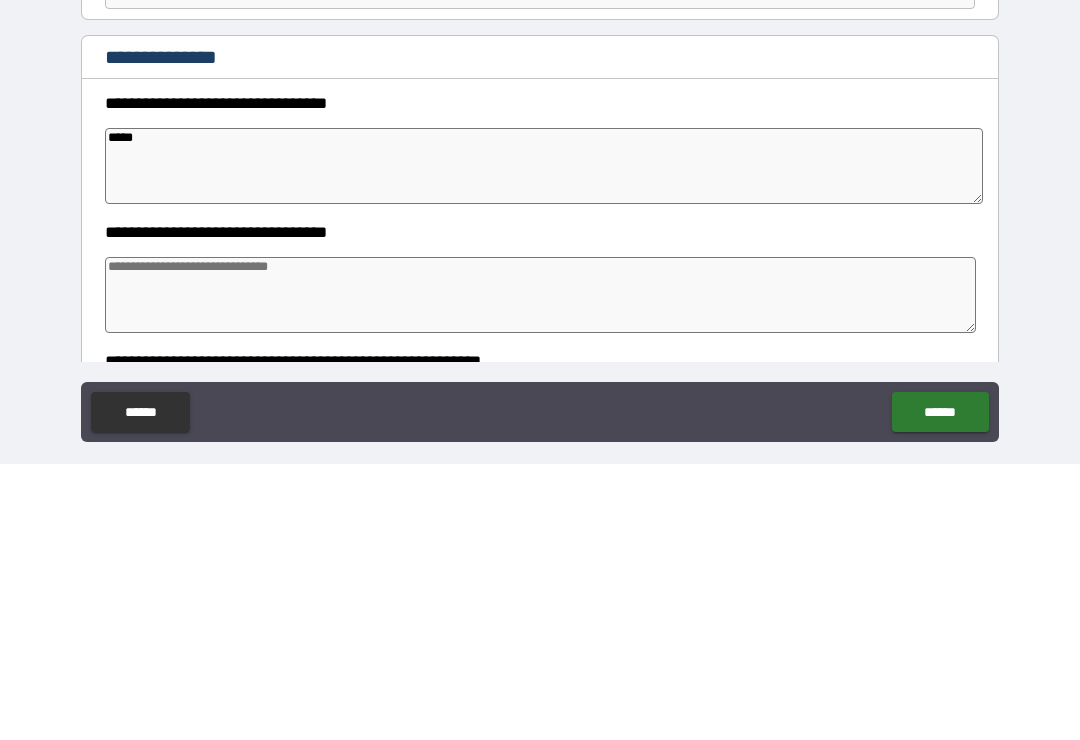 type on "*" 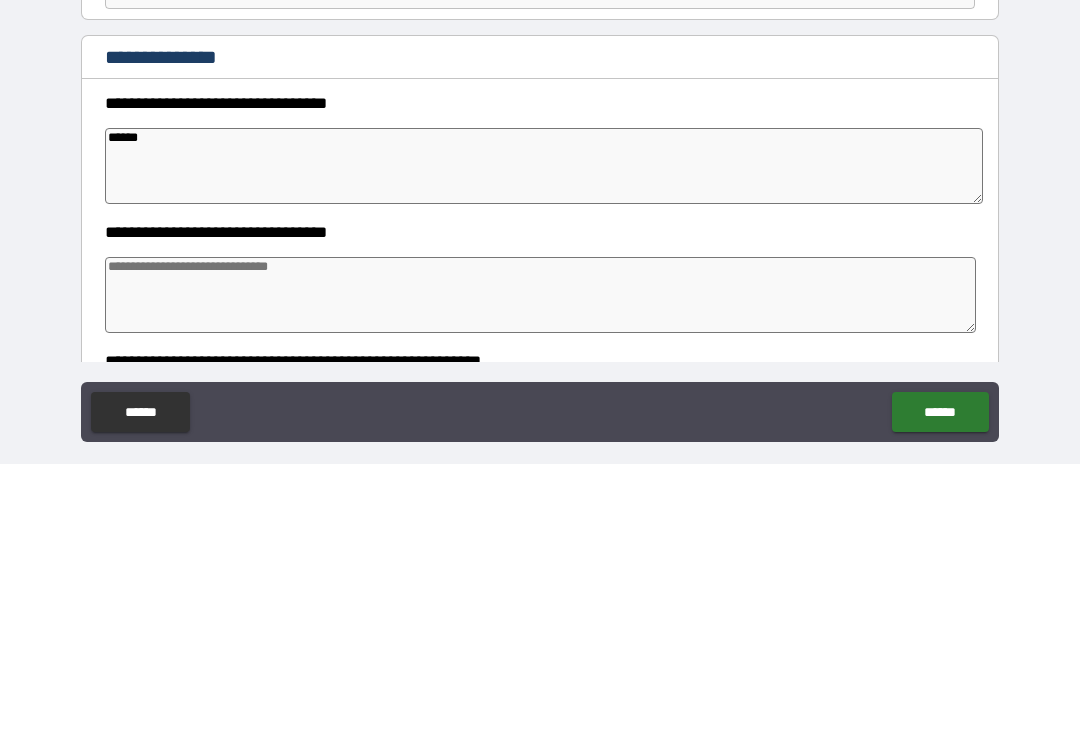 type on "*" 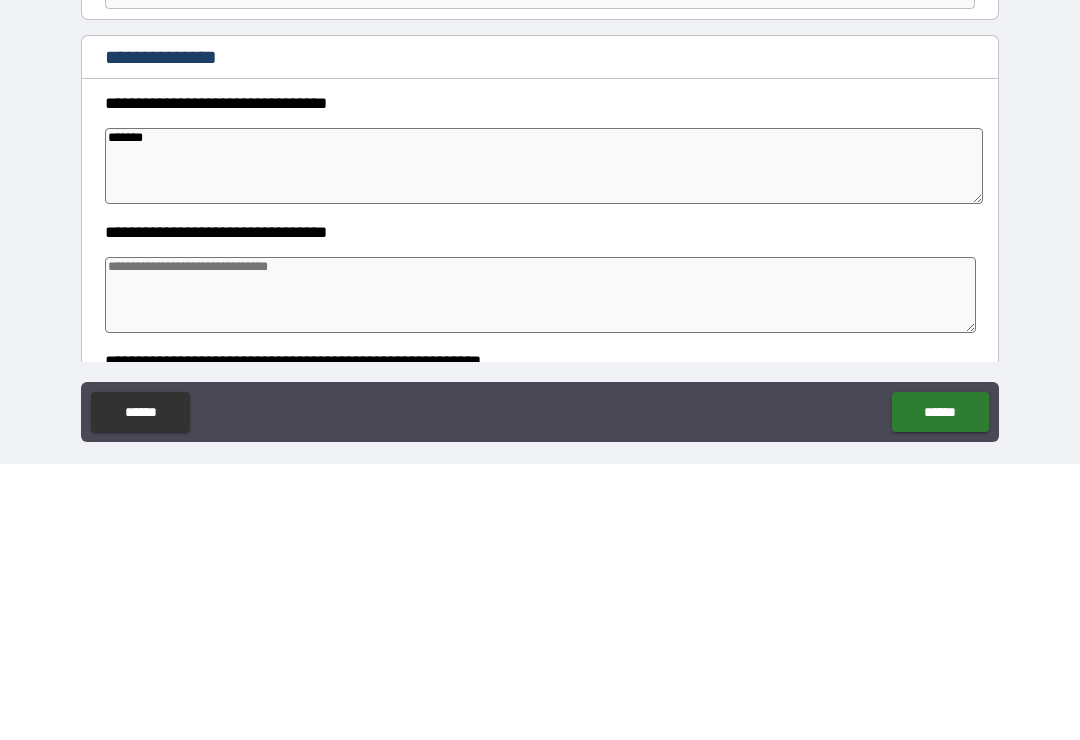 type on "*" 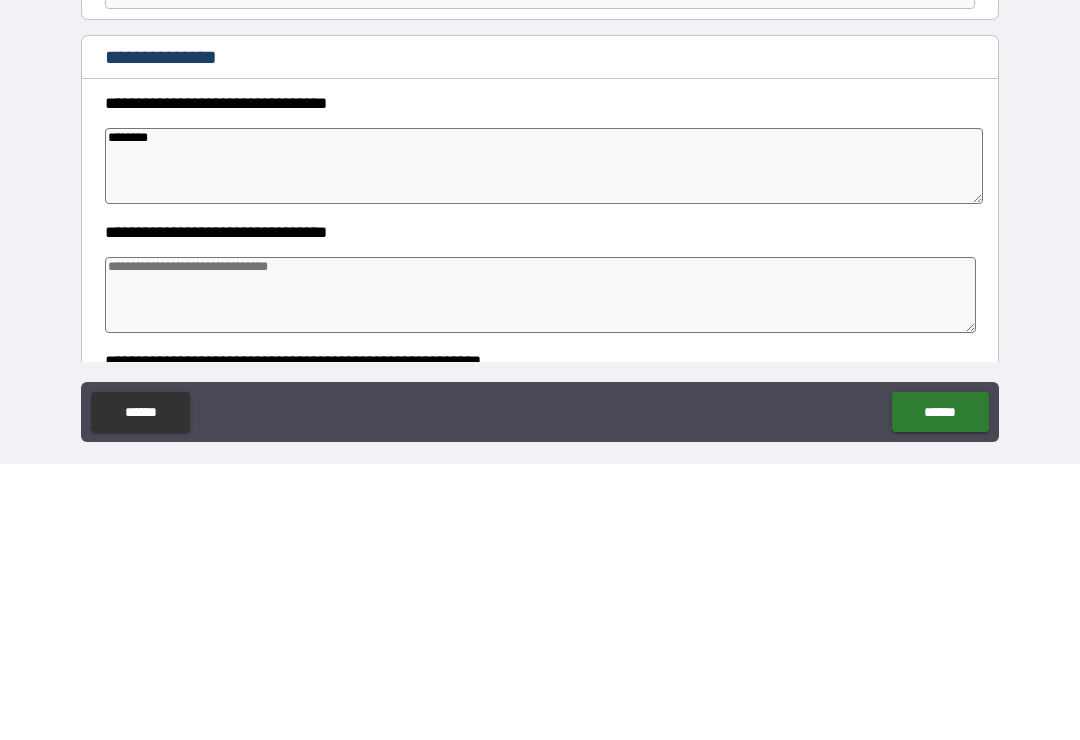 type on "*" 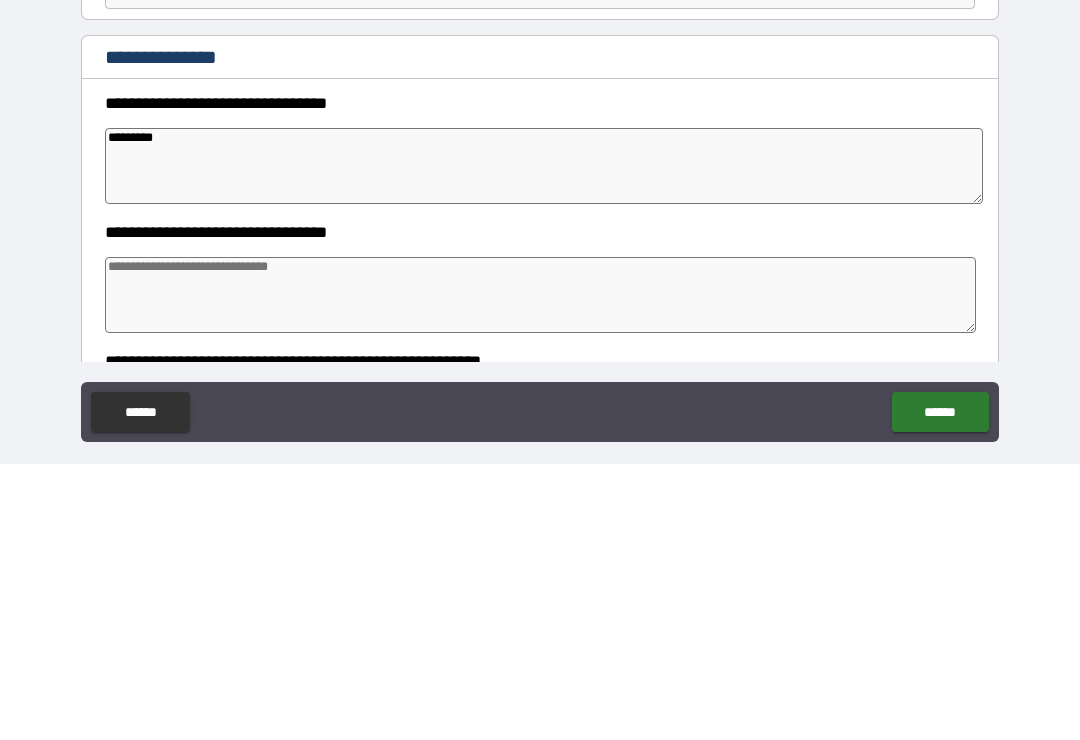 type on "*" 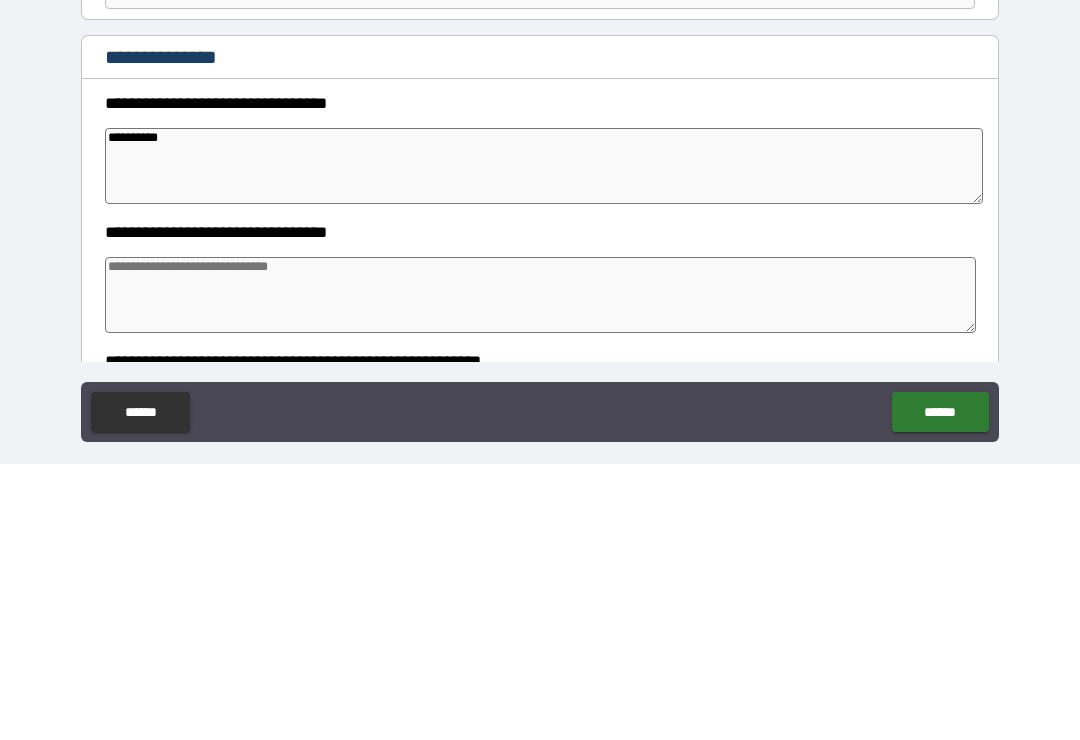 type on "*" 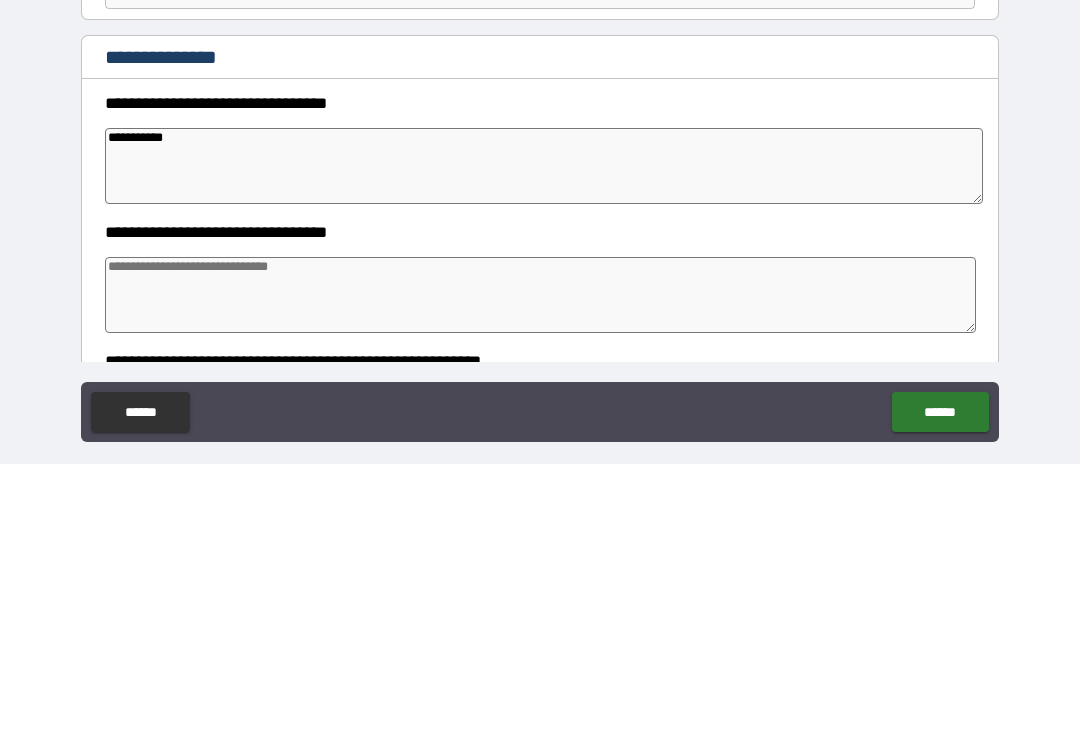type on "*" 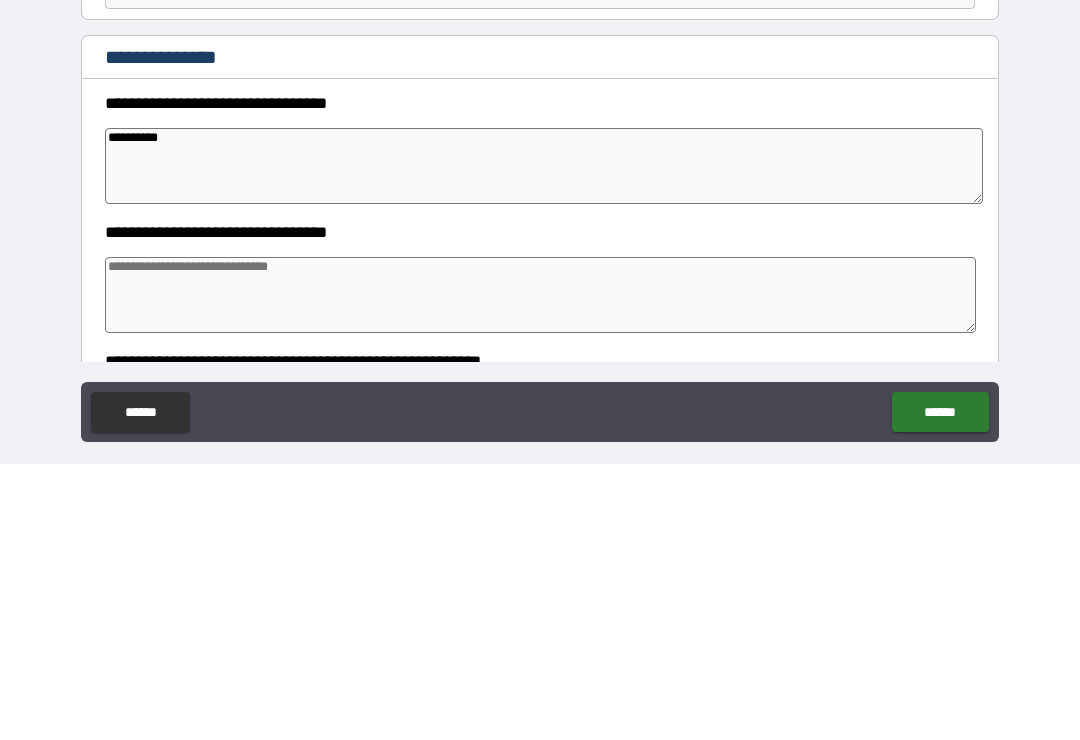 type on "*" 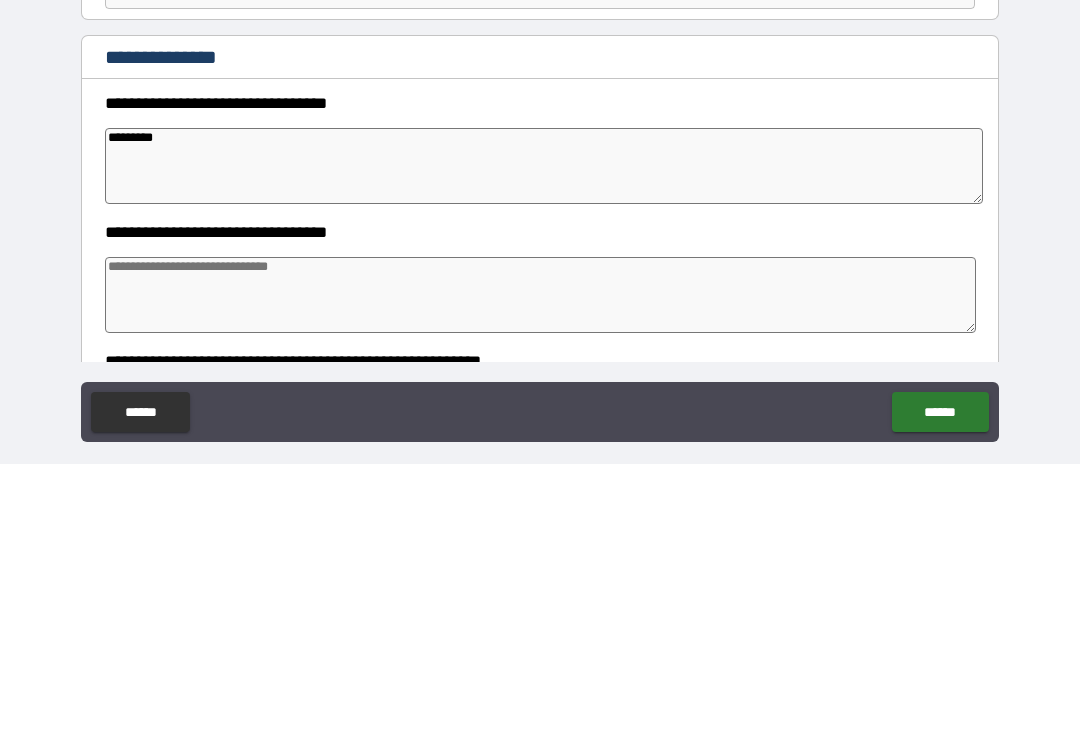 type on "*" 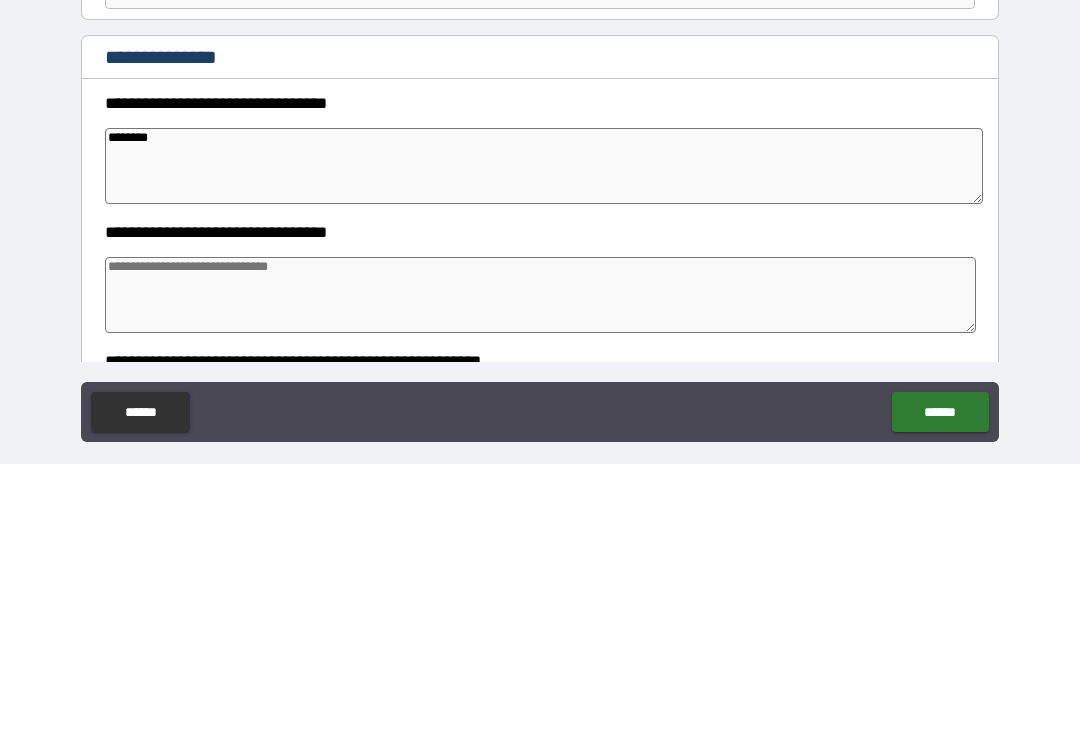 type on "*" 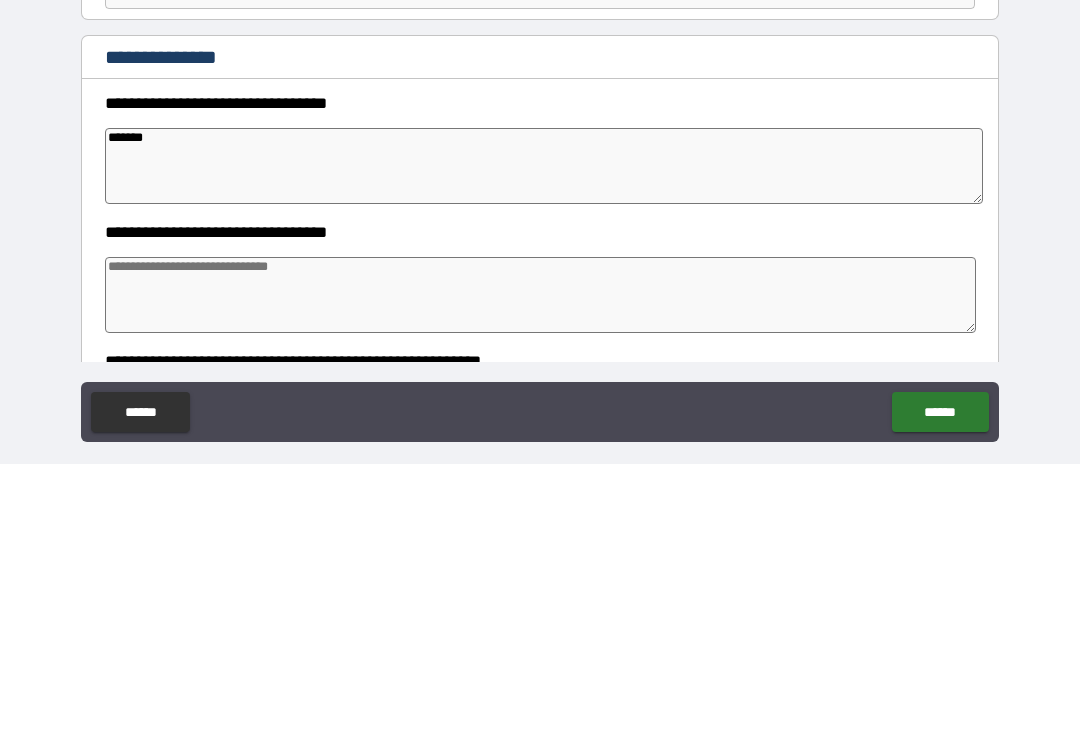 type on "******" 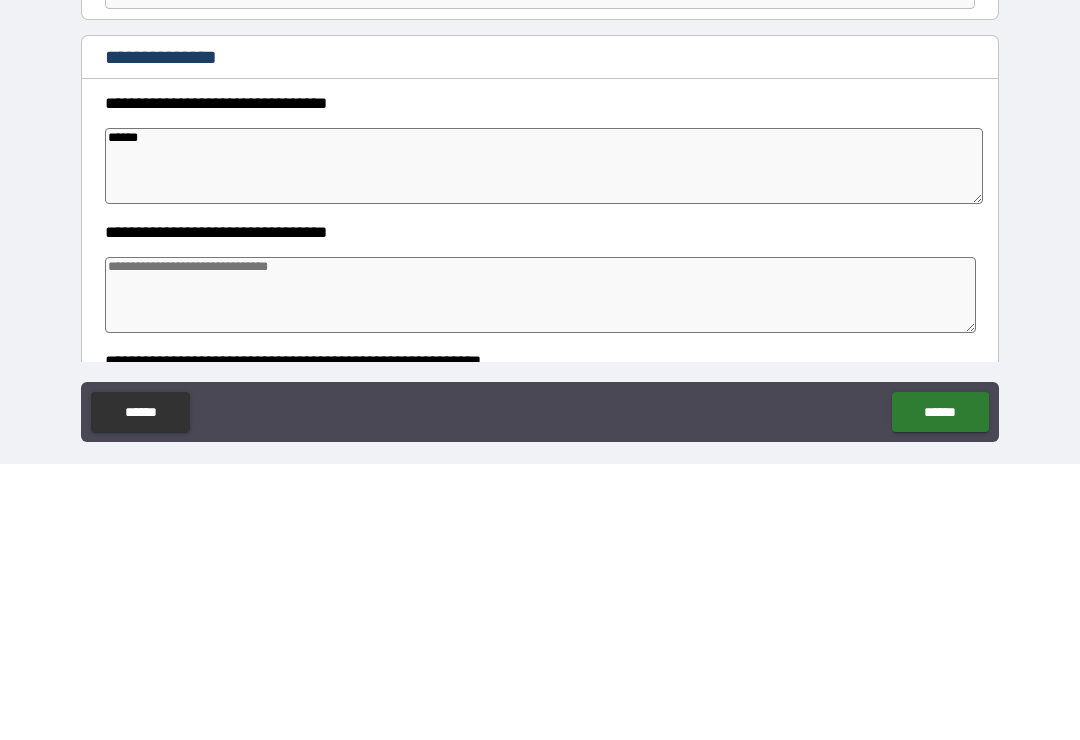 type on "*****" 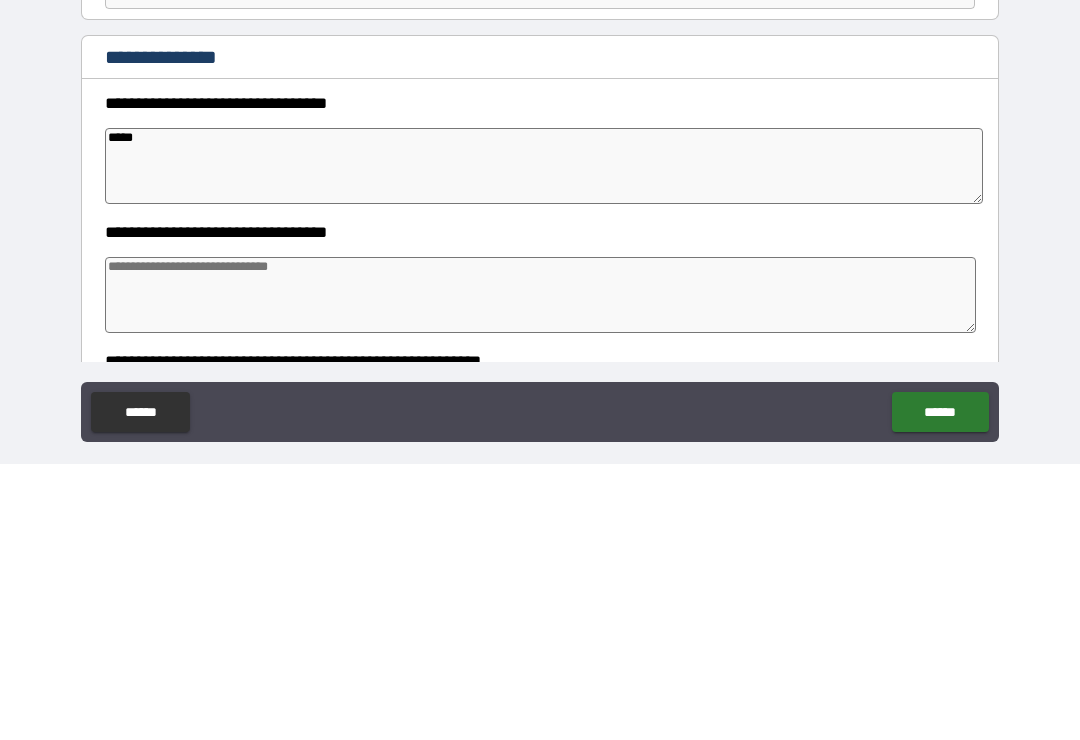 click on "**********" at bounding box center [540, 388] 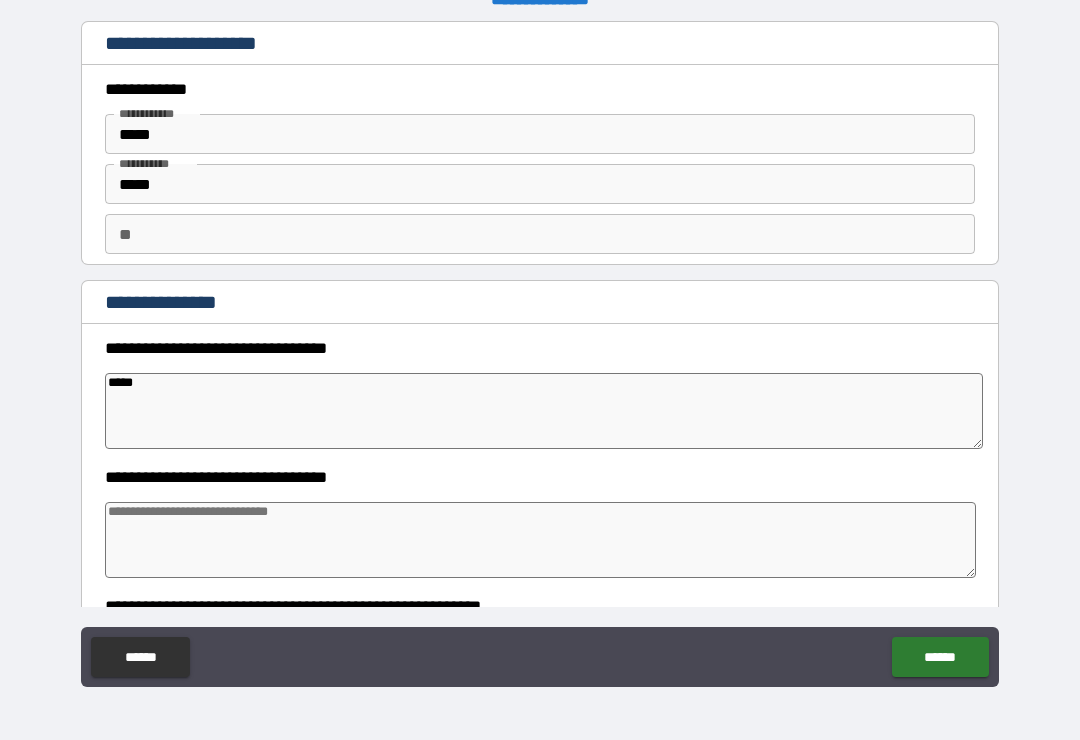 click at bounding box center [540, 540] 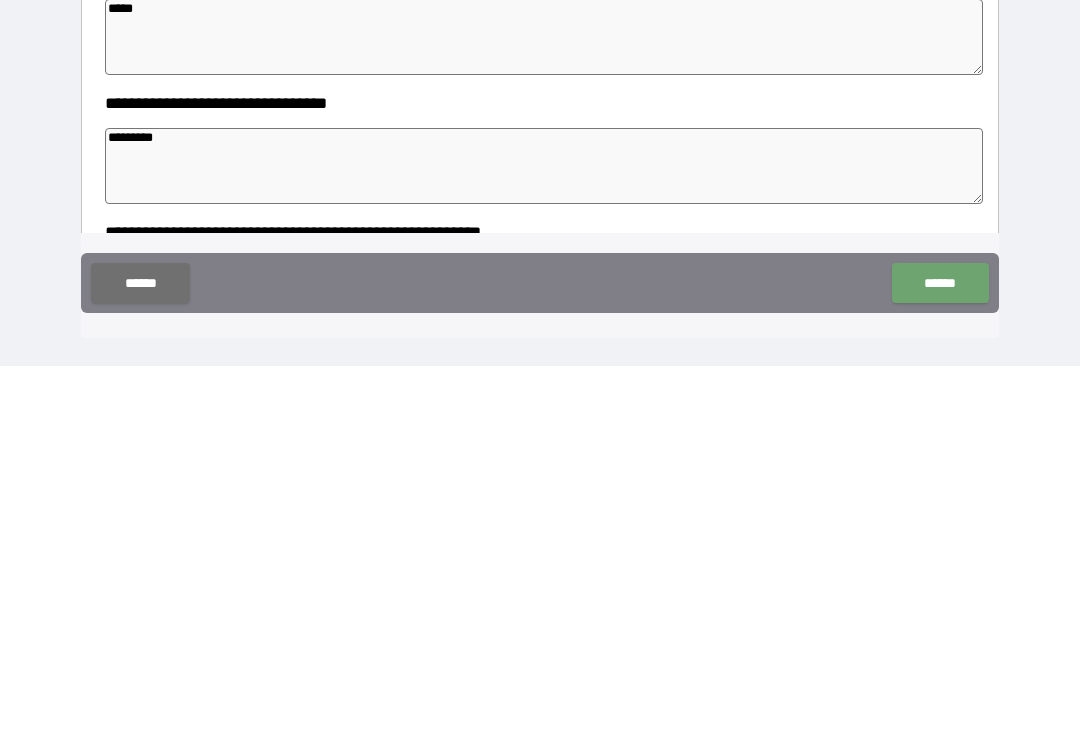 click on "******" at bounding box center [940, 657] 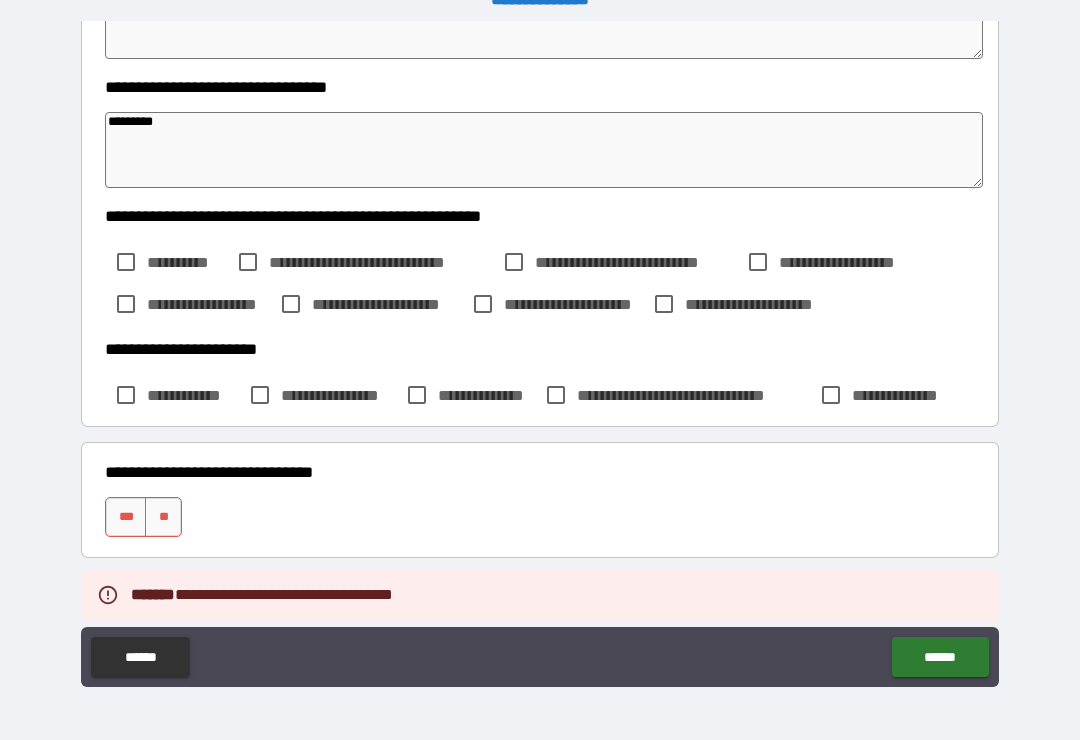 scroll, scrollTop: 391, scrollLeft: 0, axis: vertical 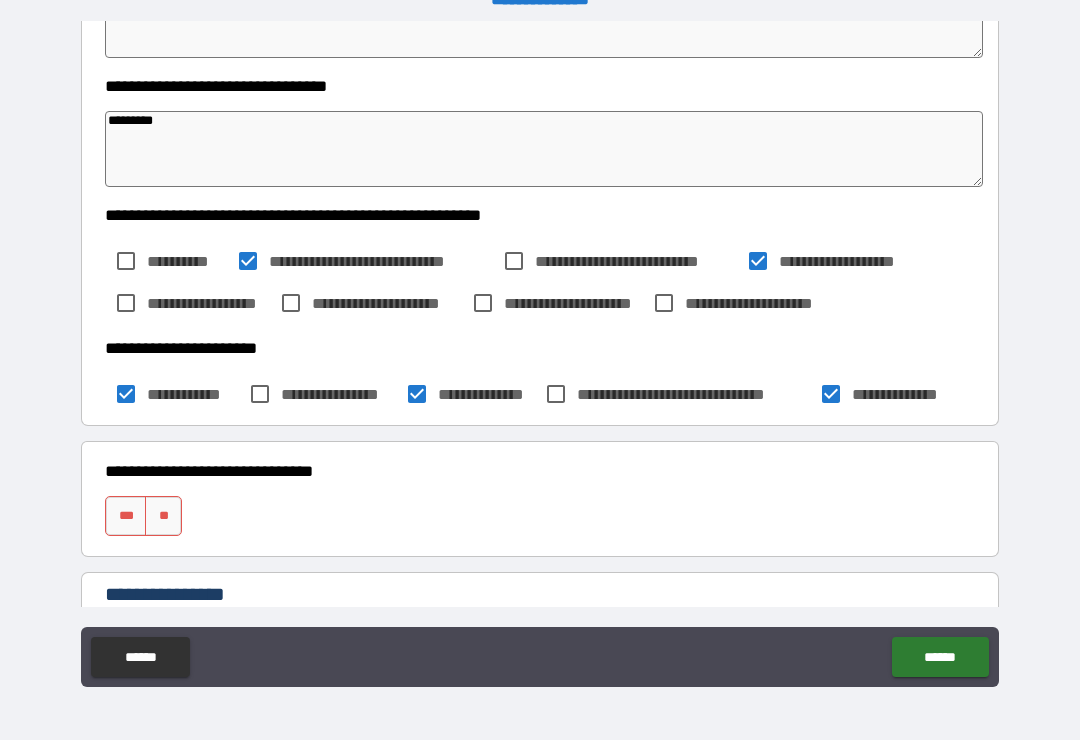 click on "**" at bounding box center [163, 516] 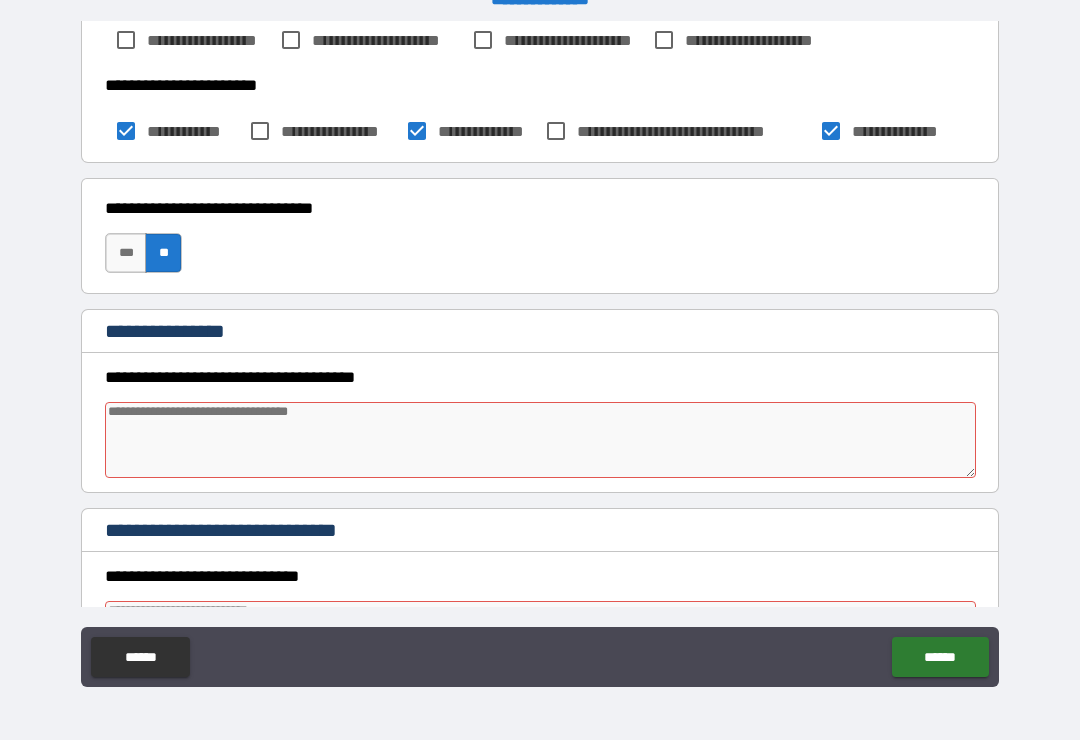 scroll, scrollTop: 674, scrollLeft: 0, axis: vertical 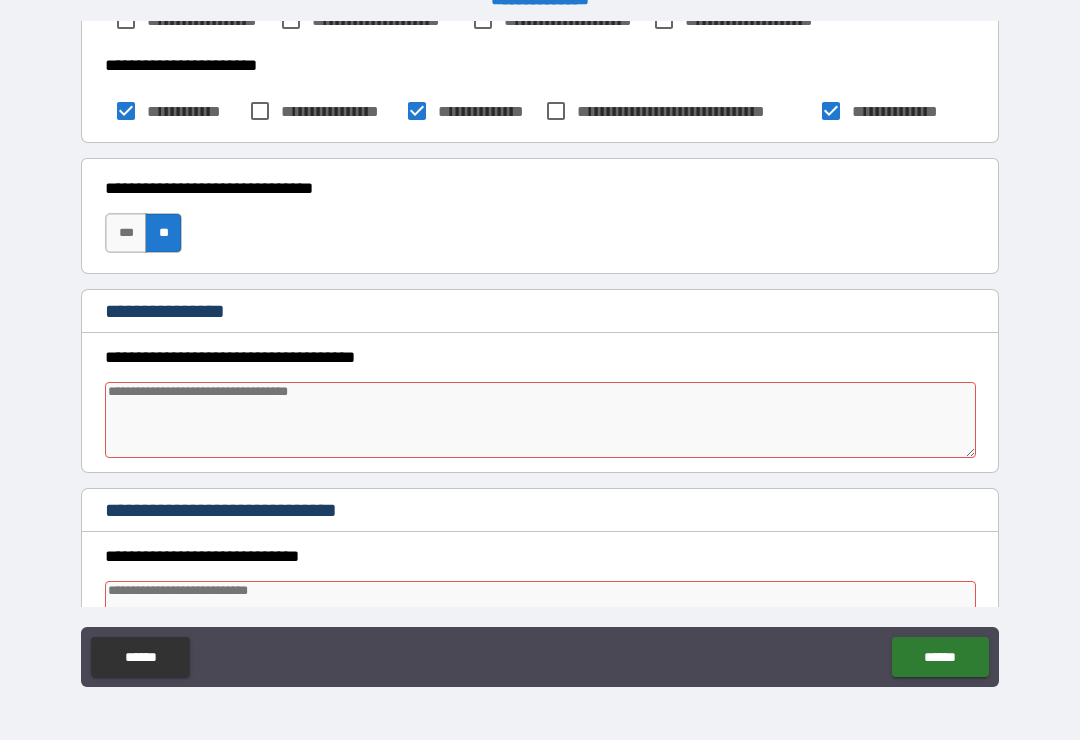 click at bounding box center (540, 420) 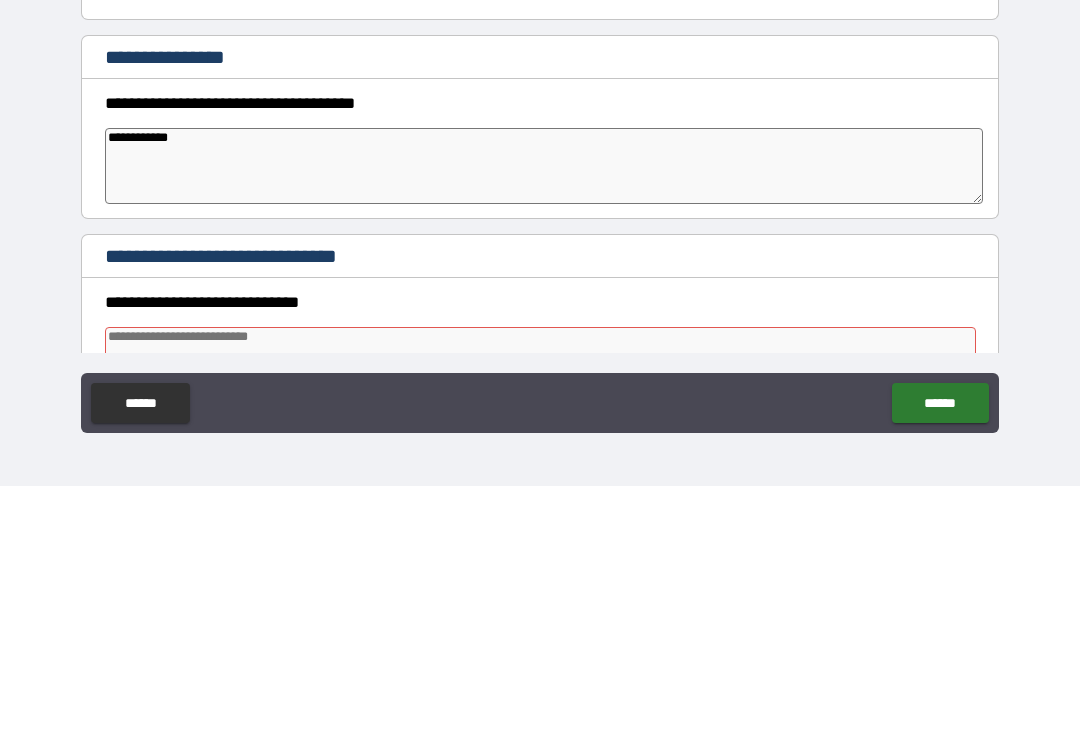 click on "**********" at bounding box center [540, 357] 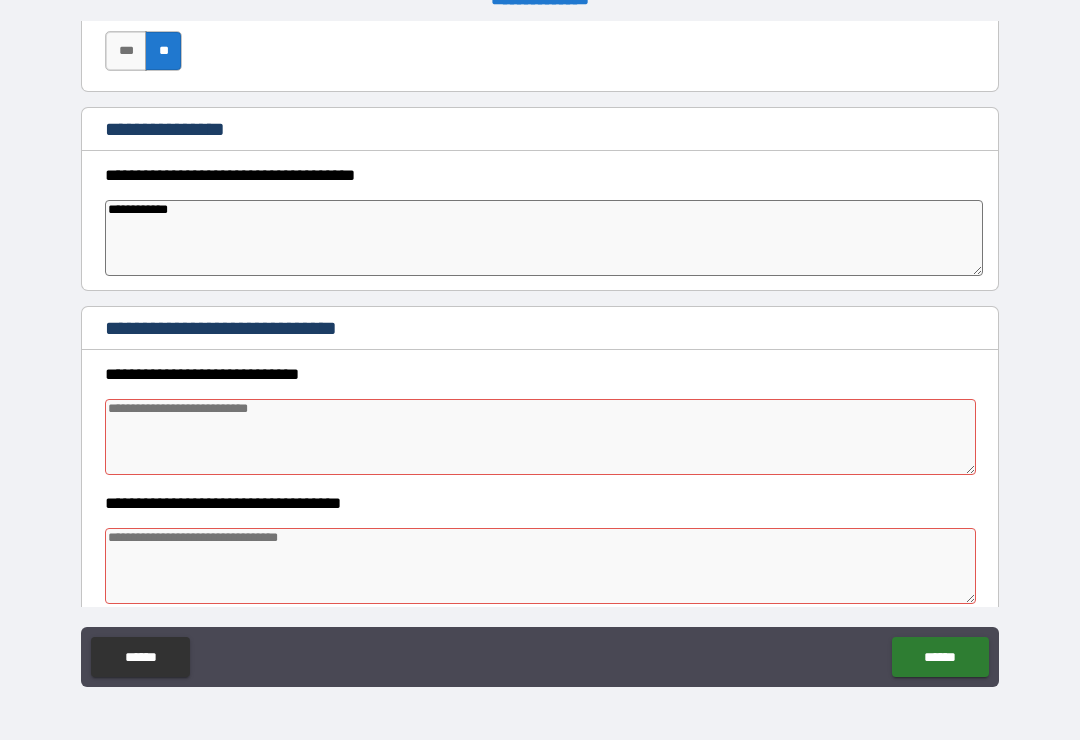 scroll, scrollTop: 874, scrollLeft: 0, axis: vertical 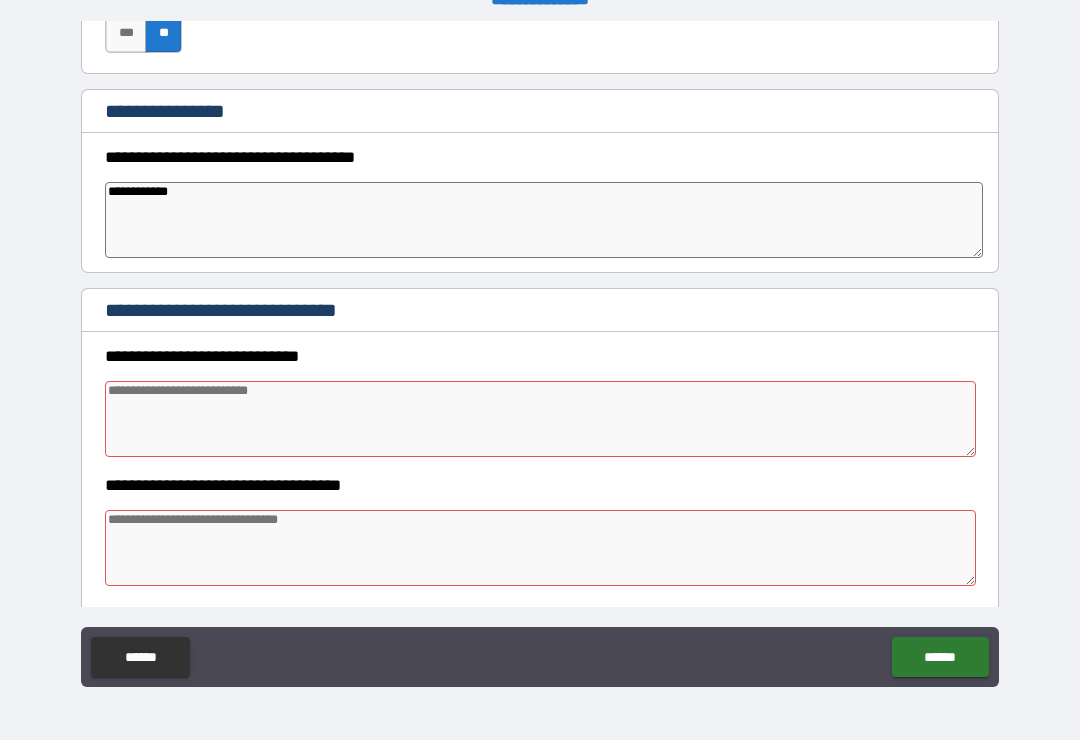click at bounding box center [540, 419] 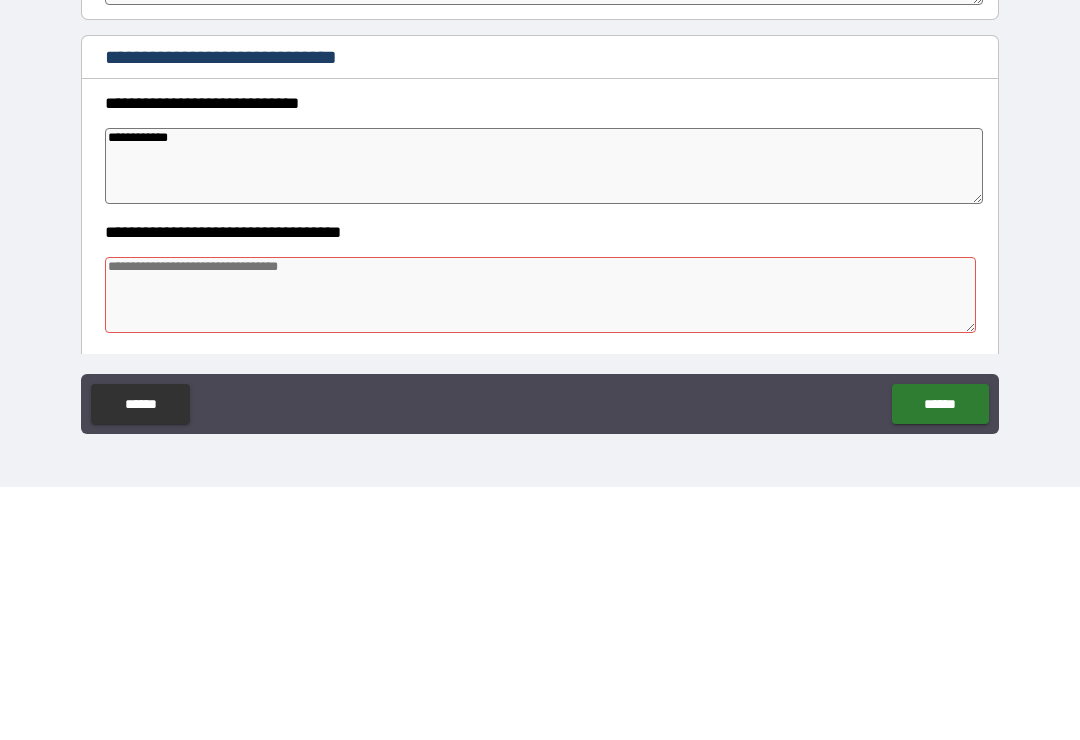 click at bounding box center [540, 548] 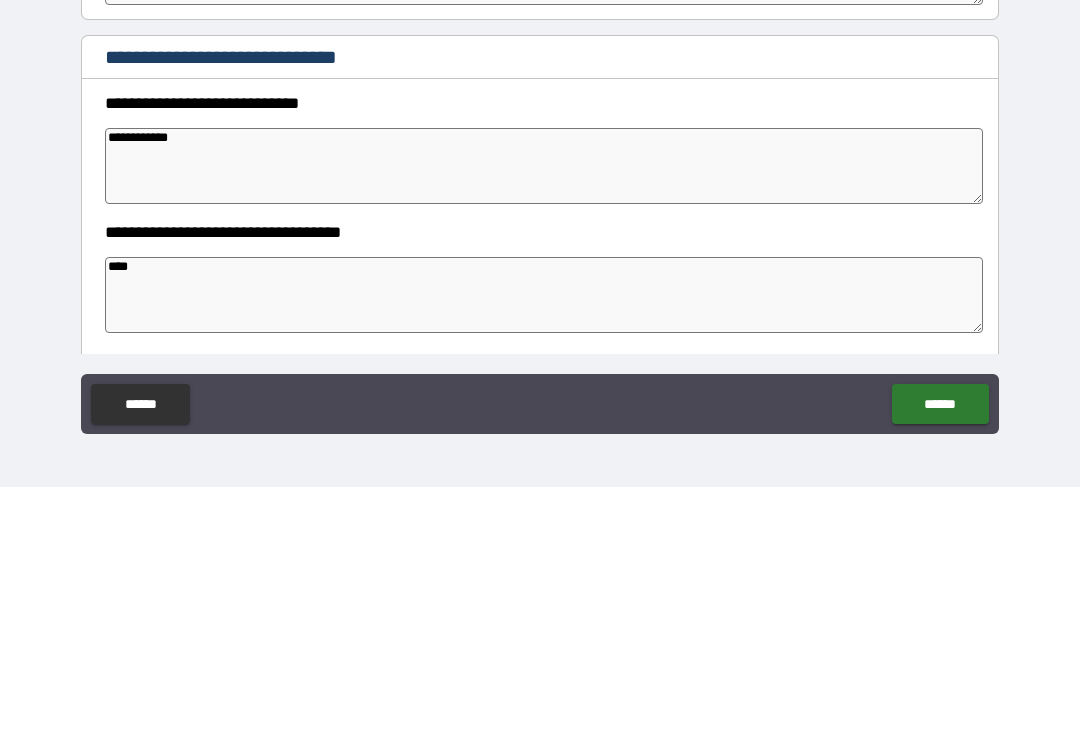 click on "**********" at bounding box center (540, 357) 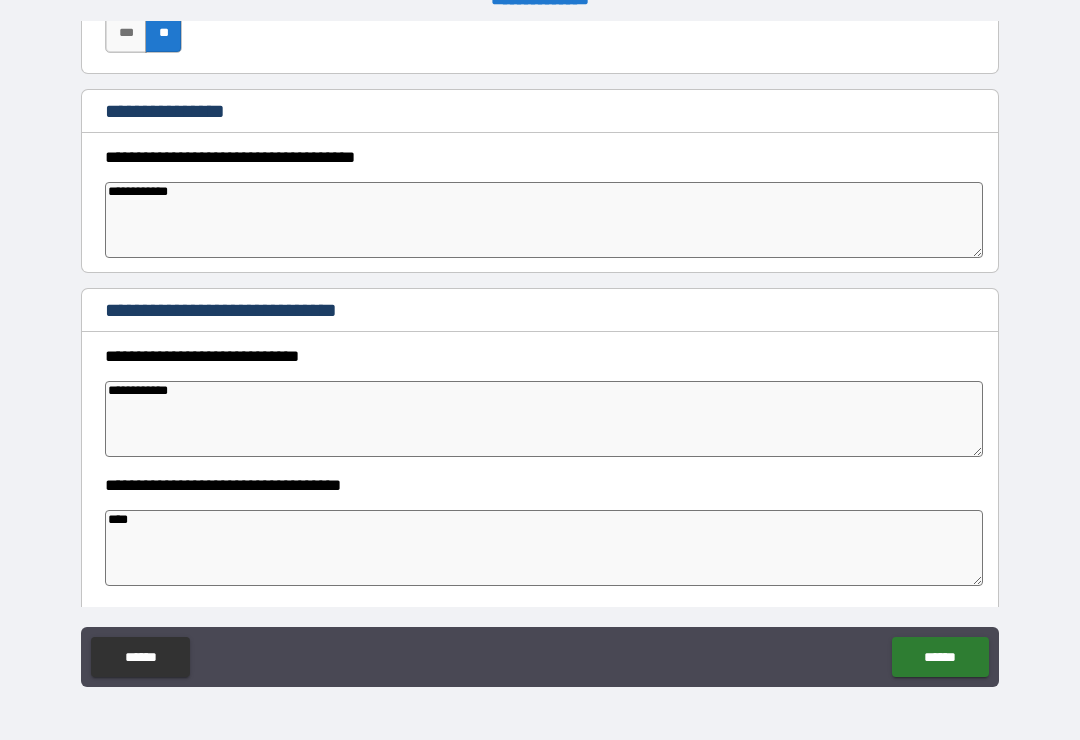click on "******" at bounding box center (940, 657) 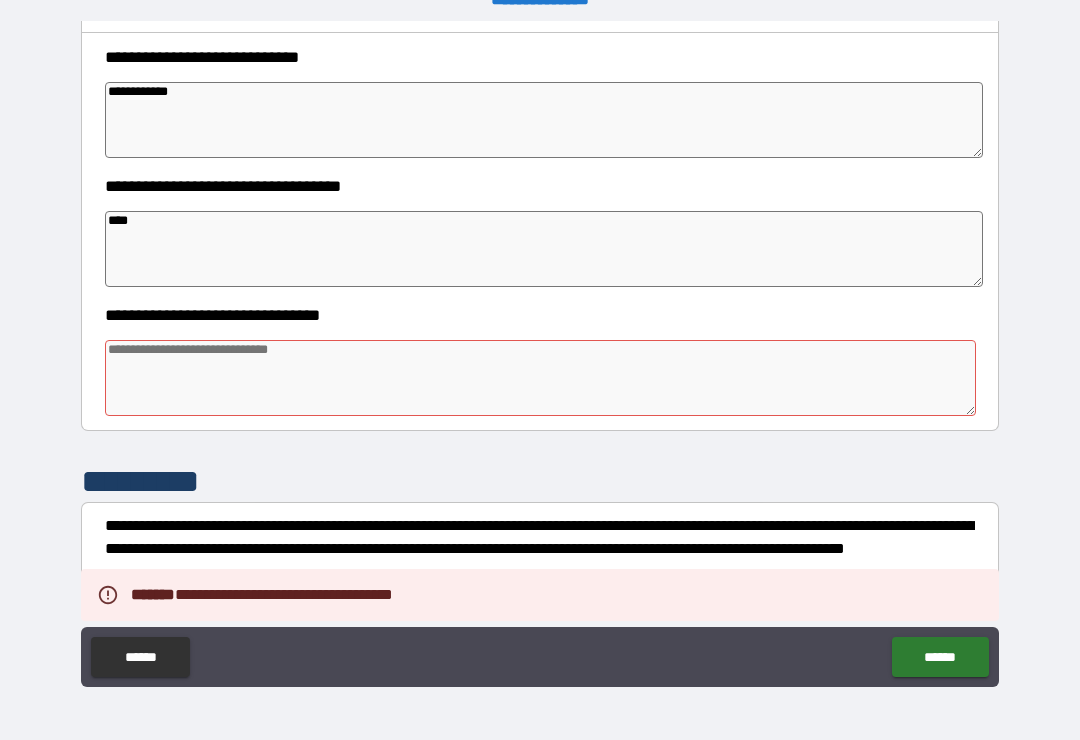 scroll, scrollTop: 1174, scrollLeft: 0, axis: vertical 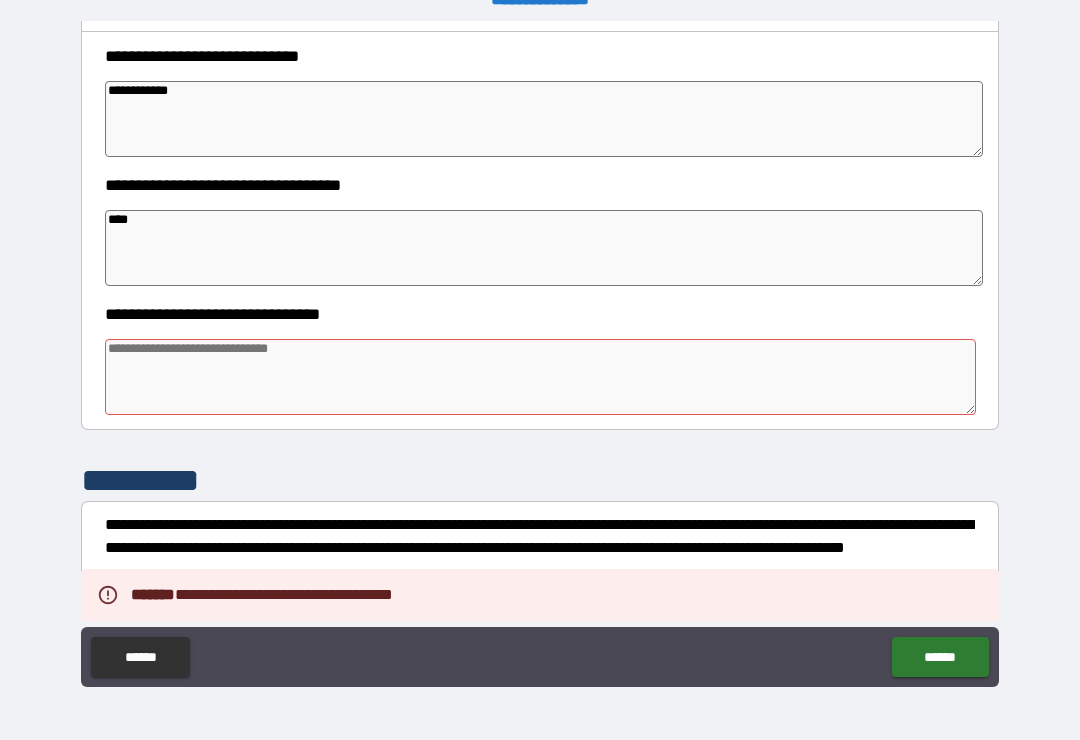 click at bounding box center (540, 377) 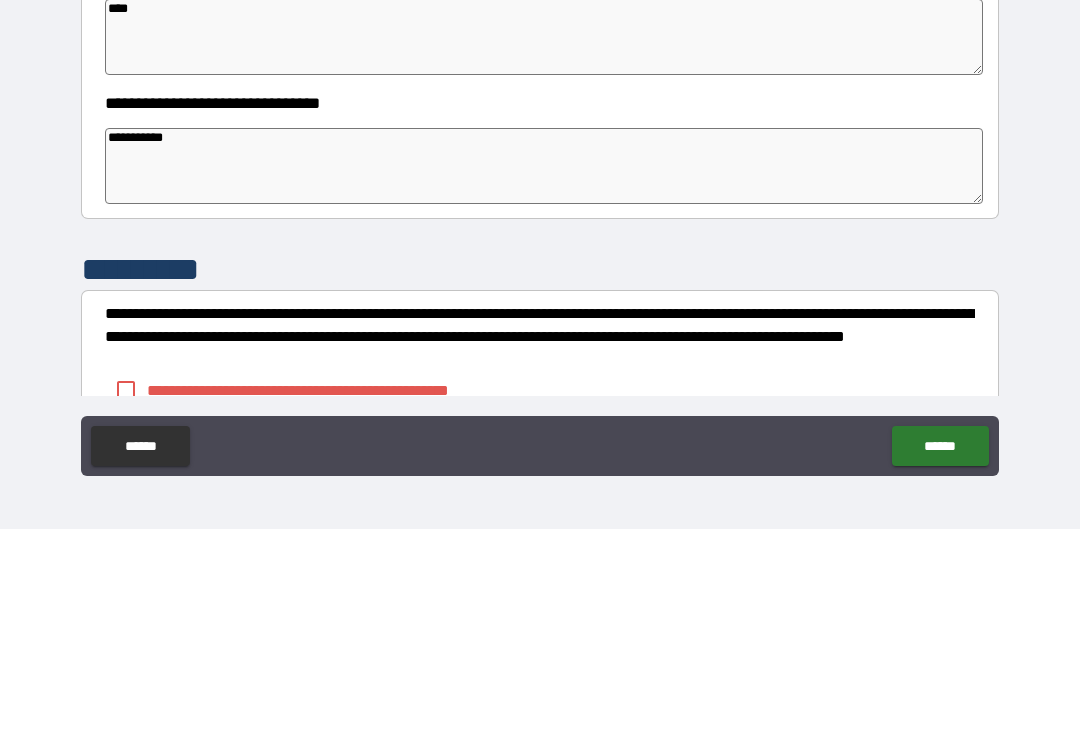 click on "**********" at bounding box center (540, 357) 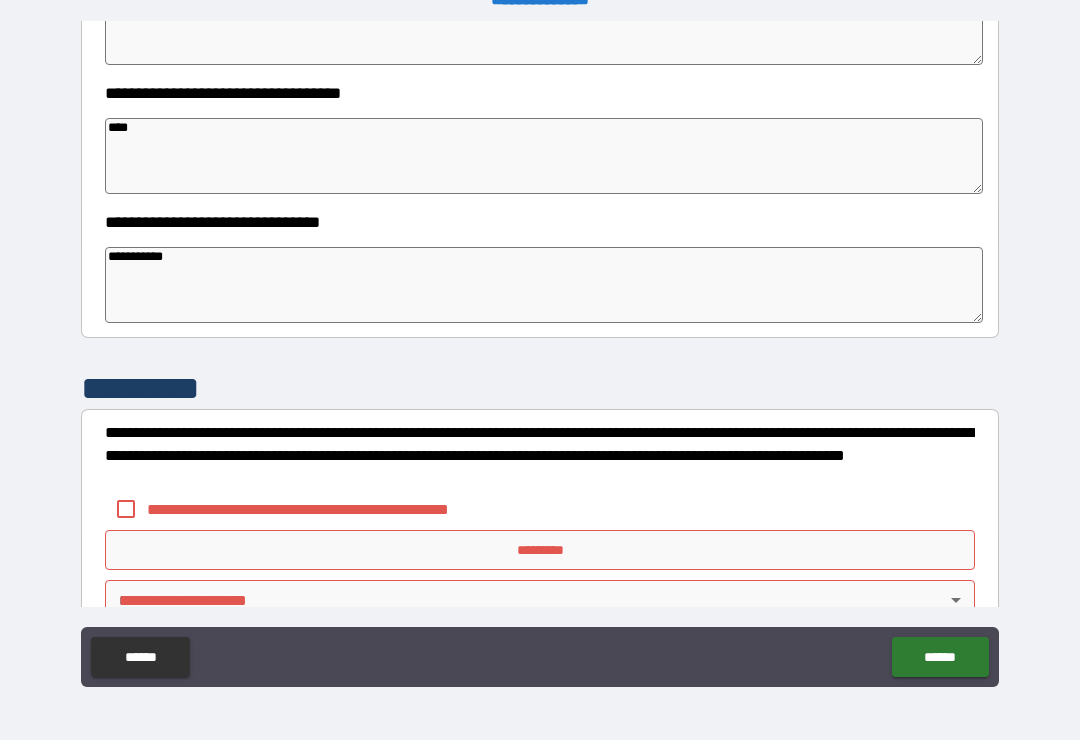 scroll, scrollTop: 1310, scrollLeft: 0, axis: vertical 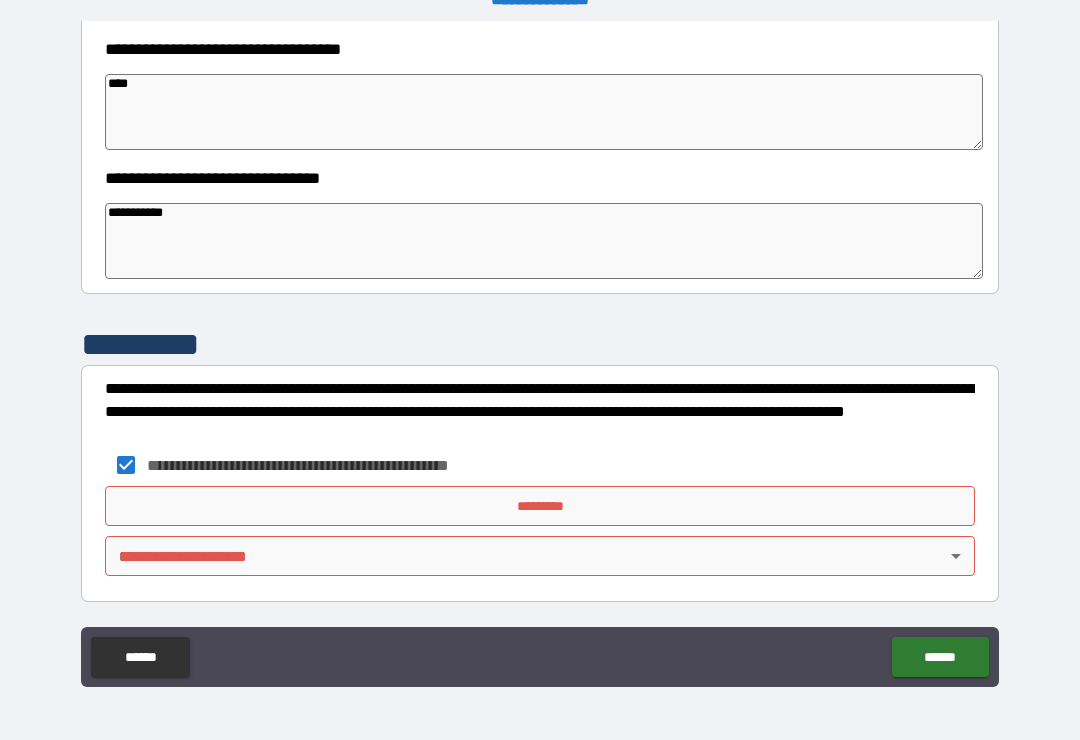 click on "*********" at bounding box center [540, 506] 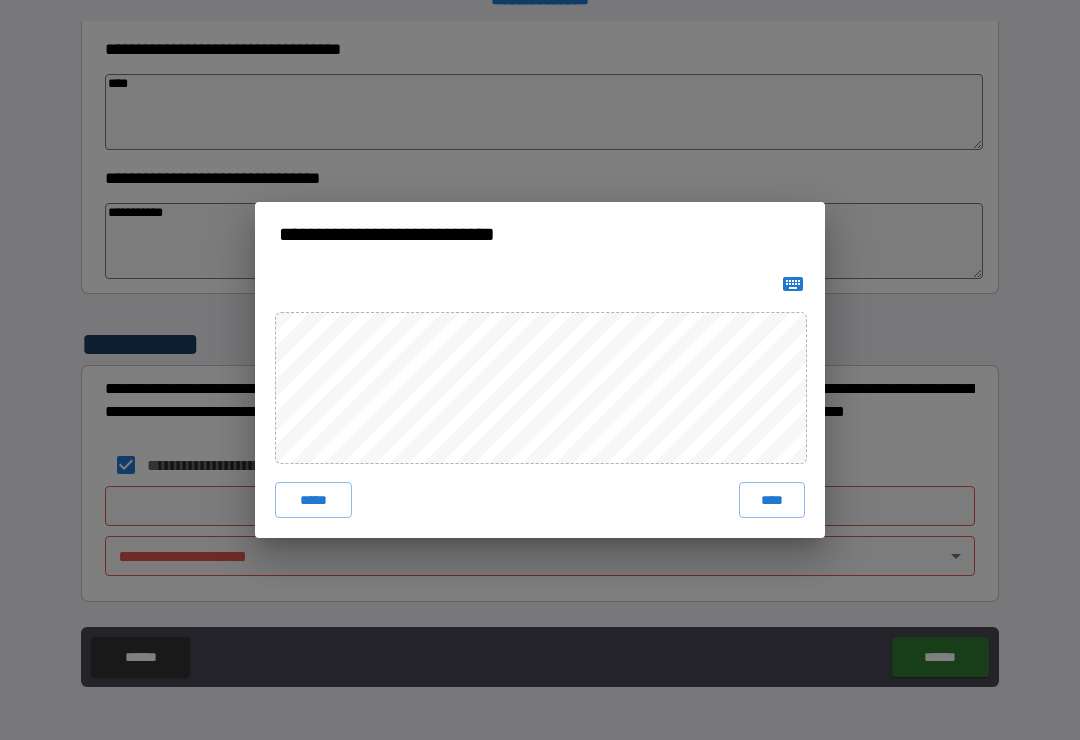 click on "*****" at bounding box center [313, 500] 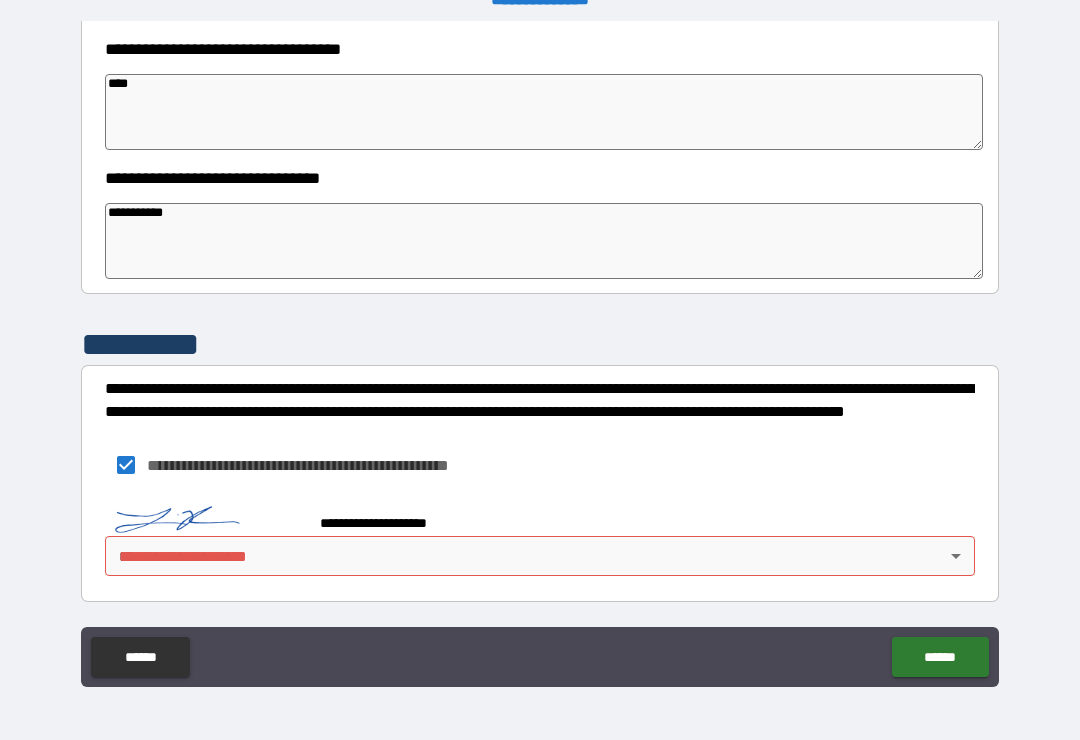 scroll, scrollTop: 1300, scrollLeft: 0, axis: vertical 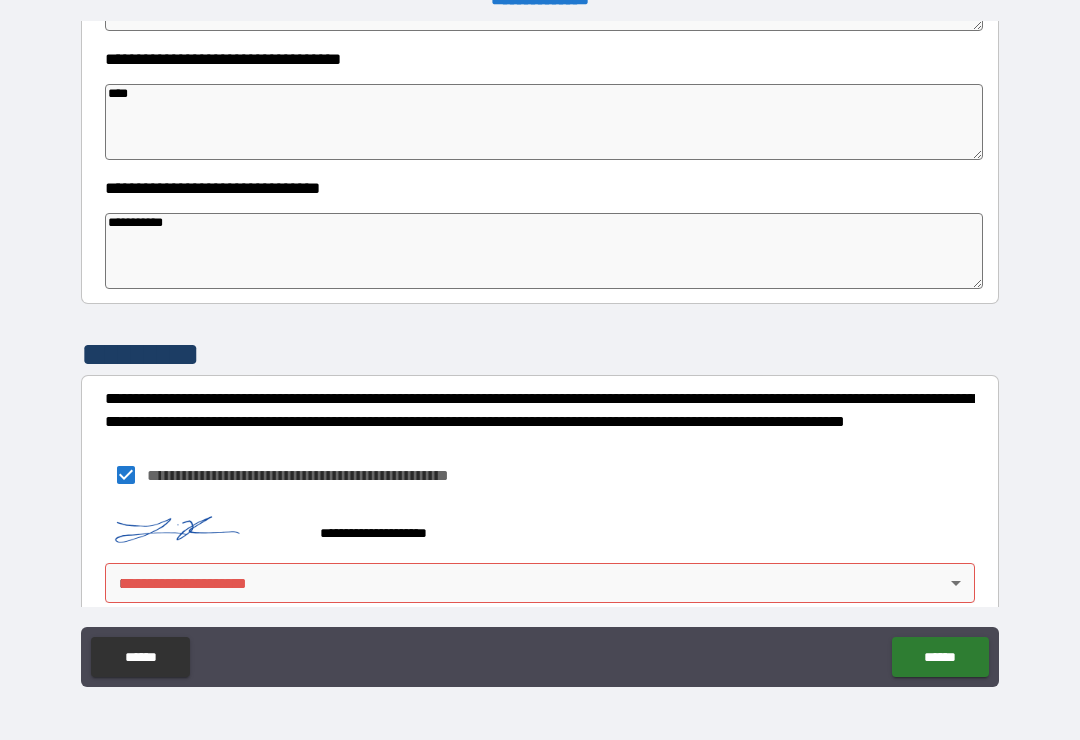 click on "**********" at bounding box center (540, 354) 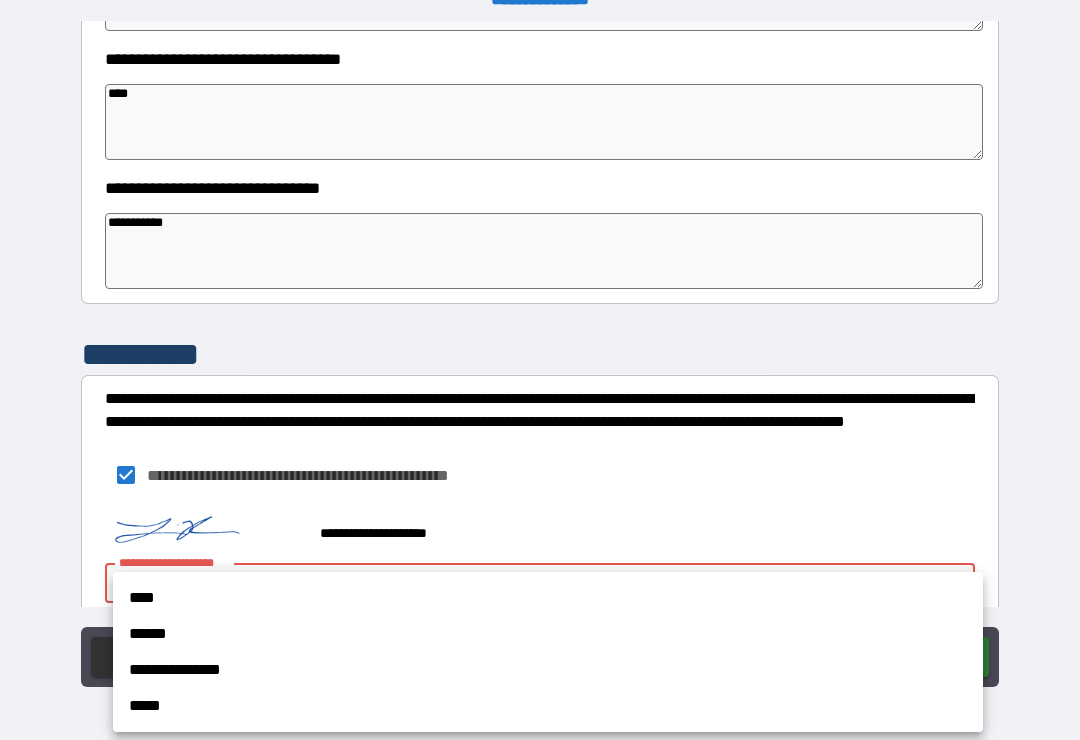 click on "****" at bounding box center [548, 598] 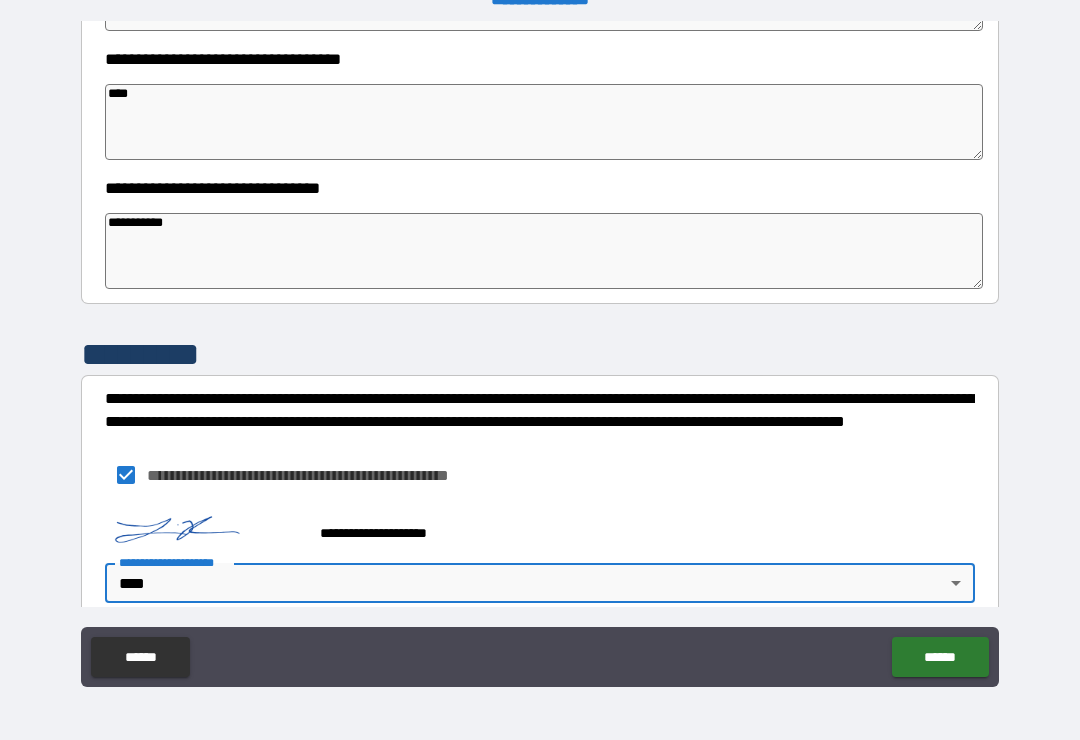 click on "******" at bounding box center [940, 657] 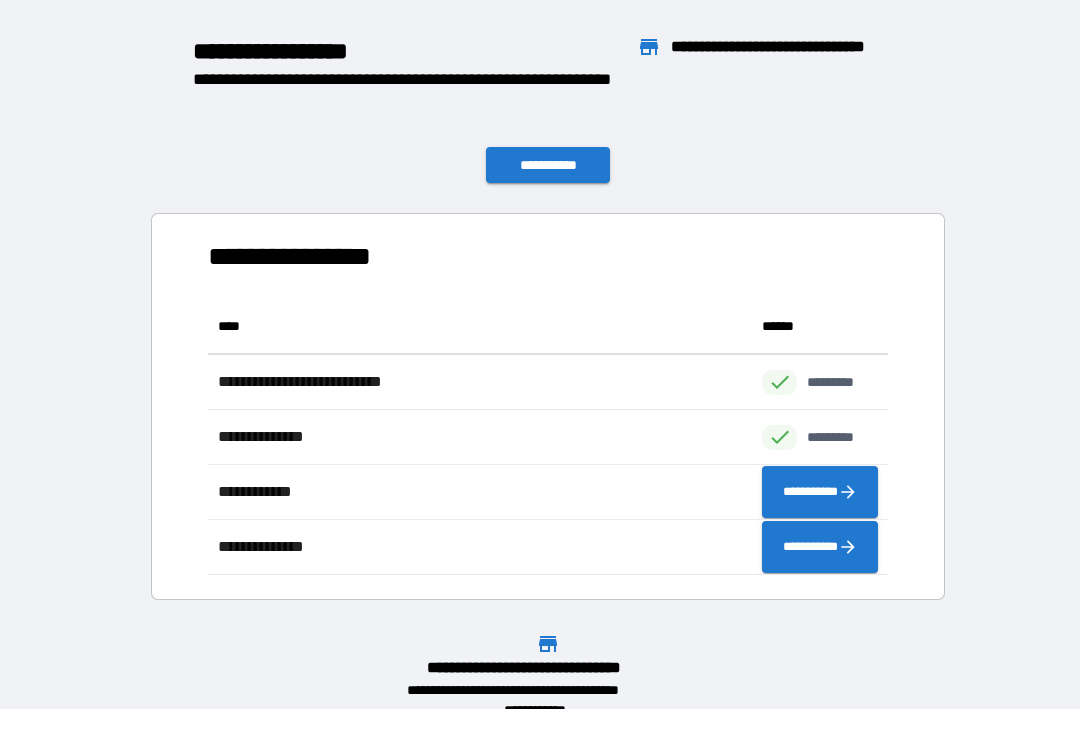 scroll, scrollTop: 1, scrollLeft: 1, axis: both 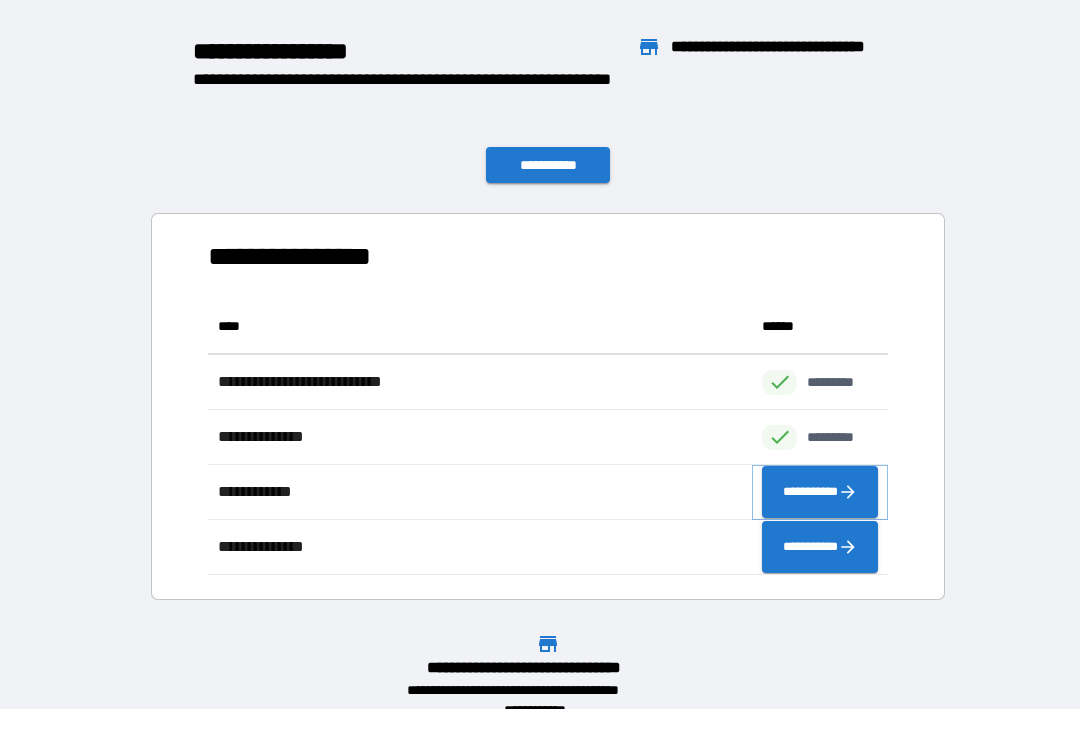 click on "**********" at bounding box center [820, 492] 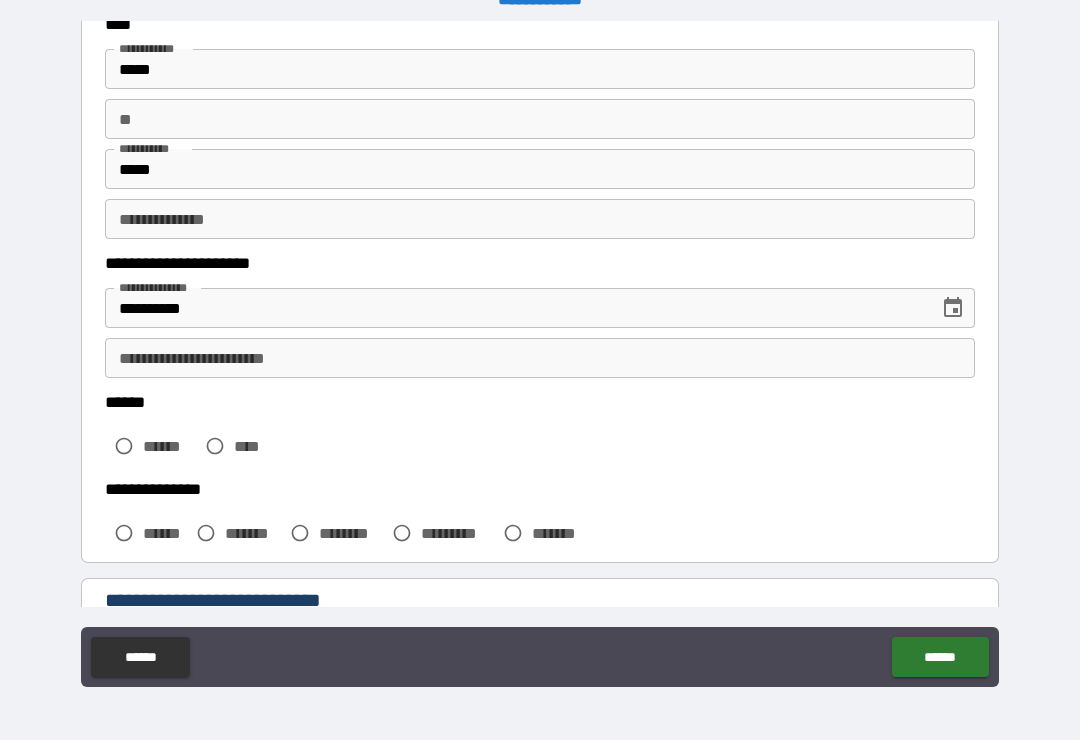 scroll, scrollTop: 156, scrollLeft: 0, axis: vertical 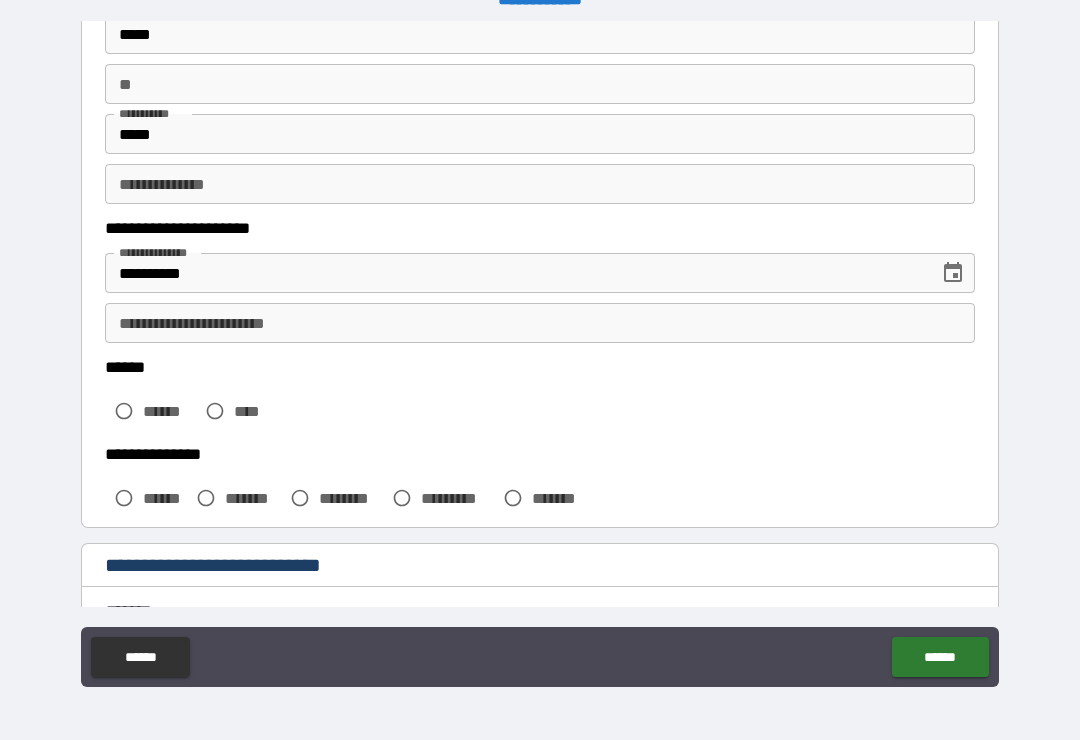click on "**********" at bounding box center [540, 323] 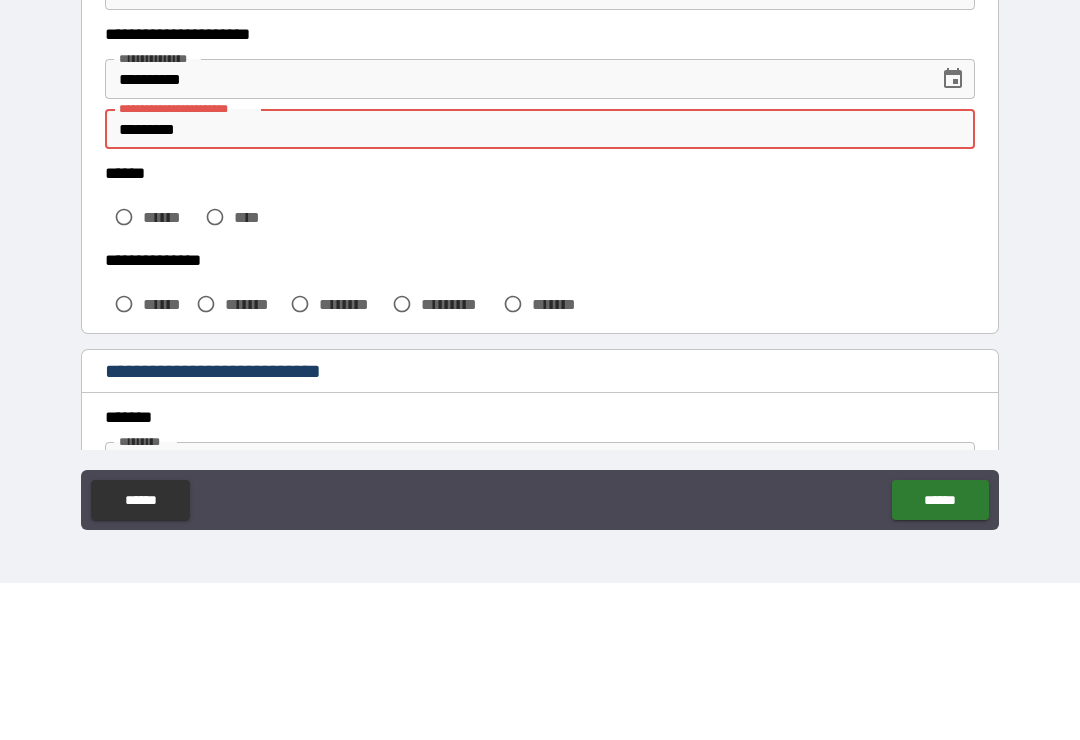 scroll, scrollTop: 199, scrollLeft: 0, axis: vertical 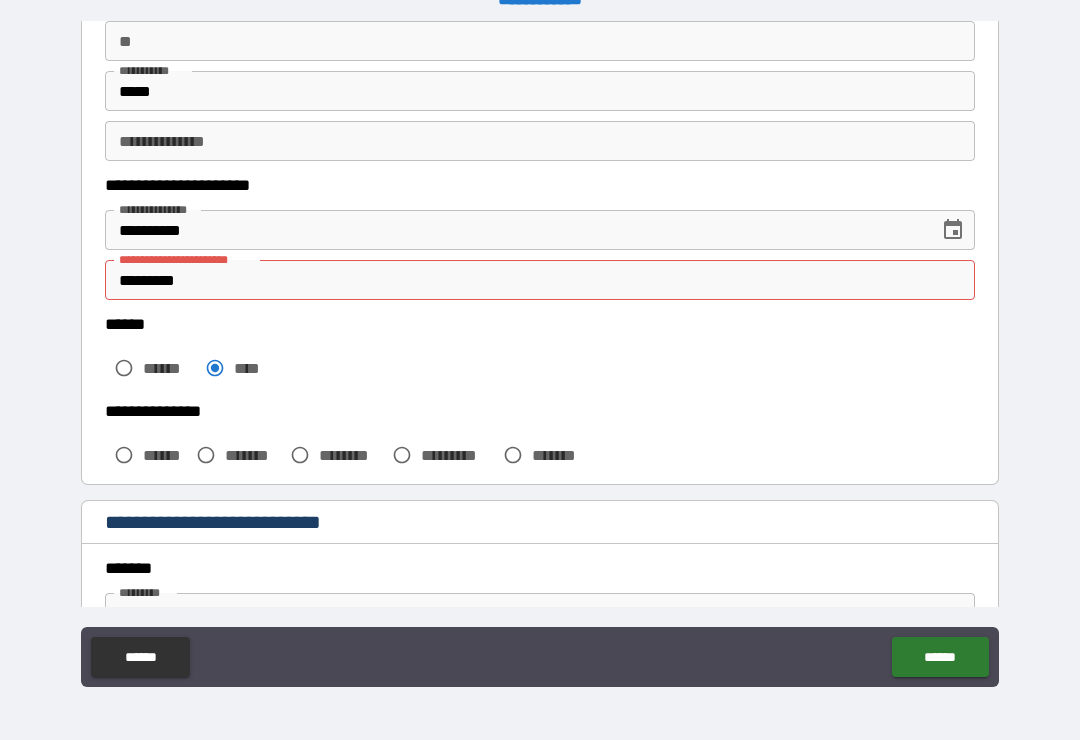 click on "*********" at bounding box center (540, 280) 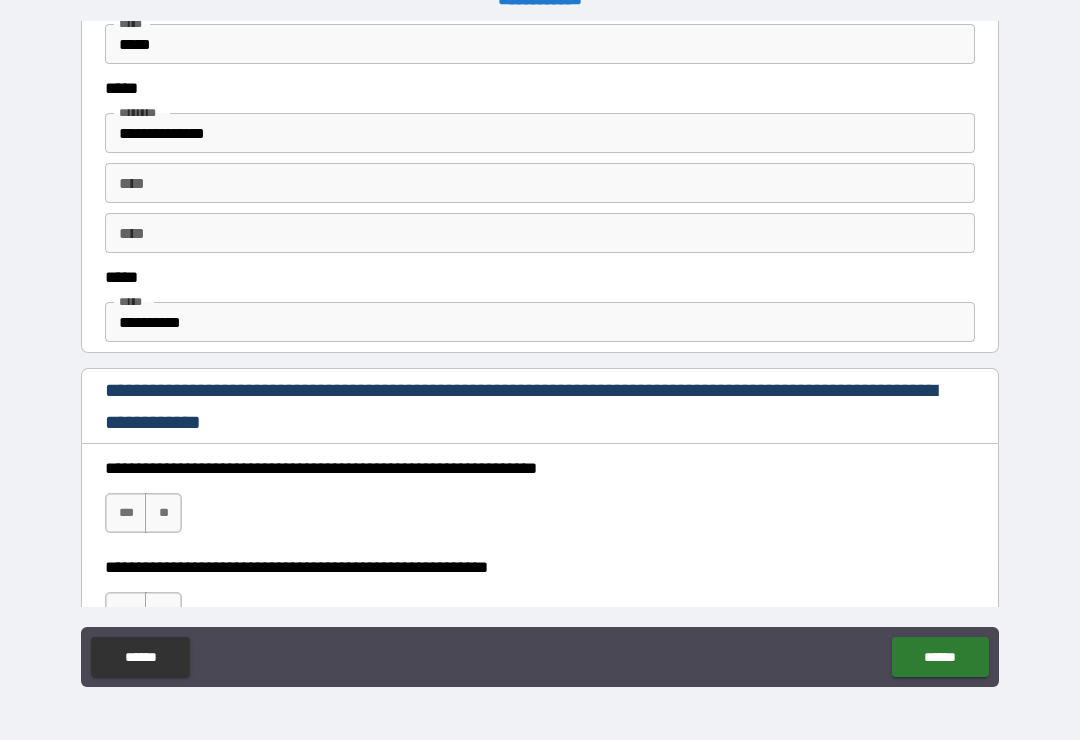 scroll, scrollTop: 967, scrollLeft: 0, axis: vertical 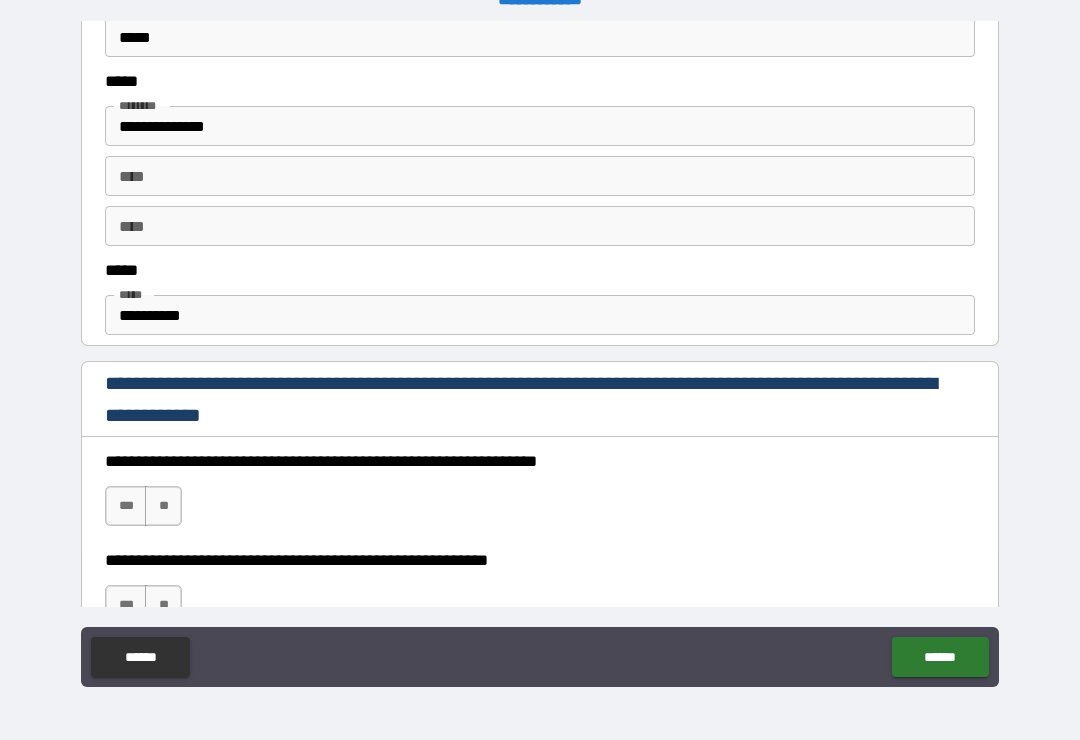click on "**********" at bounding box center [540, 126] 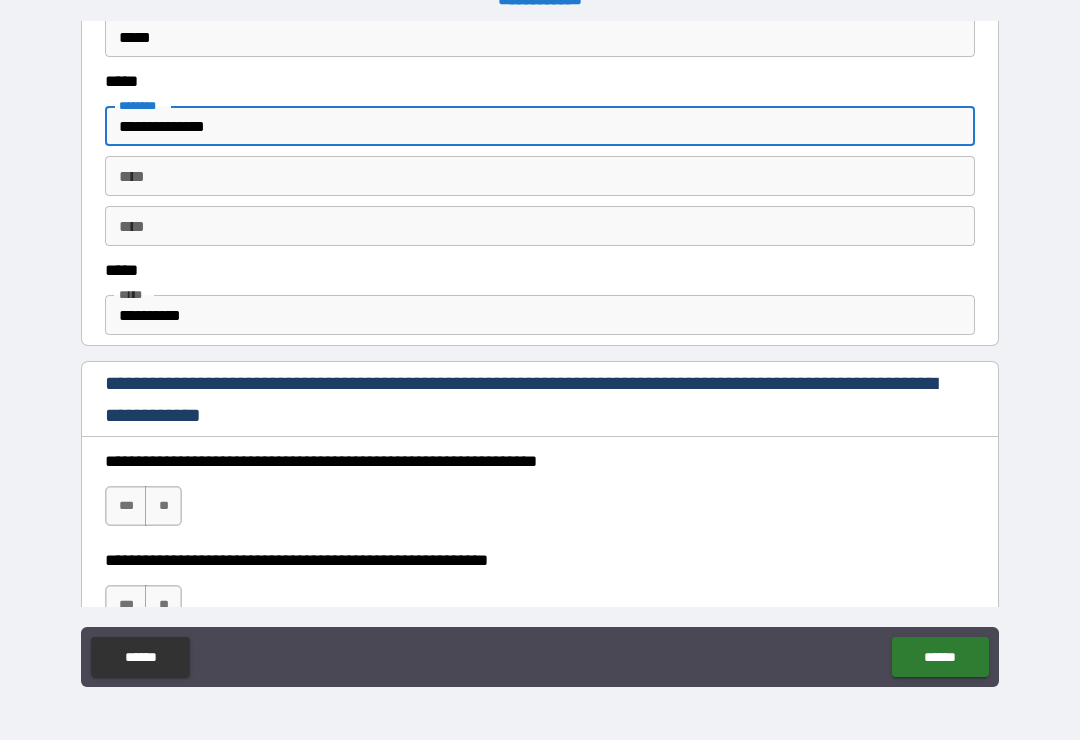 click on "**********" at bounding box center [540, 126] 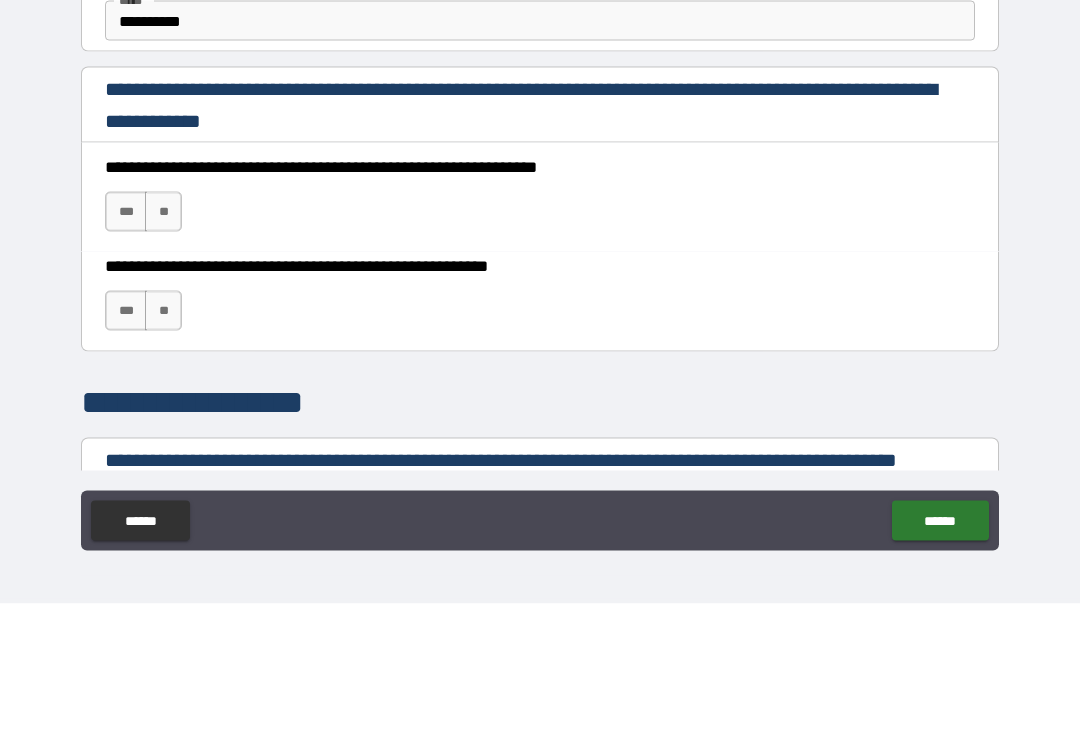 scroll, scrollTop: 1154, scrollLeft: 0, axis: vertical 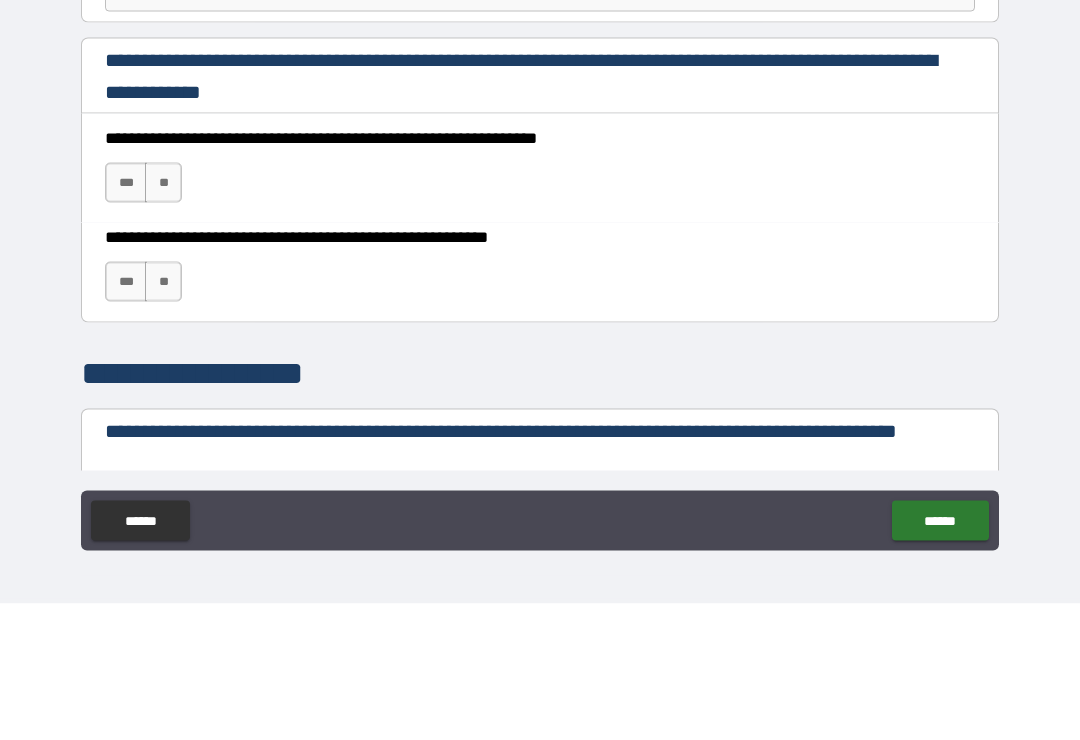 click on "***" at bounding box center [126, 319] 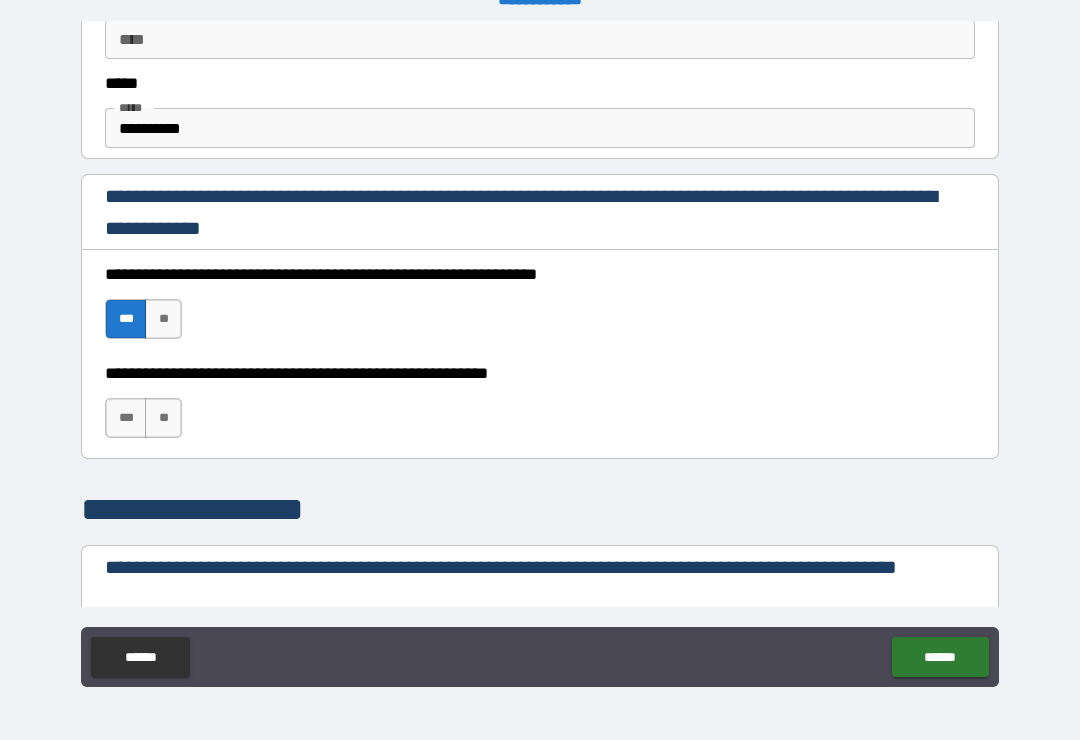 click on "**" at bounding box center (163, 418) 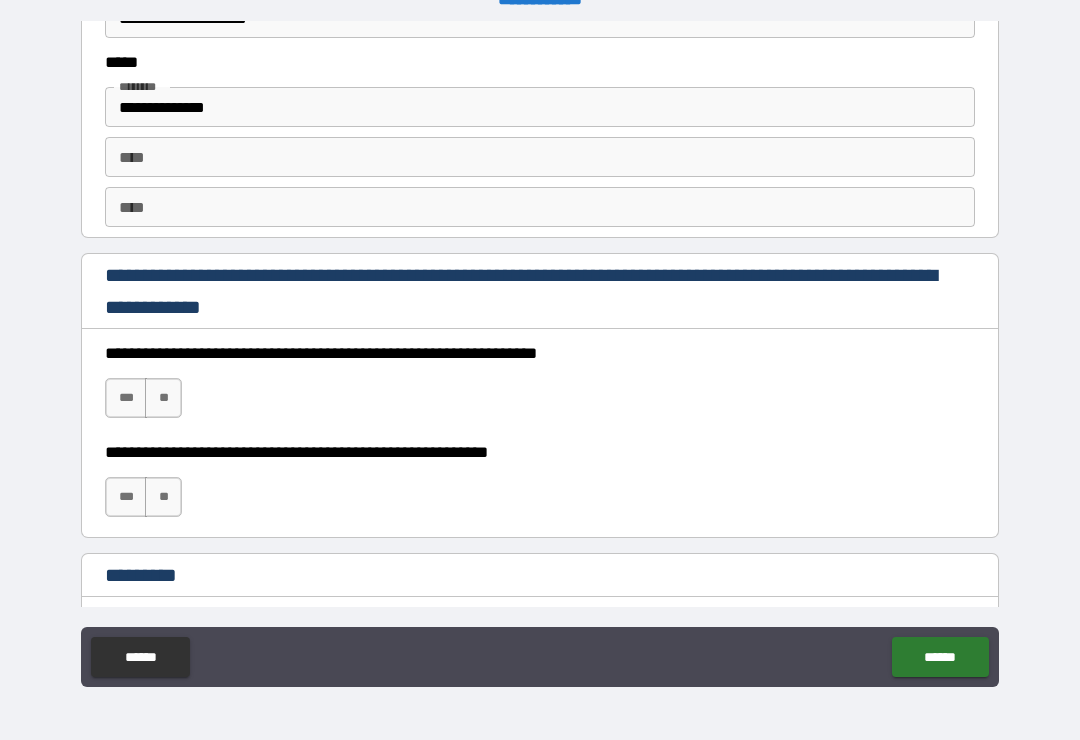 scroll, scrollTop: 2688, scrollLeft: 0, axis: vertical 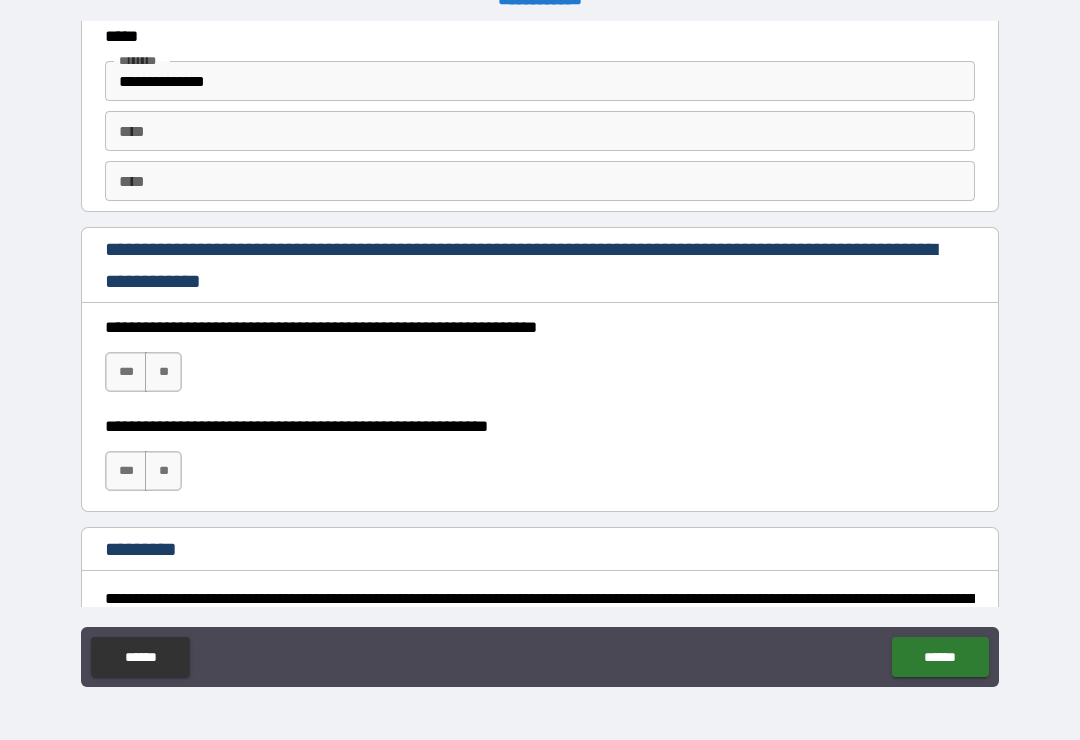 click on "***" at bounding box center (126, 372) 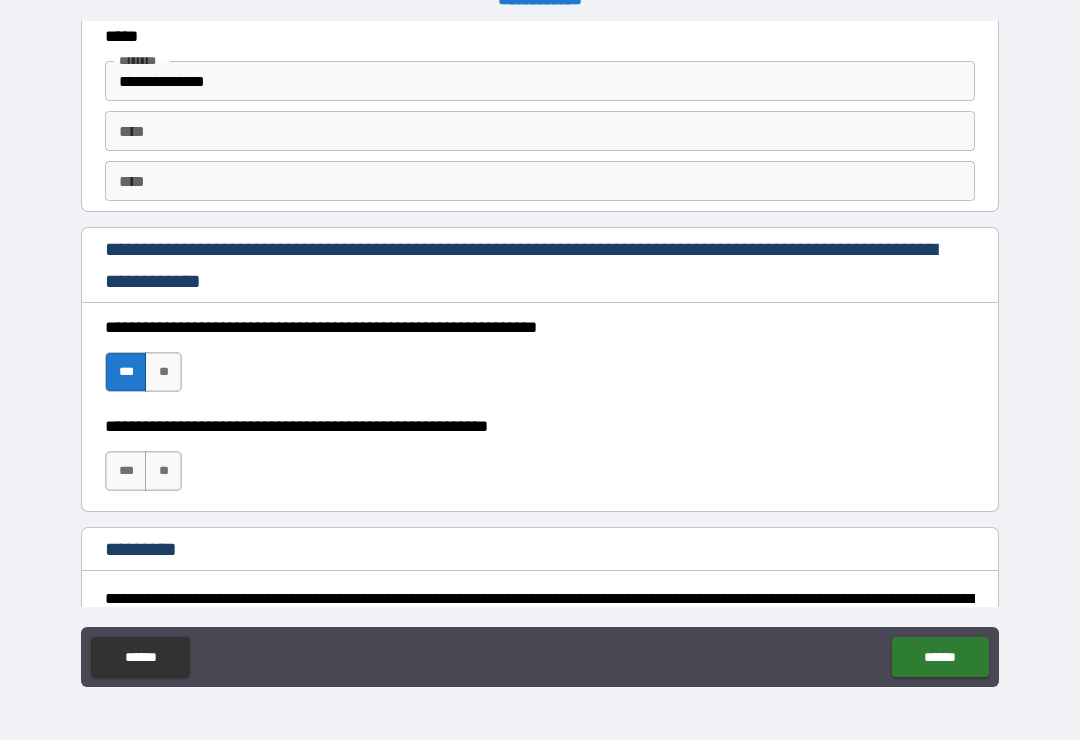 click on "***" at bounding box center (126, 471) 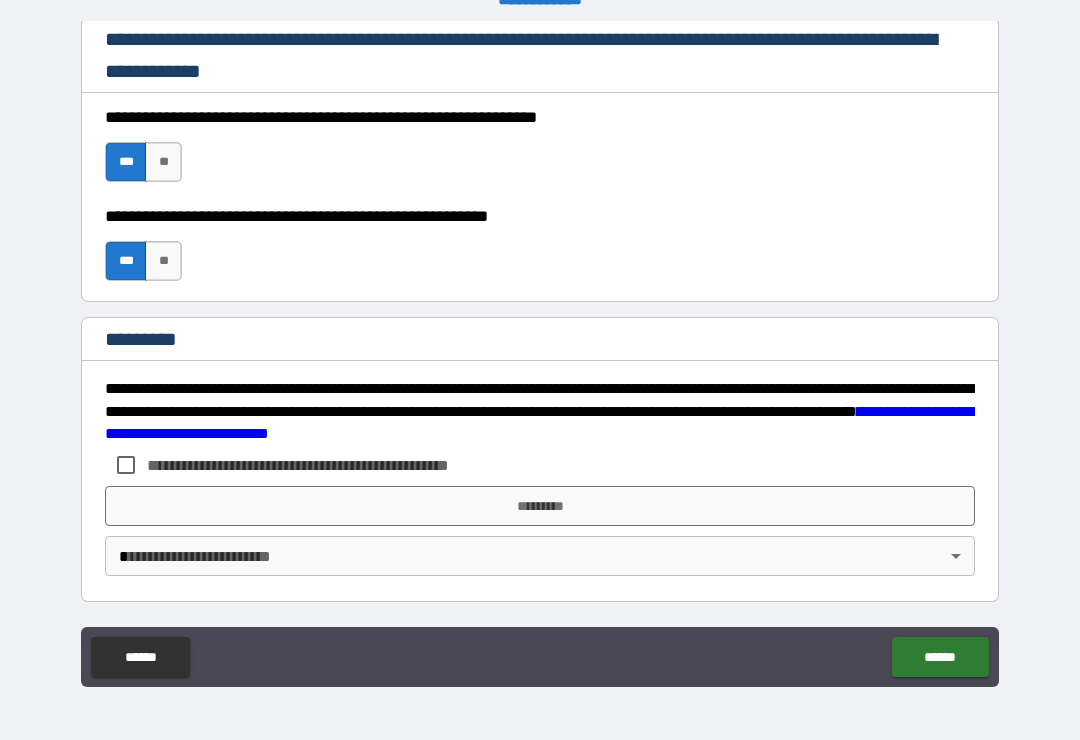 scroll, scrollTop: 2898, scrollLeft: 0, axis: vertical 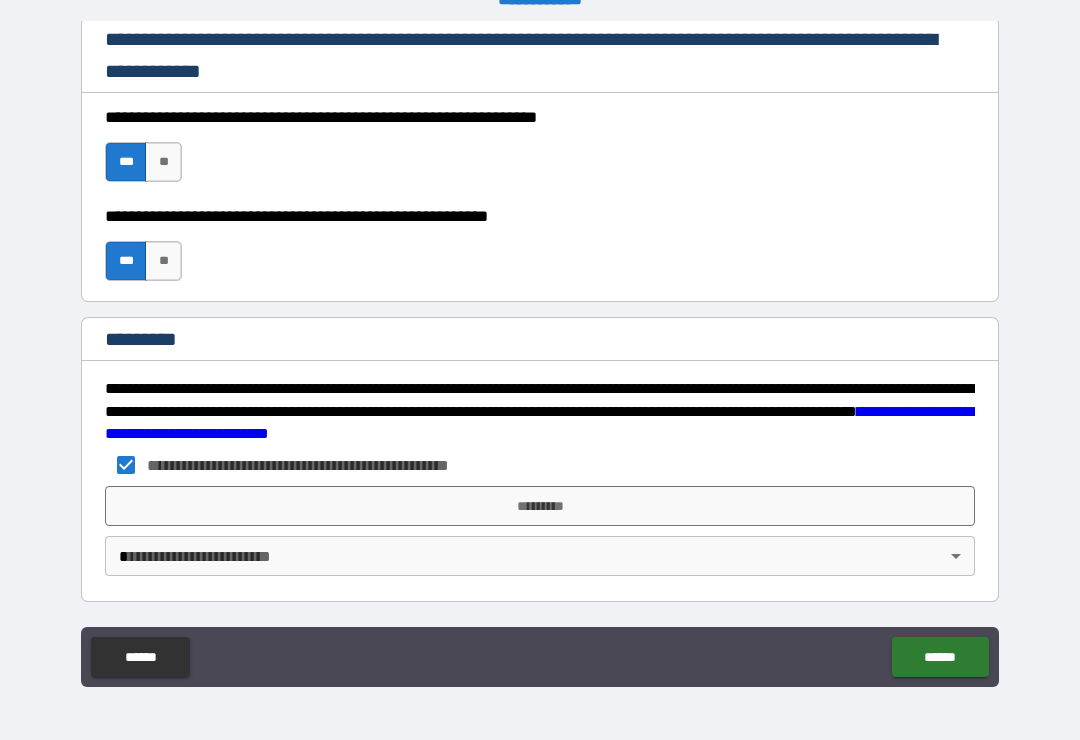 click on "*********" at bounding box center [540, 506] 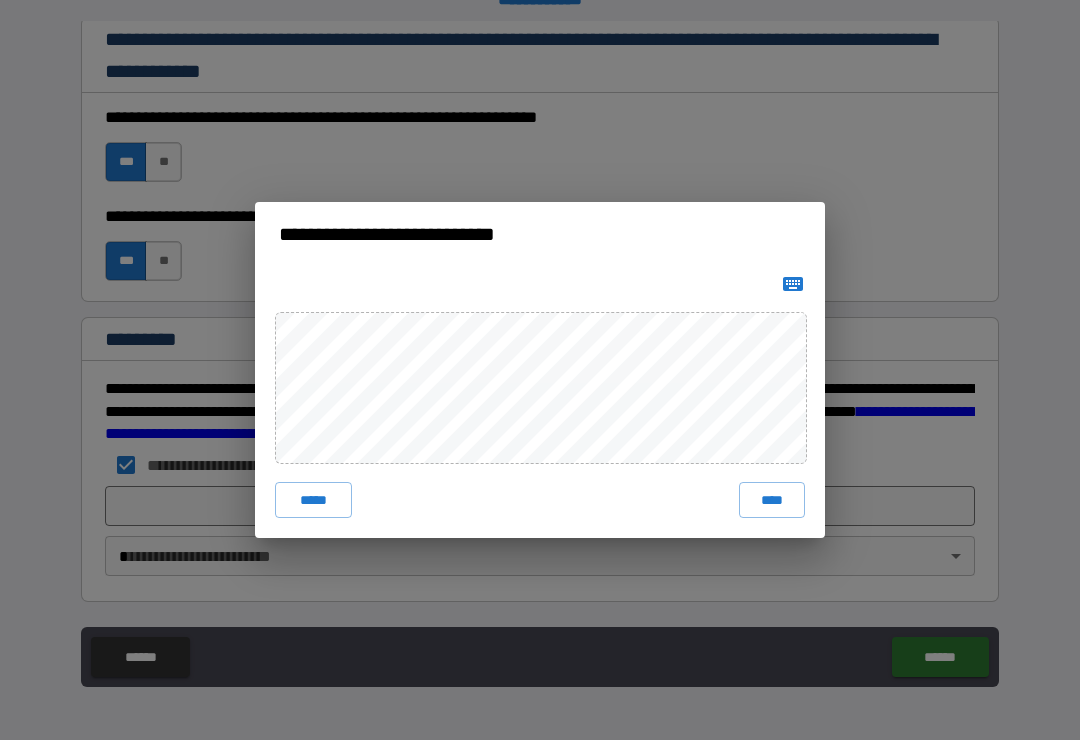 click on "****" at bounding box center (772, 500) 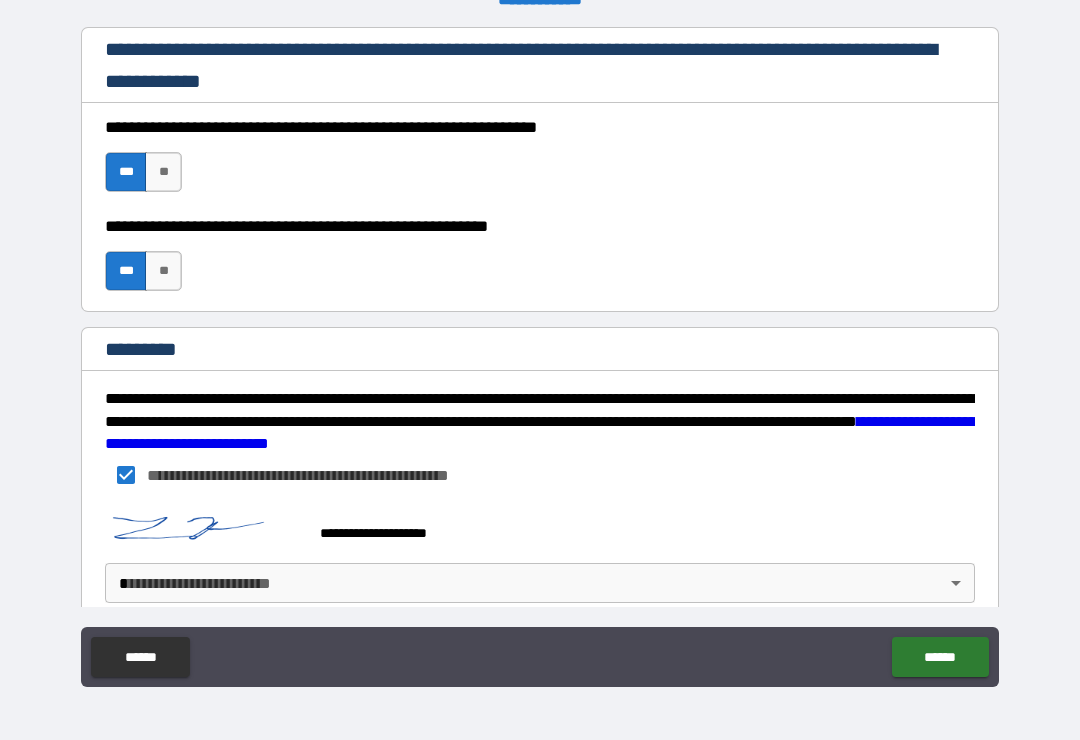 click on "******" at bounding box center [940, 657] 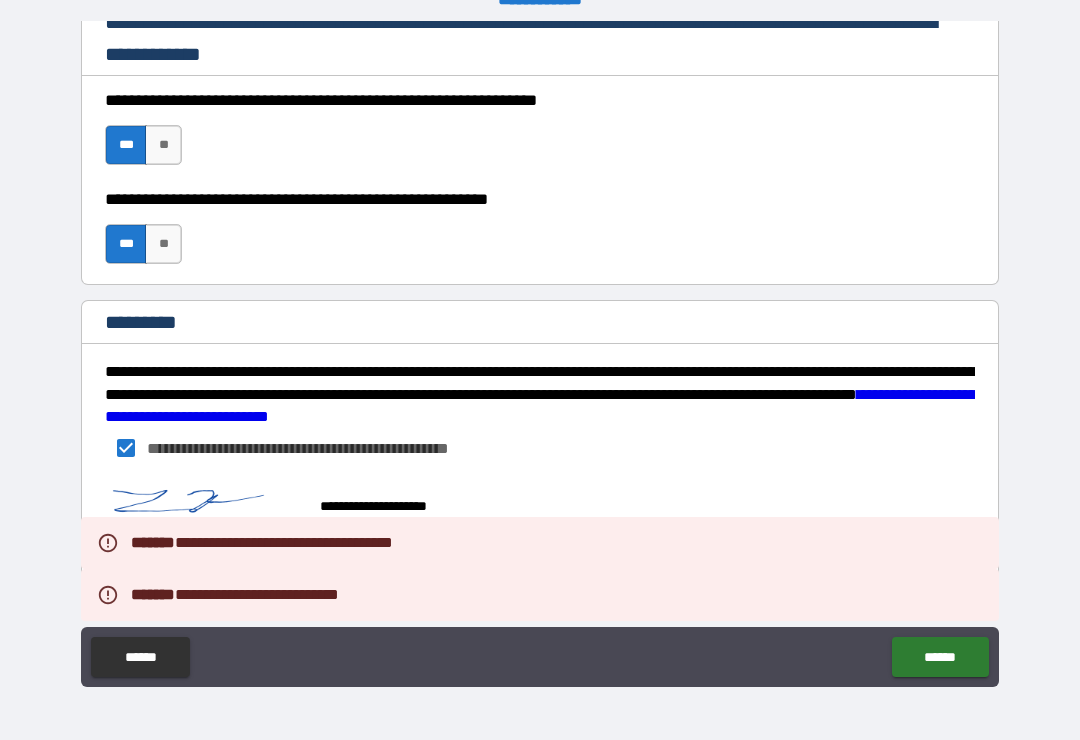 scroll, scrollTop: 2915, scrollLeft: 0, axis: vertical 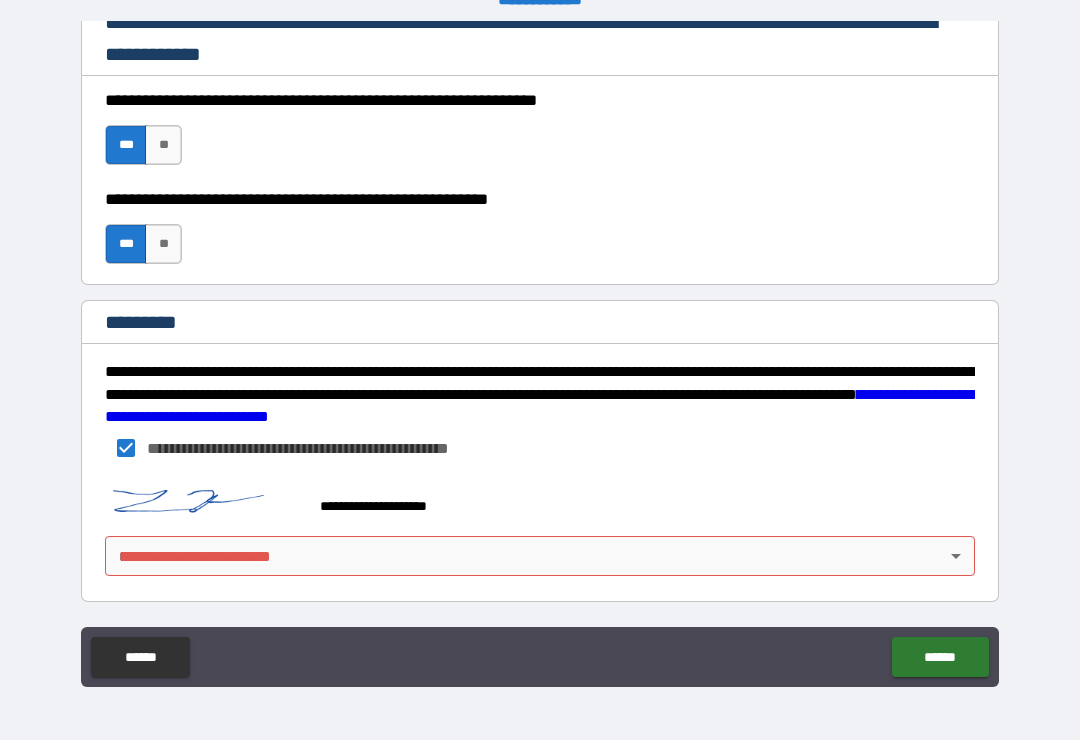 click on "**********" at bounding box center [540, 354] 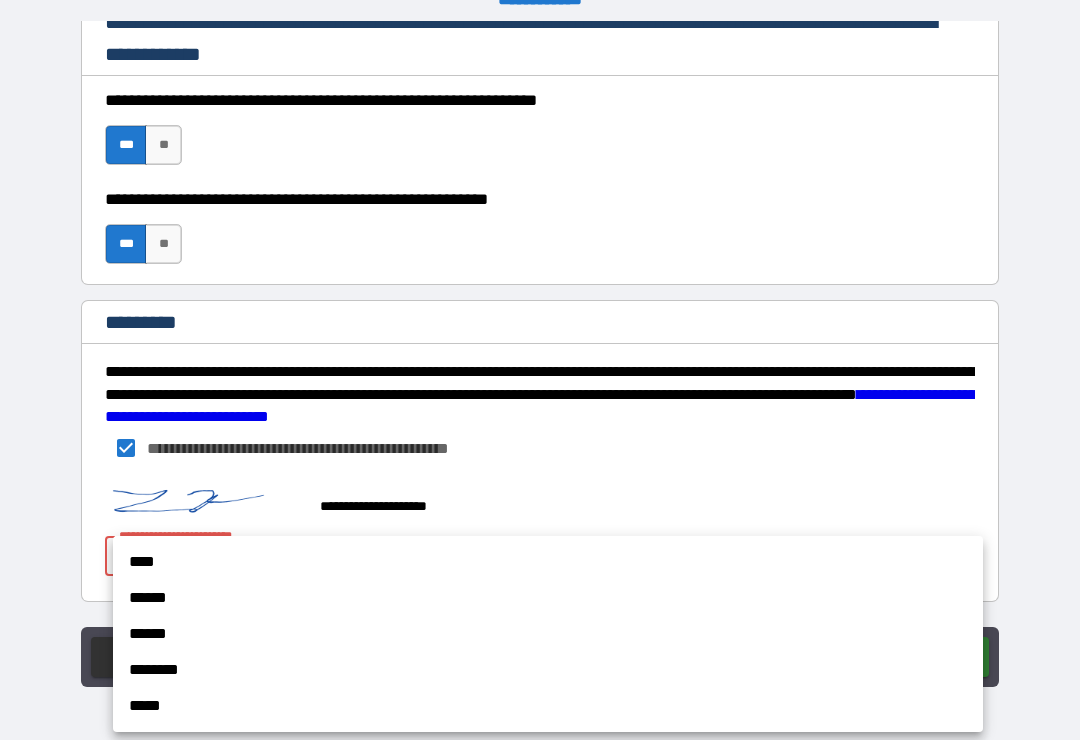 click on "****" at bounding box center [548, 562] 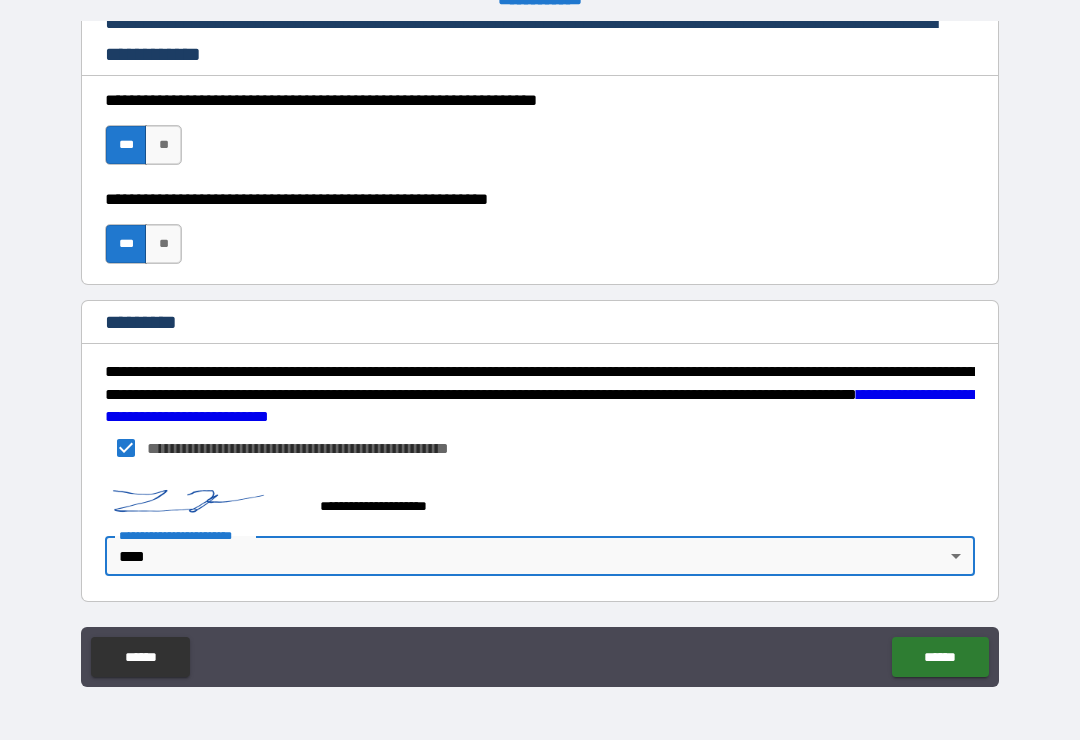 click on "******" at bounding box center (940, 657) 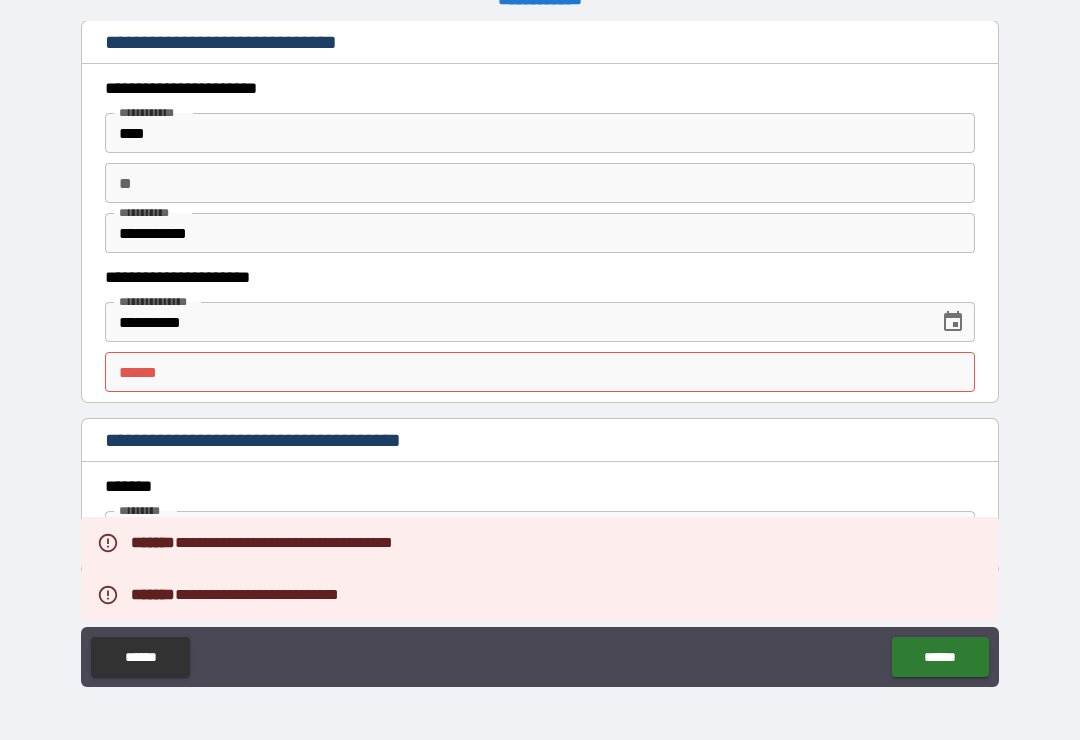 scroll, scrollTop: 1815, scrollLeft: 0, axis: vertical 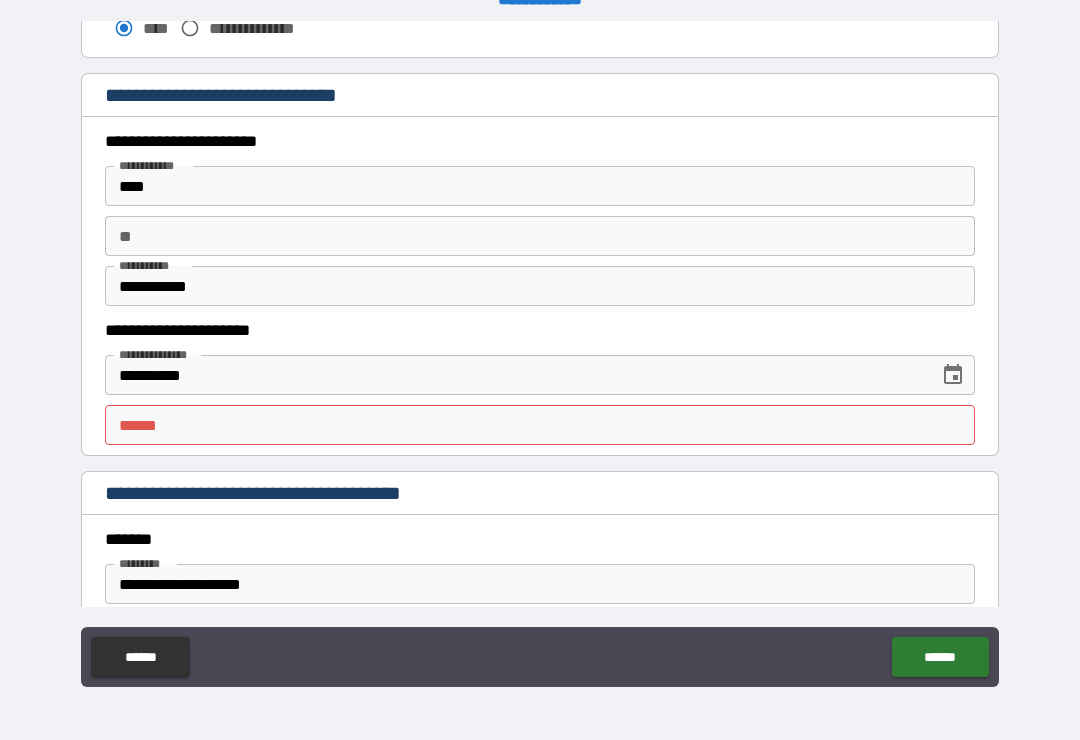click on "****   *" at bounding box center [540, 425] 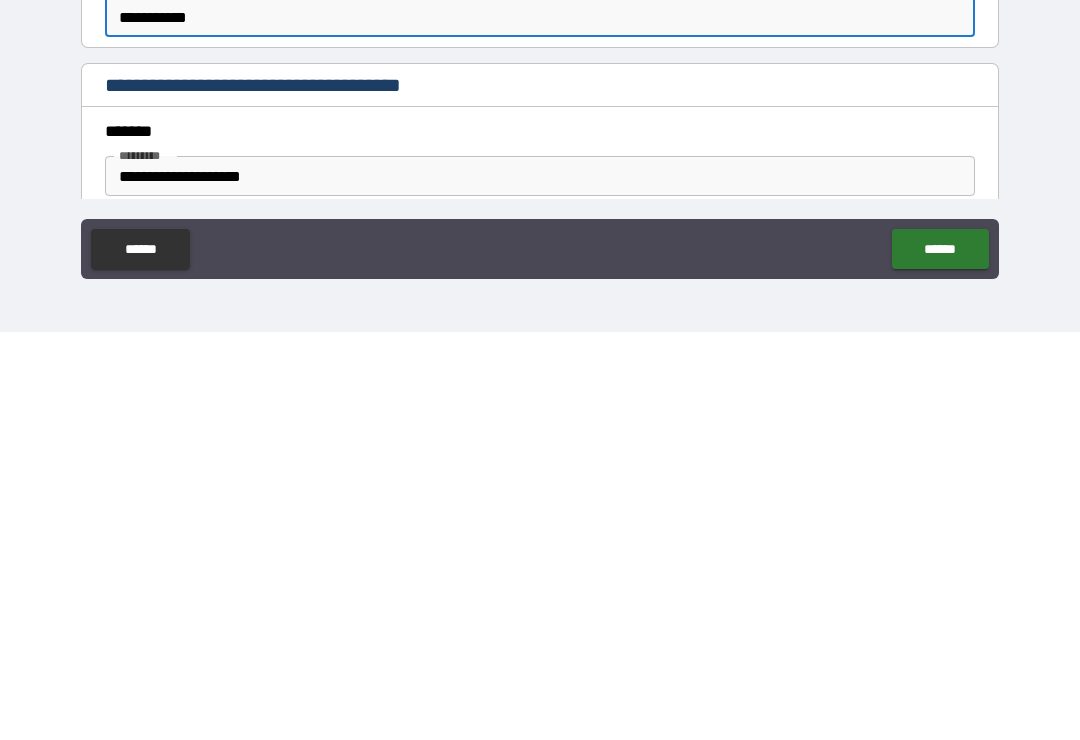 click on "******" at bounding box center (940, 657) 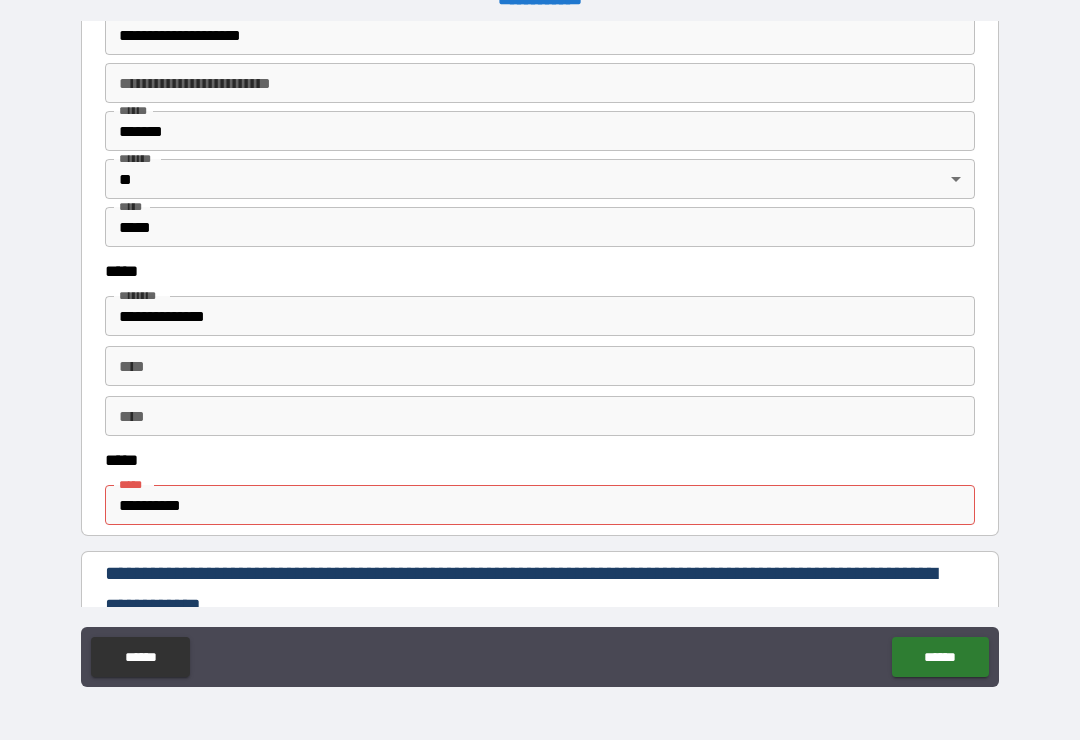 scroll, scrollTop: 776, scrollLeft: 0, axis: vertical 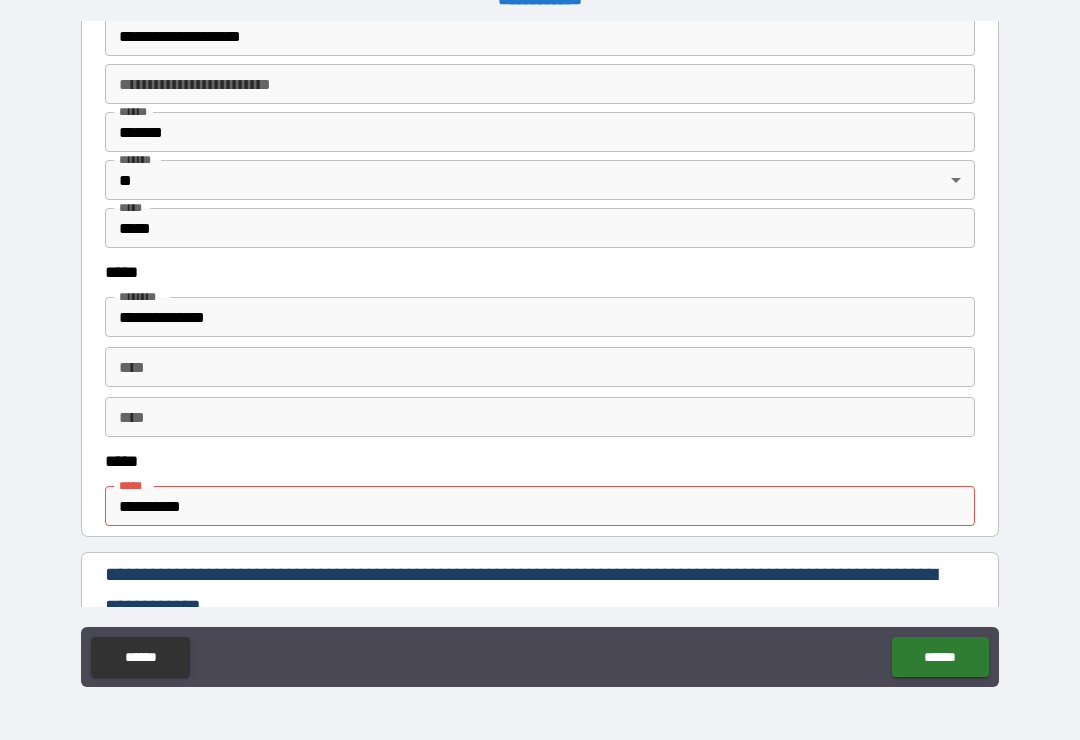 click on "**********" at bounding box center (540, 506) 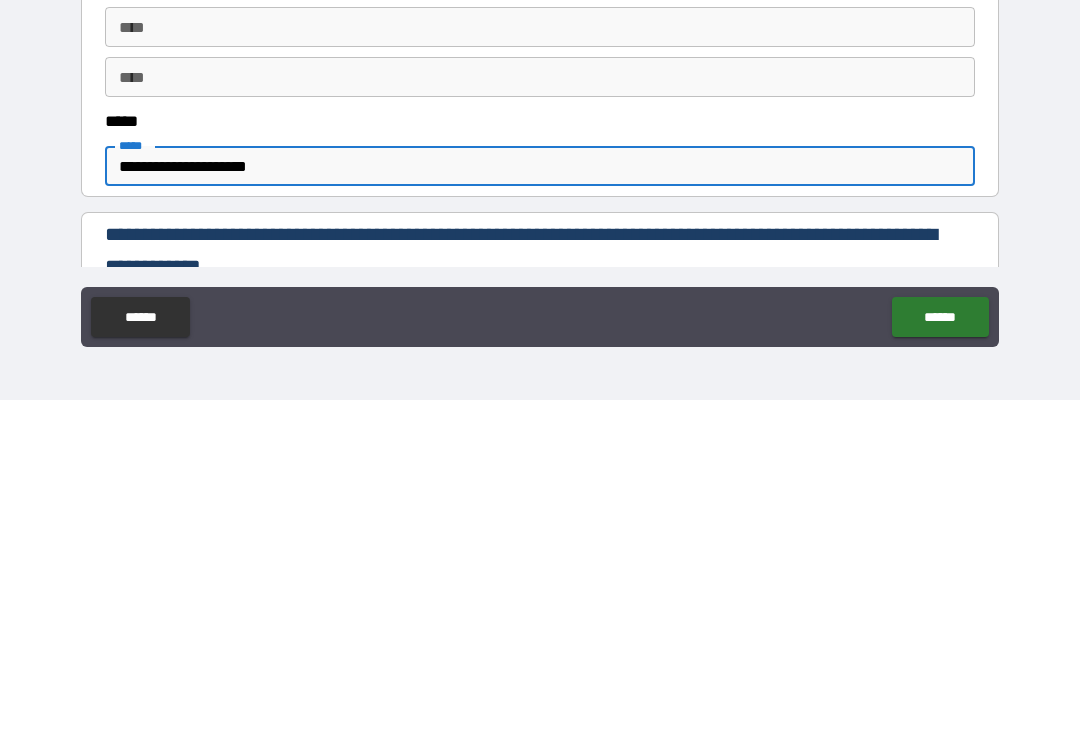 click on "******" at bounding box center [940, 657] 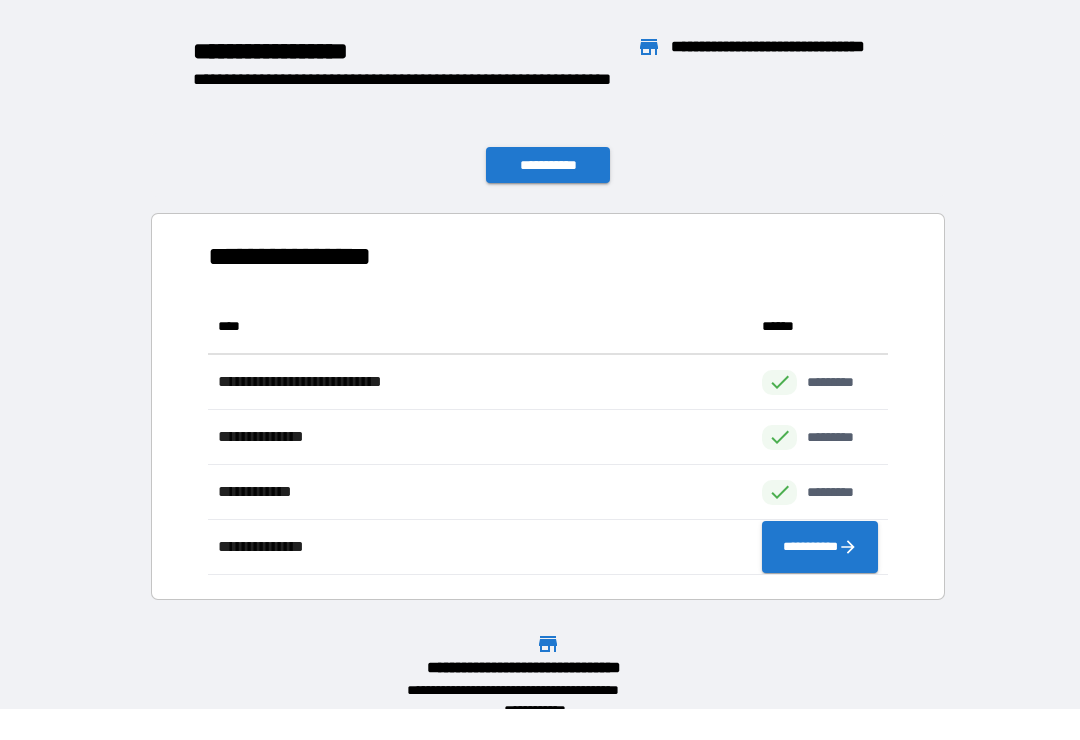 scroll, scrollTop: 1, scrollLeft: 1, axis: both 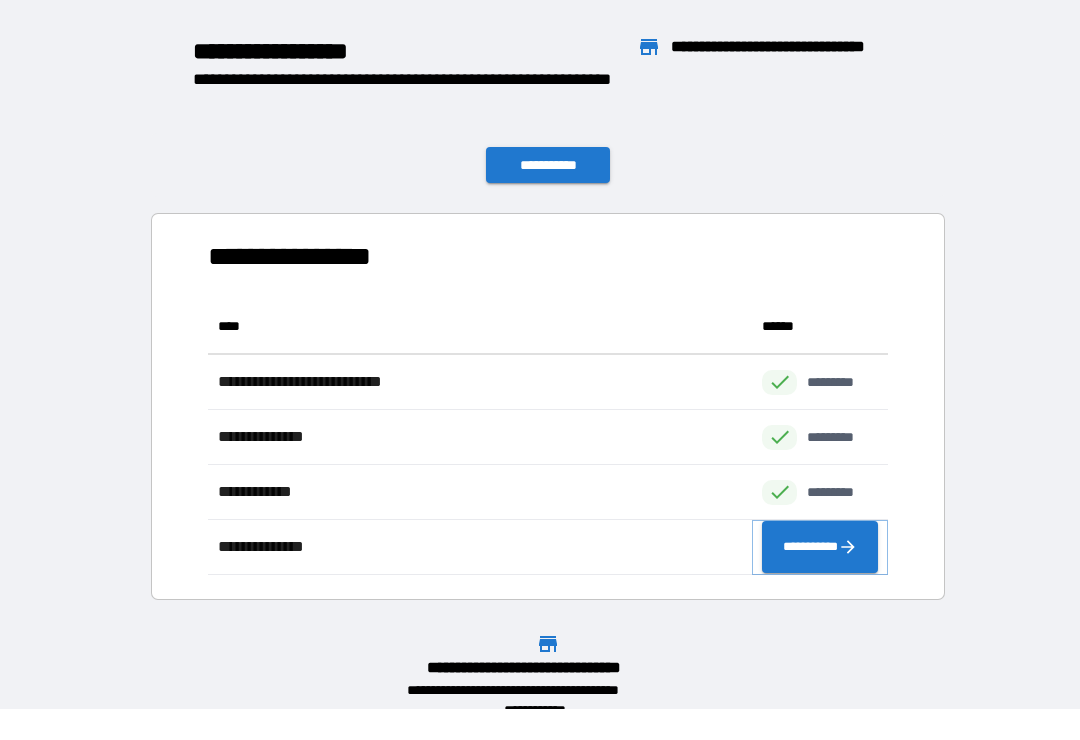 click on "**********" at bounding box center (820, 547) 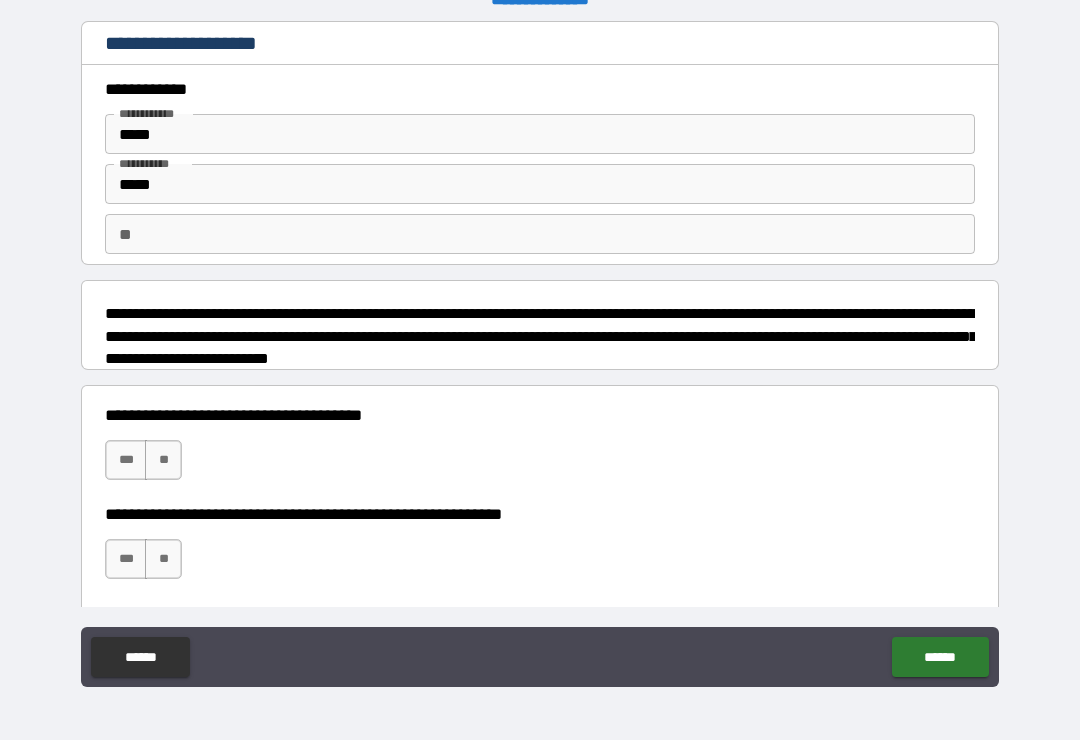 click on "**" at bounding box center (163, 460) 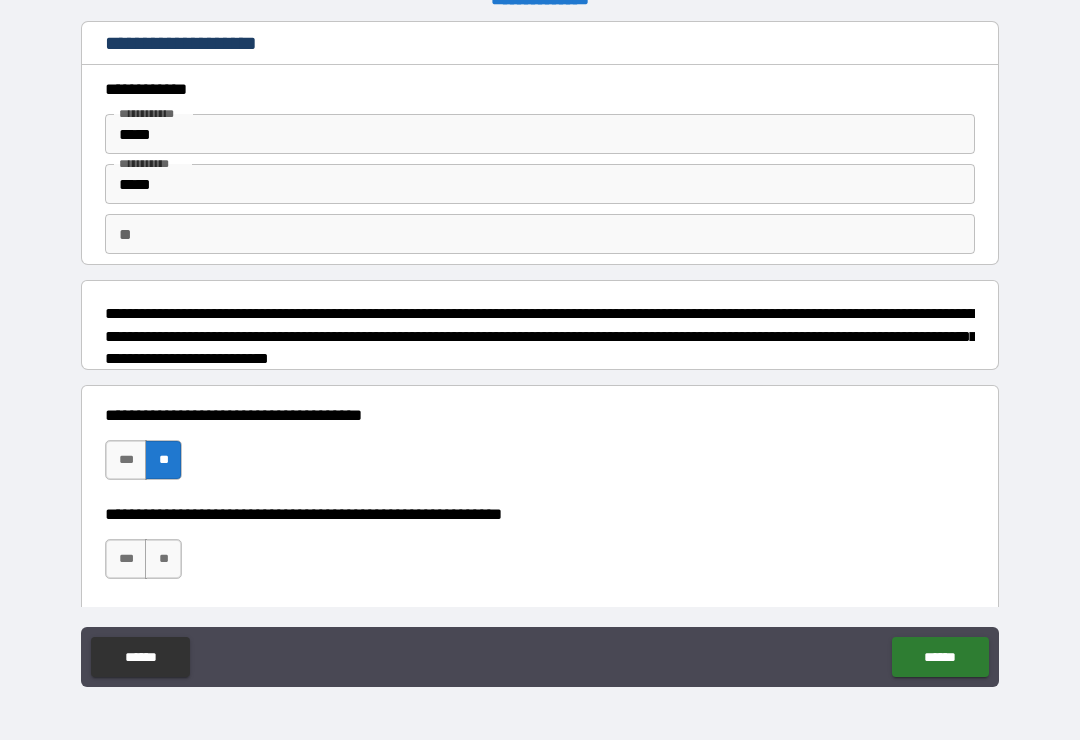 click on "**" at bounding box center [163, 559] 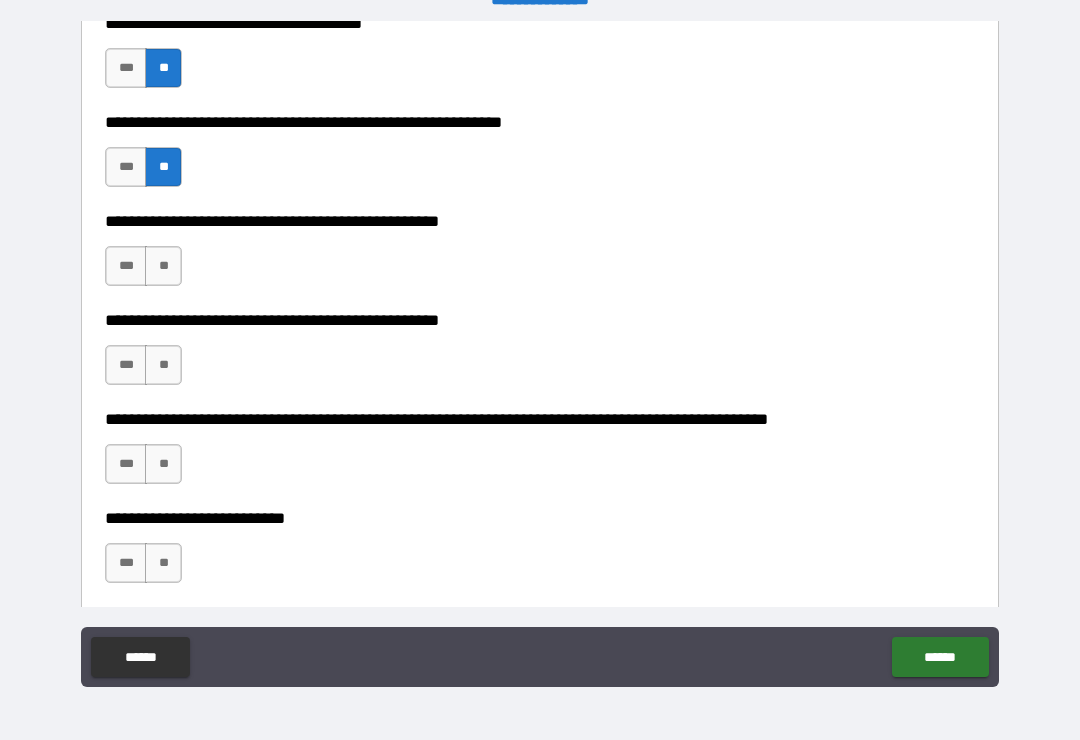 scroll, scrollTop: 399, scrollLeft: 0, axis: vertical 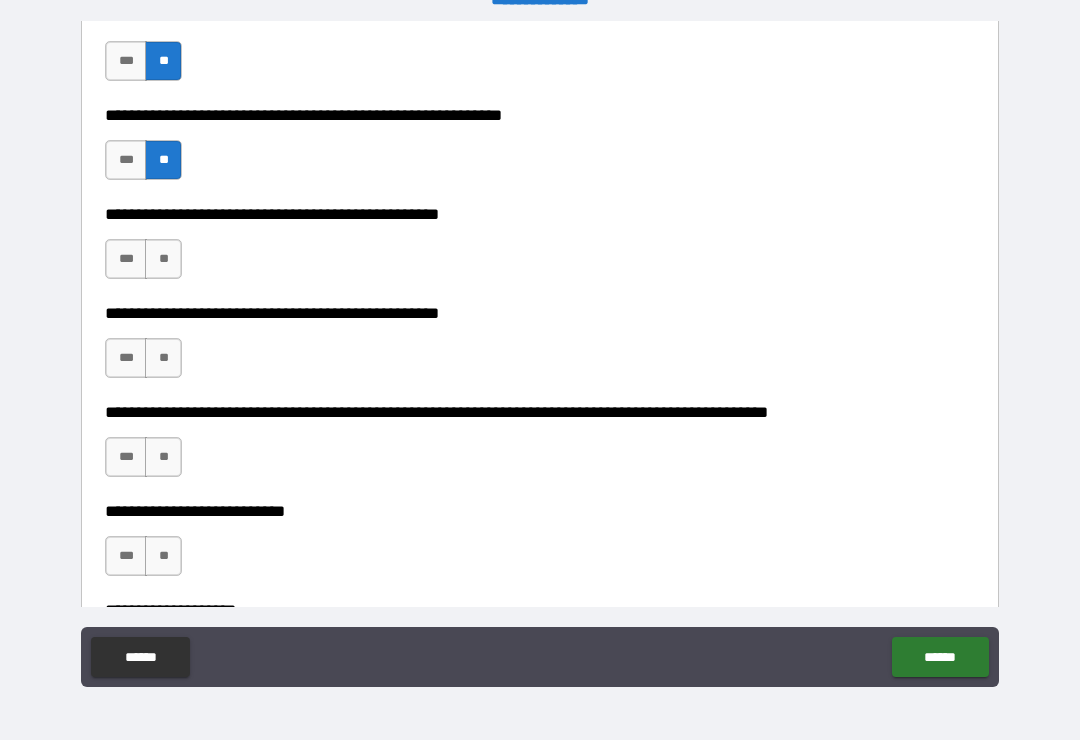 click on "**" at bounding box center [163, 259] 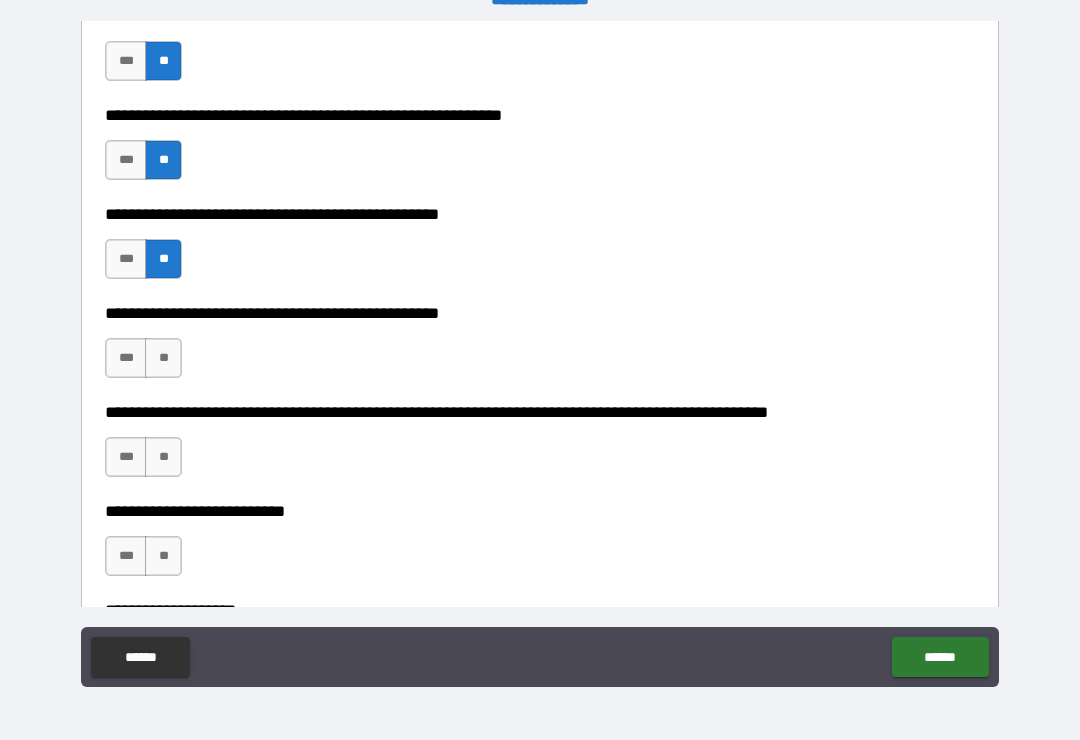 click on "**" at bounding box center (163, 358) 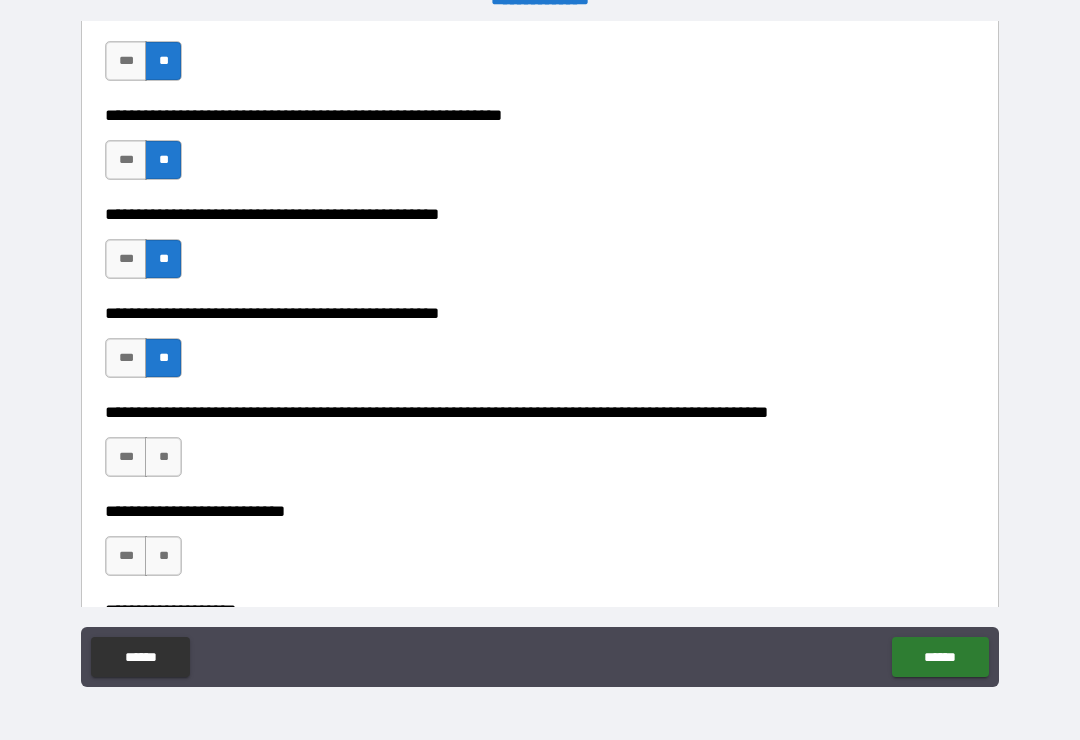 click on "**" at bounding box center [163, 457] 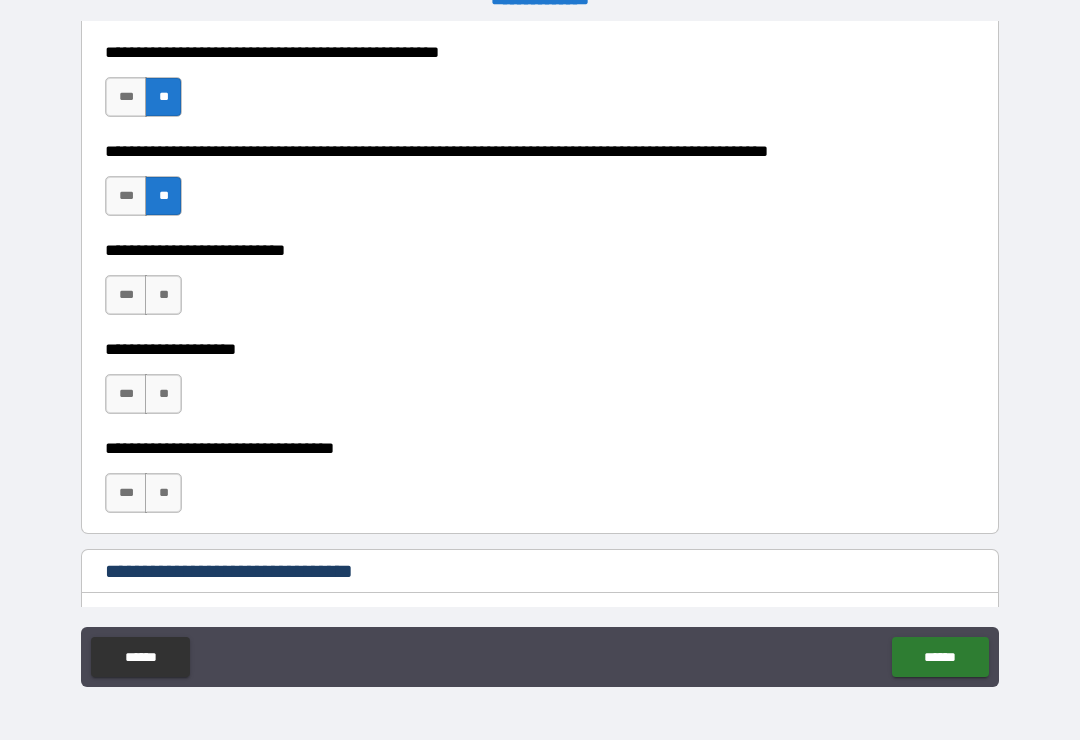 scroll, scrollTop: 663, scrollLeft: 0, axis: vertical 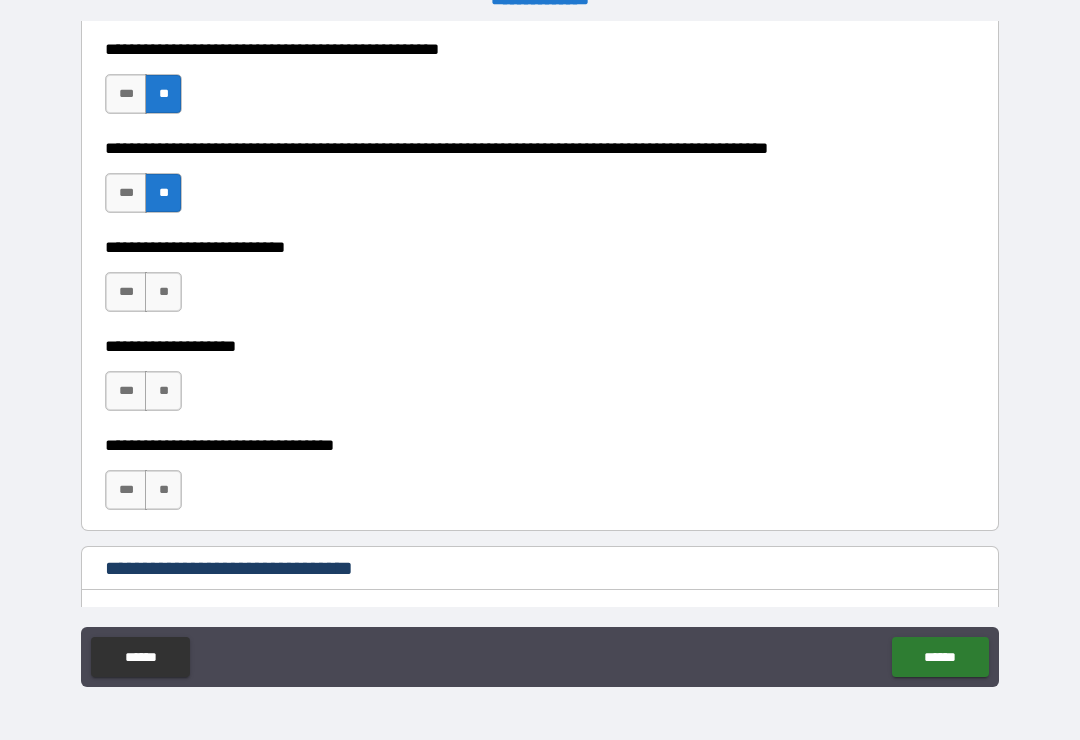 click on "**" at bounding box center (163, 292) 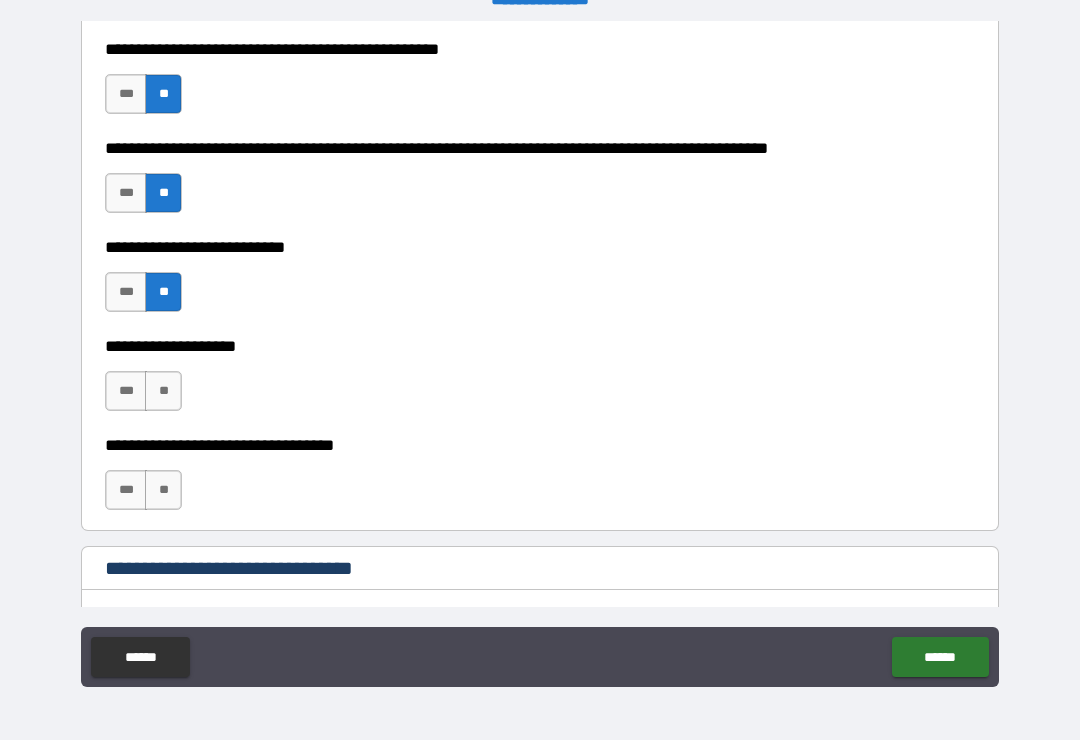 click on "**" at bounding box center [163, 391] 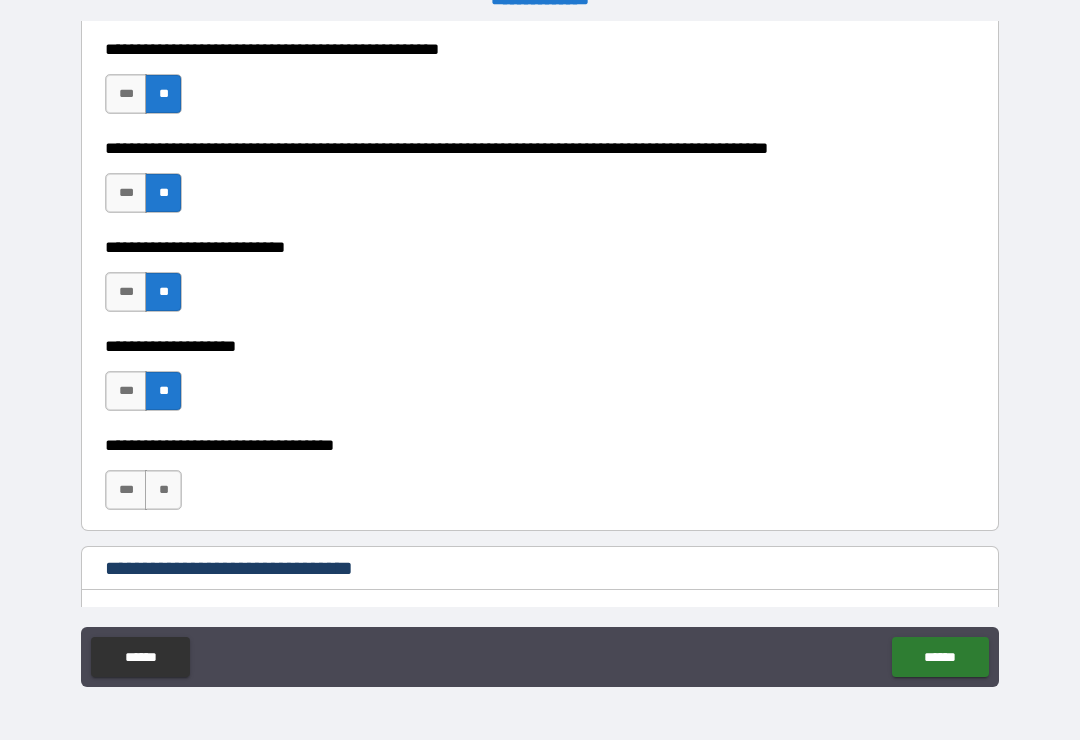 click on "**" at bounding box center [163, 490] 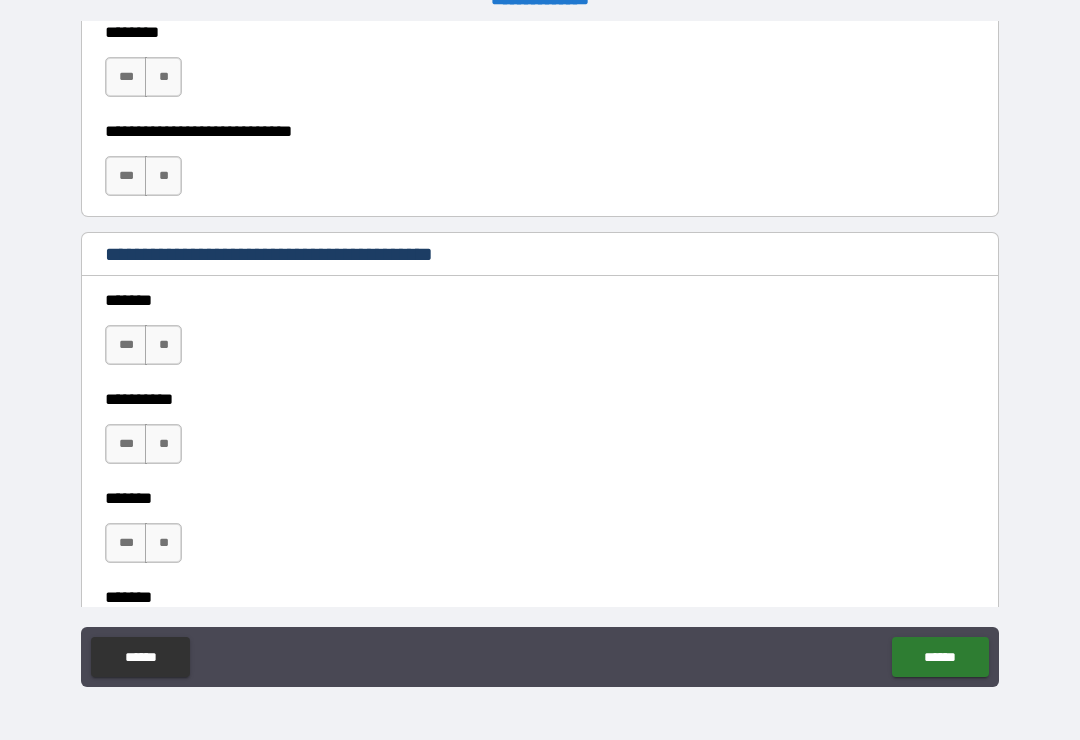 scroll, scrollTop: 1646, scrollLeft: 0, axis: vertical 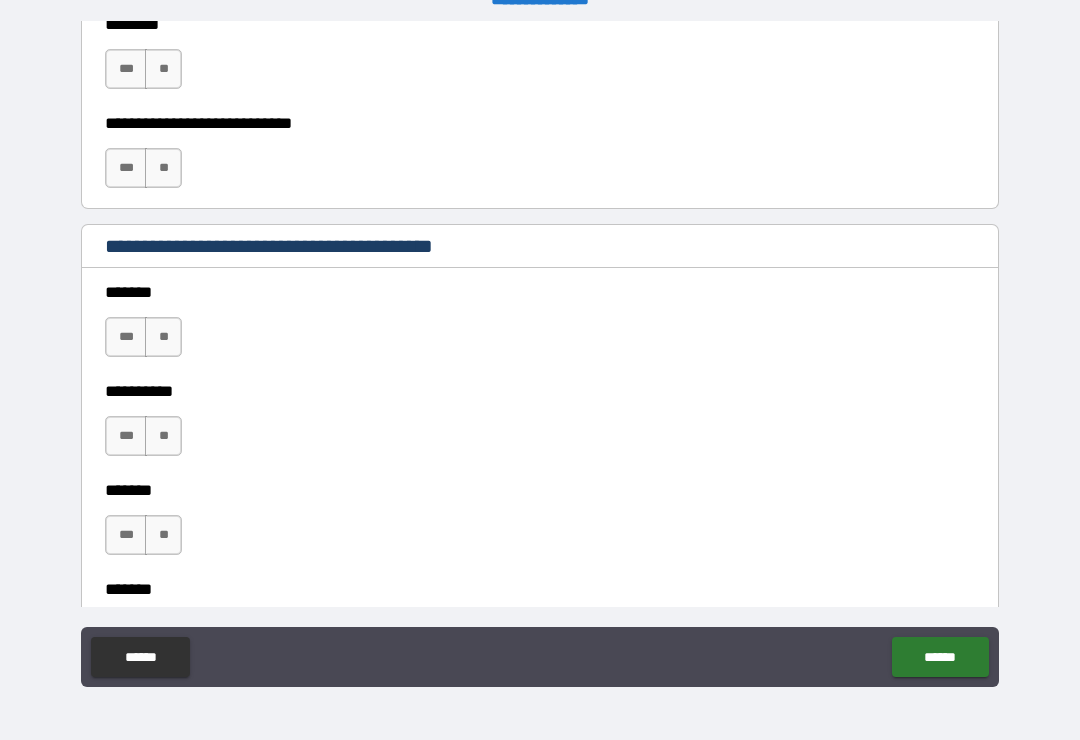 click on "**" at bounding box center [163, 337] 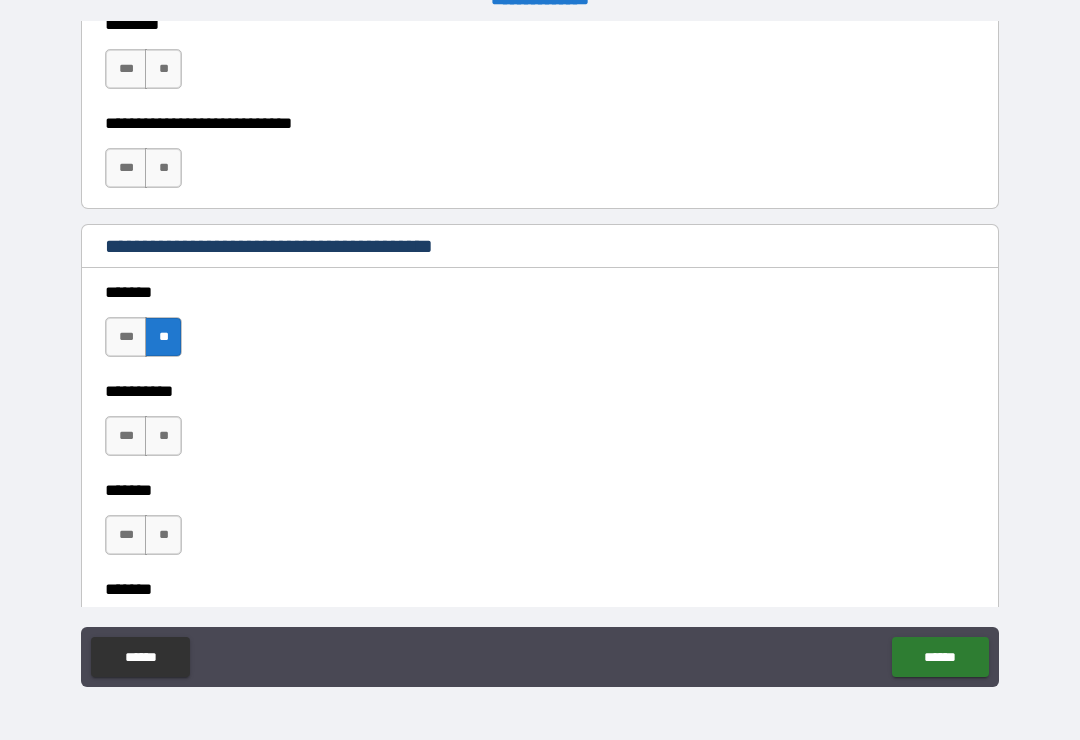click on "**" at bounding box center (163, 436) 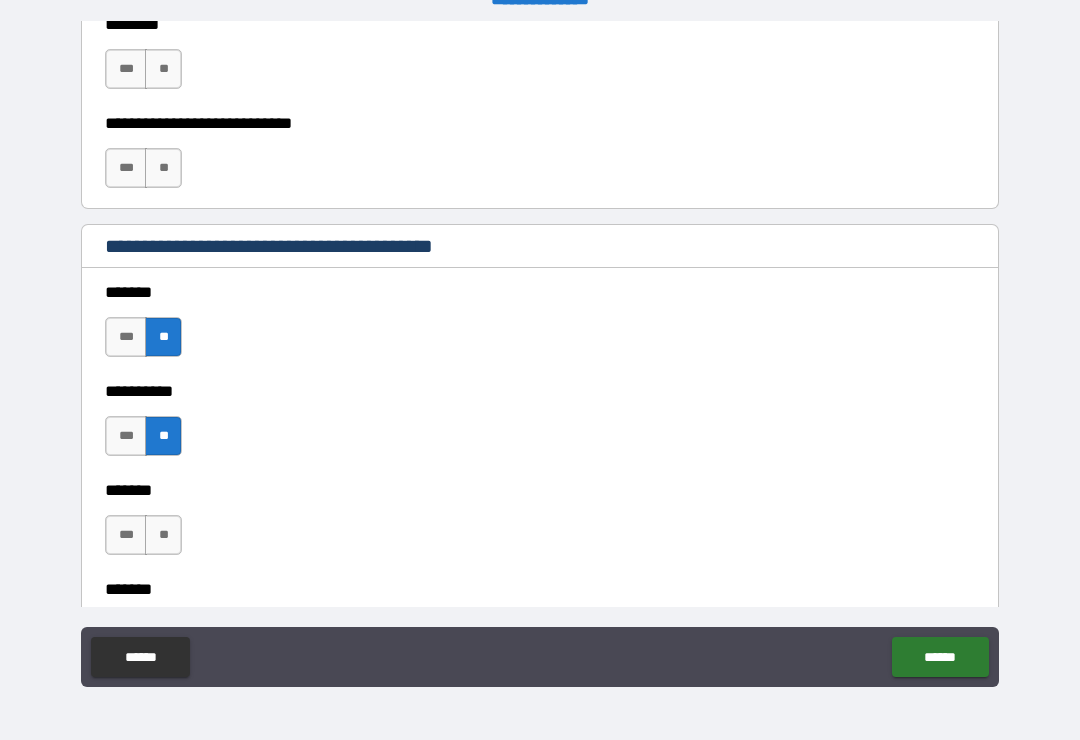 click on "**" at bounding box center (163, 535) 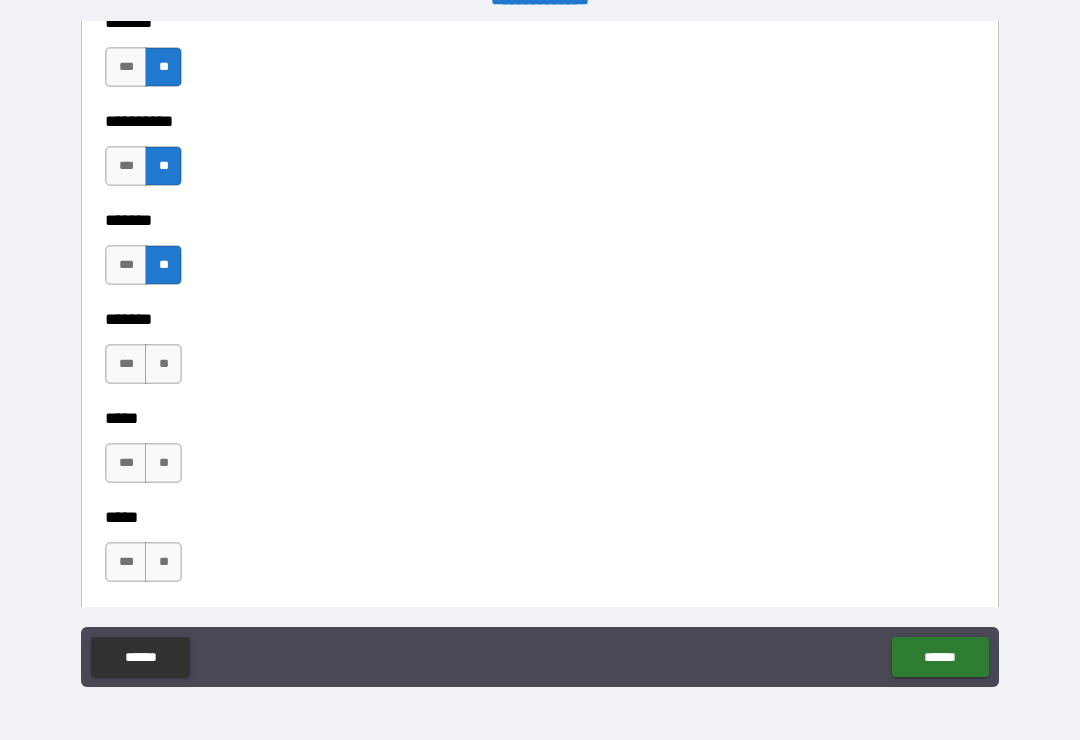 scroll, scrollTop: 1975, scrollLeft: 0, axis: vertical 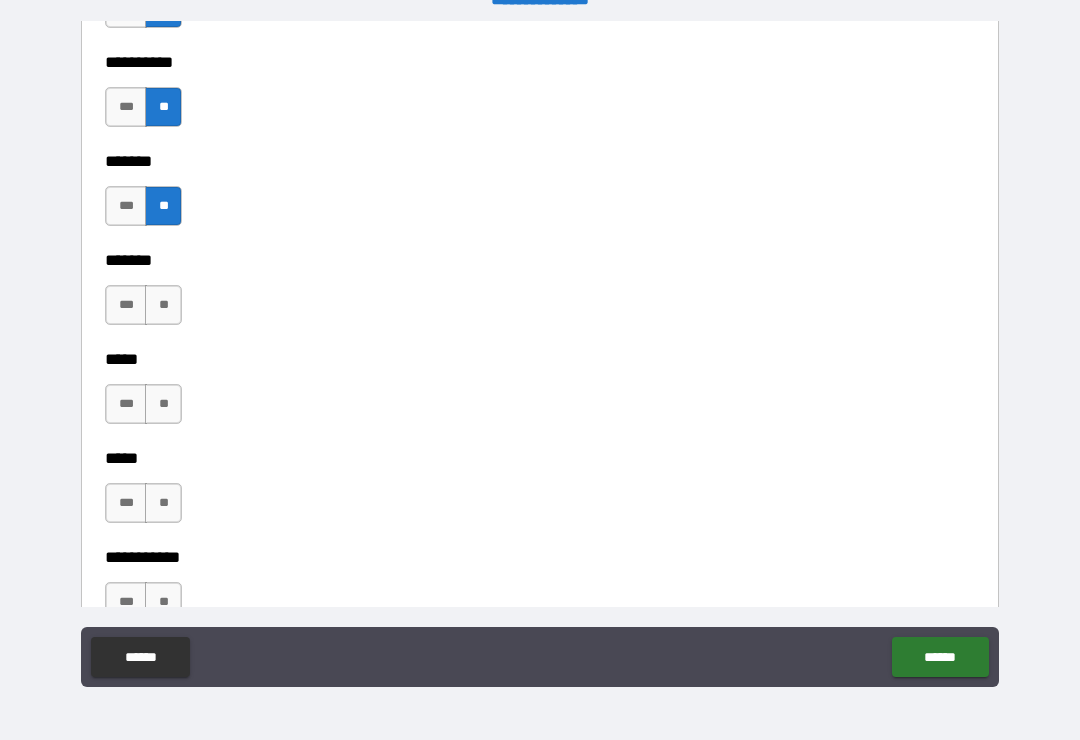 click on "**" at bounding box center (163, 305) 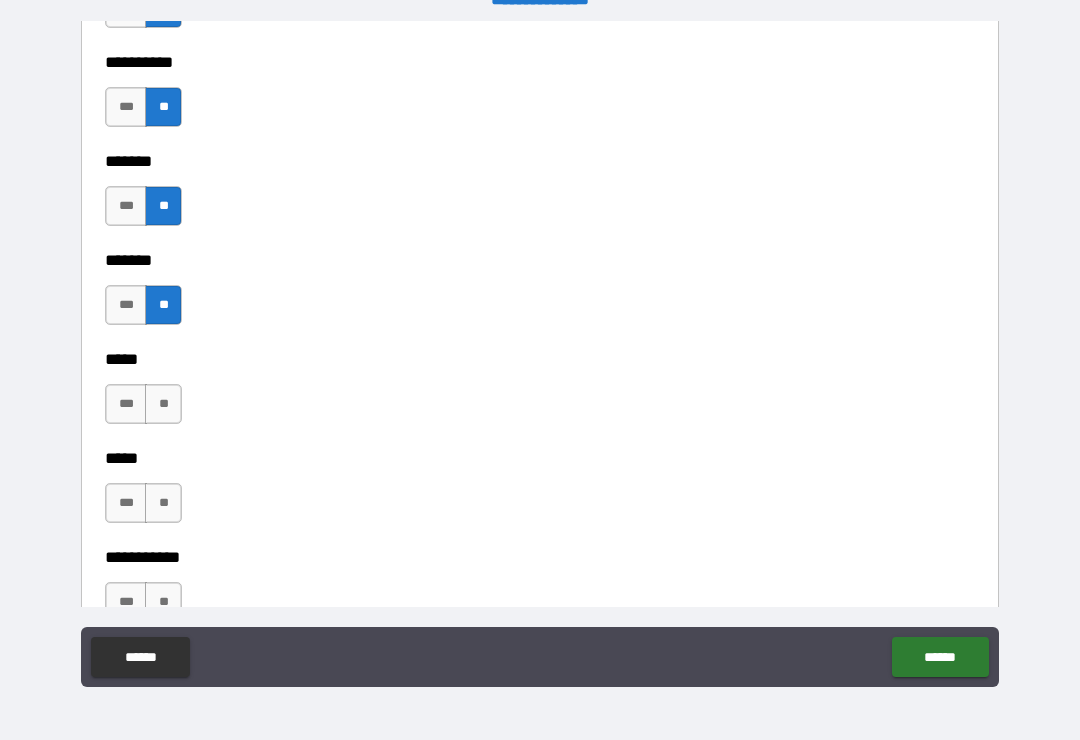 click on "**" at bounding box center (163, 404) 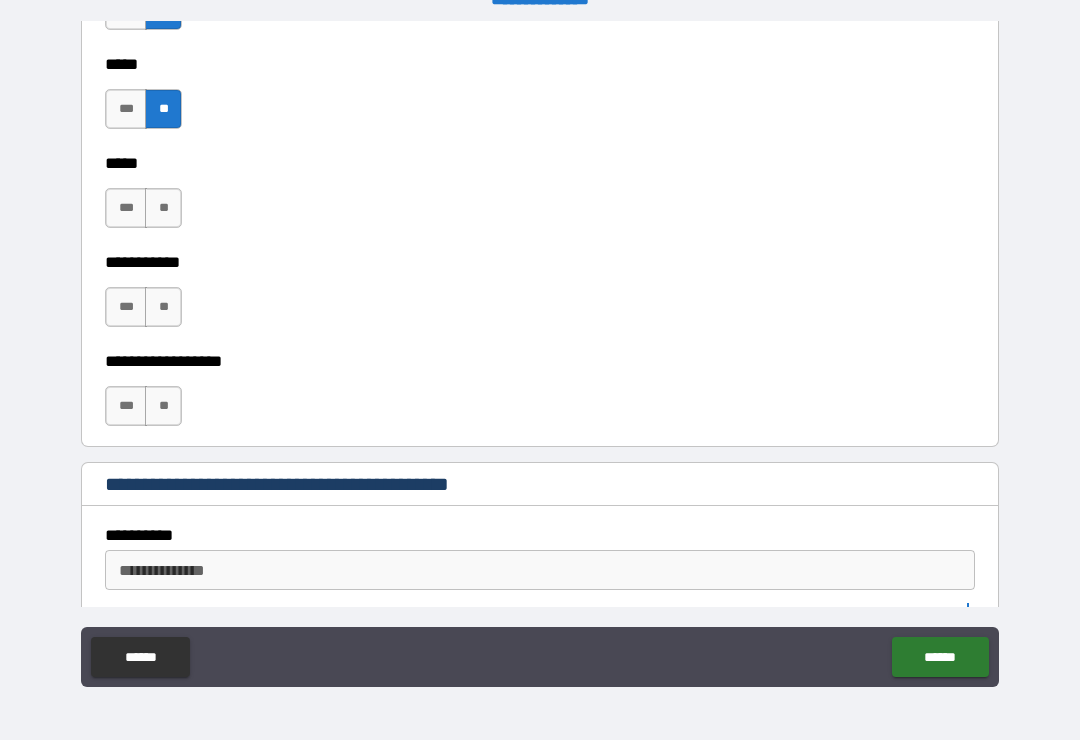 scroll, scrollTop: 2315, scrollLeft: 0, axis: vertical 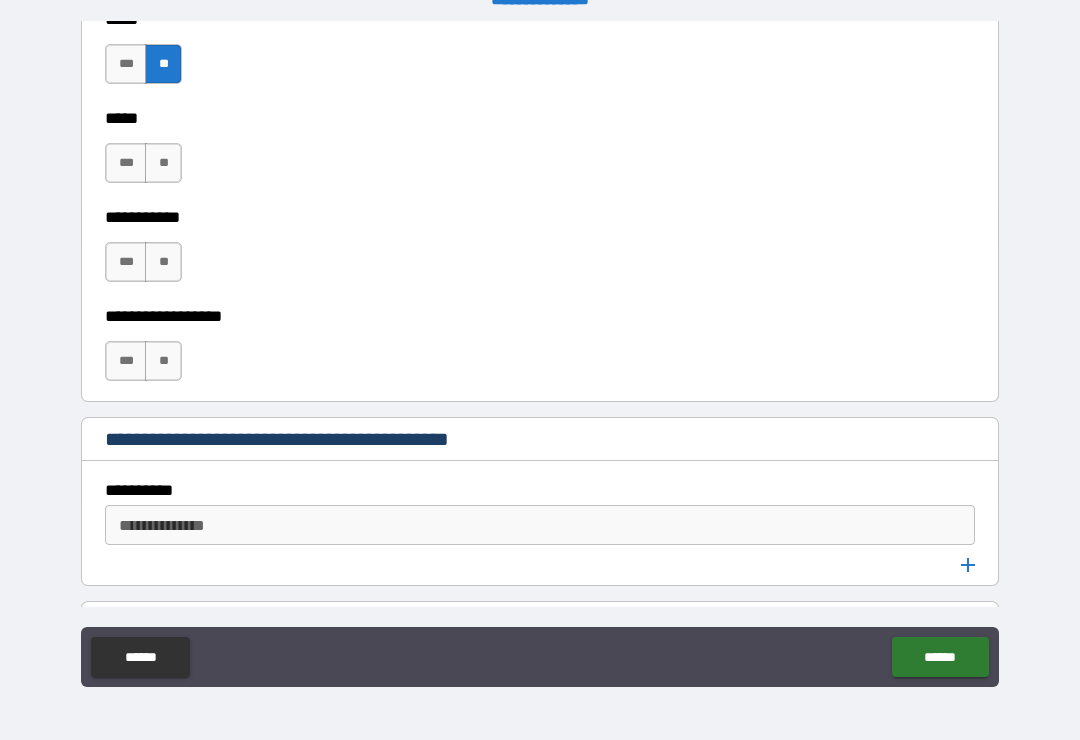 click on "**" at bounding box center (163, 163) 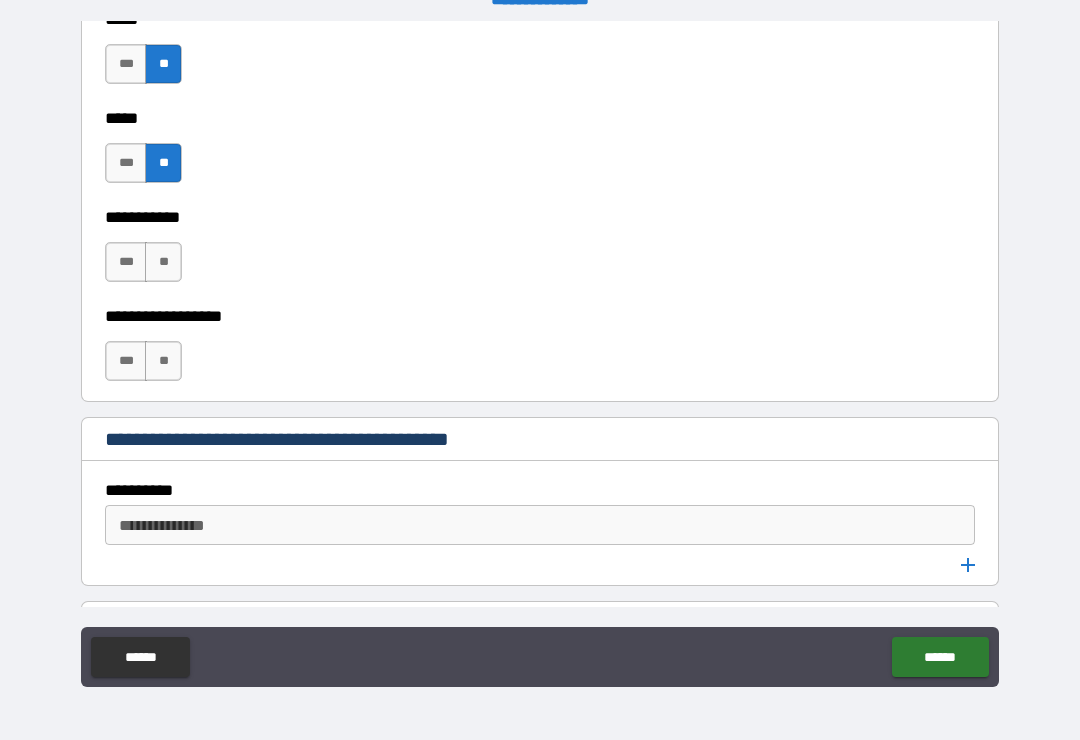 click on "**" at bounding box center [163, 262] 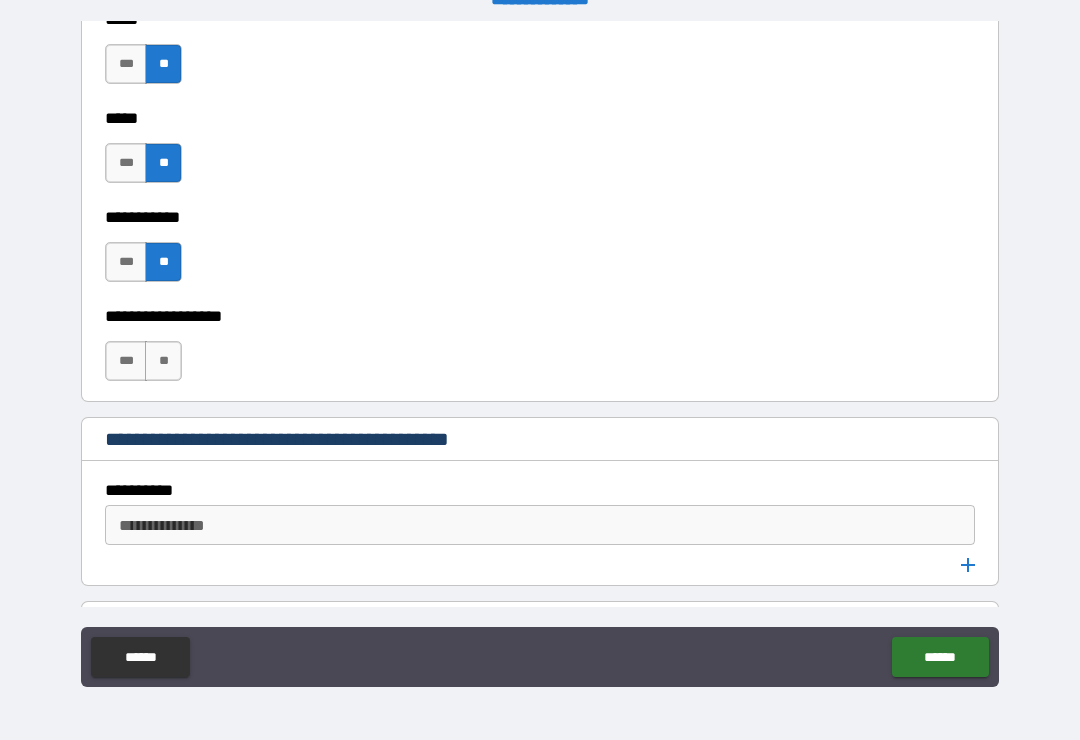 click on "**" at bounding box center (163, 361) 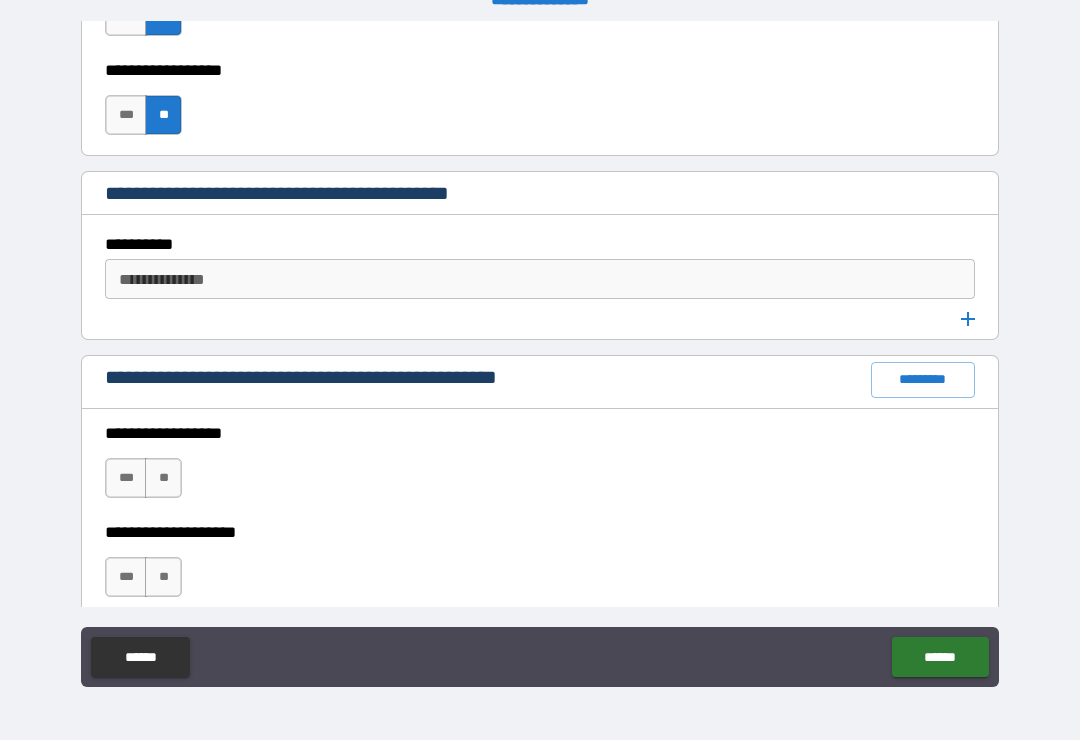 scroll, scrollTop: 2579, scrollLeft: 0, axis: vertical 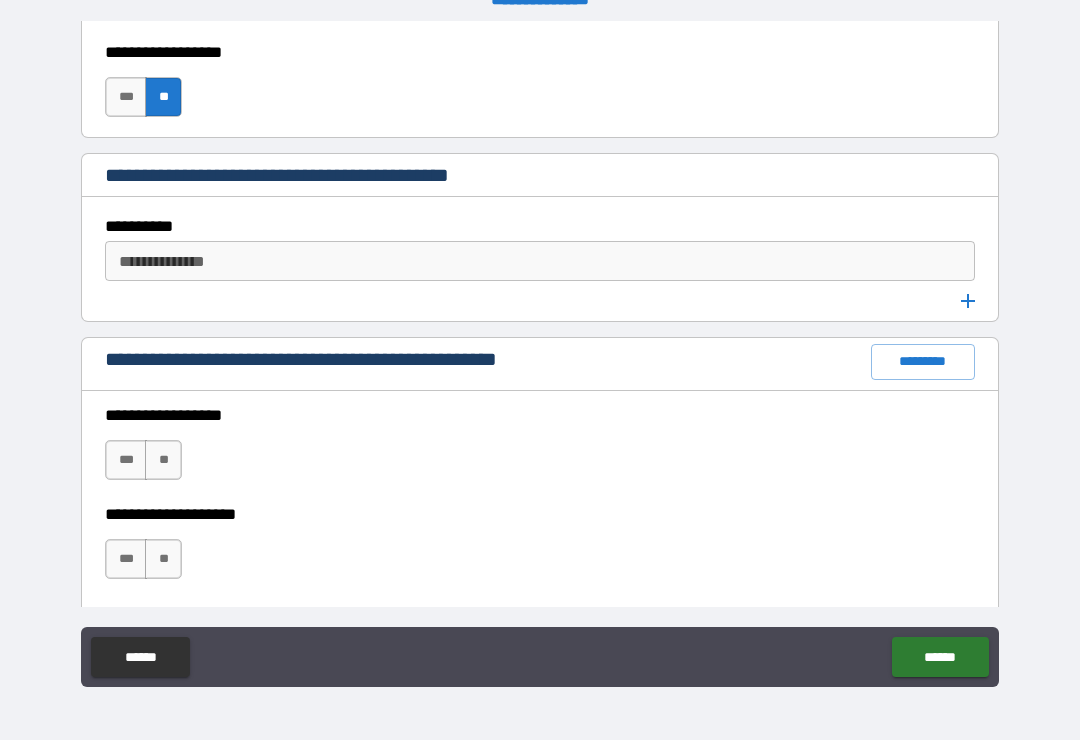 click on "**" at bounding box center [163, 460] 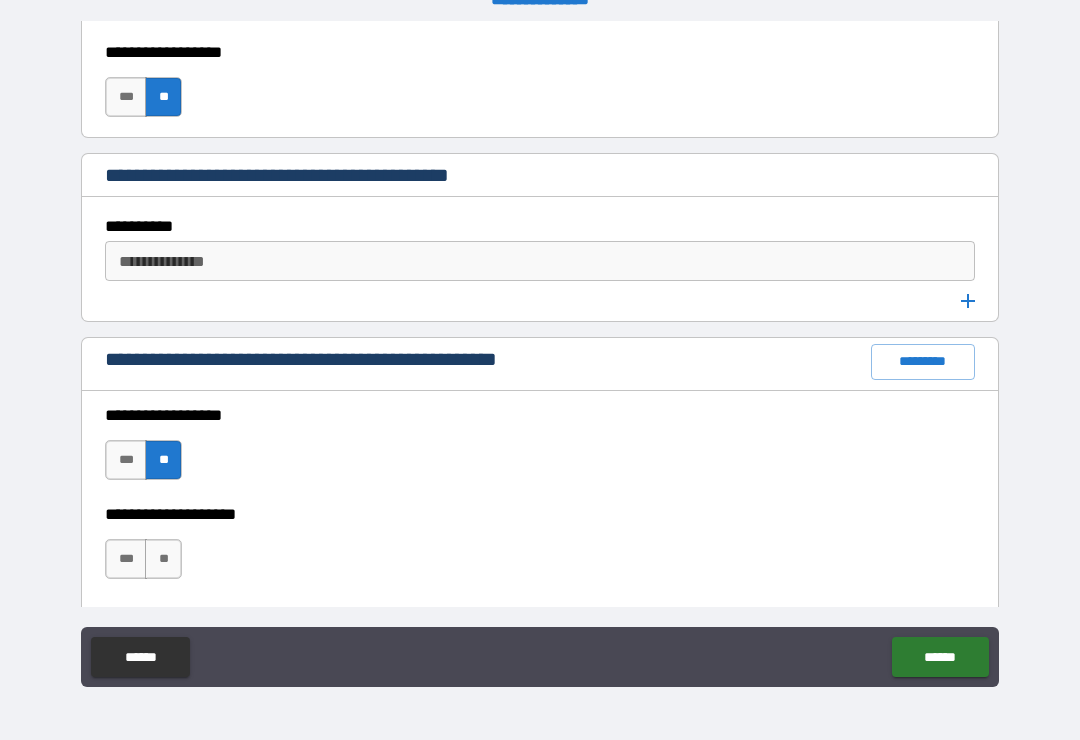 click on "**" at bounding box center (163, 559) 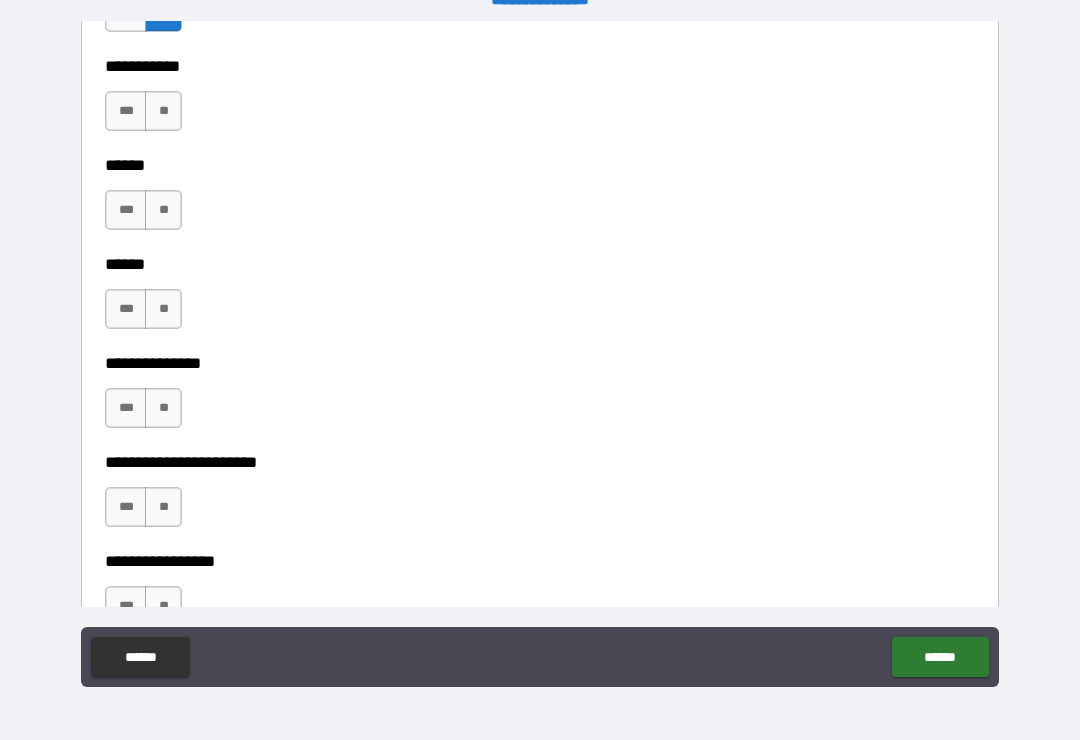 scroll, scrollTop: 3130, scrollLeft: 0, axis: vertical 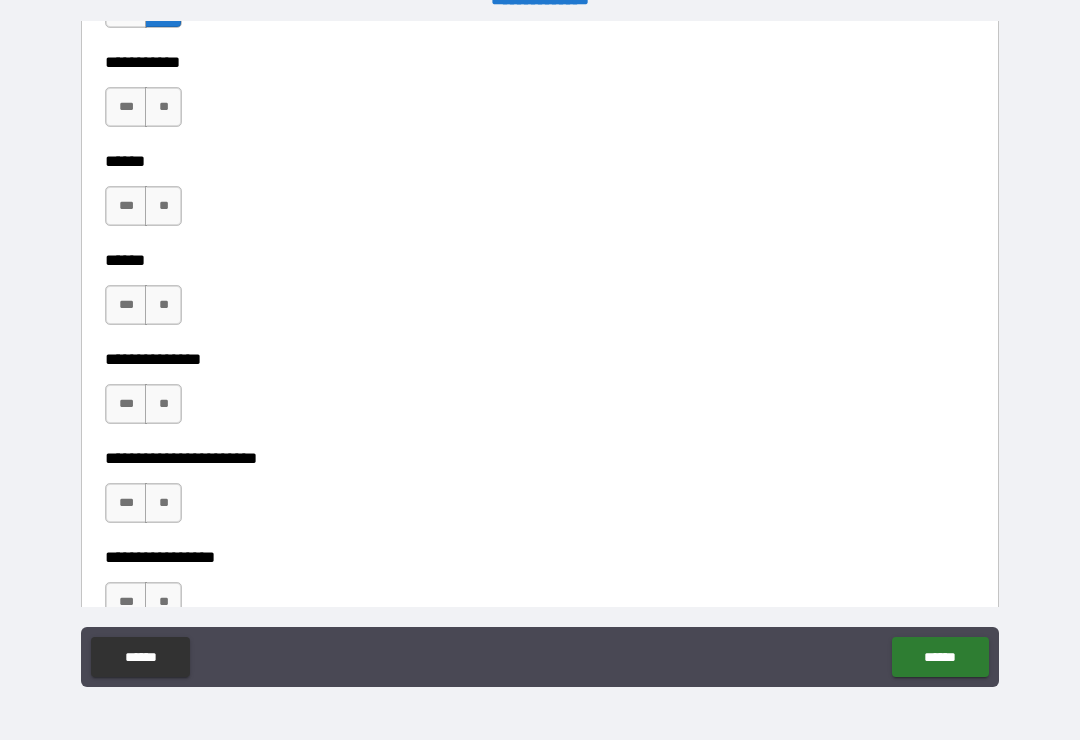 click on "**" at bounding box center [163, 107] 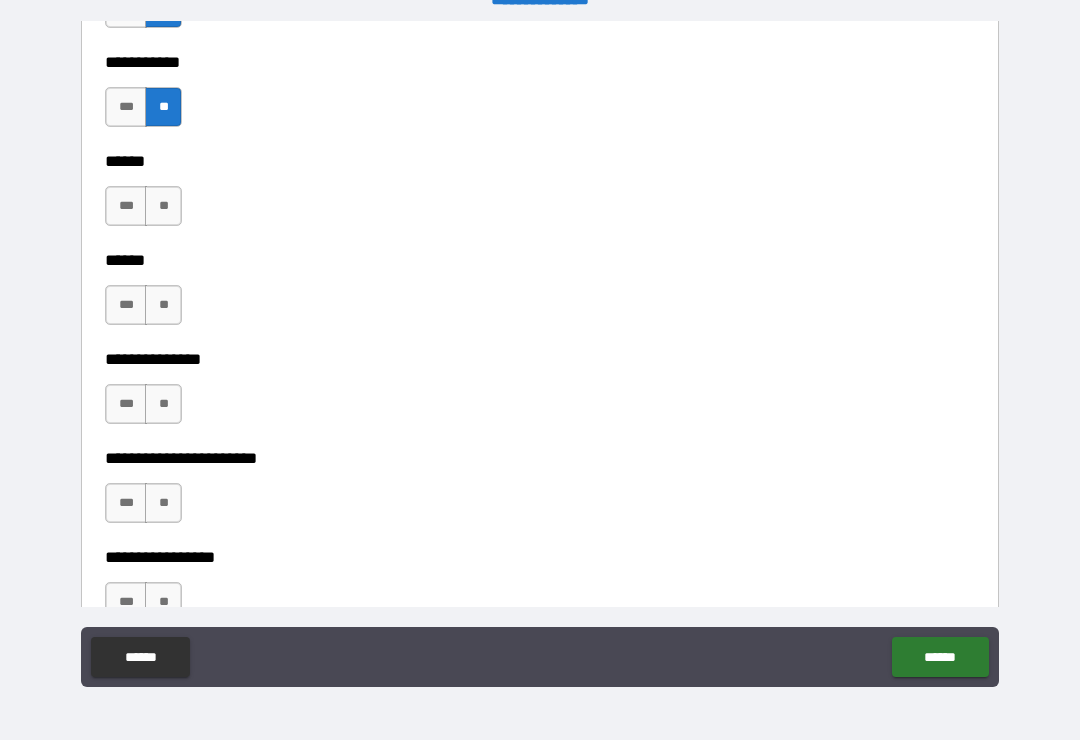 click on "**" at bounding box center [163, 206] 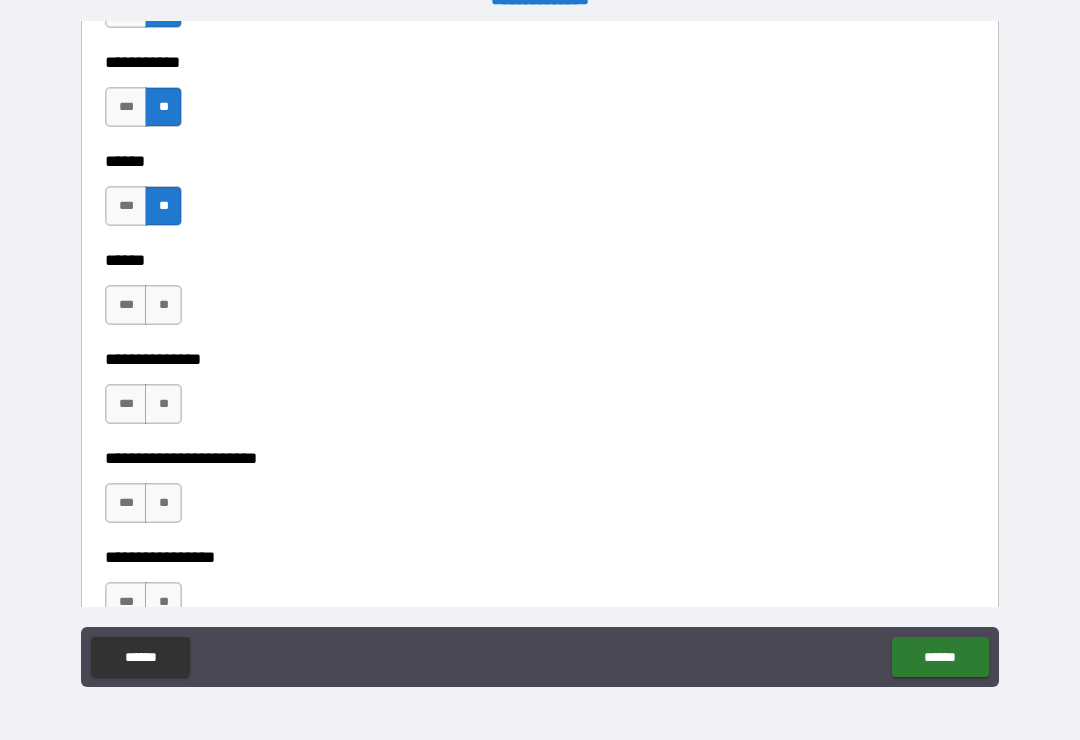 click on "**" at bounding box center (163, 305) 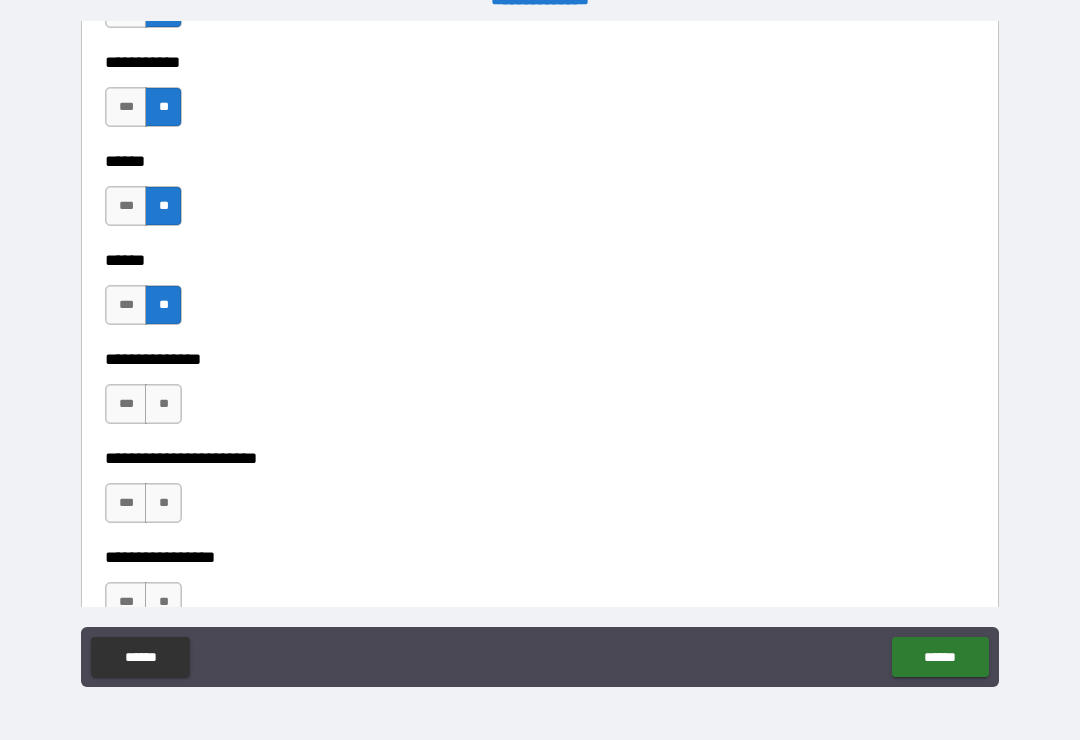 click on "**" at bounding box center (163, 404) 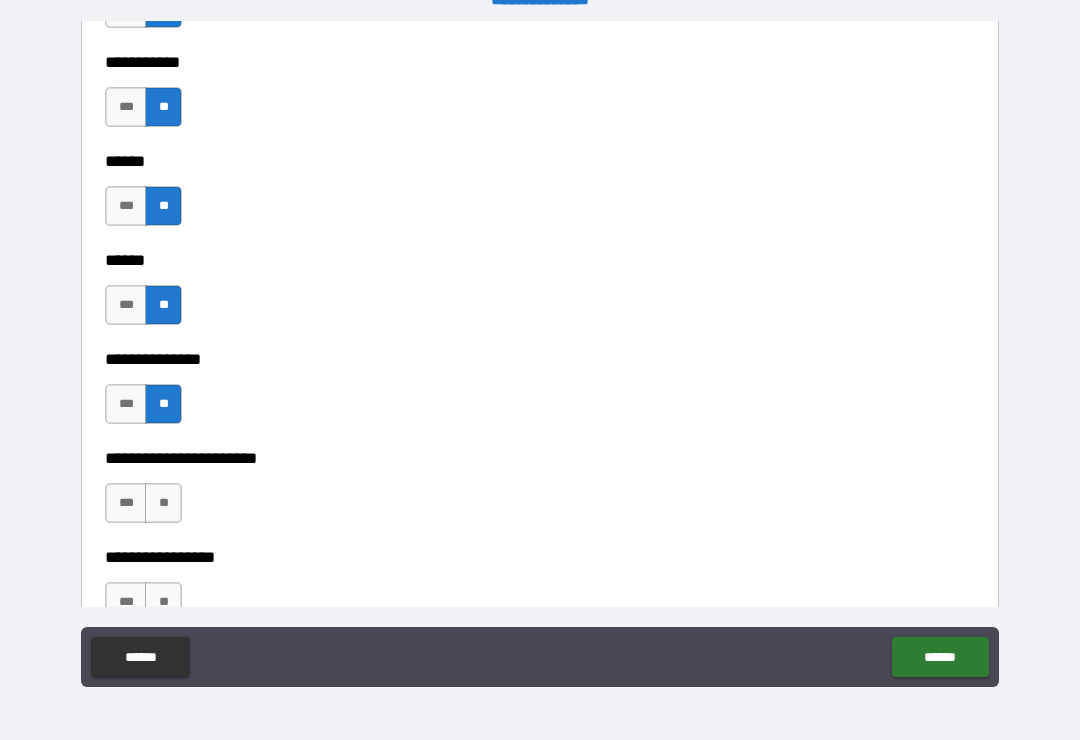 click on "**" at bounding box center [163, 503] 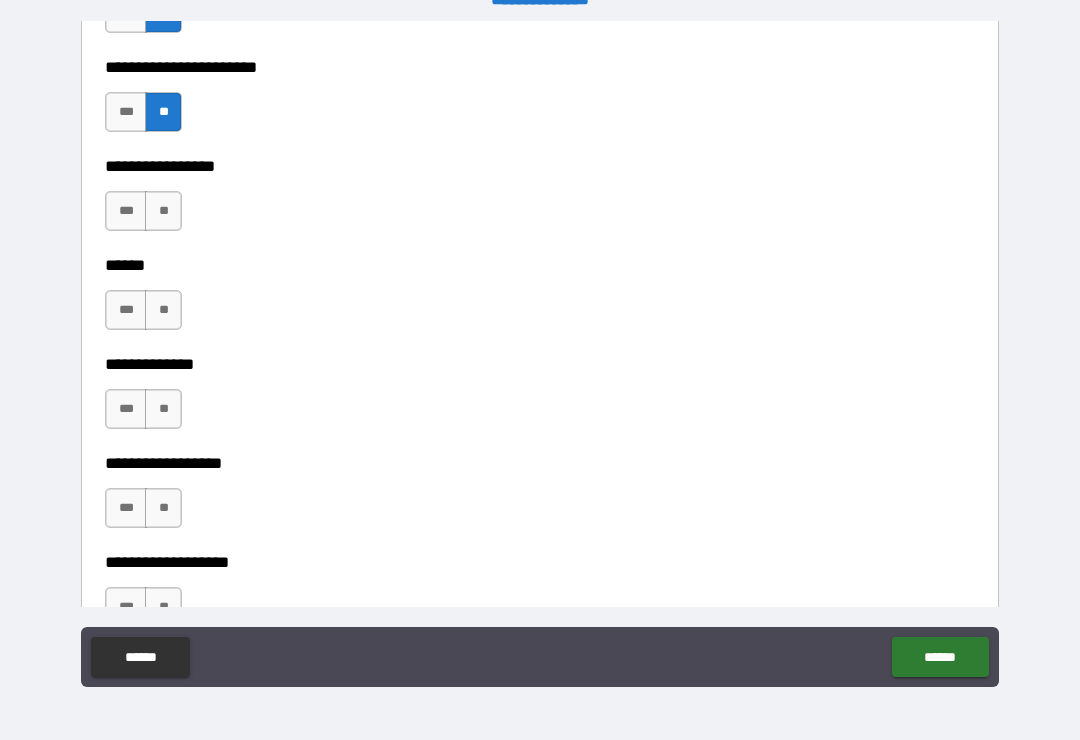 scroll, scrollTop: 3526, scrollLeft: 0, axis: vertical 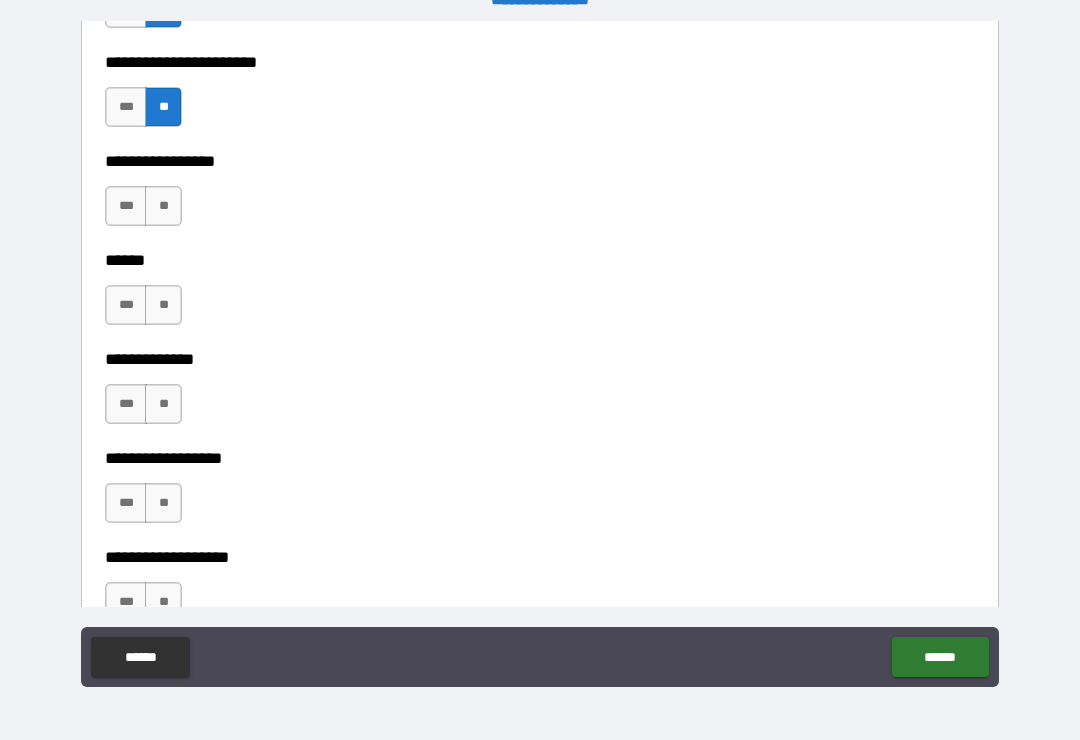 click on "**" at bounding box center (163, 206) 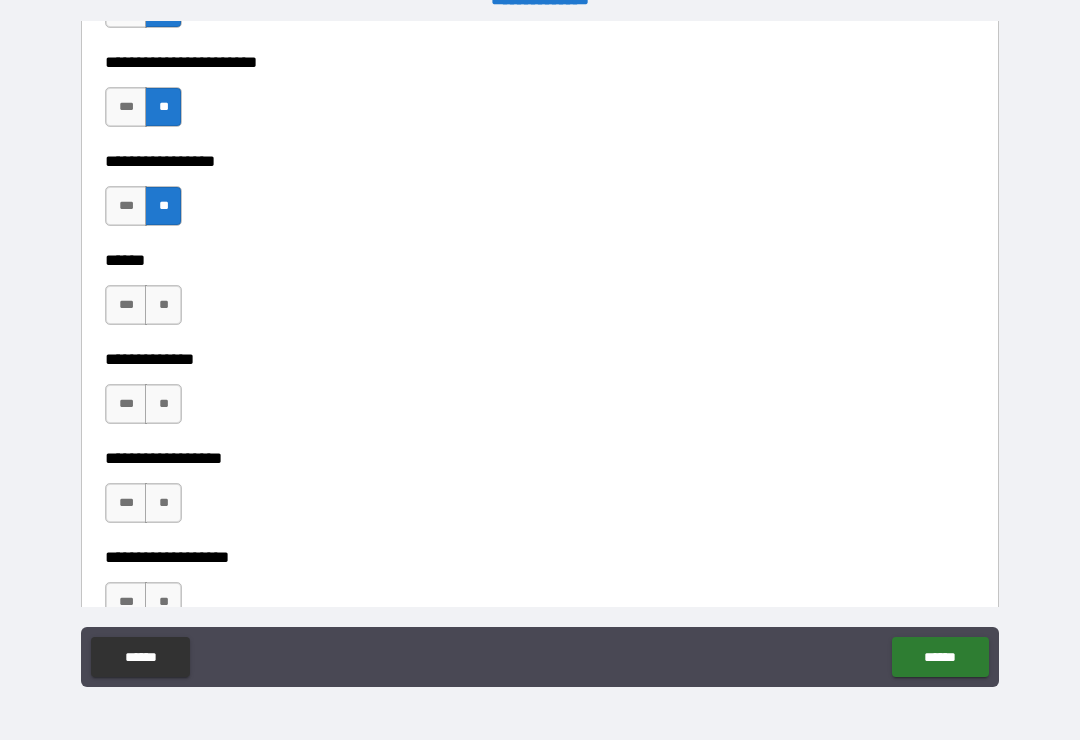 click on "**" at bounding box center [163, 305] 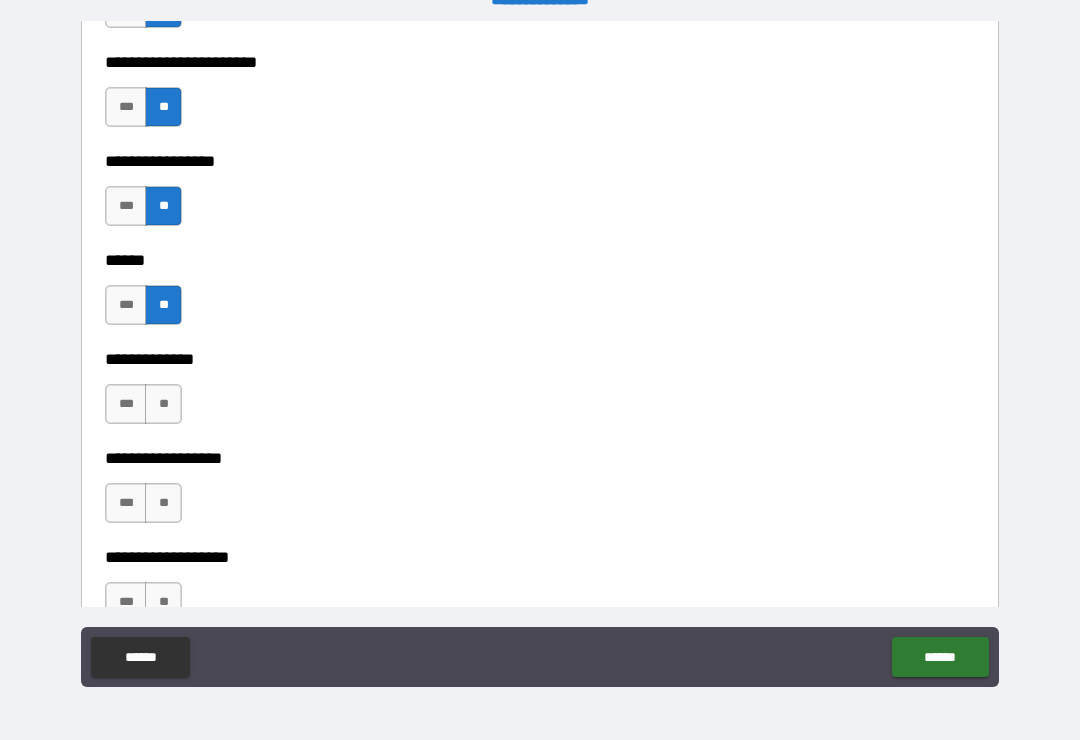 click on "**" at bounding box center (163, 404) 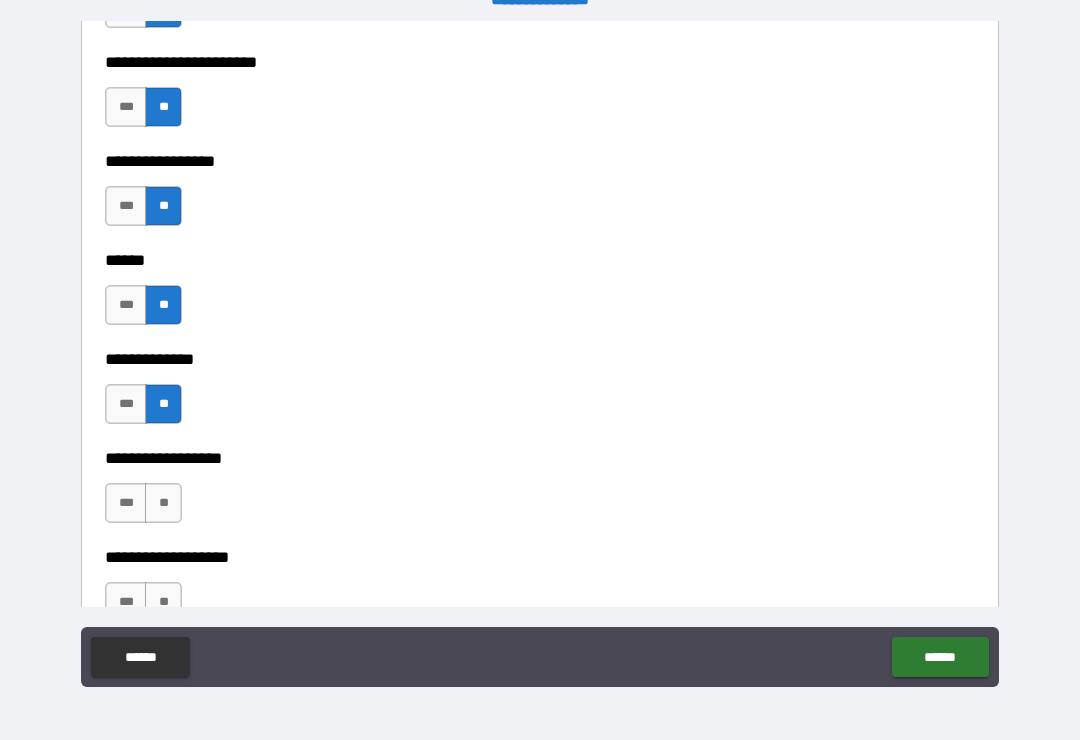 click on "**" at bounding box center [163, 503] 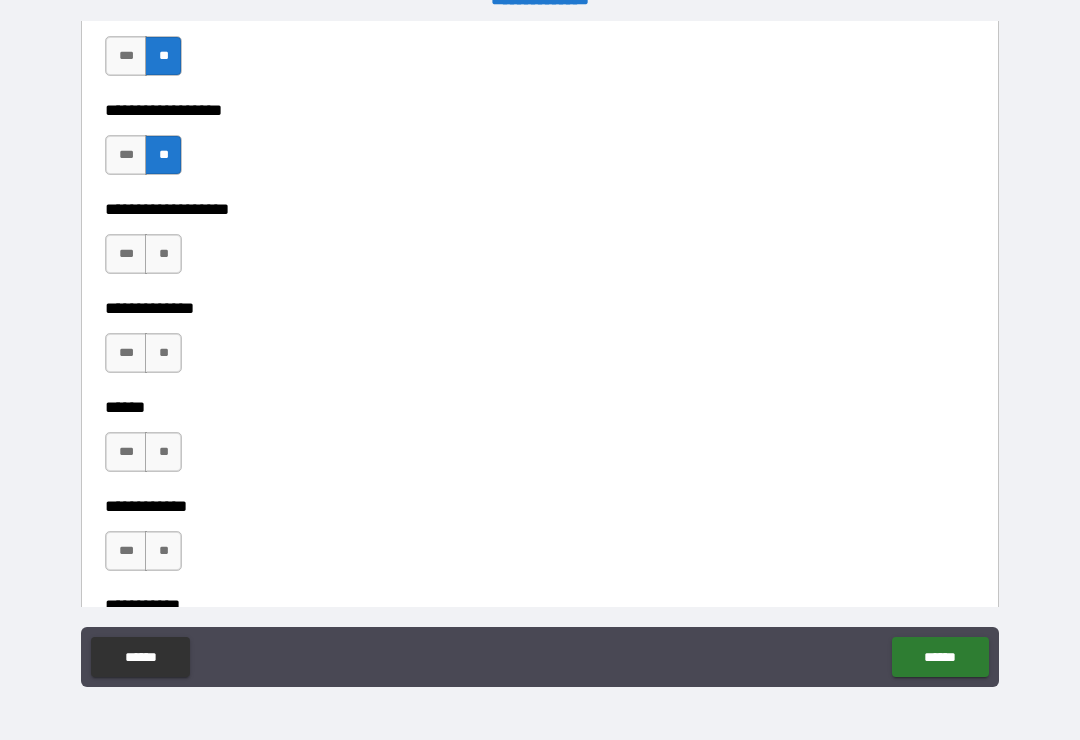 scroll, scrollTop: 3891, scrollLeft: 0, axis: vertical 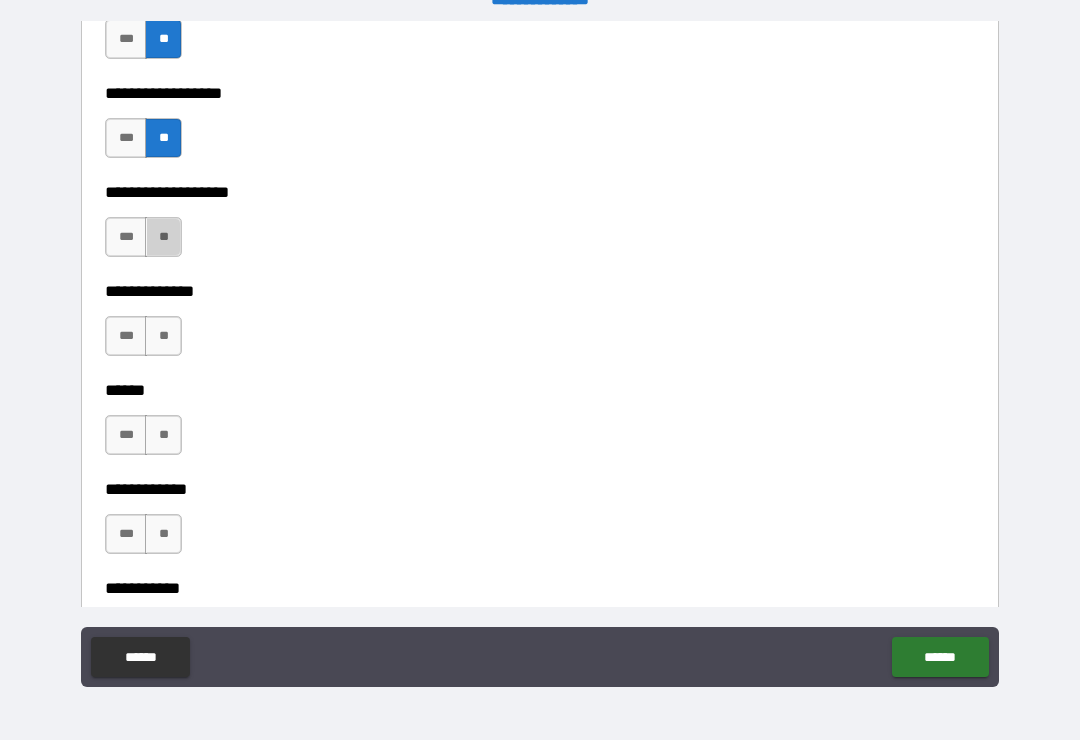 click on "**" at bounding box center [163, 237] 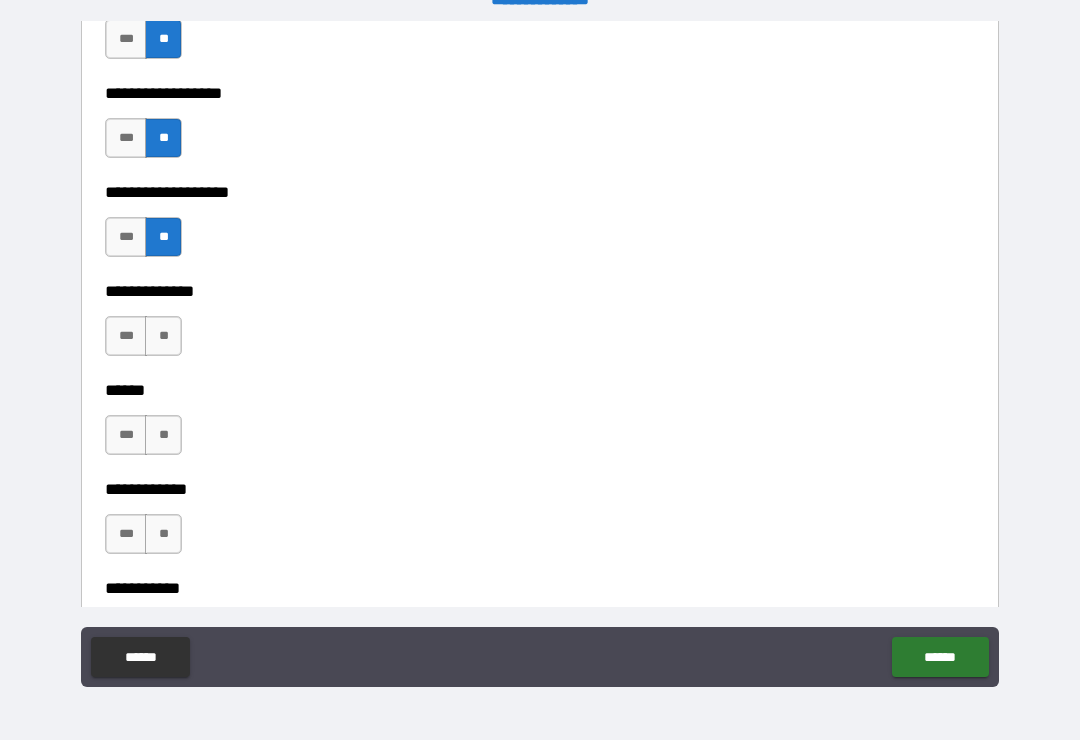 click on "**" at bounding box center (163, 336) 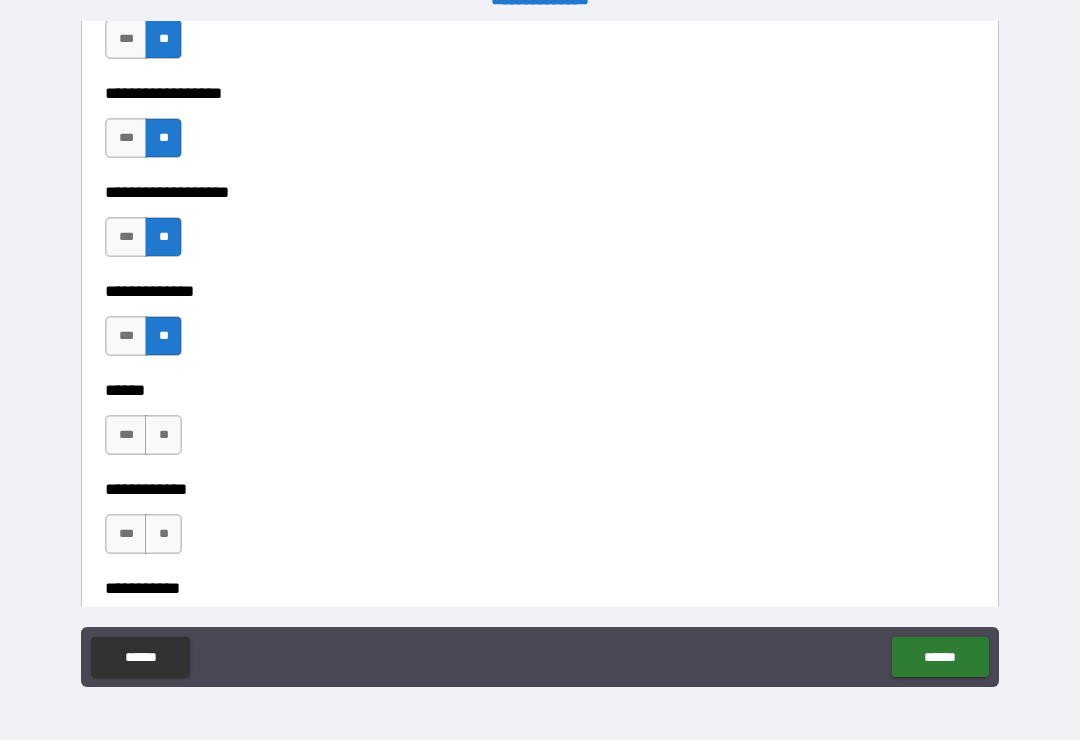 click on "**" at bounding box center (163, 435) 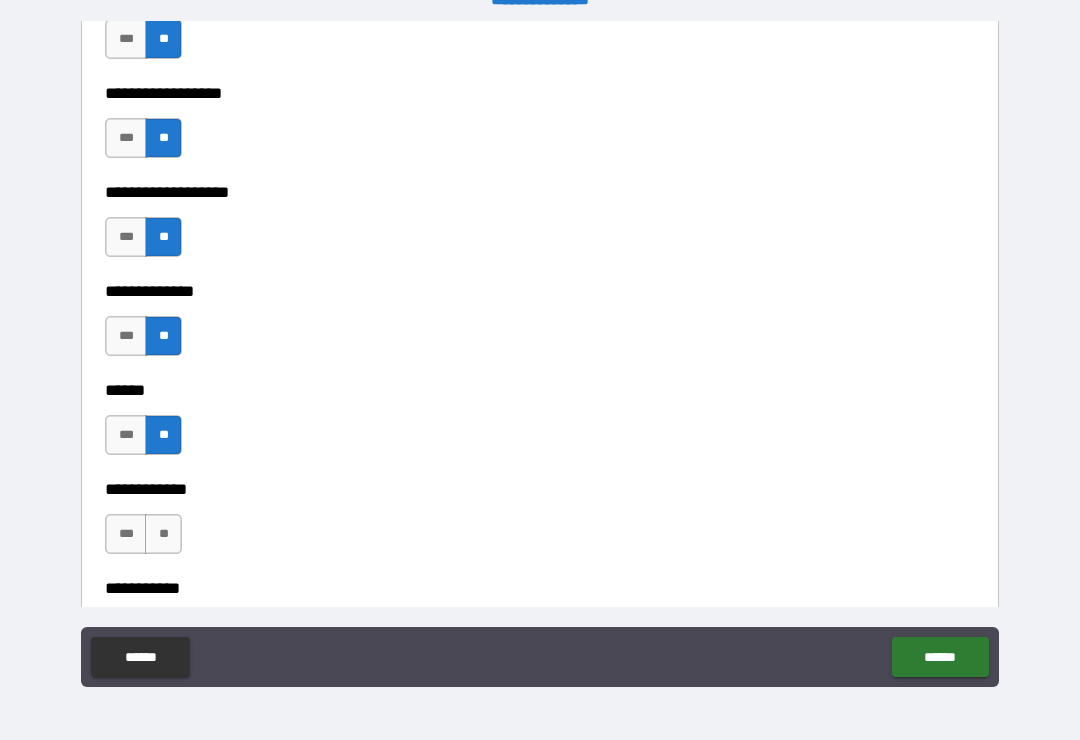 click on "**" at bounding box center (163, 534) 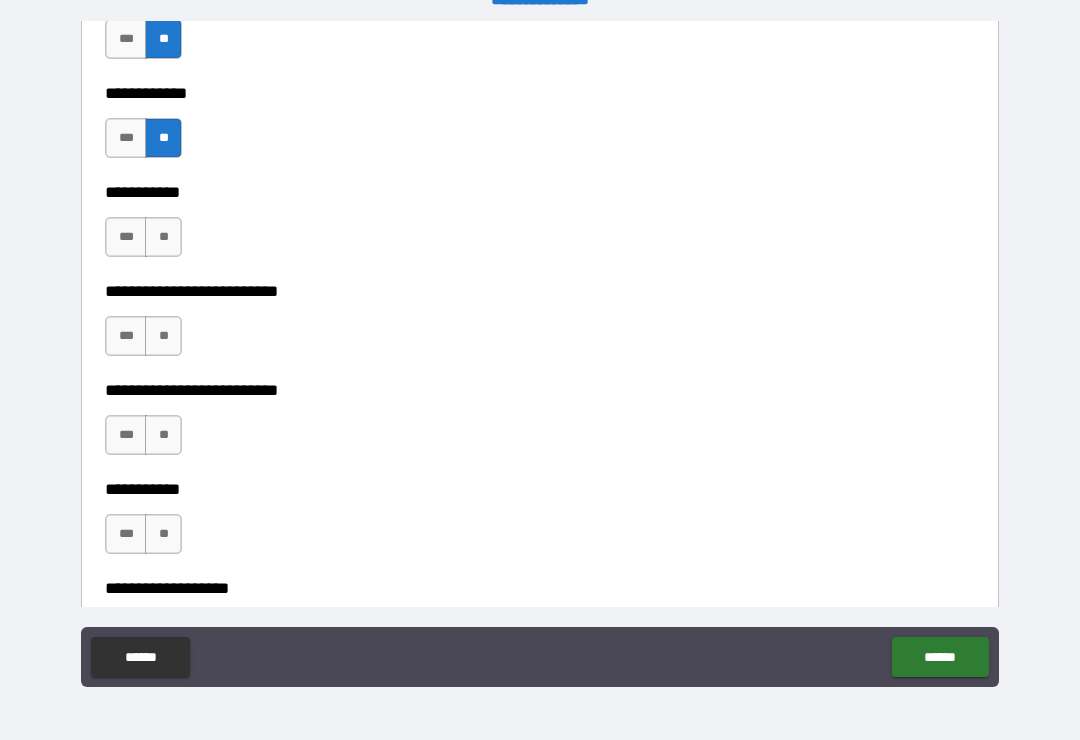 scroll, scrollTop: 4305, scrollLeft: 0, axis: vertical 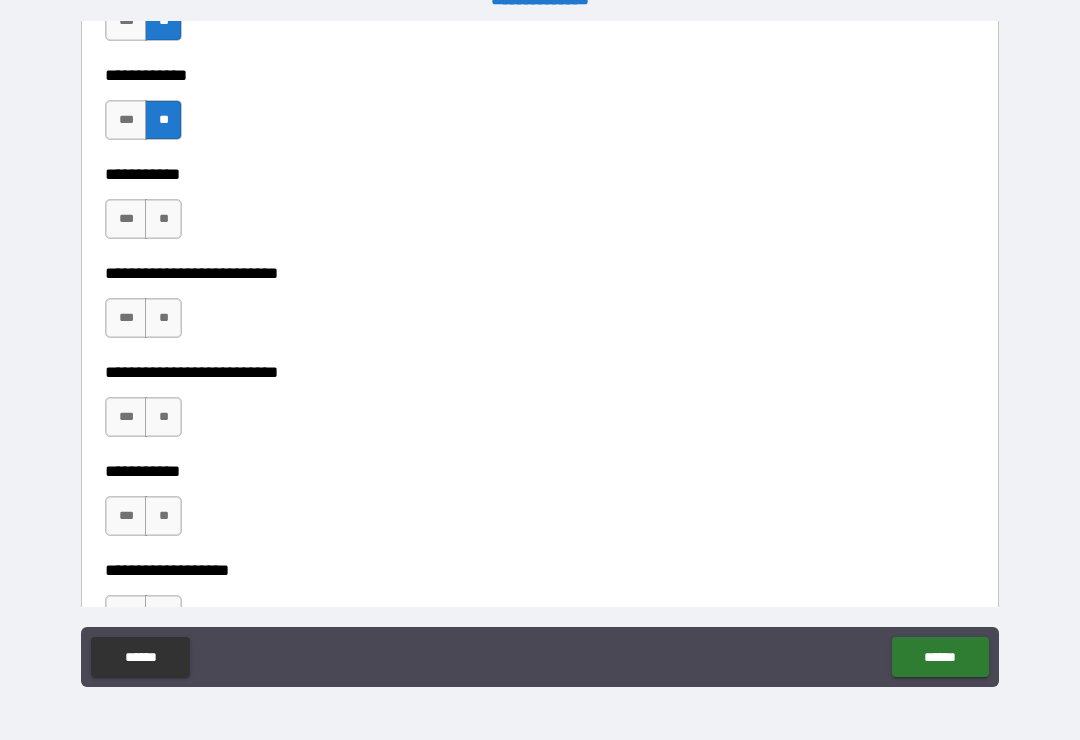 click on "**" at bounding box center [163, 219] 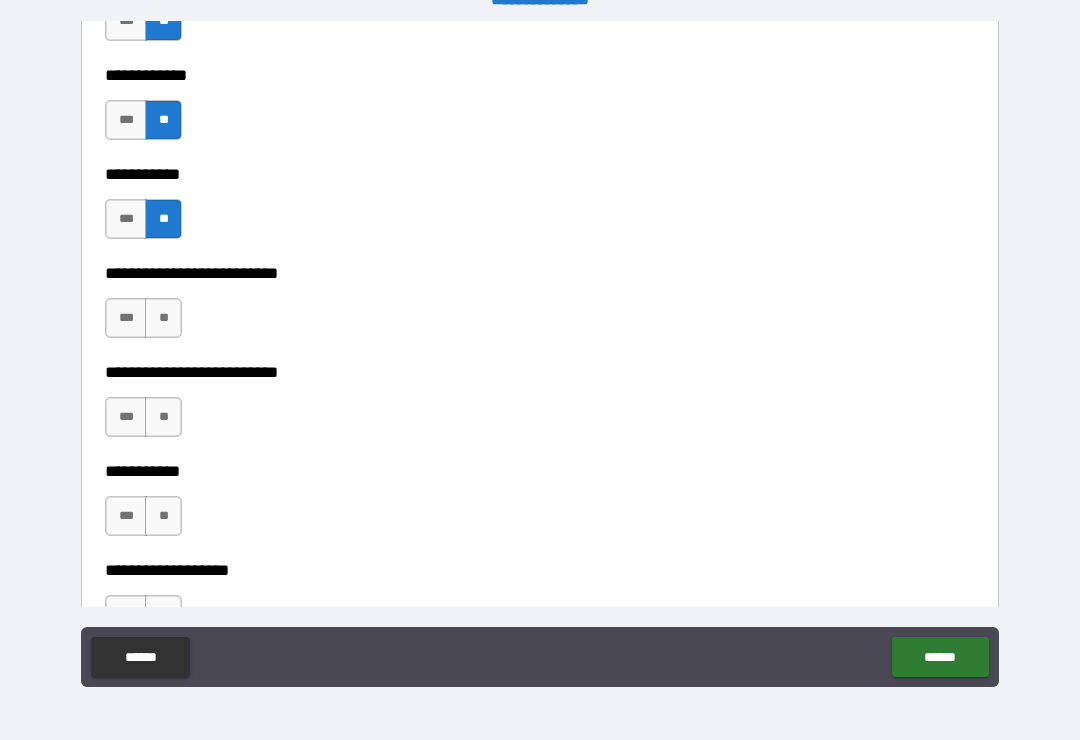 click on "**" at bounding box center [163, 318] 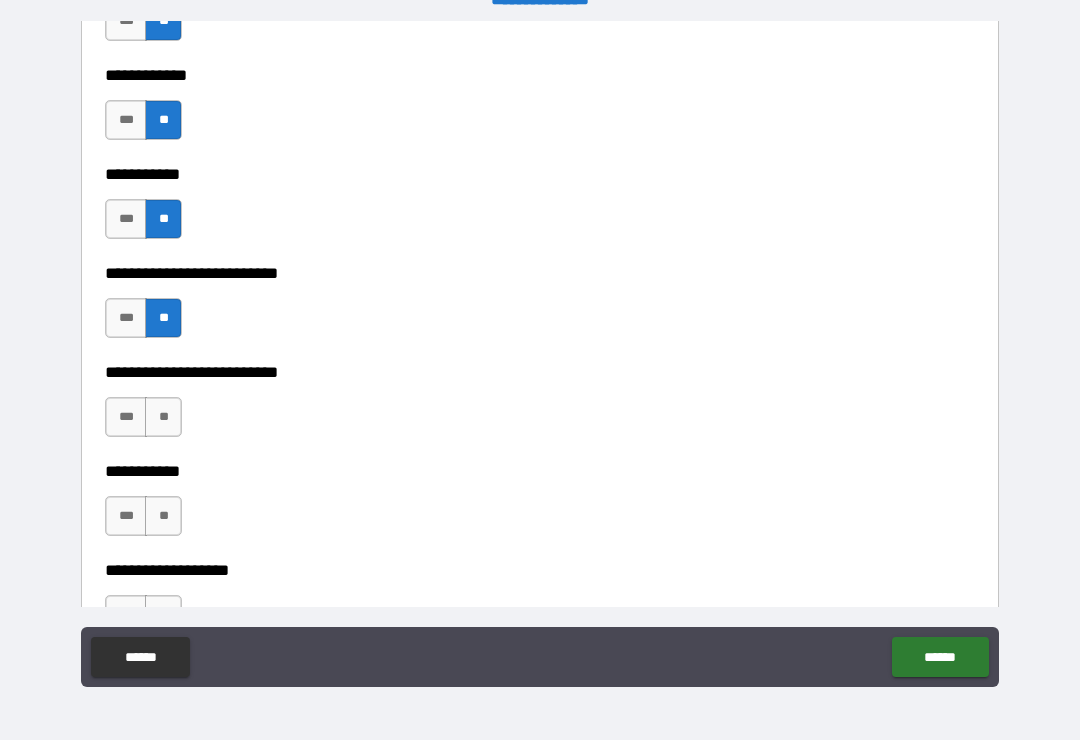 click on "**" at bounding box center [163, 417] 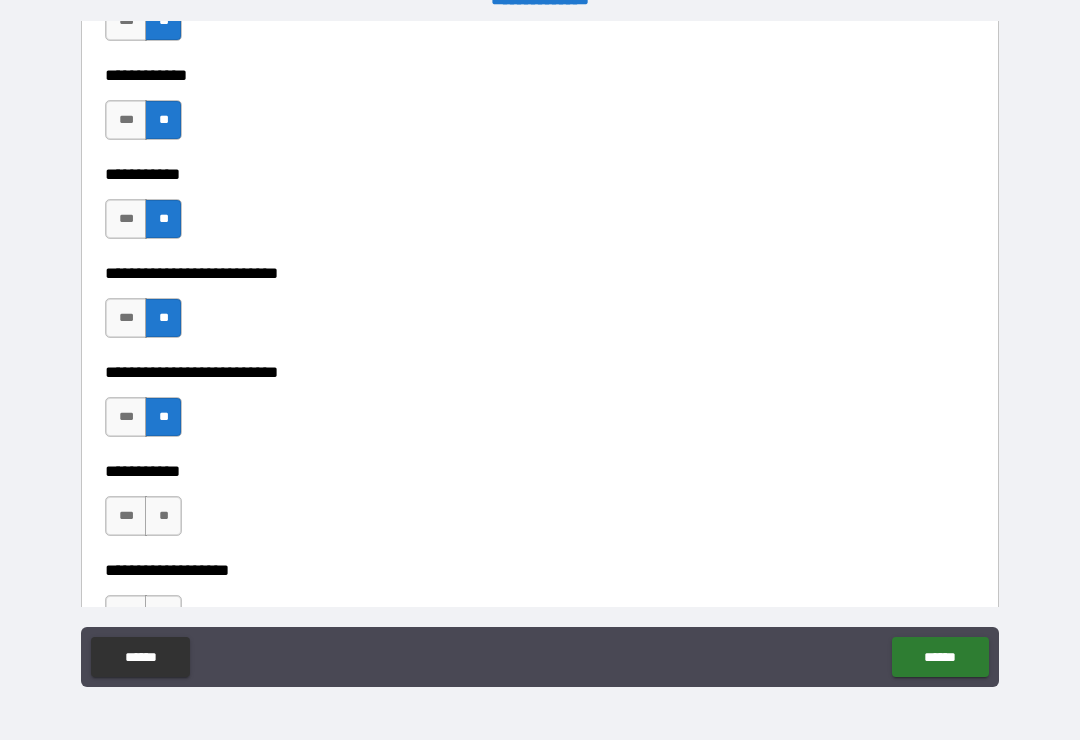 click on "**" at bounding box center [163, 516] 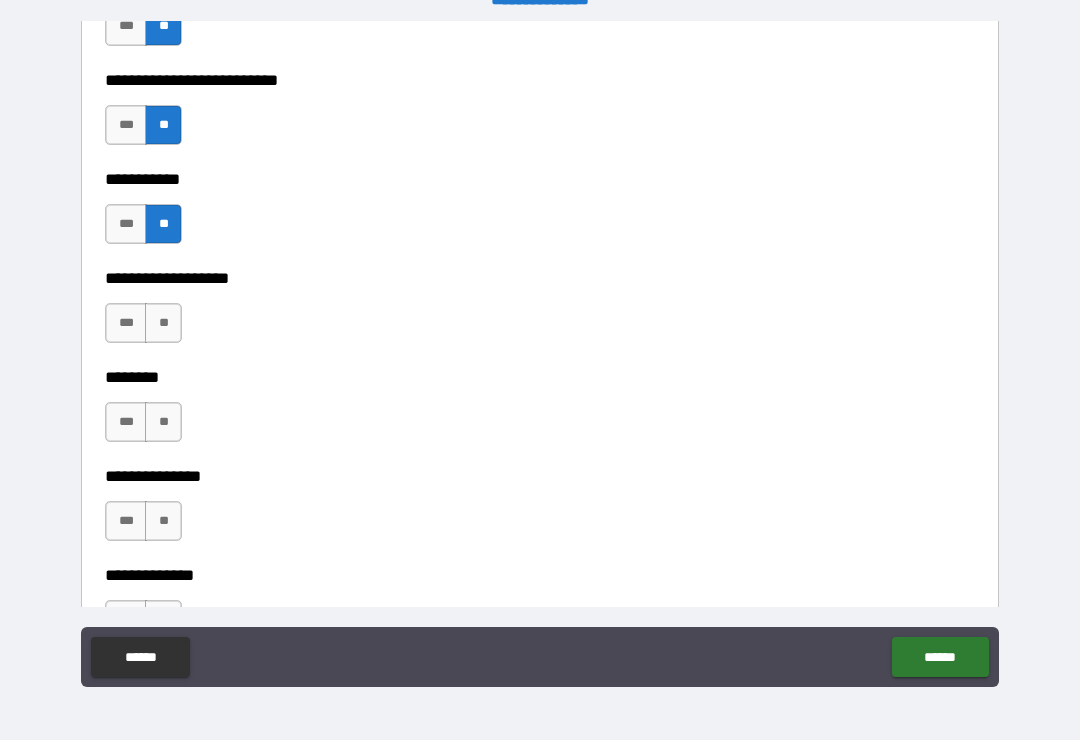 scroll, scrollTop: 4617, scrollLeft: 0, axis: vertical 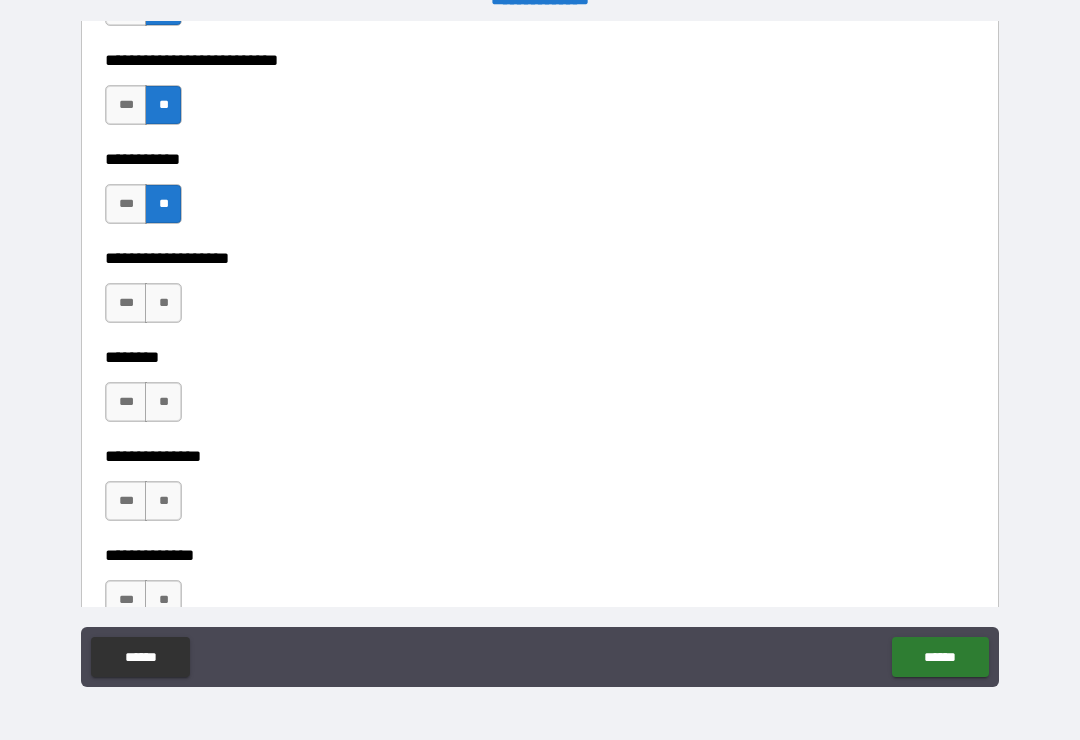 click on "**" at bounding box center (163, 303) 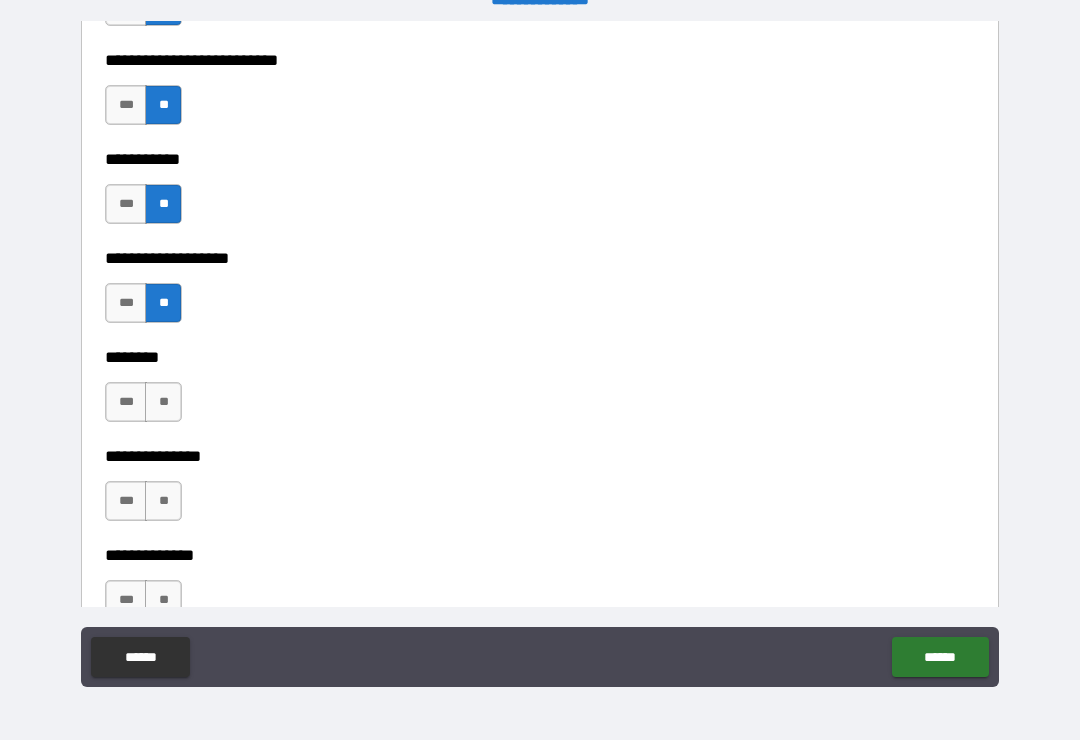click on "**" at bounding box center (163, 402) 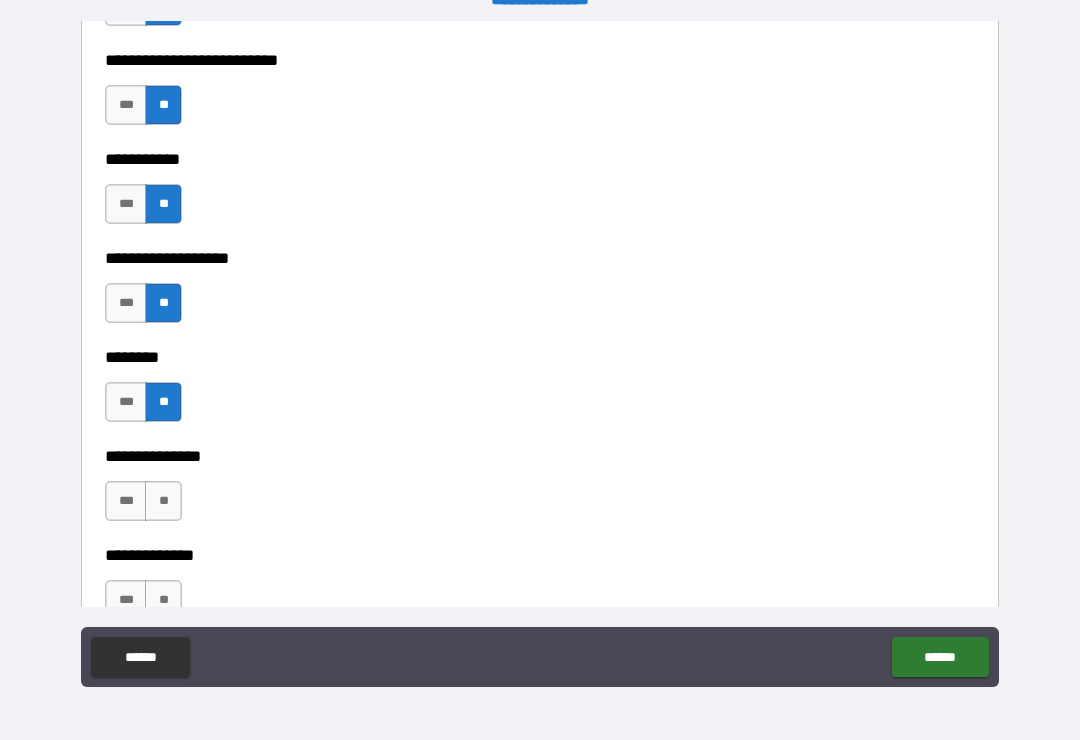 click on "**" at bounding box center [163, 501] 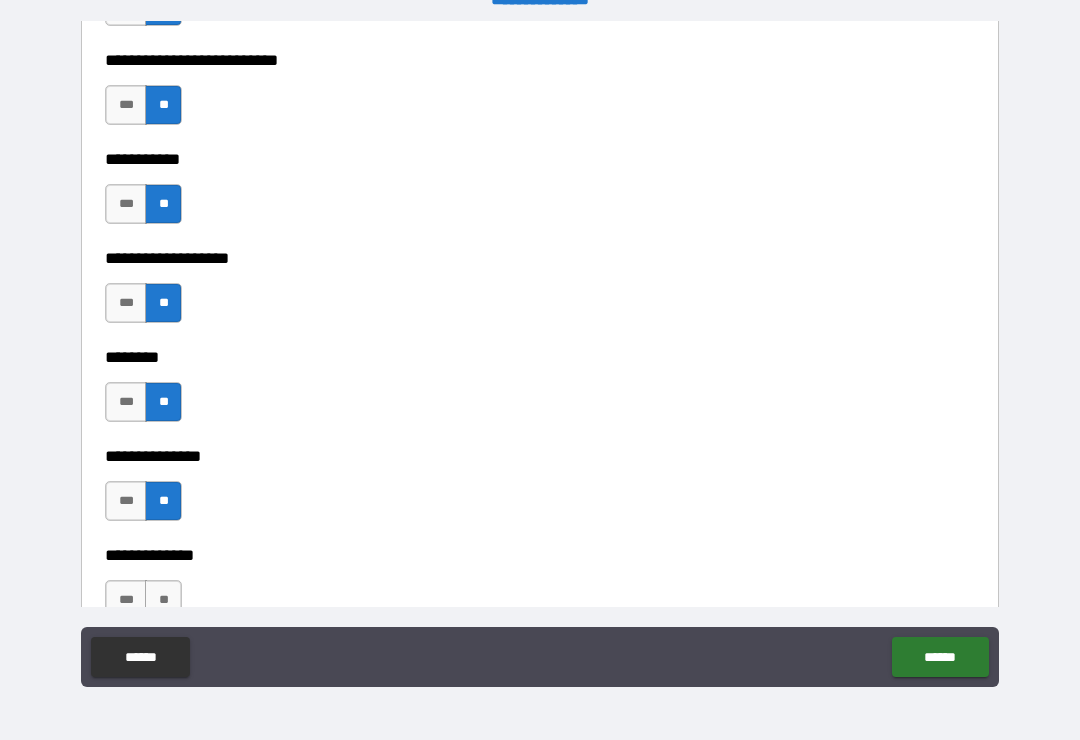 click on "**" at bounding box center (163, 600) 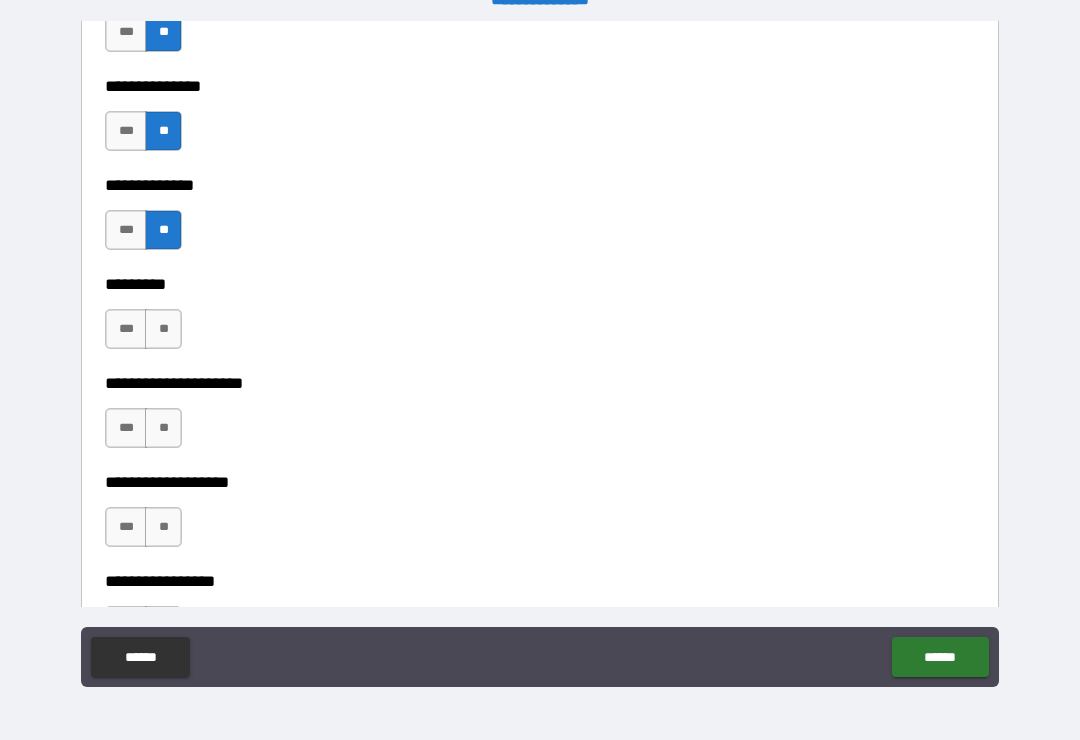 scroll, scrollTop: 4988, scrollLeft: 0, axis: vertical 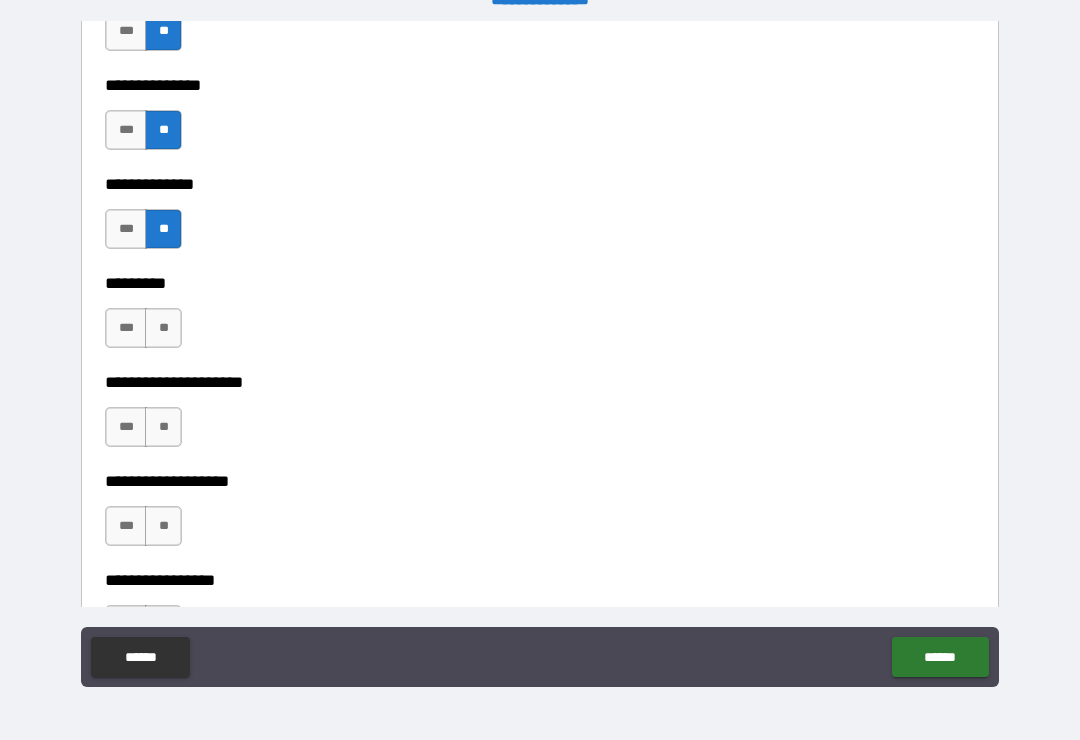 click on "**" at bounding box center (163, 328) 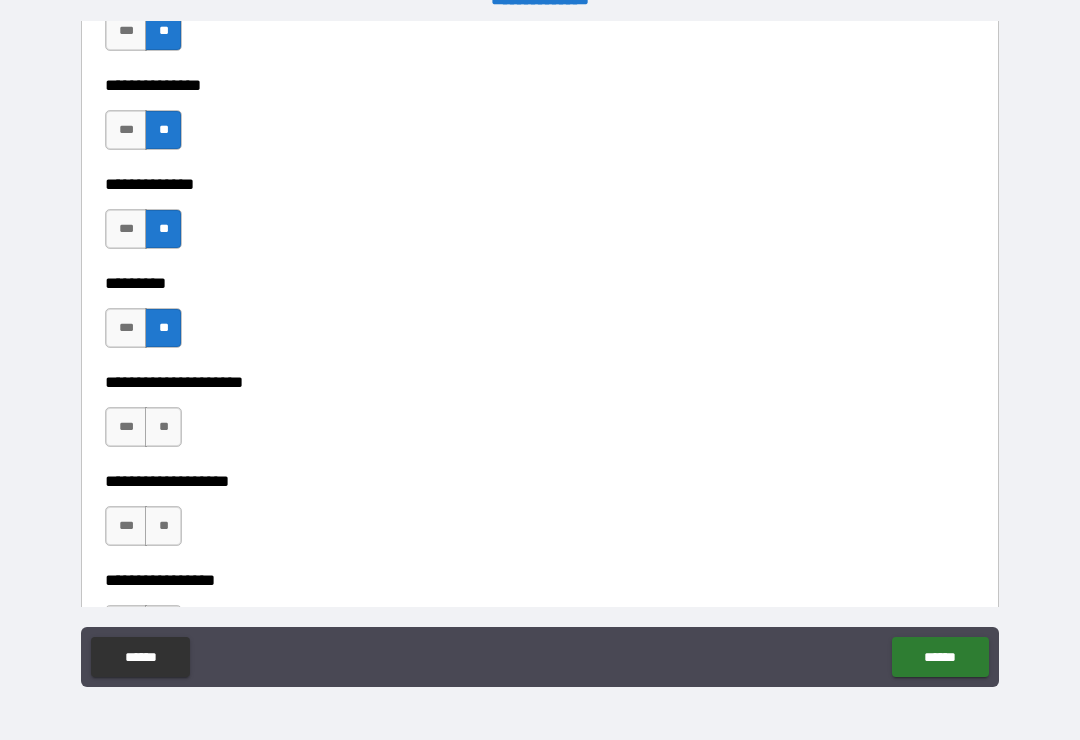 click on "**" at bounding box center (163, 427) 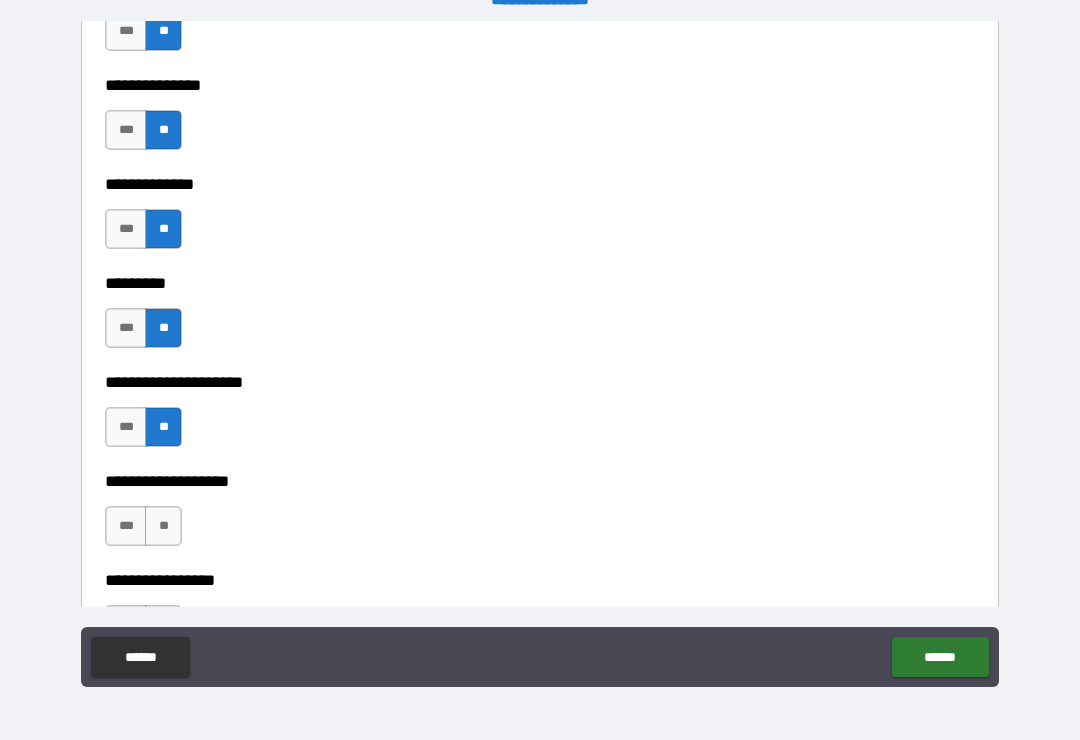 click on "**" at bounding box center [163, 526] 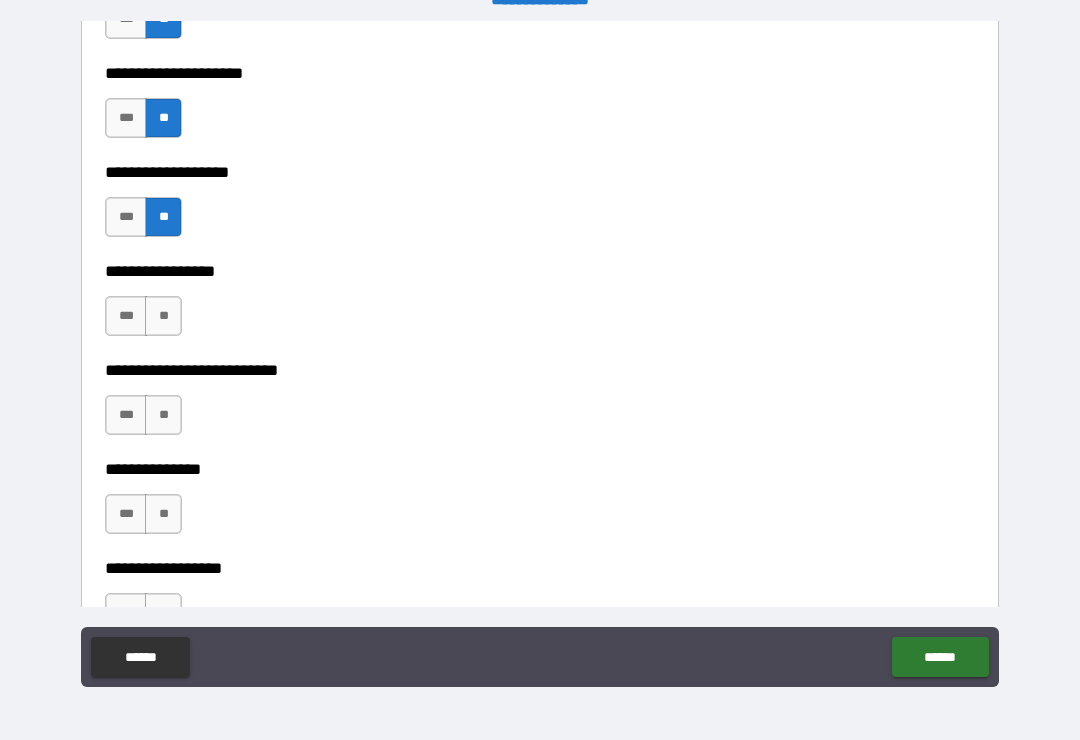 scroll, scrollTop: 5299, scrollLeft: 0, axis: vertical 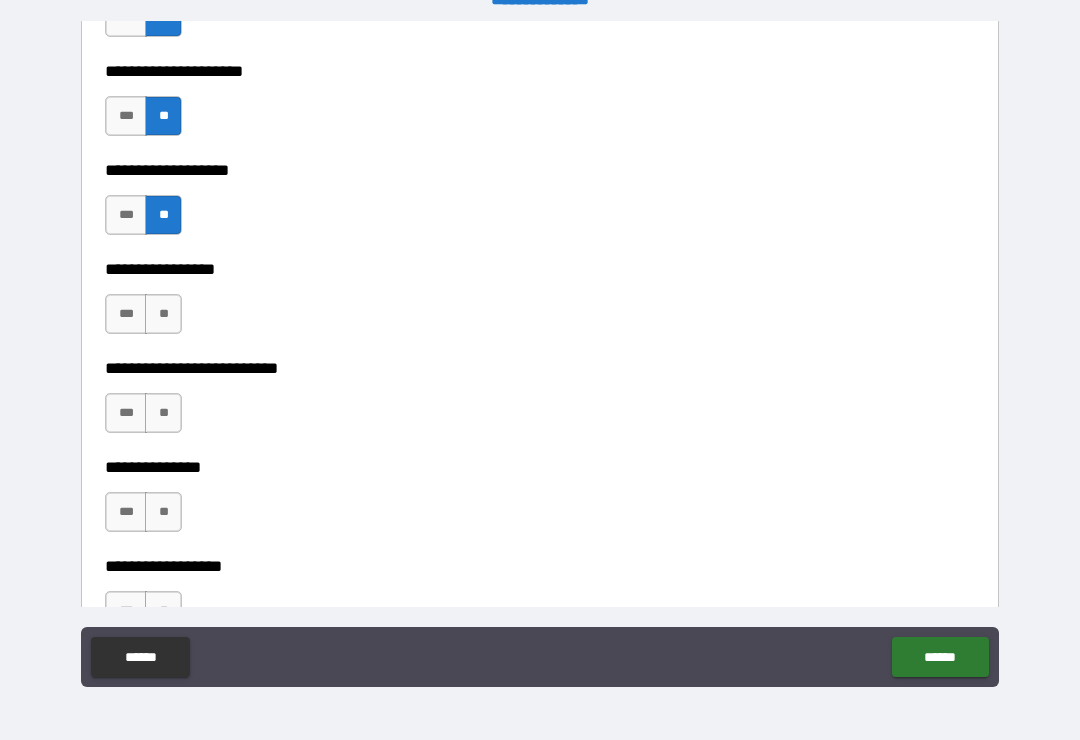click on "**" at bounding box center [163, 314] 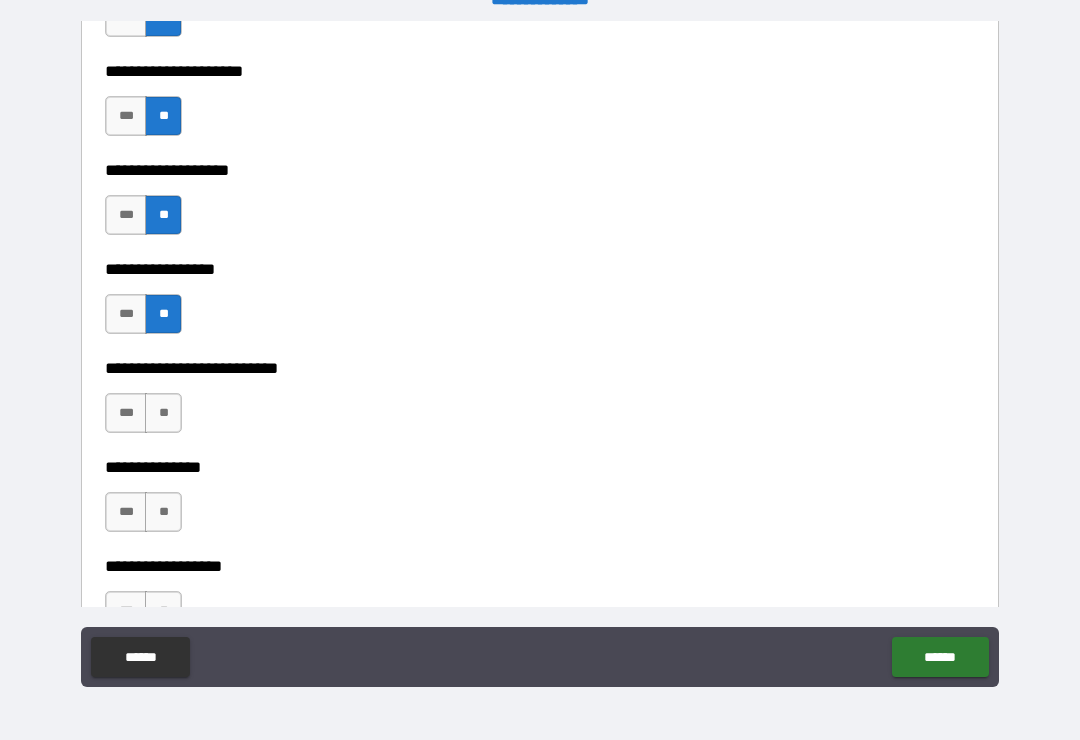 click on "**" at bounding box center [163, 413] 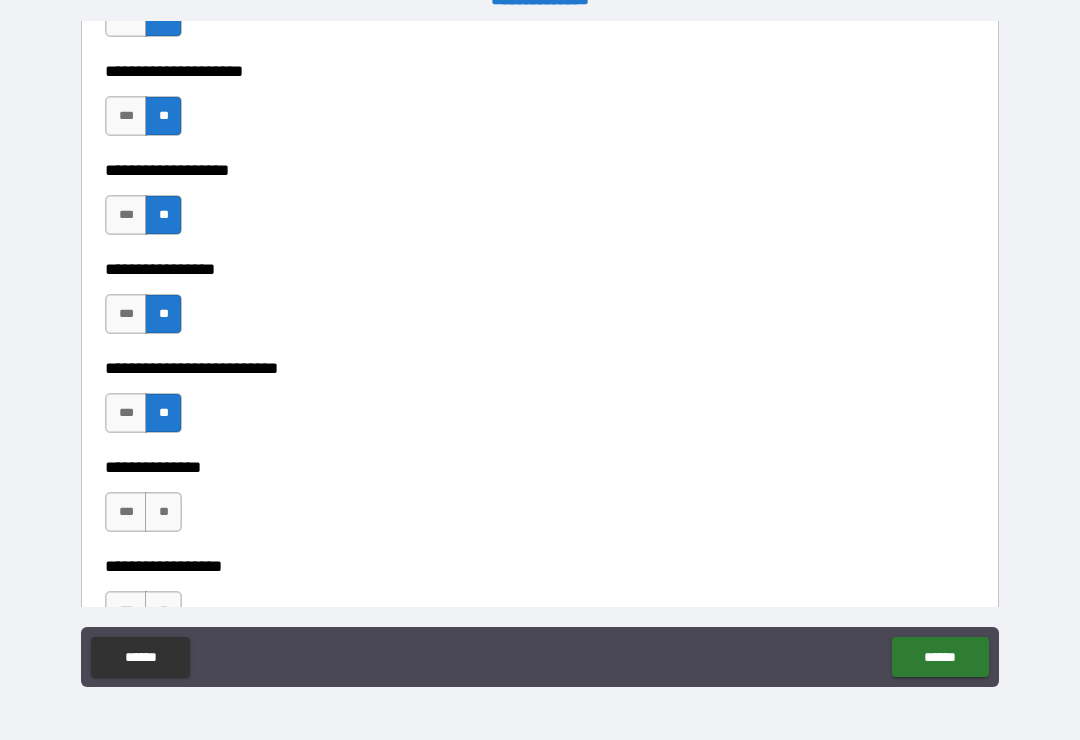 click on "**" at bounding box center (163, 512) 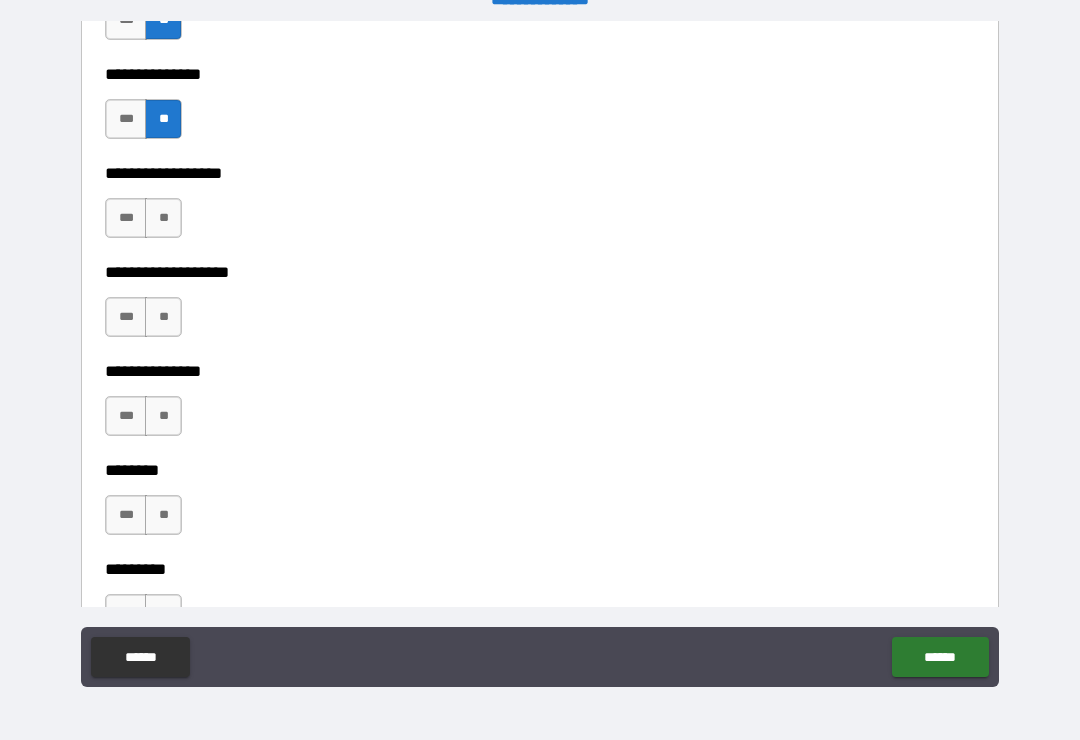 scroll, scrollTop: 5699, scrollLeft: 0, axis: vertical 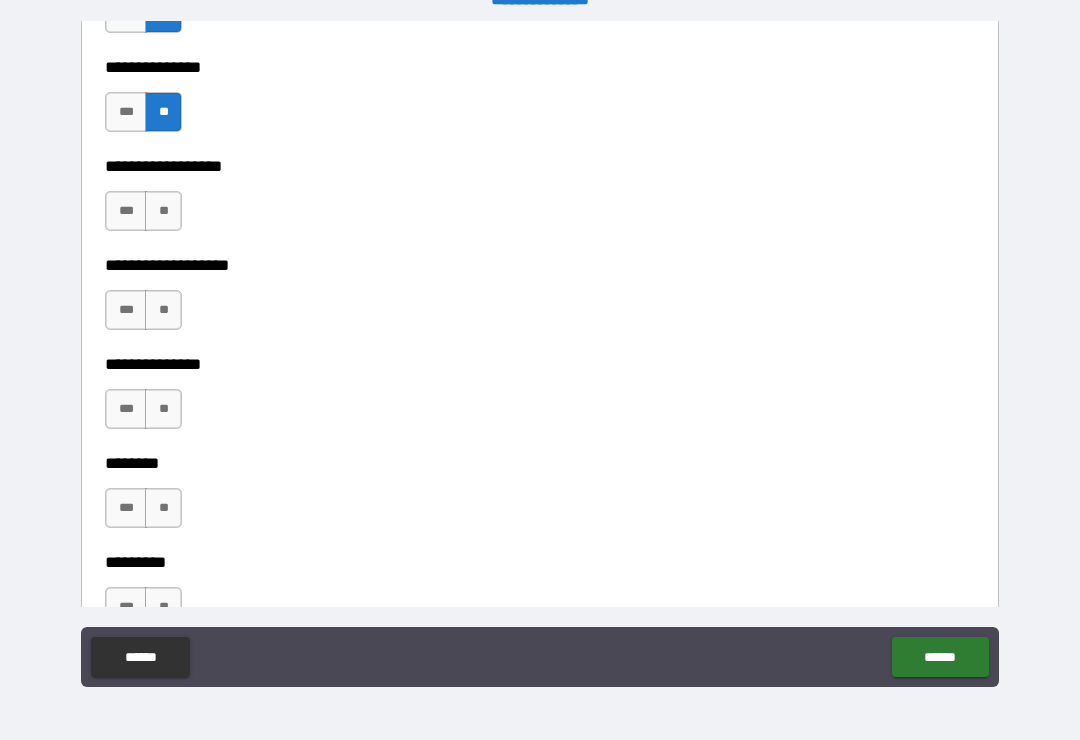 click on "**" at bounding box center (163, 211) 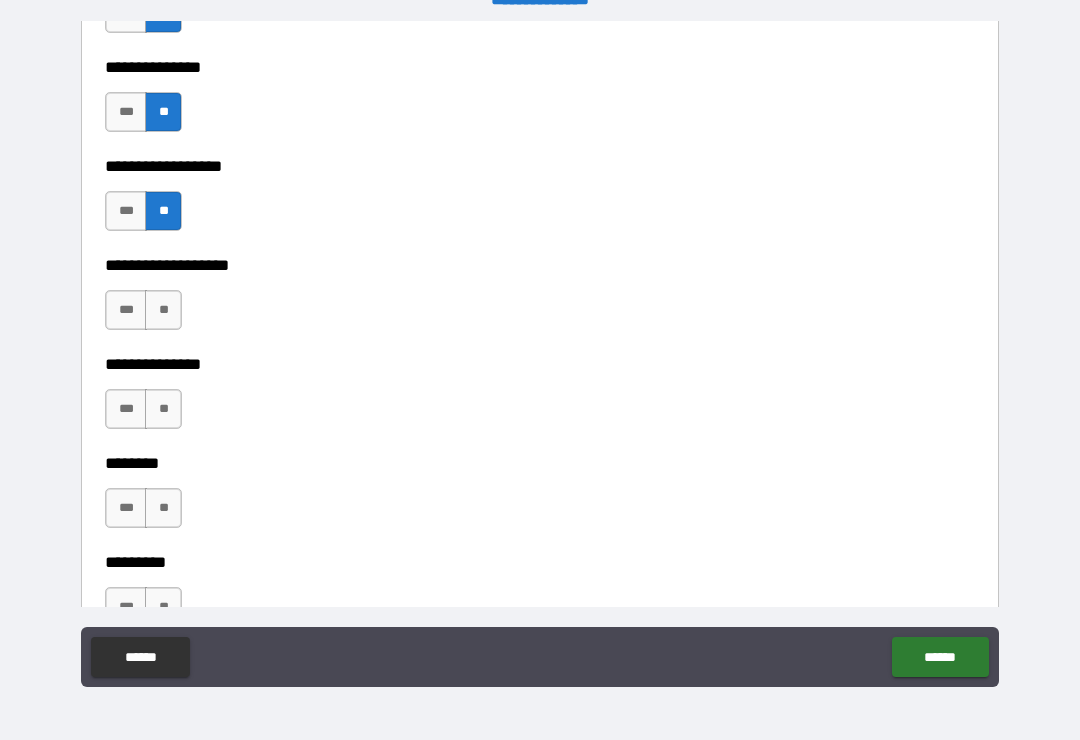 click on "**" at bounding box center (163, 310) 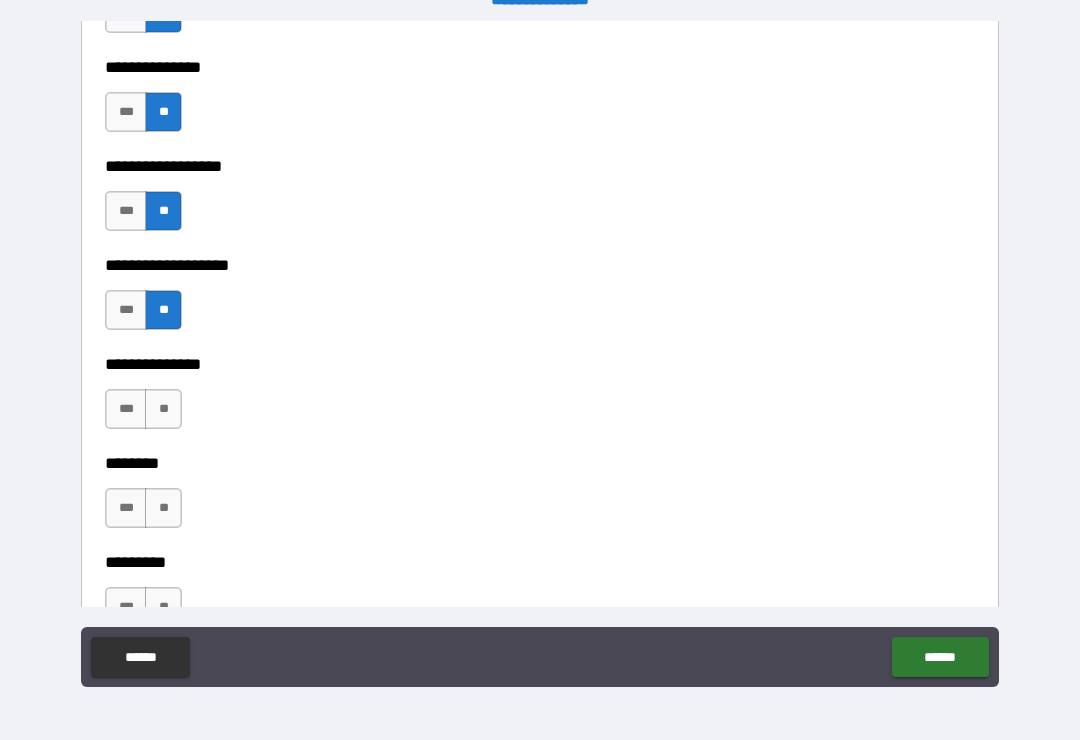 click on "**" at bounding box center (163, 409) 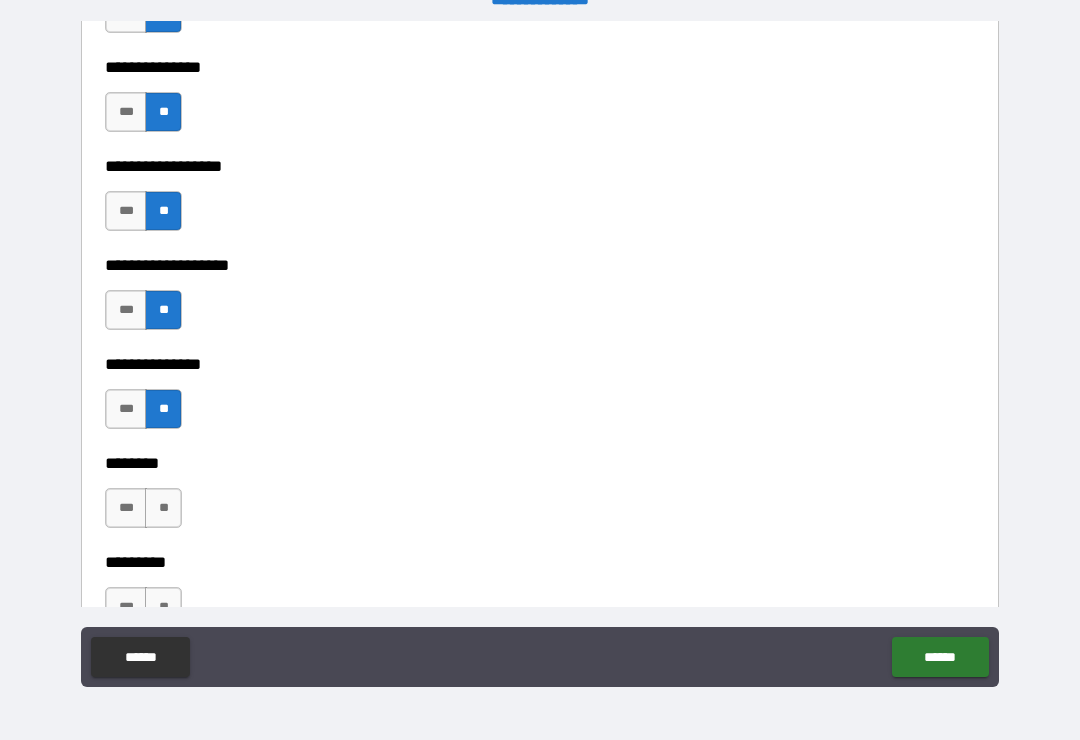 click on "**" at bounding box center [163, 508] 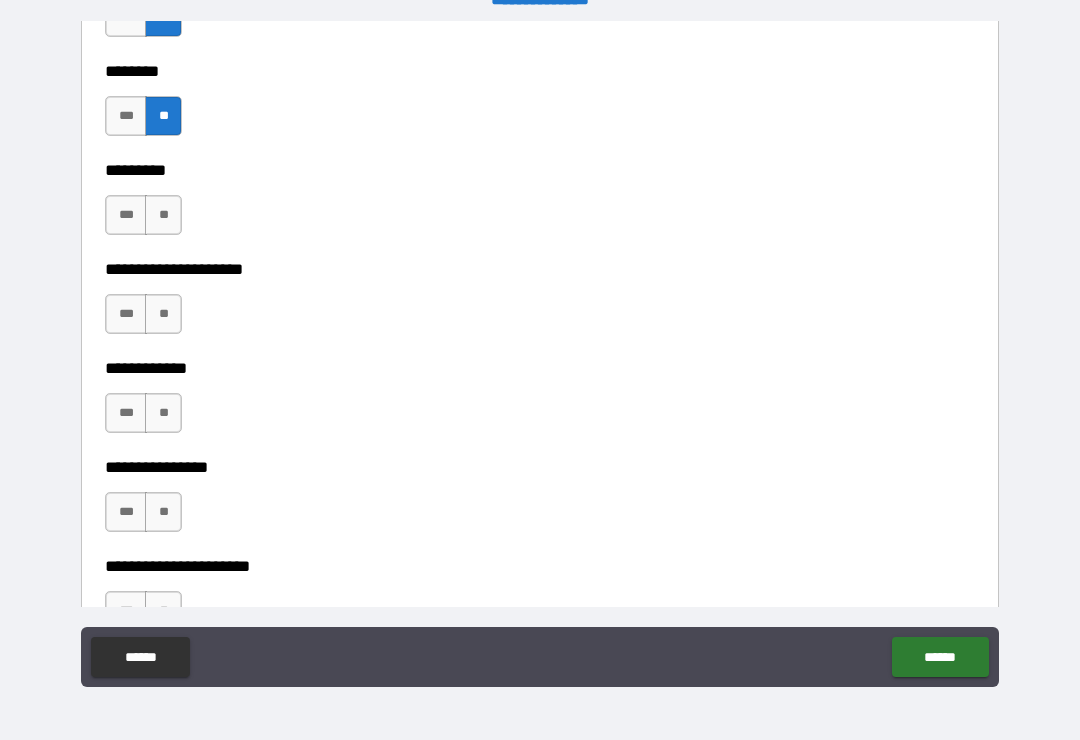scroll, scrollTop: 6106, scrollLeft: 0, axis: vertical 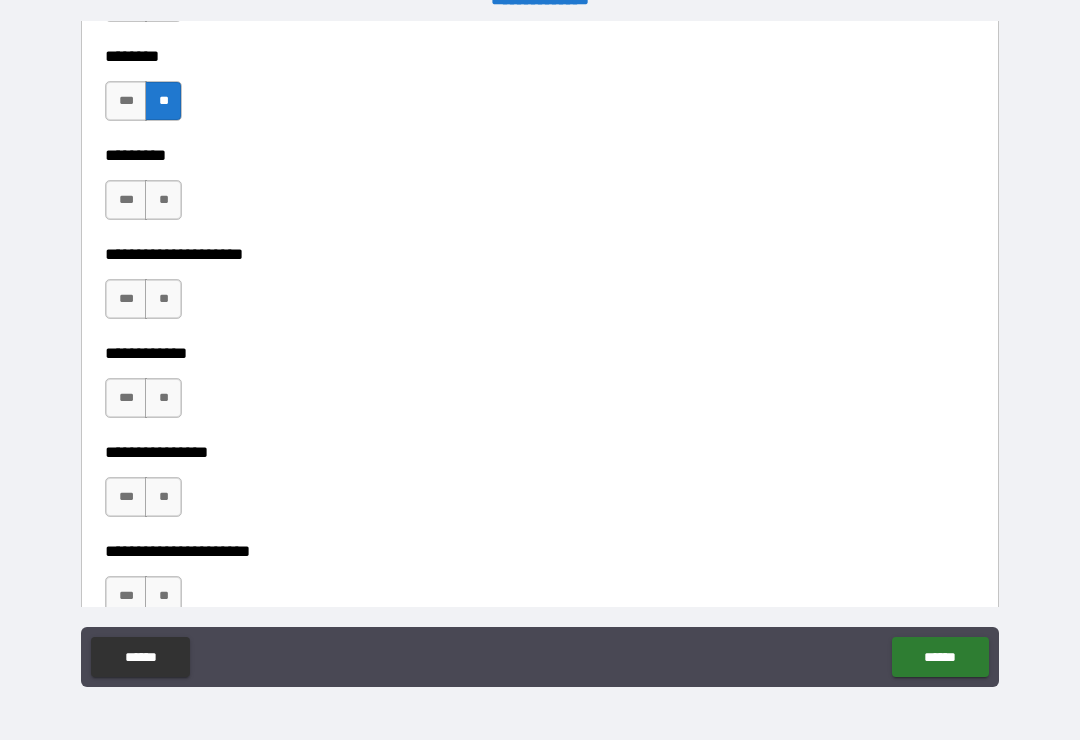 click on "**" at bounding box center [163, 200] 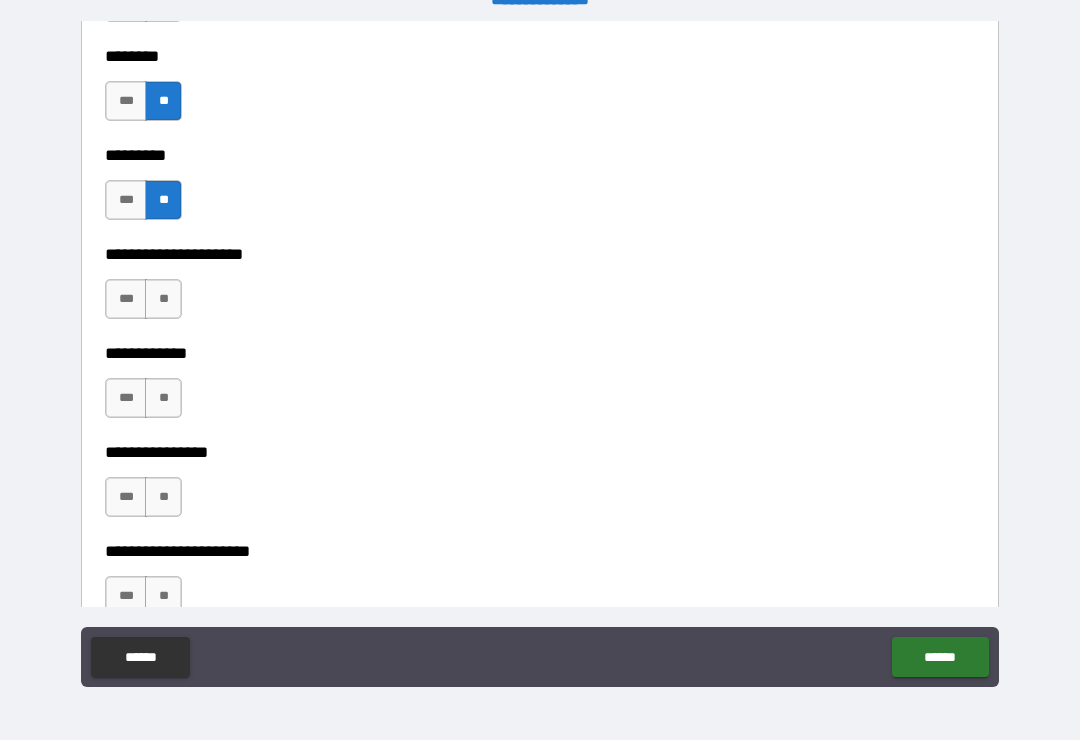 click on "**" at bounding box center (163, 299) 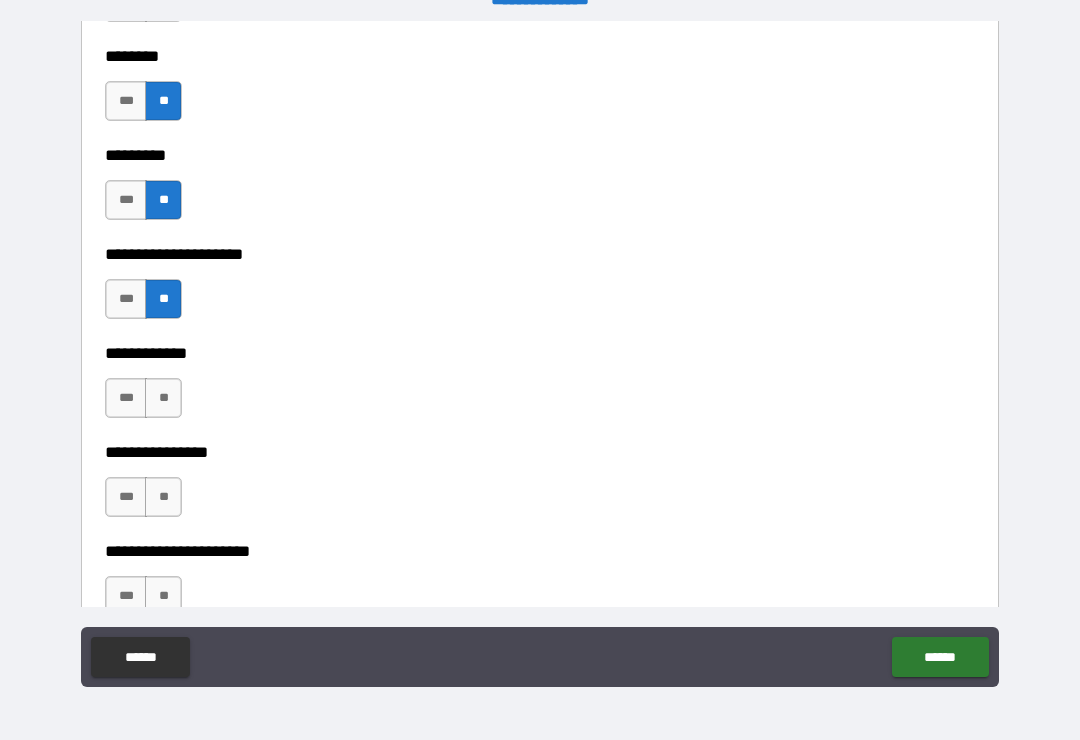 click on "**" at bounding box center [163, 398] 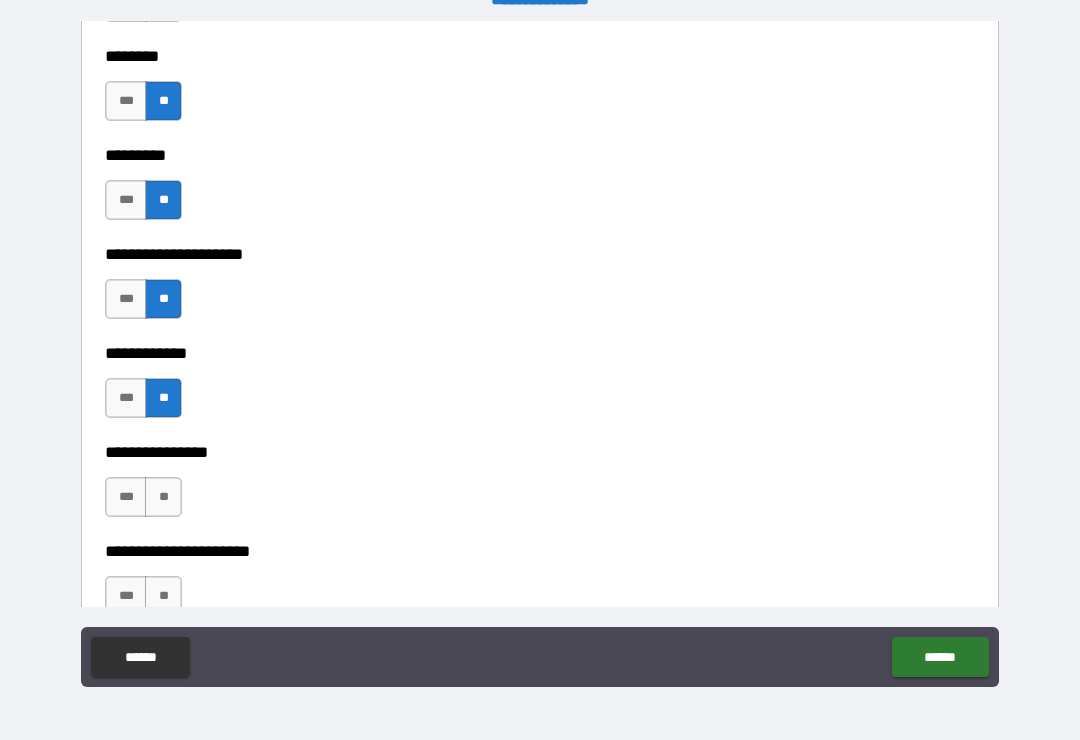 click on "**" at bounding box center (163, 497) 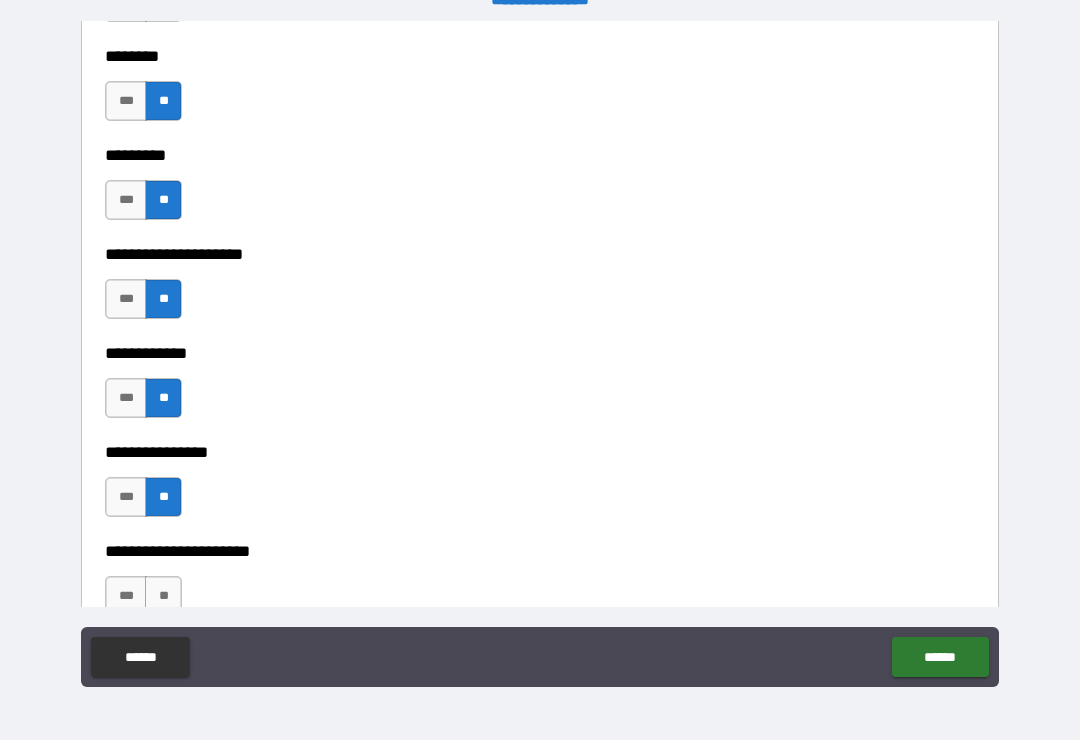 click on "**" at bounding box center (163, 596) 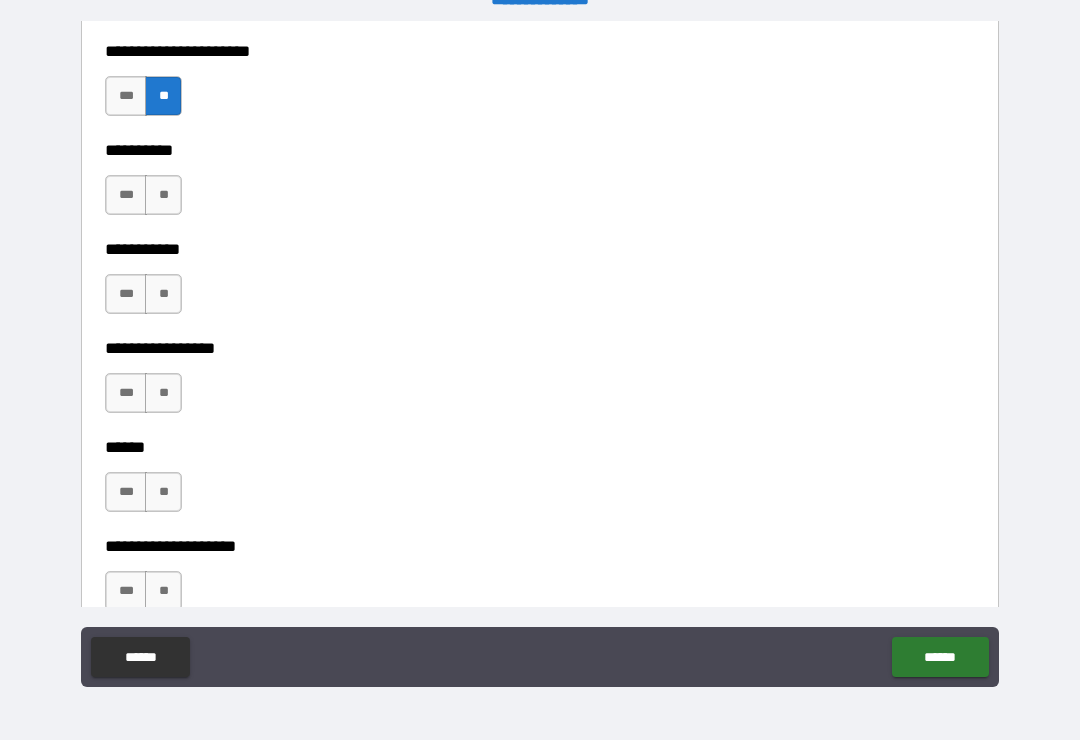 scroll, scrollTop: 6613, scrollLeft: 0, axis: vertical 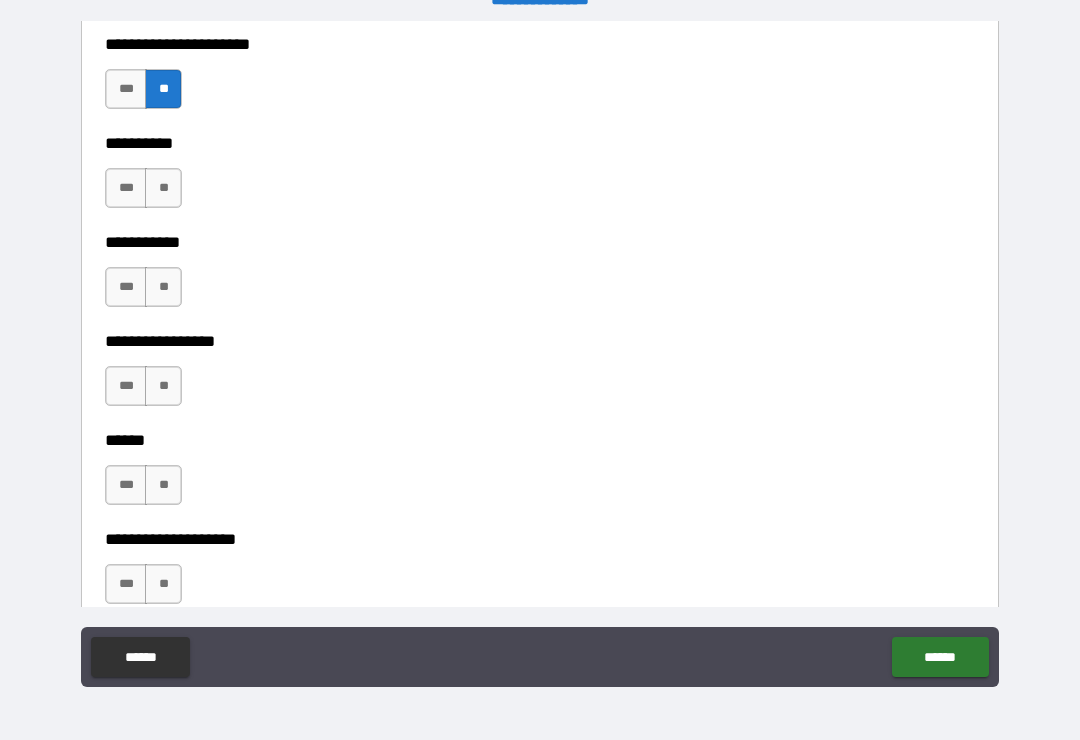 click on "**" at bounding box center (163, 188) 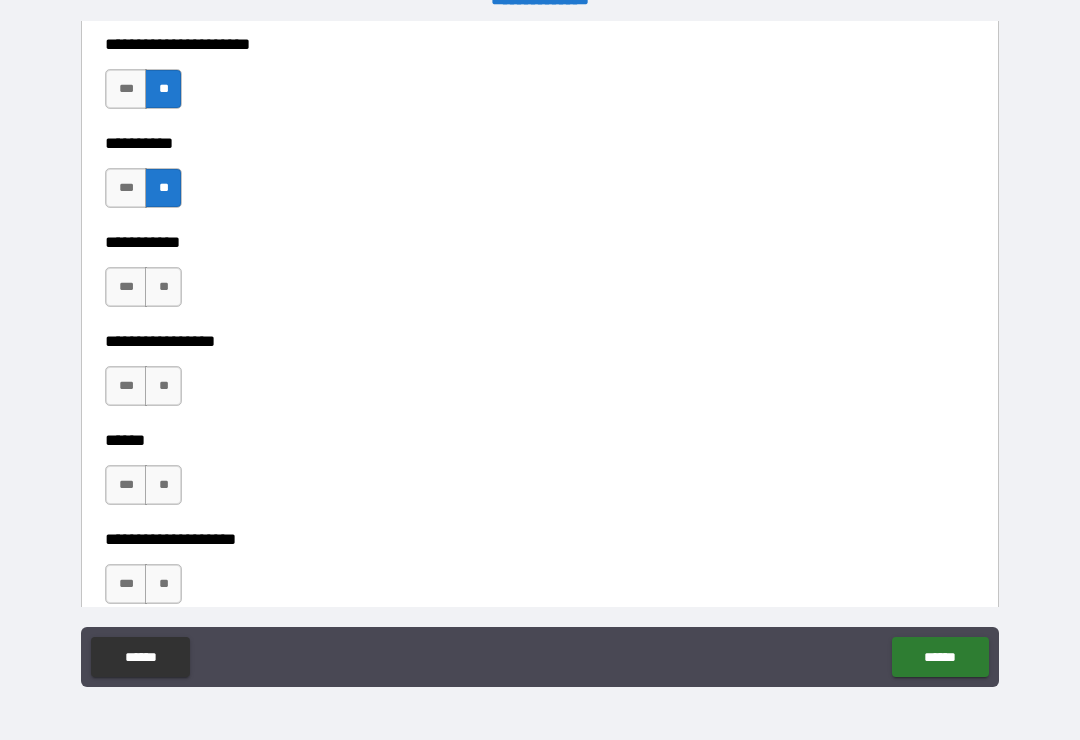 click on "**" at bounding box center [163, 287] 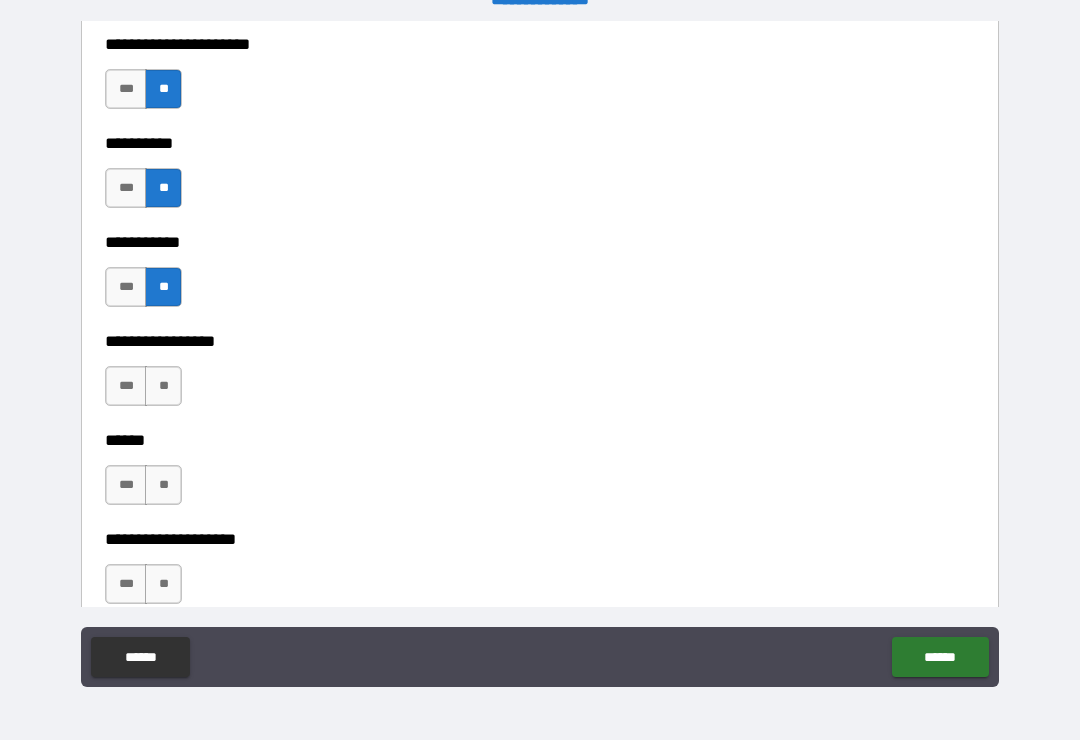 click on "**" at bounding box center [163, 386] 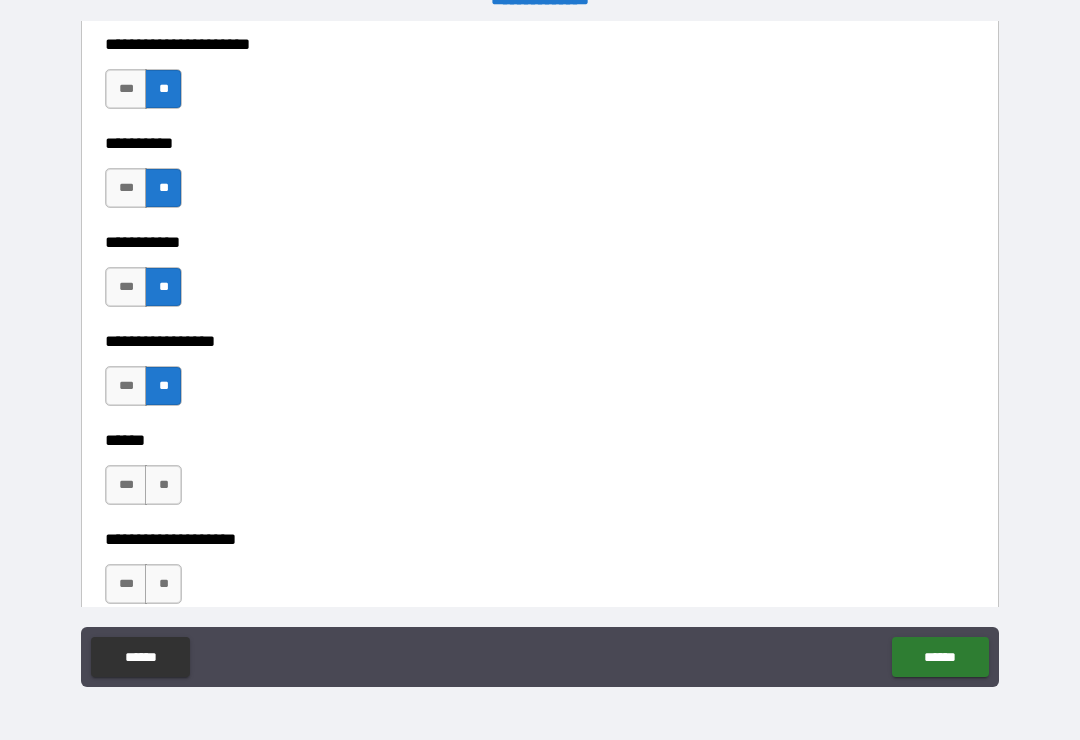 click on "**" at bounding box center [163, 485] 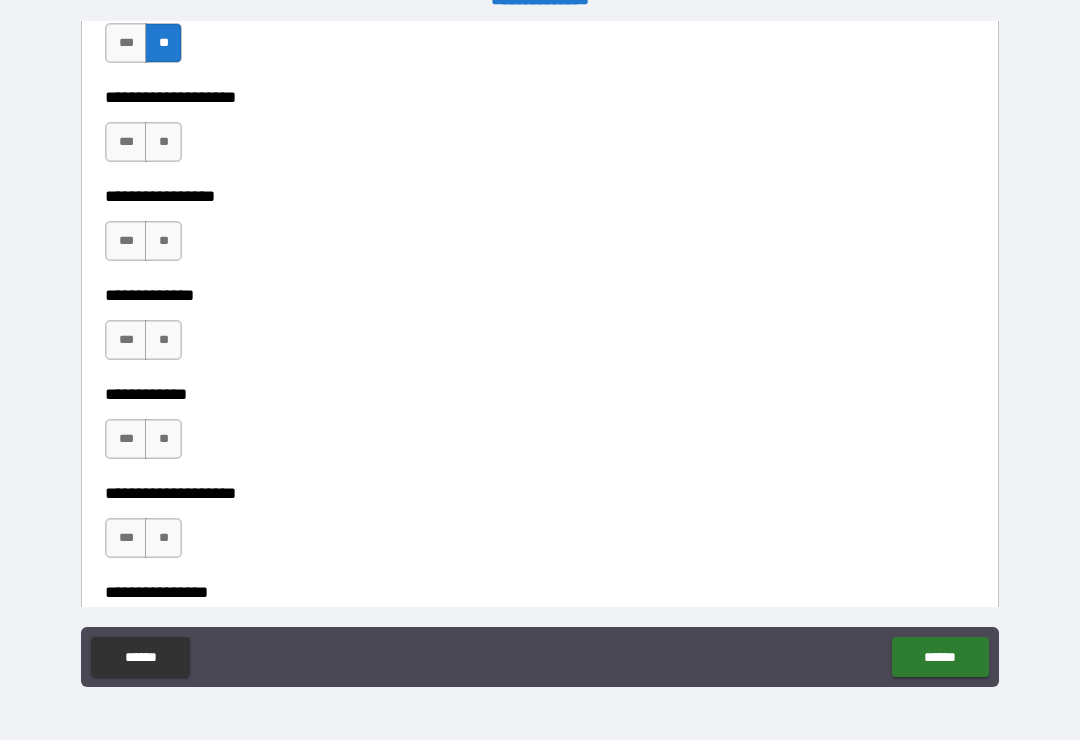 scroll, scrollTop: 7051, scrollLeft: 0, axis: vertical 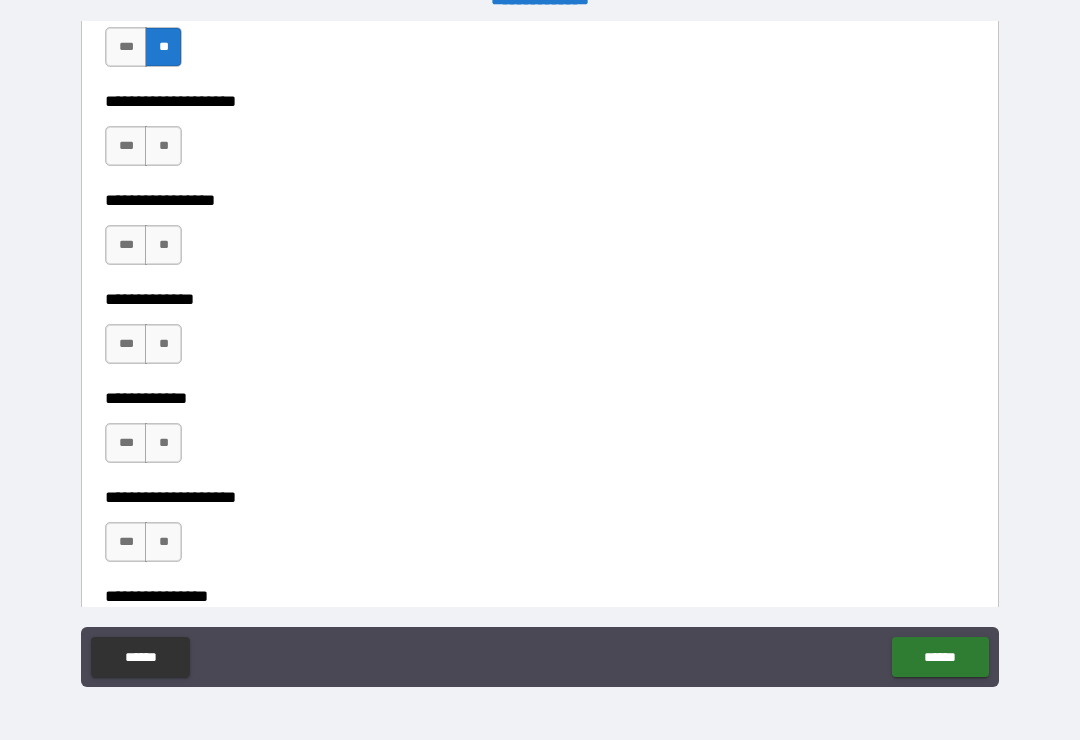 click on "**" at bounding box center [163, 146] 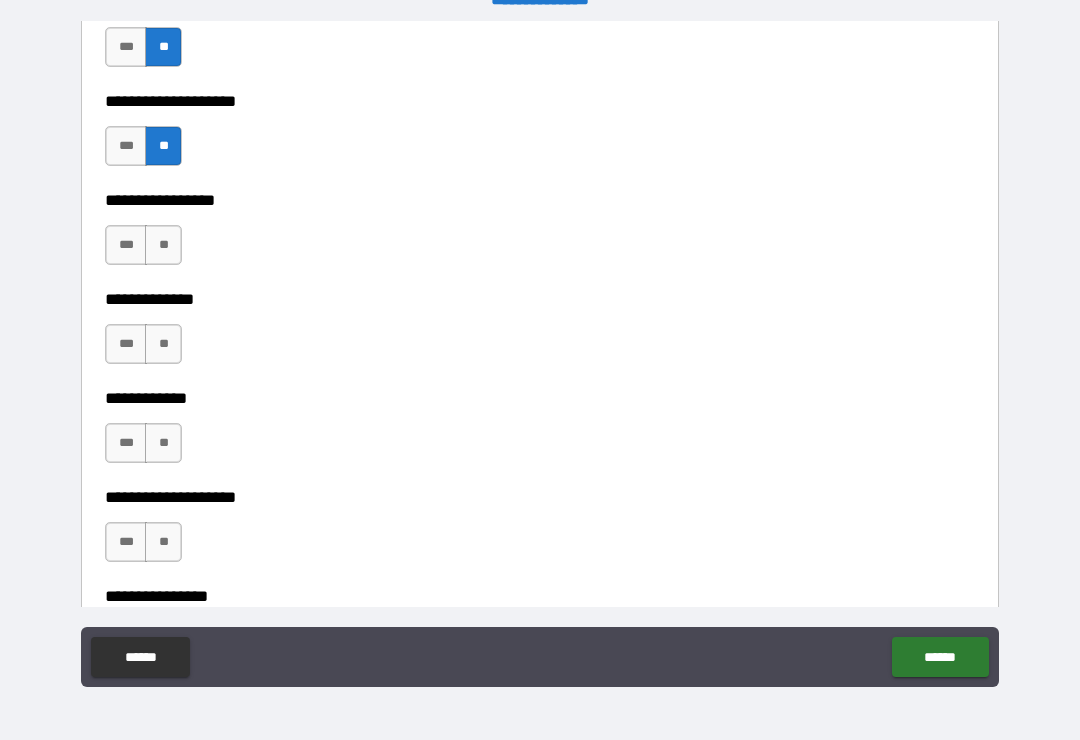 click on "**" at bounding box center (163, 245) 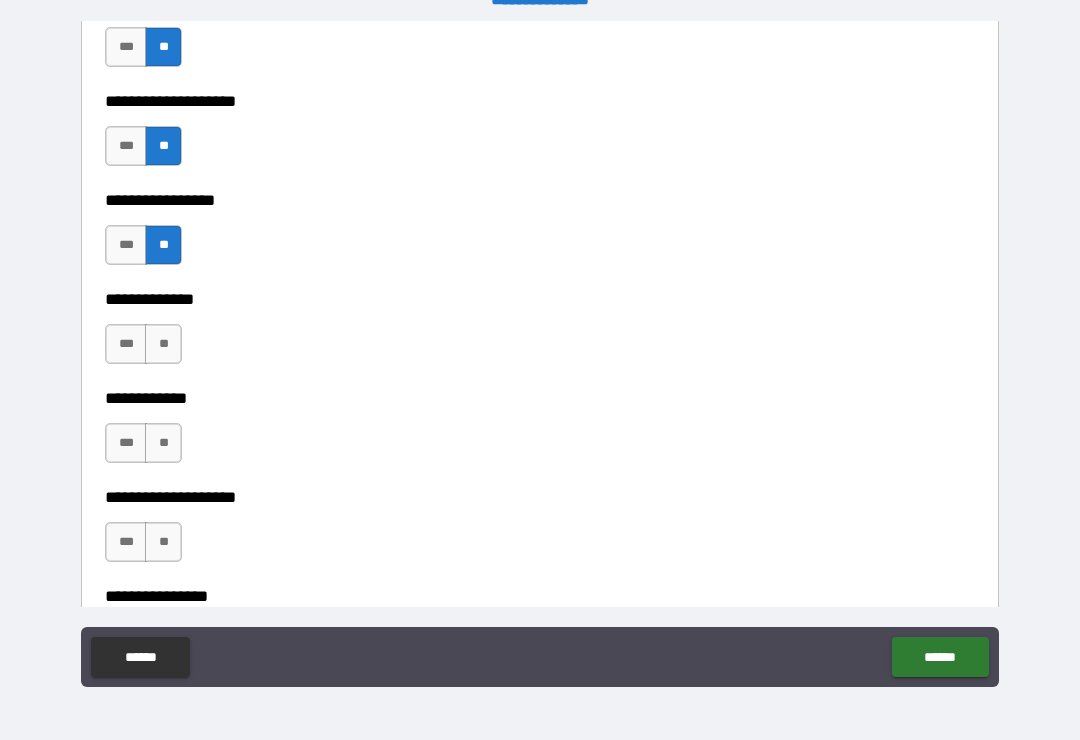 click on "**" at bounding box center [163, 344] 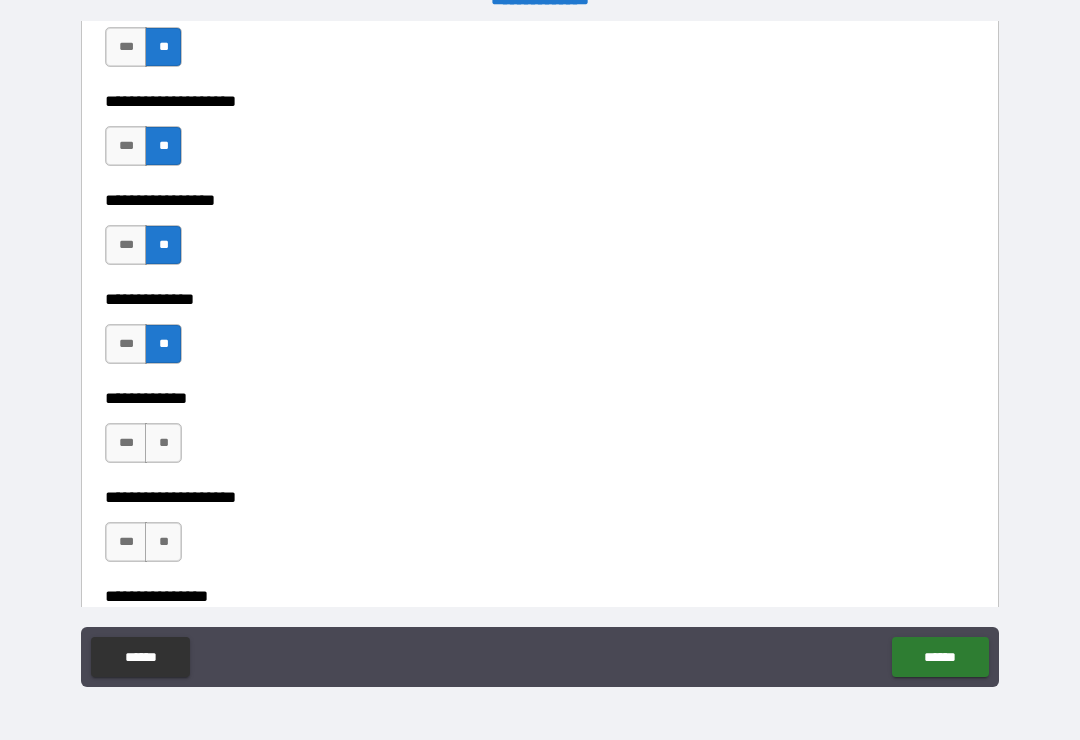 click on "**" at bounding box center (163, 443) 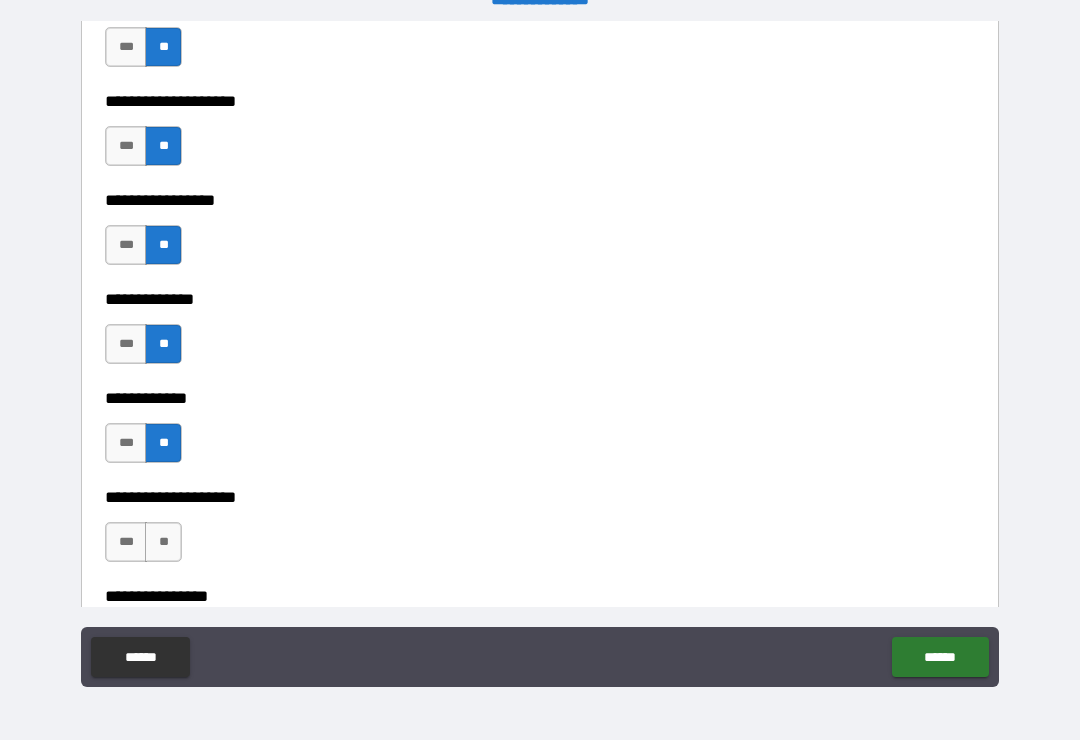 click on "**" at bounding box center [163, 542] 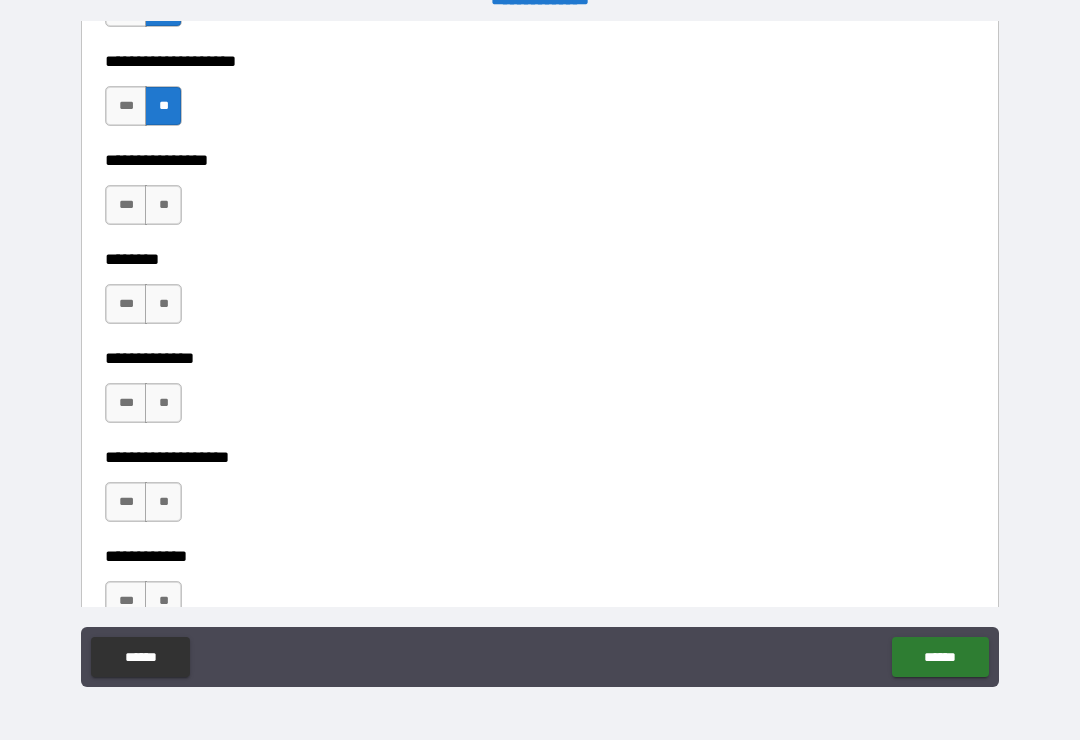 scroll, scrollTop: 7502, scrollLeft: 0, axis: vertical 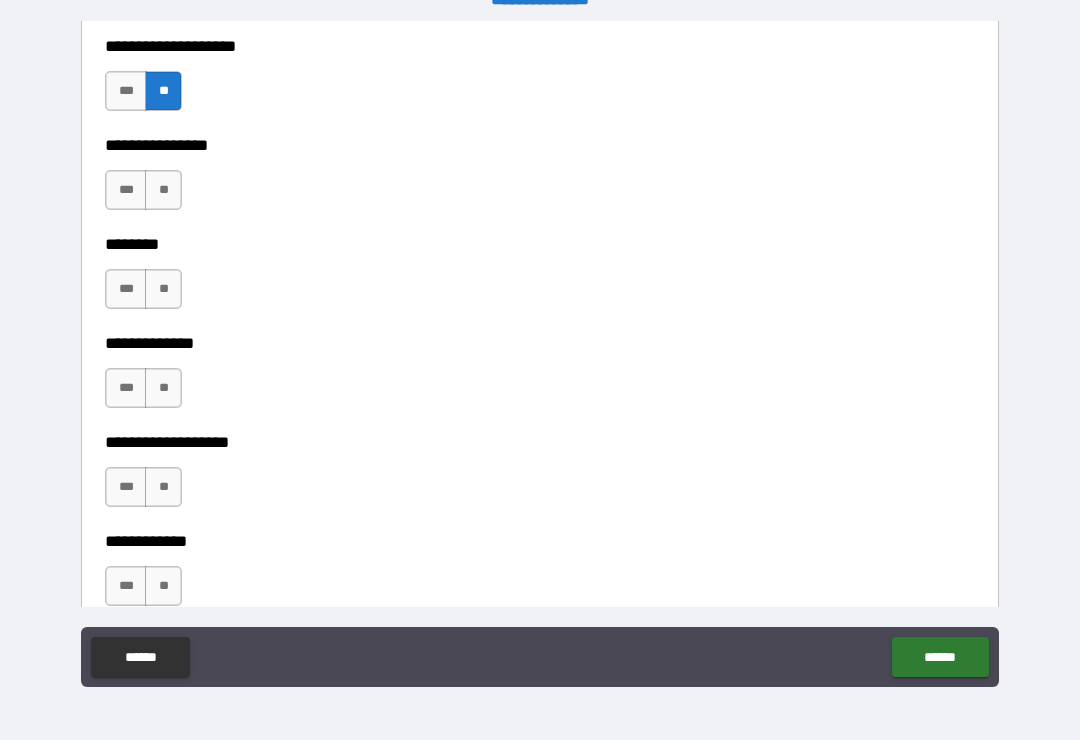 click on "**" at bounding box center (163, 190) 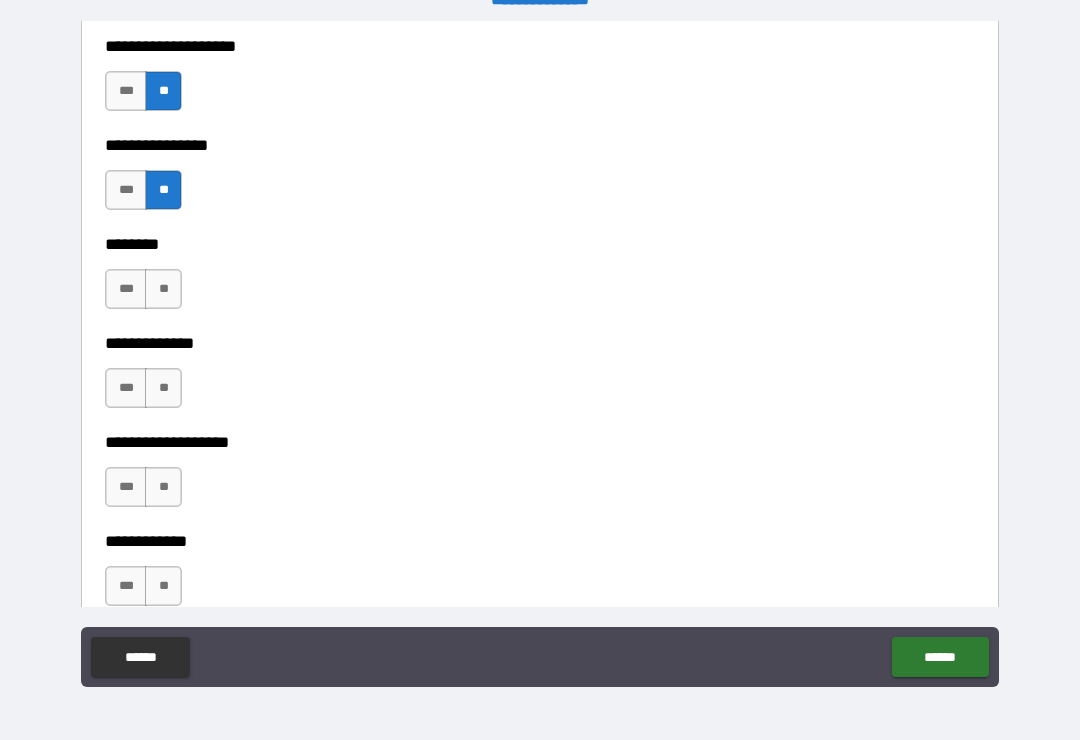 click on "**" at bounding box center (163, 289) 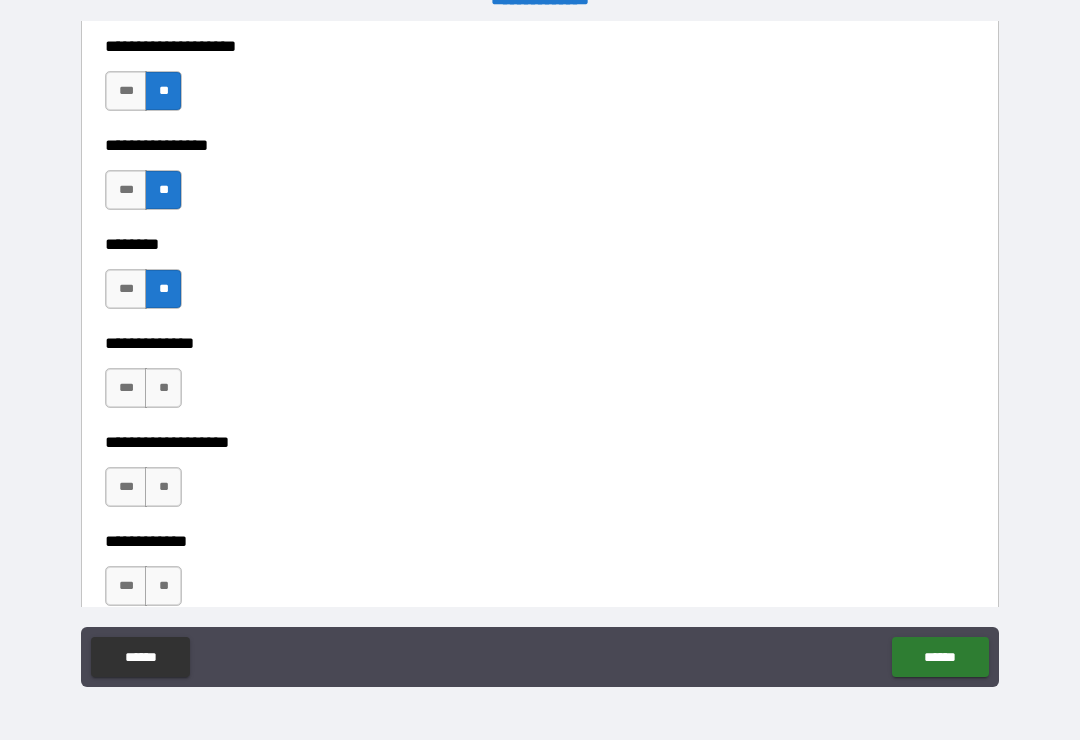 click on "**" at bounding box center [163, 388] 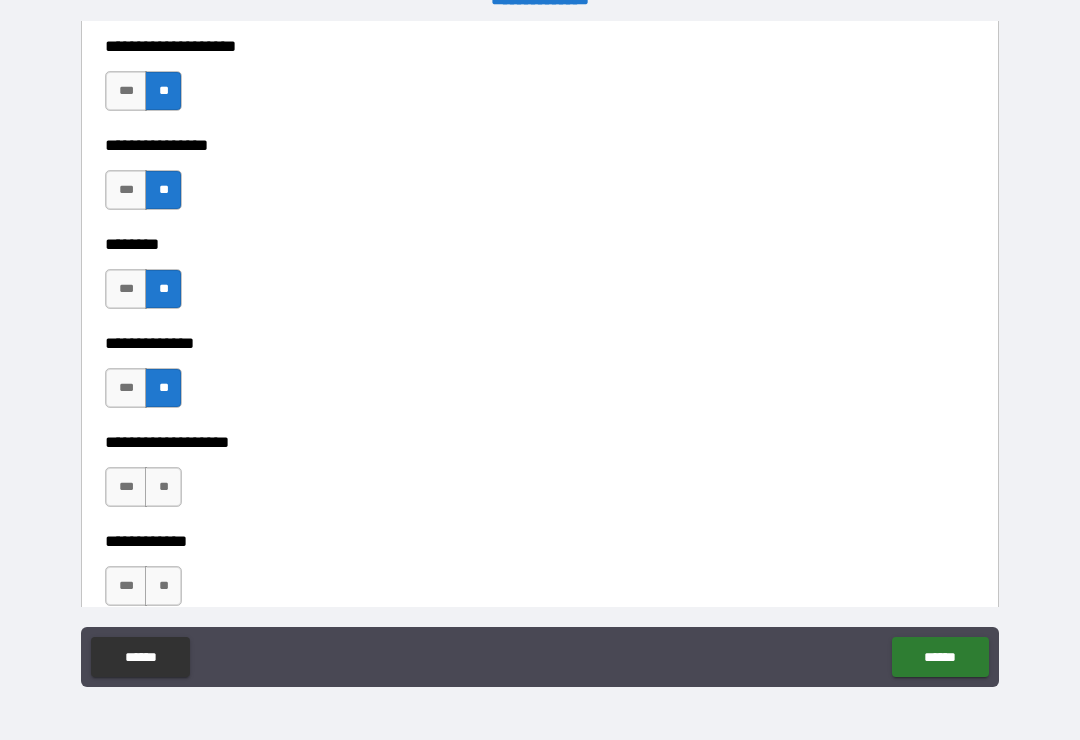 click on "**" at bounding box center [163, 487] 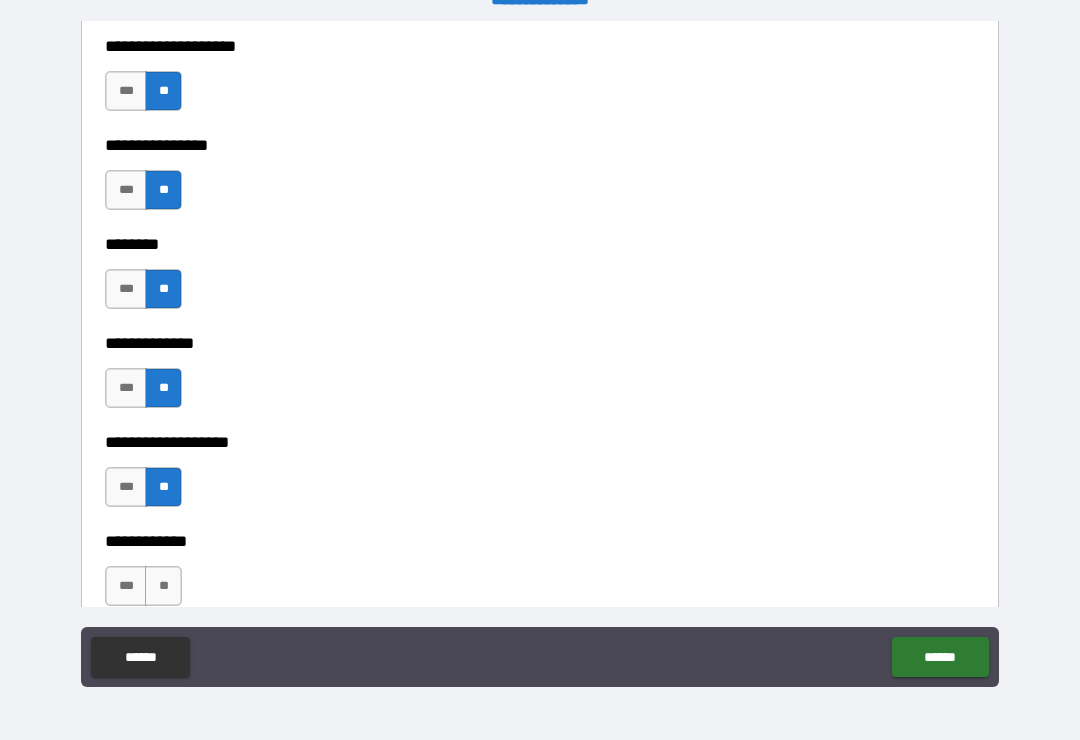 click on "**" at bounding box center [163, 586] 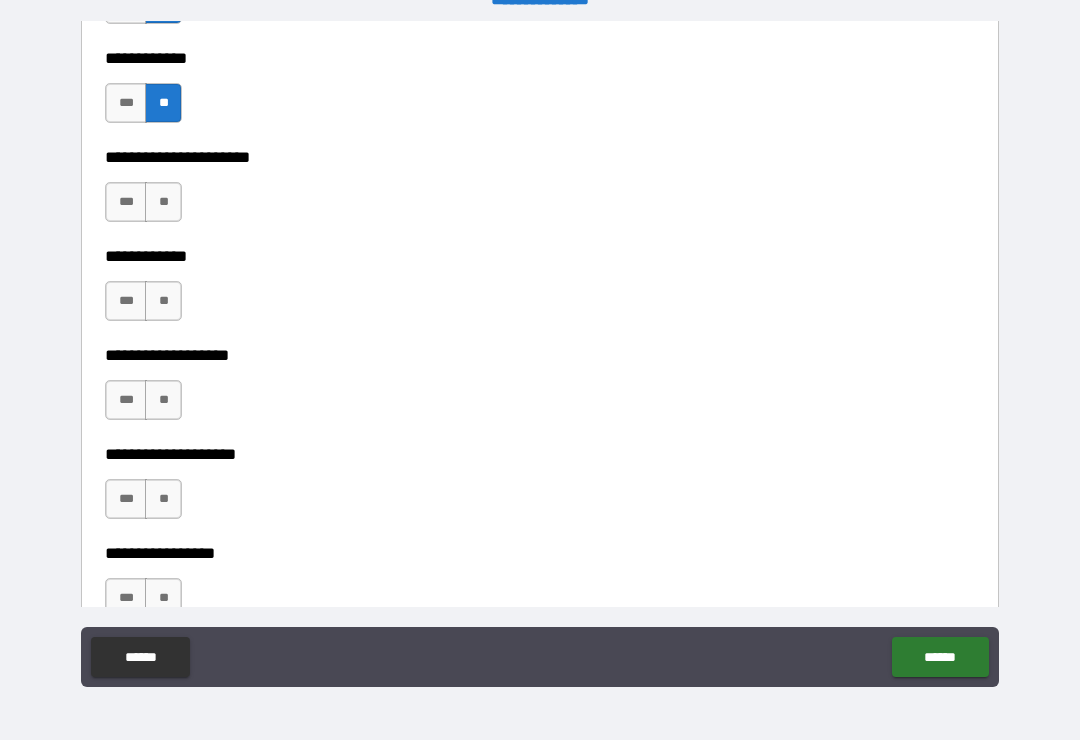 scroll, scrollTop: 8013, scrollLeft: 0, axis: vertical 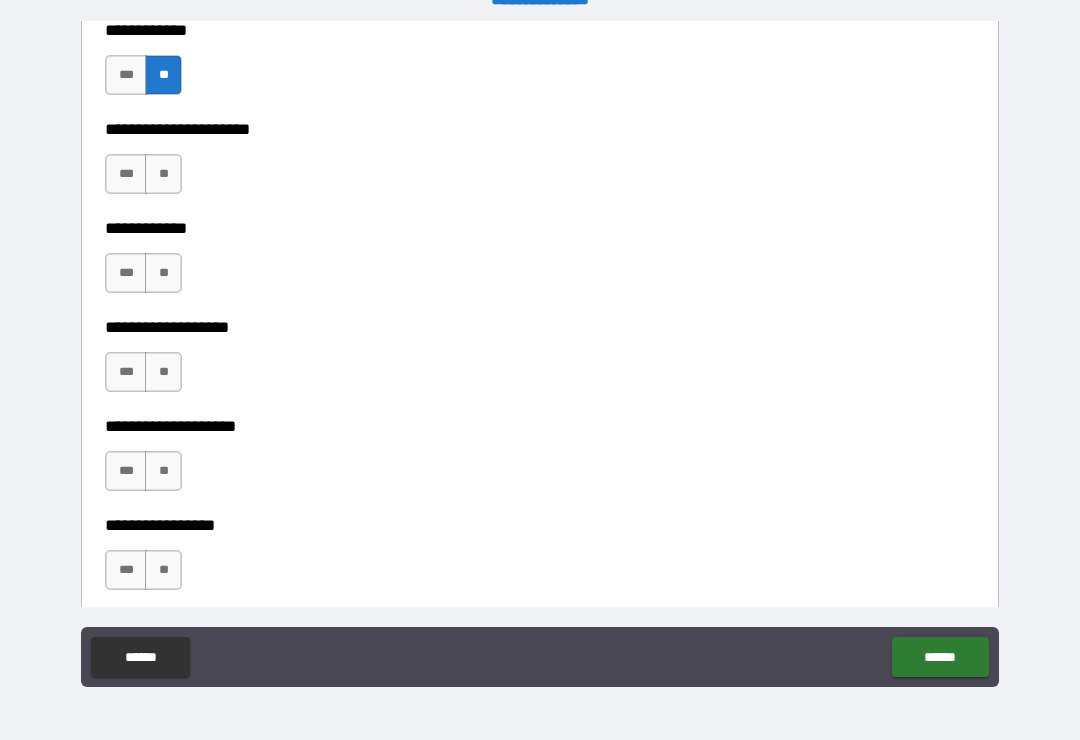 click on "**" at bounding box center (163, 174) 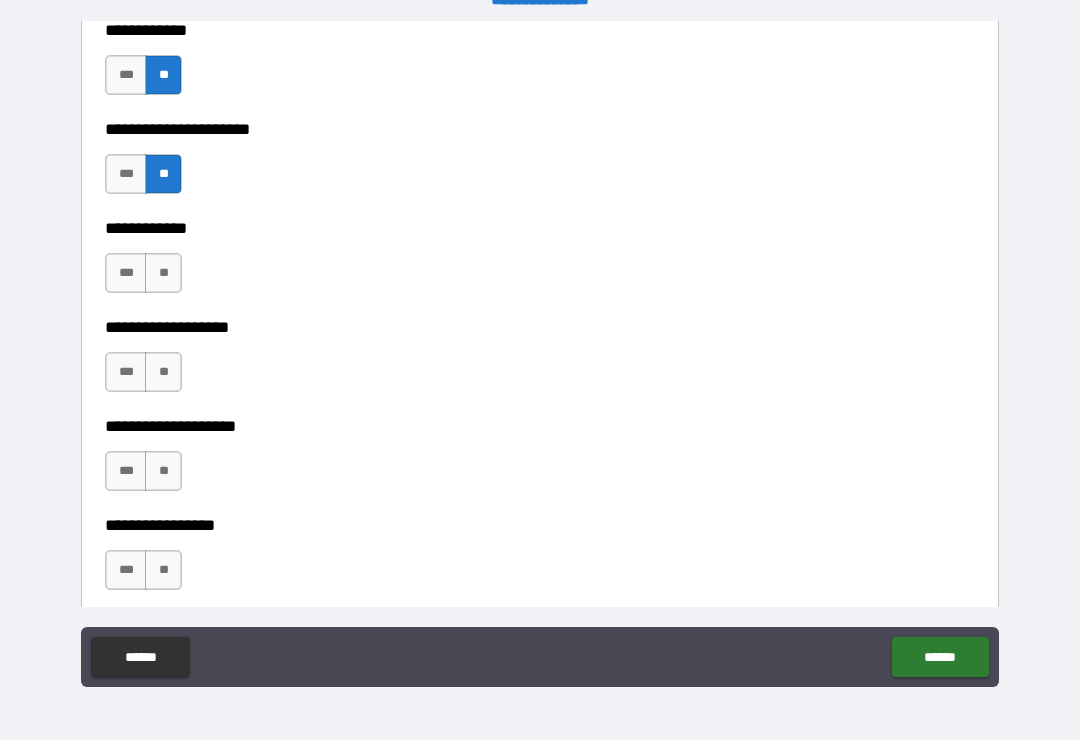 click on "**" at bounding box center [163, 273] 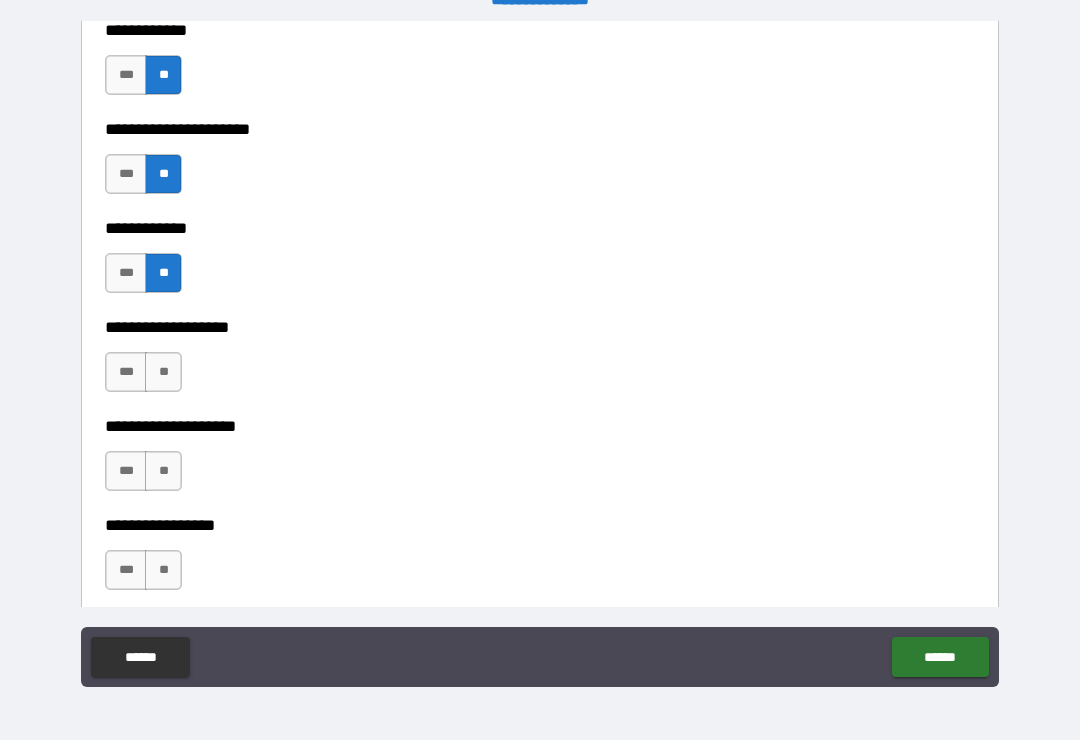 click on "**" at bounding box center (163, 372) 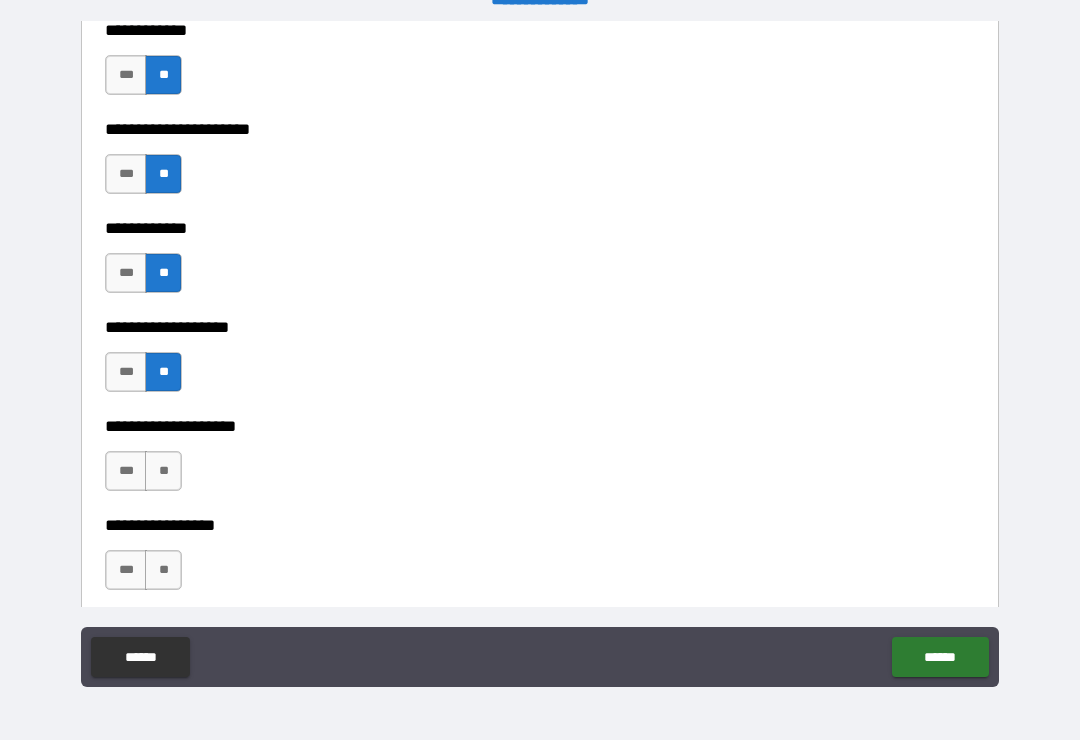 click on "**" at bounding box center [163, 471] 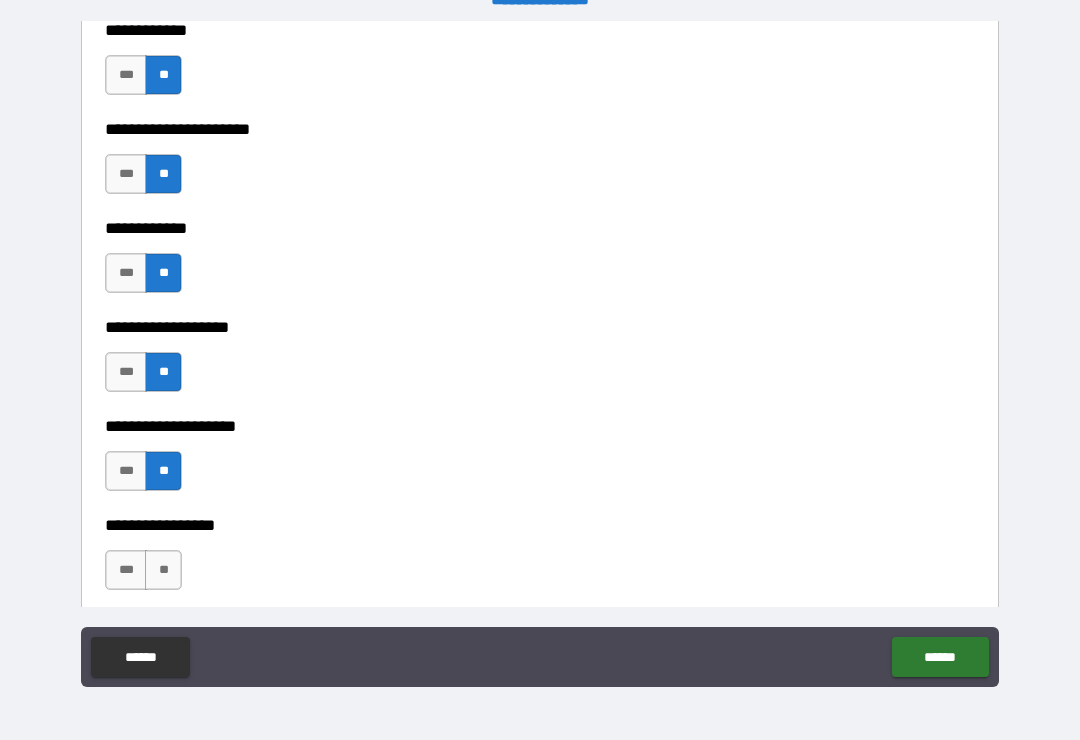 click on "**" at bounding box center (163, 570) 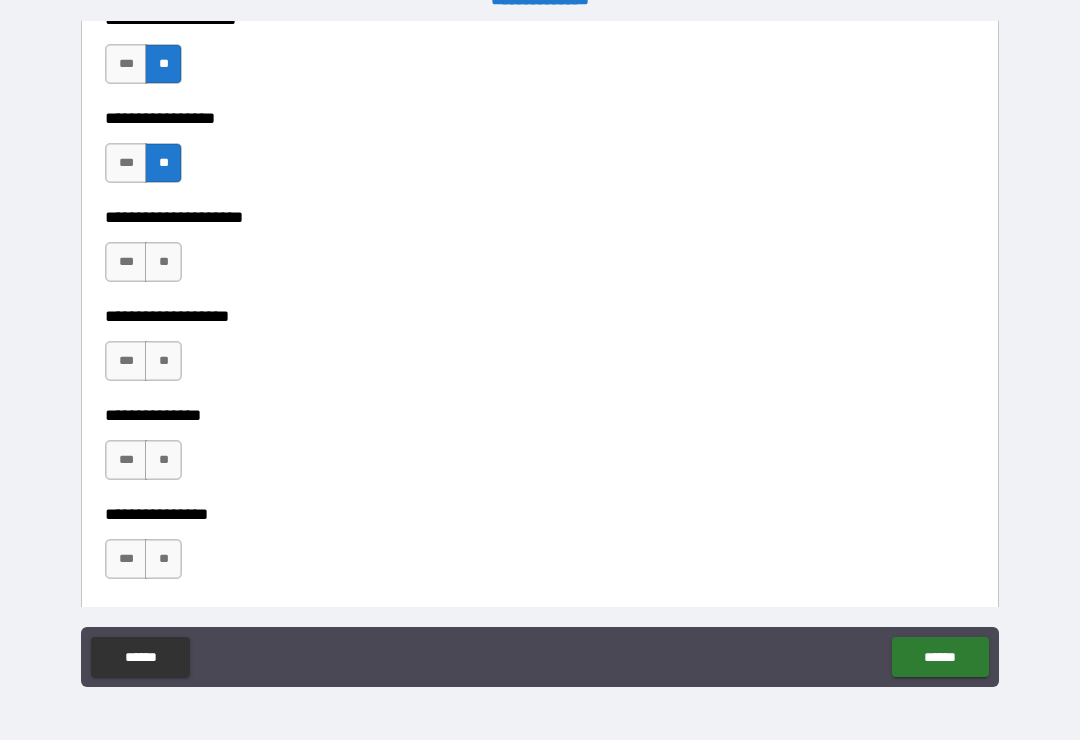 scroll, scrollTop: 8425, scrollLeft: 0, axis: vertical 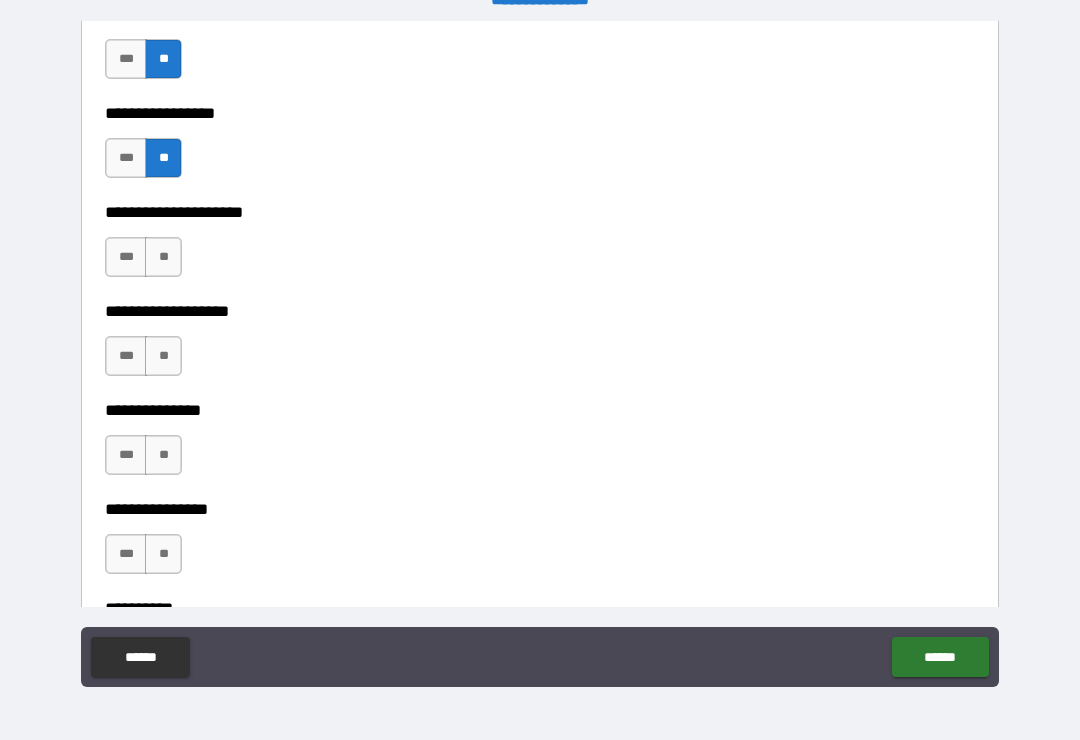 click on "**" at bounding box center [163, 257] 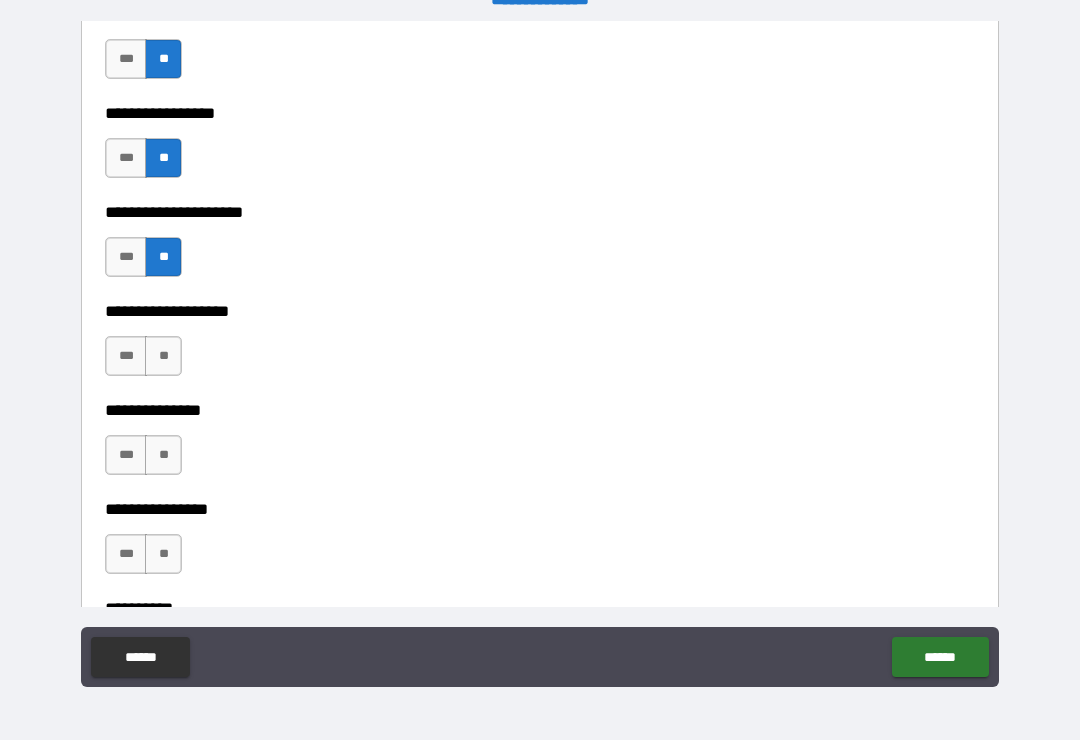 click on "**" at bounding box center (163, 356) 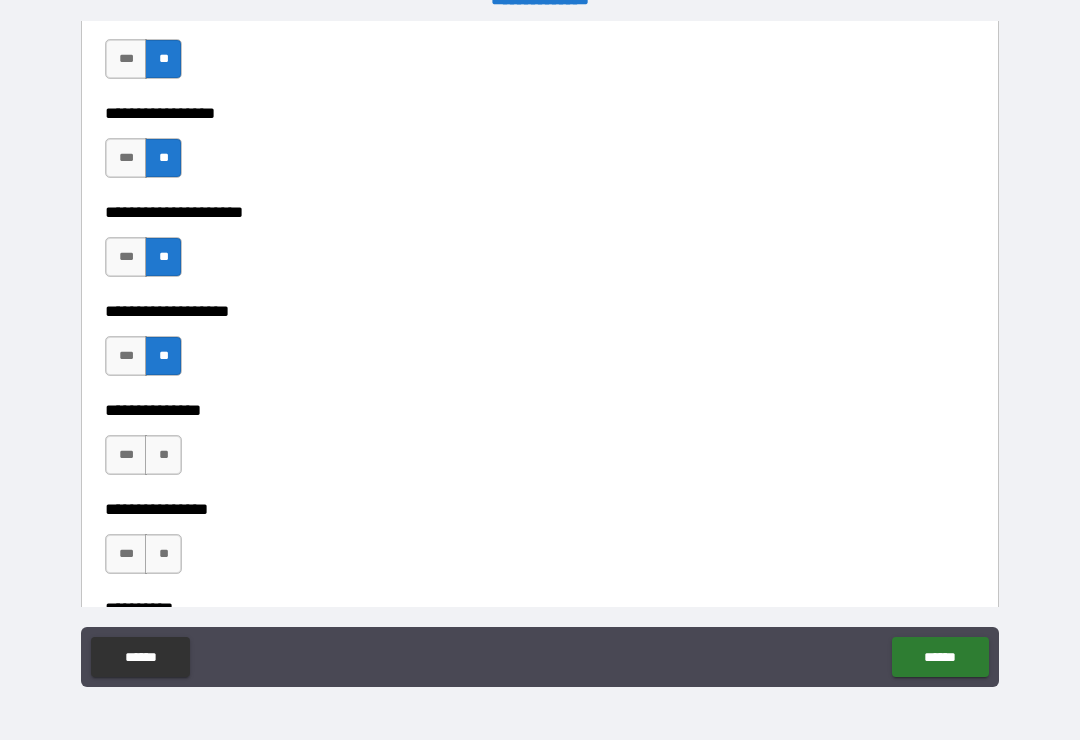 click on "**" at bounding box center [163, 455] 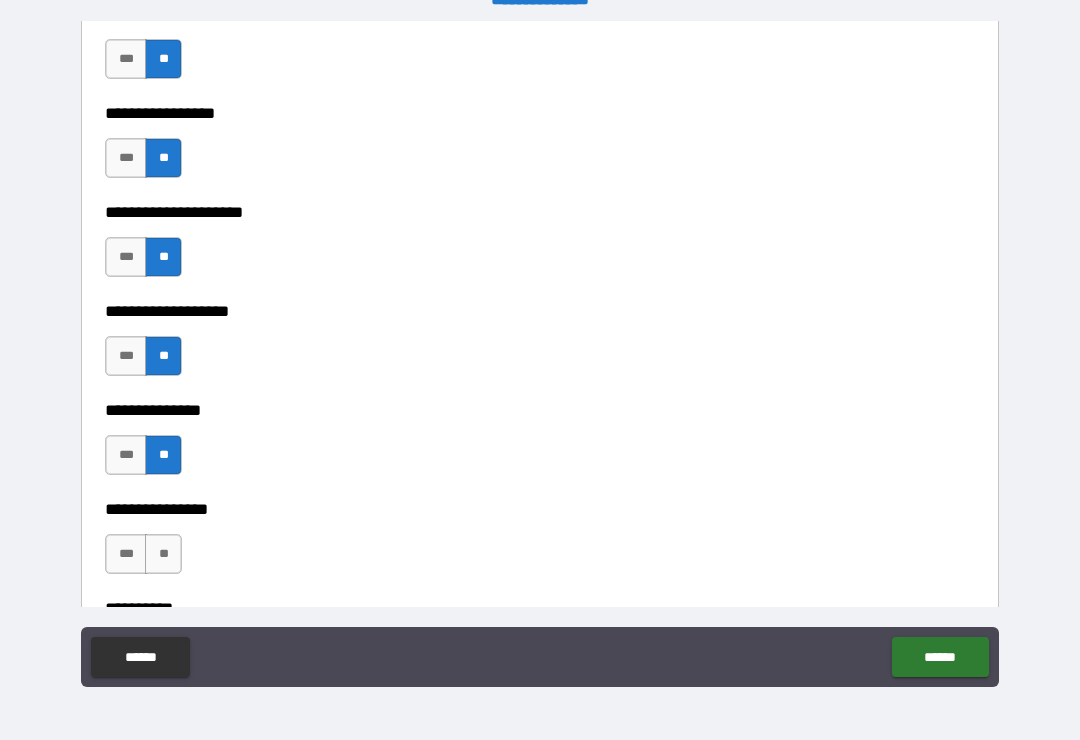 click on "**" at bounding box center [163, 554] 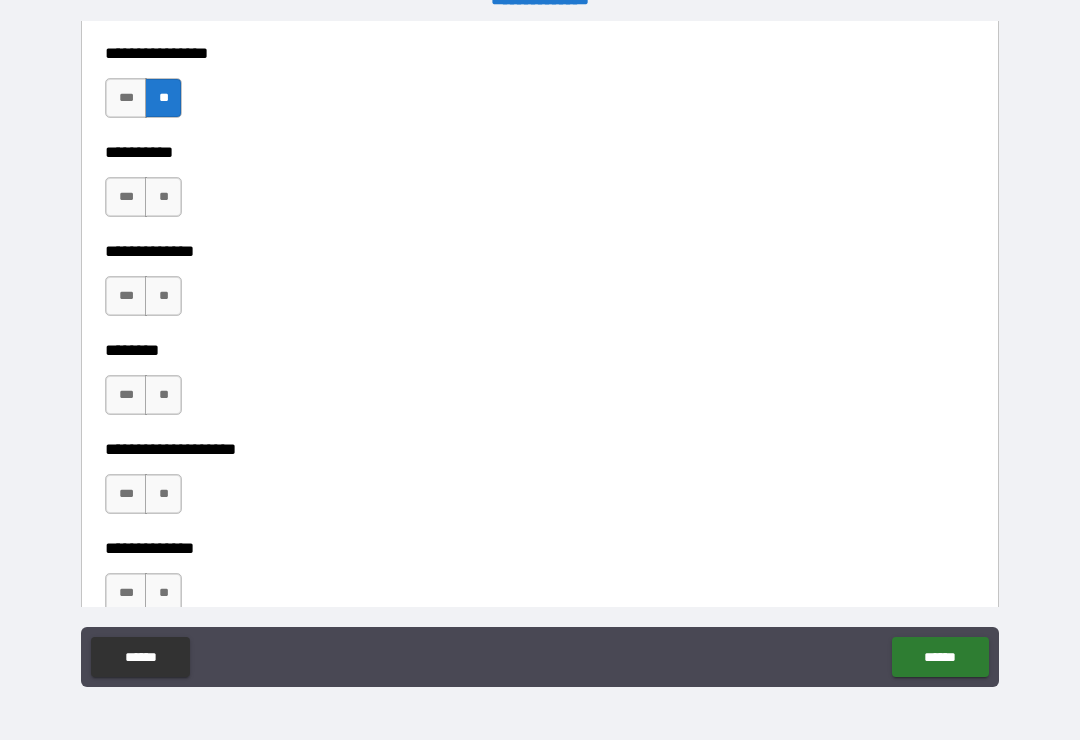 scroll, scrollTop: 8882, scrollLeft: 0, axis: vertical 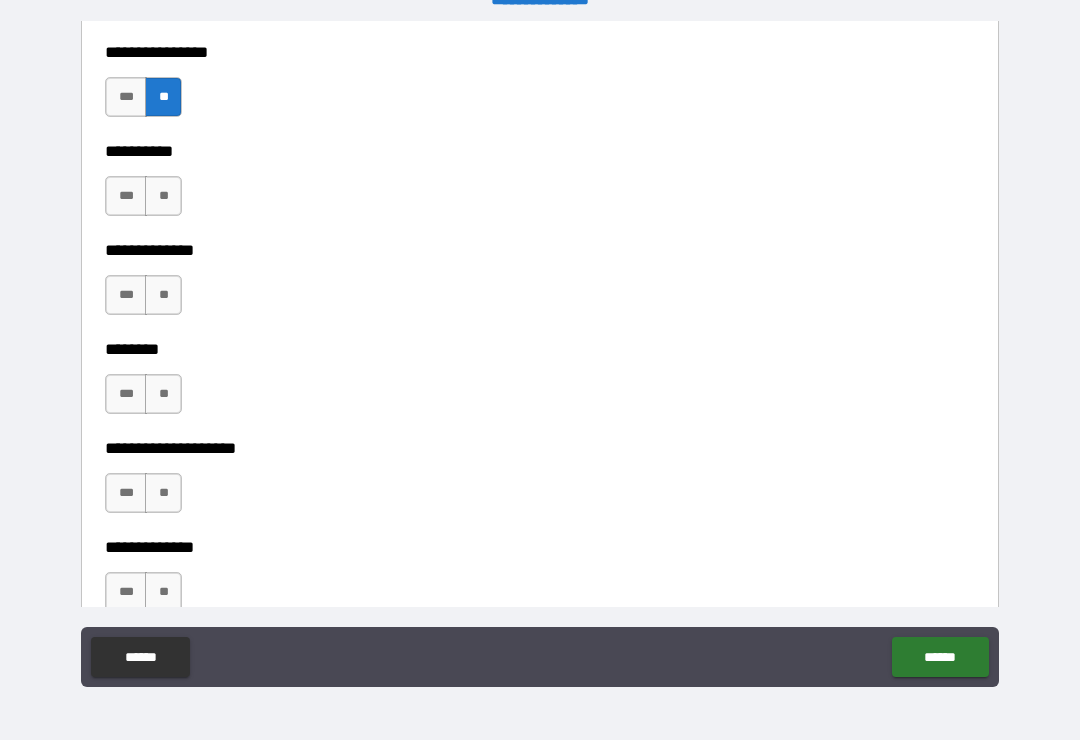 click on "**" at bounding box center (163, 196) 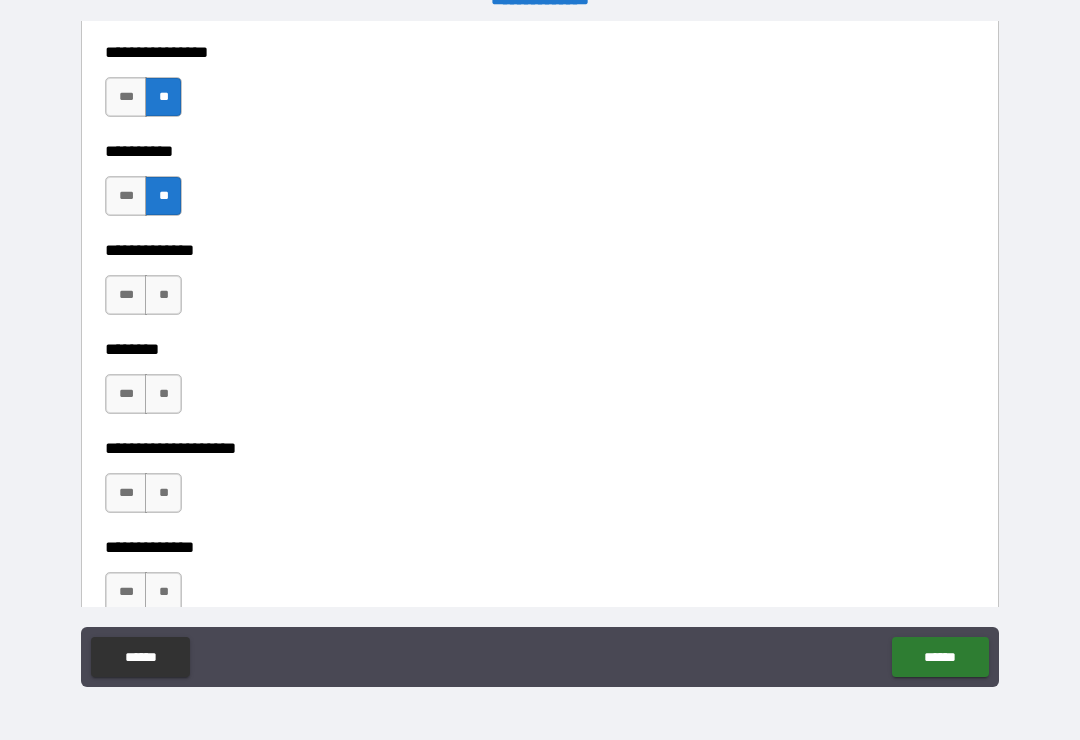 click on "**" at bounding box center [163, 295] 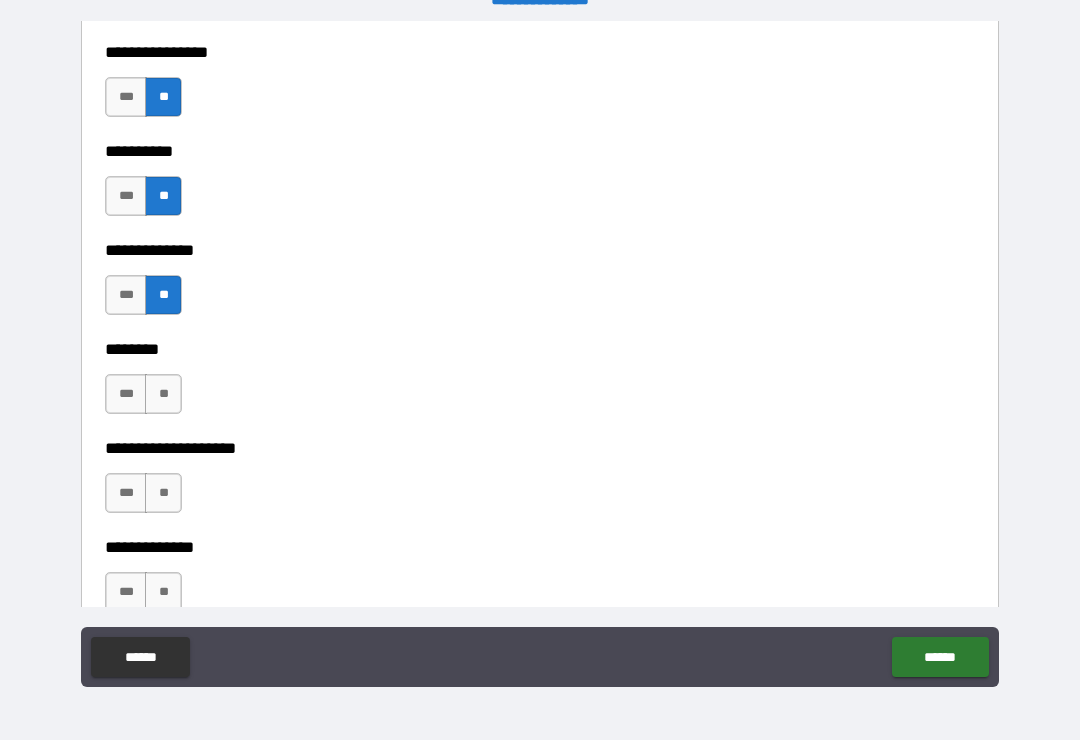 click on "**" at bounding box center [163, 394] 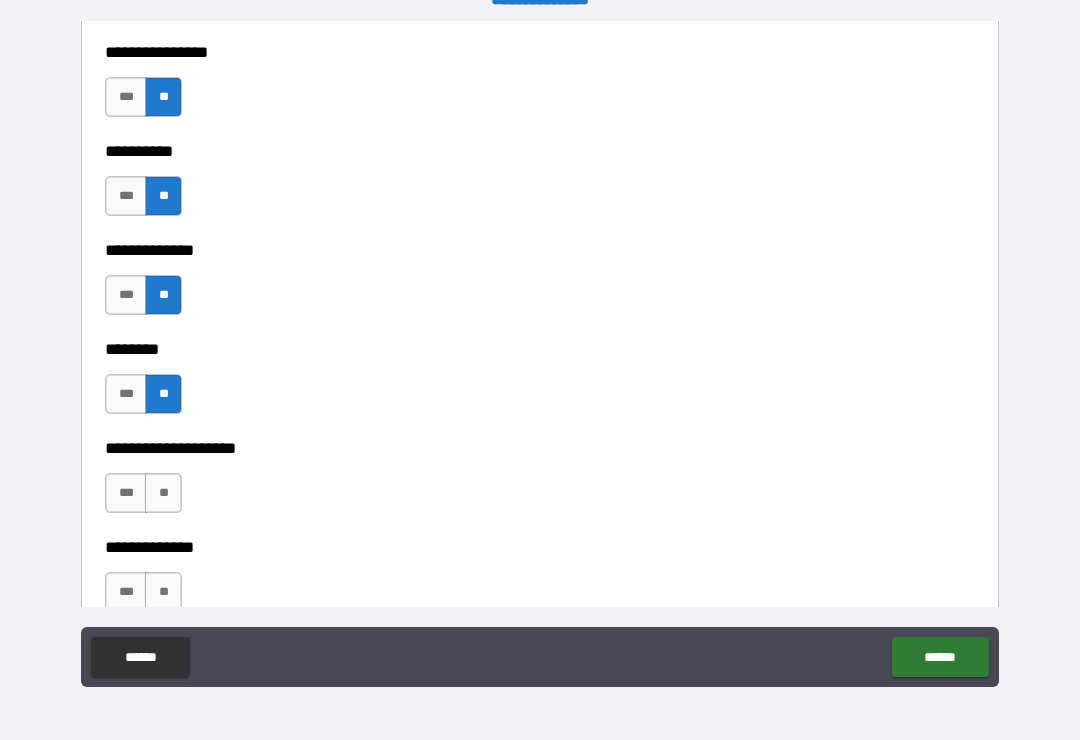 click on "**" at bounding box center [163, 493] 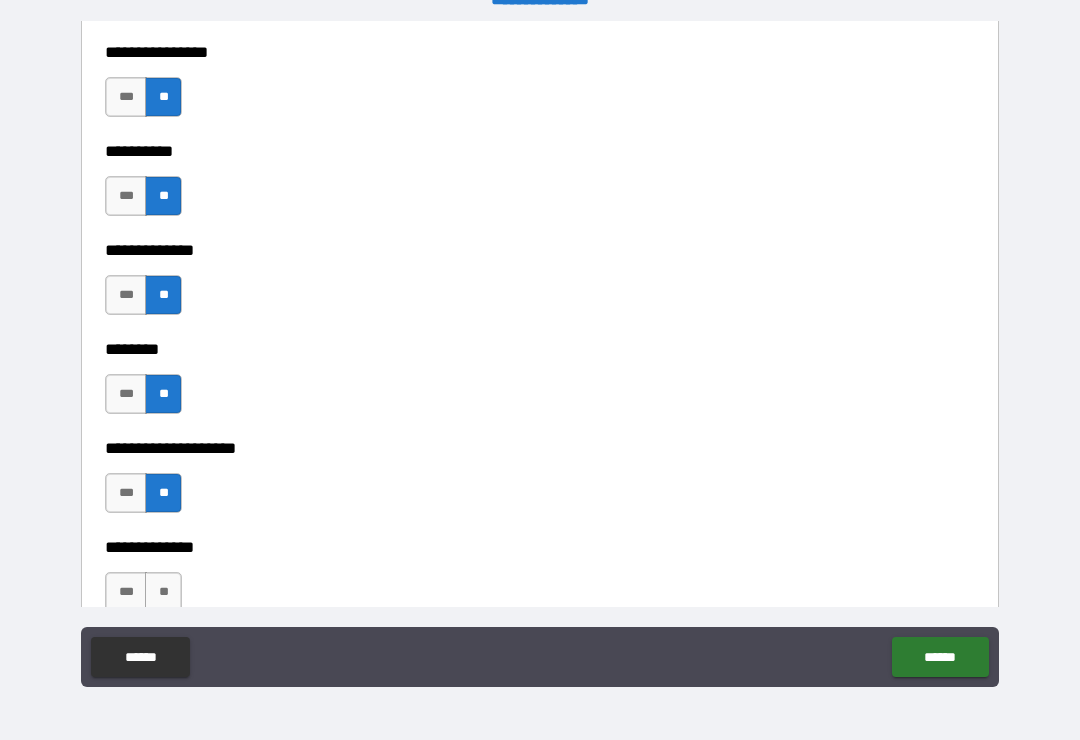 click on "**" at bounding box center [163, 592] 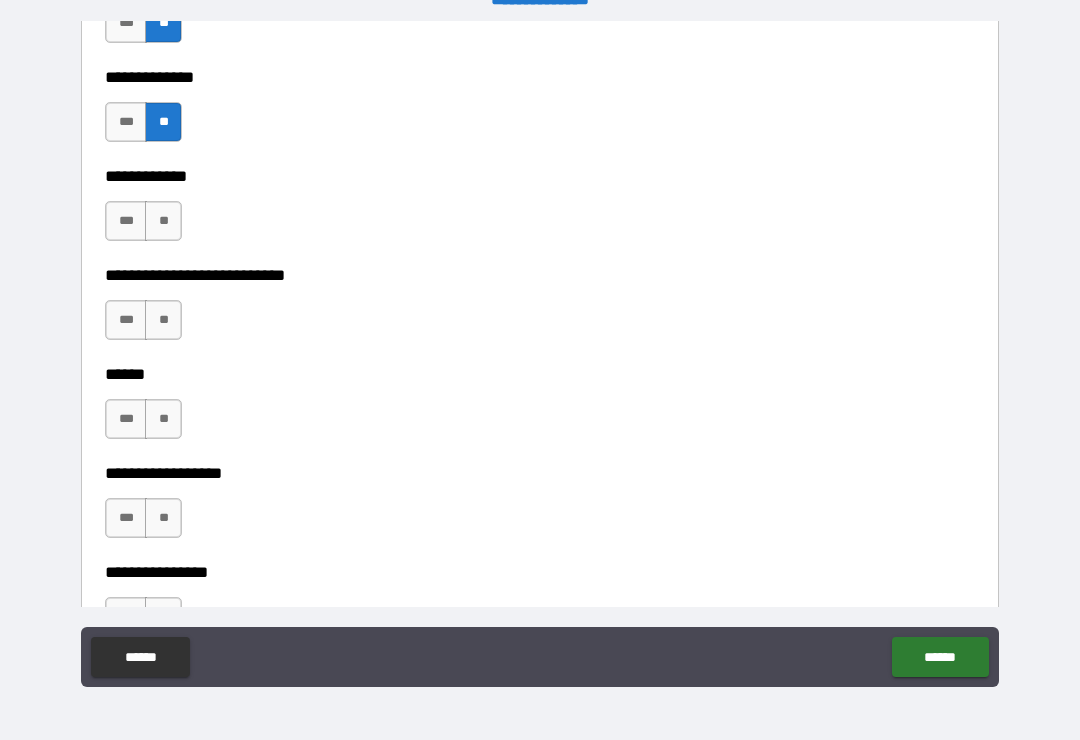scroll, scrollTop: 9381, scrollLeft: 0, axis: vertical 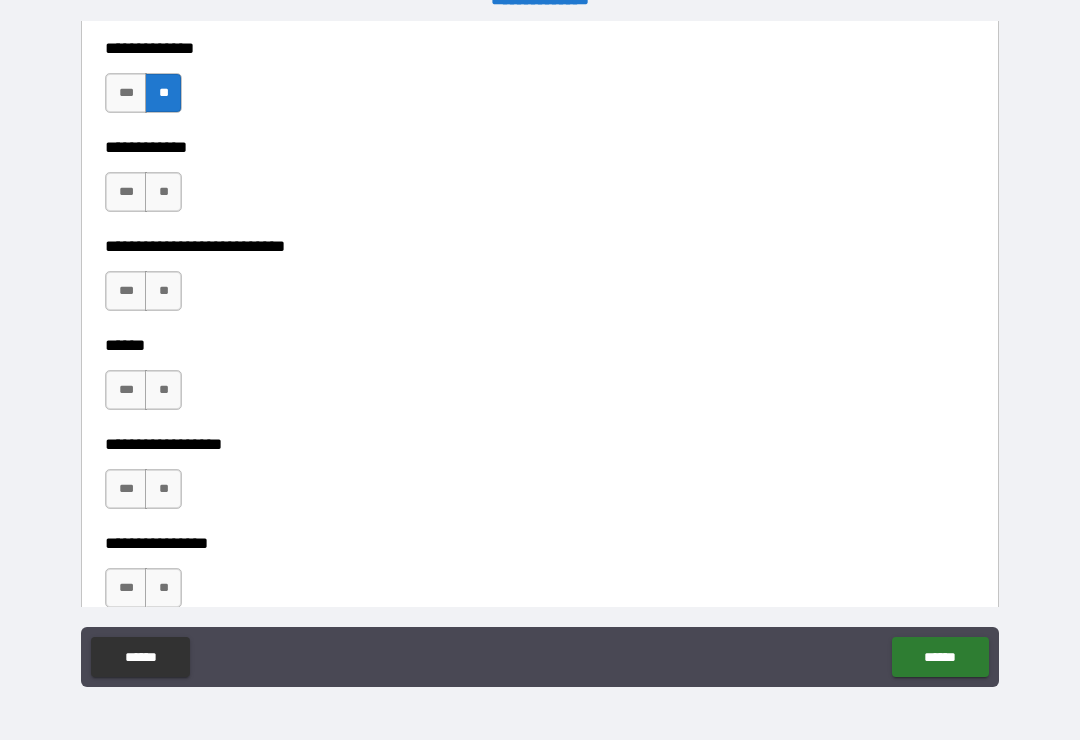 click on "**" at bounding box center [163, 192] 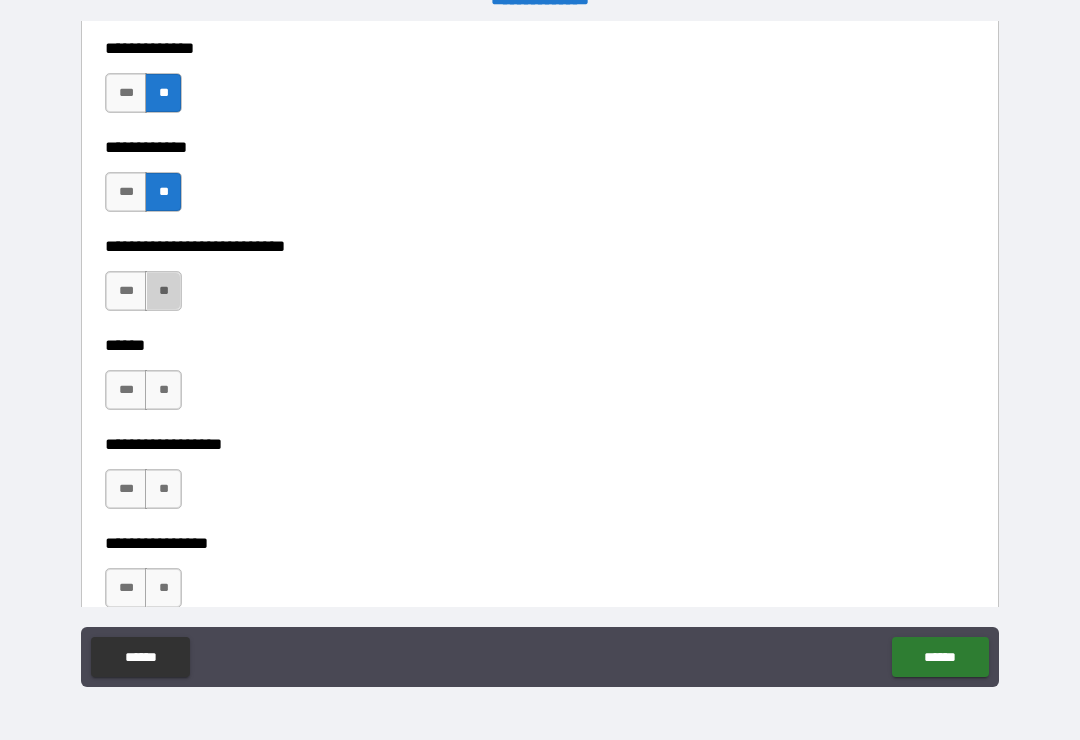 click on "**" at bounding box center [163, 291] 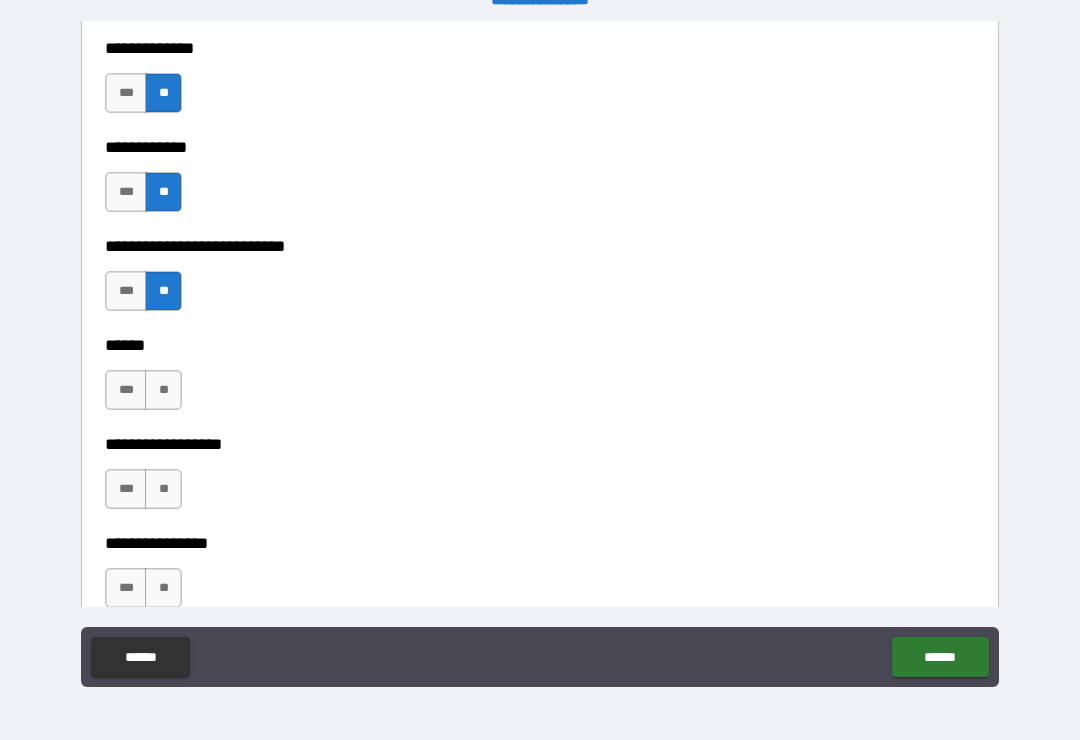click on "**" at bounding box center (163, 390) 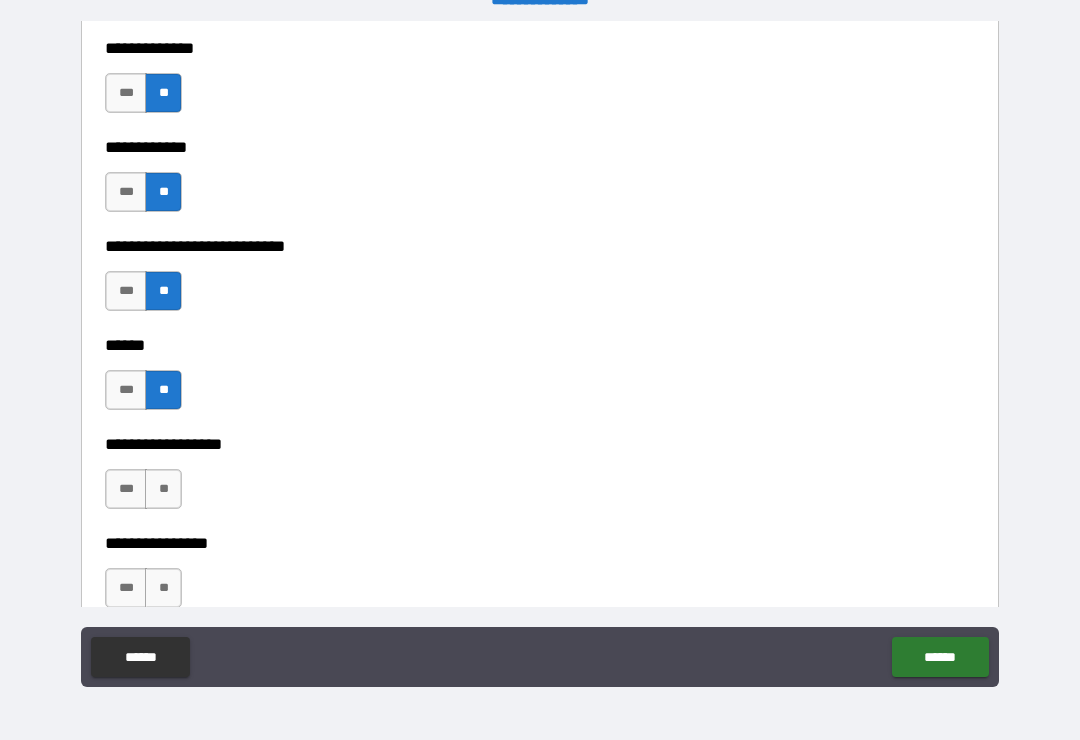 click on "**" at bounding box center [163, 489] 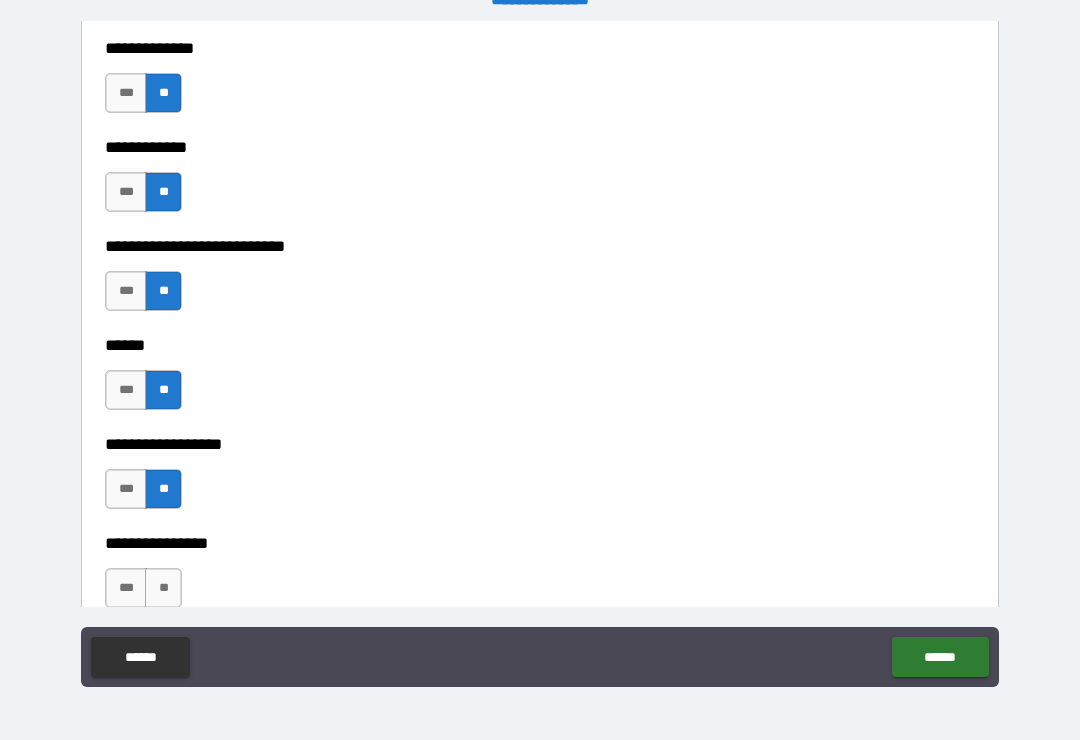 click on "**" at bounding box center [163, 588] 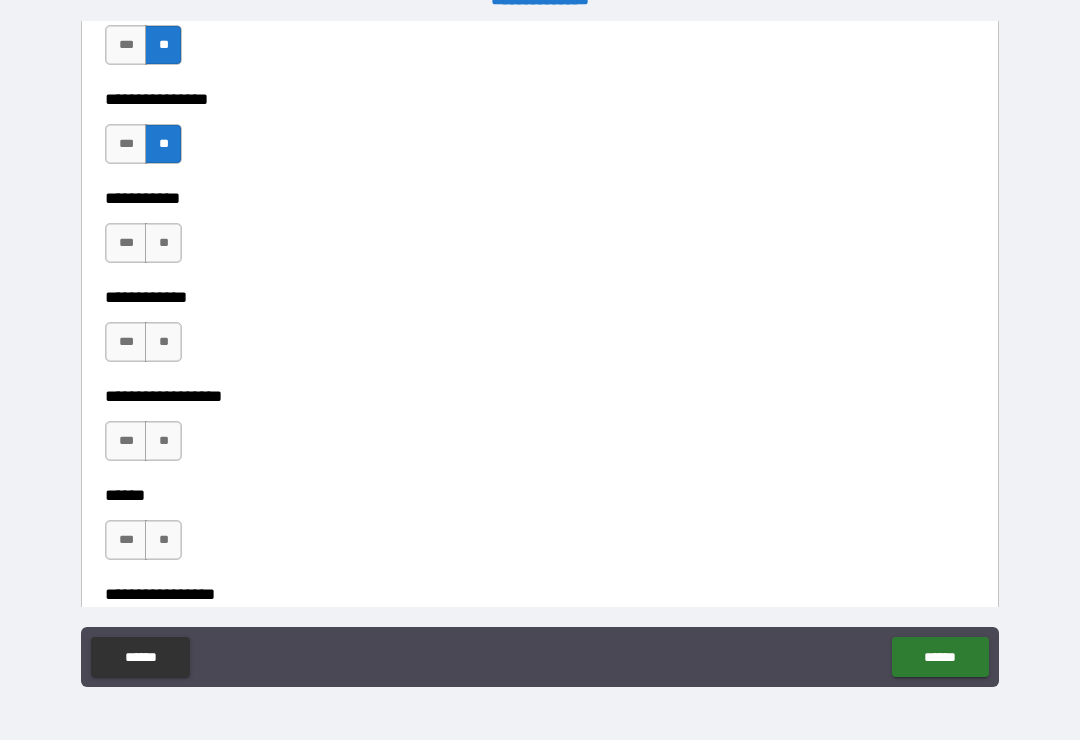 scroll, scrollTop: 9829, scrollLeft: 0, axis: vertical 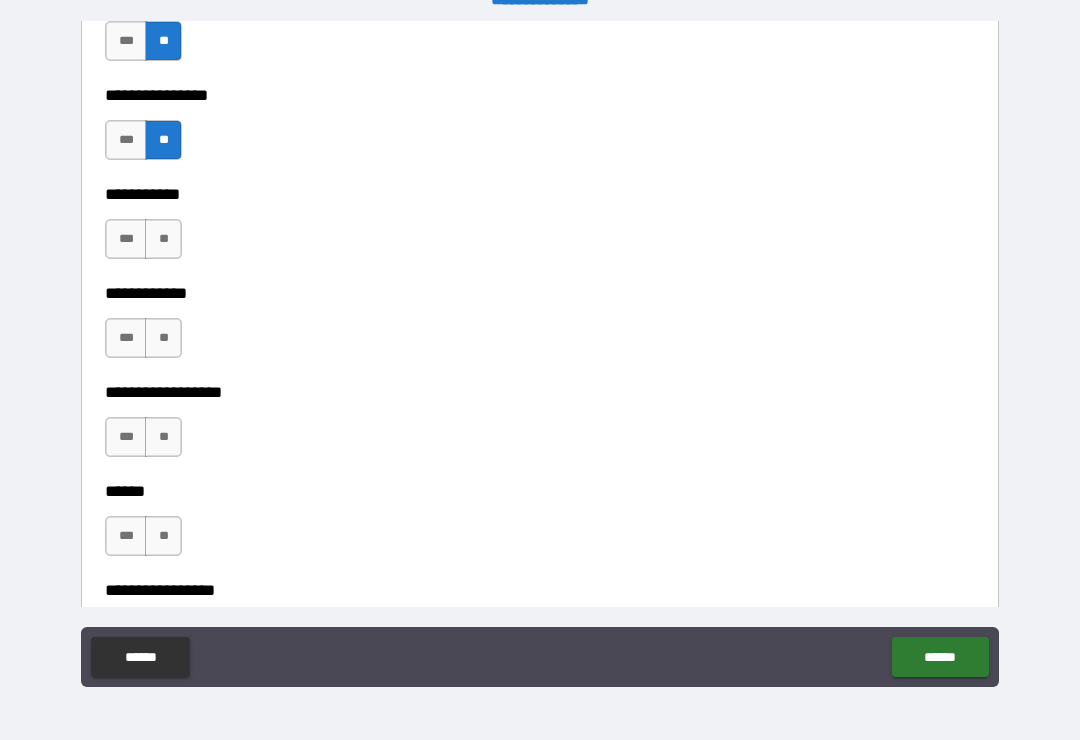 click on "**" at bounding box center [163, 239] 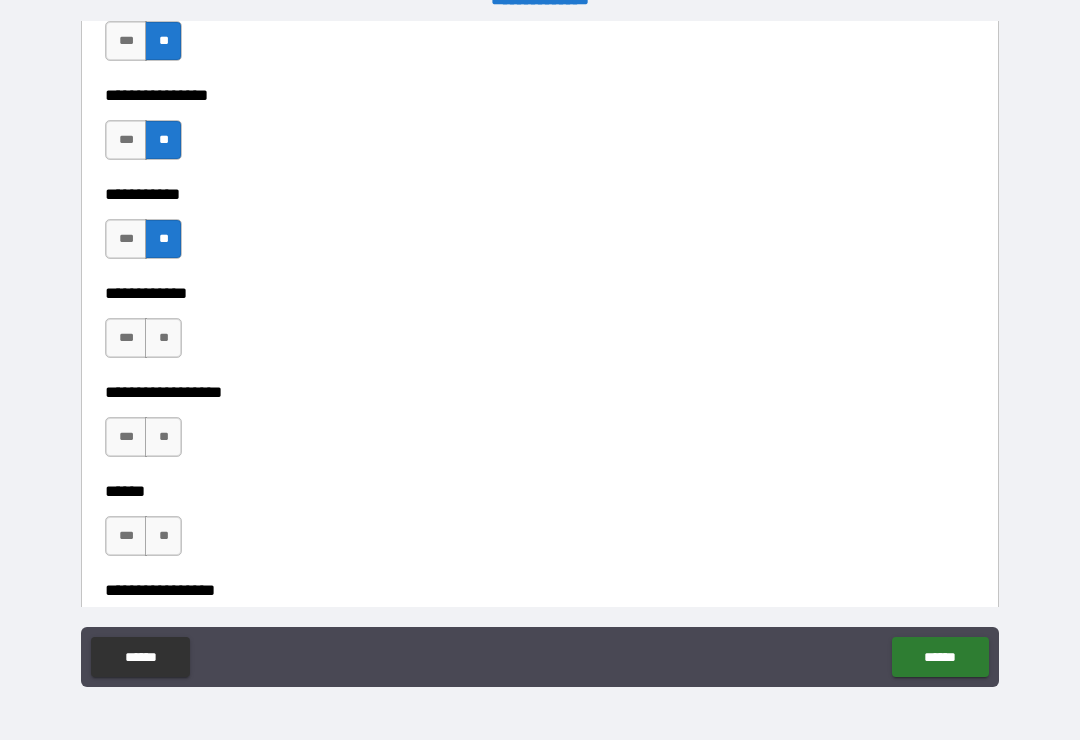 click on "**" at bounding box center (163, 338) 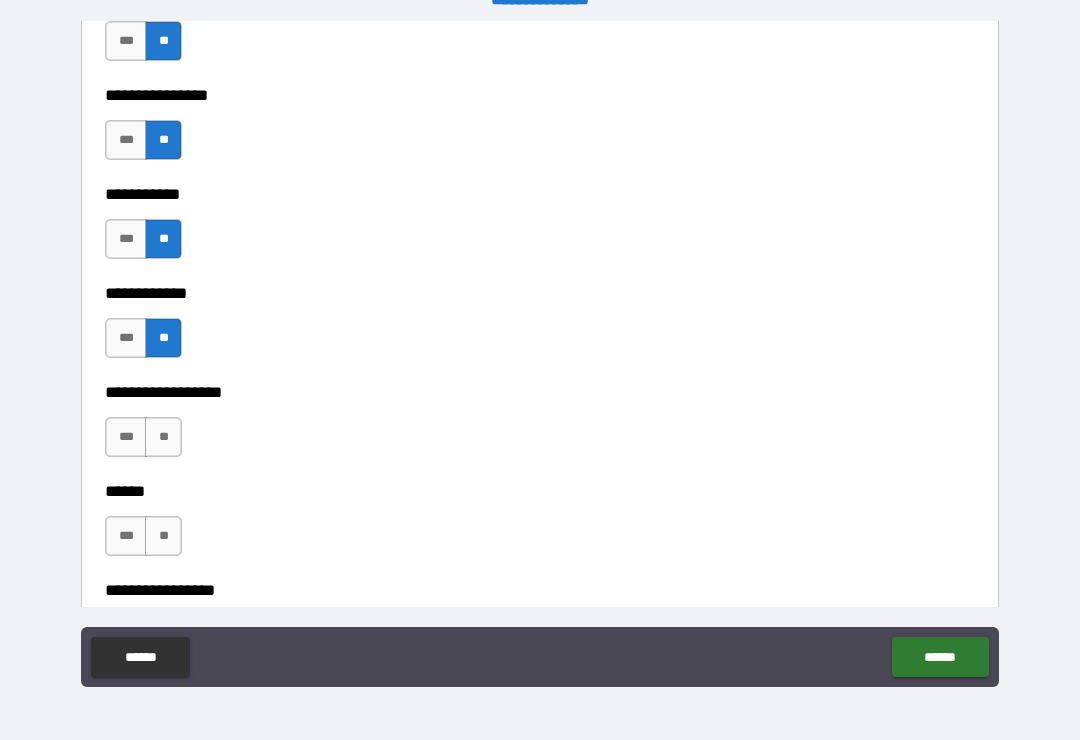 click on "**" at bounding box center (163, 437) 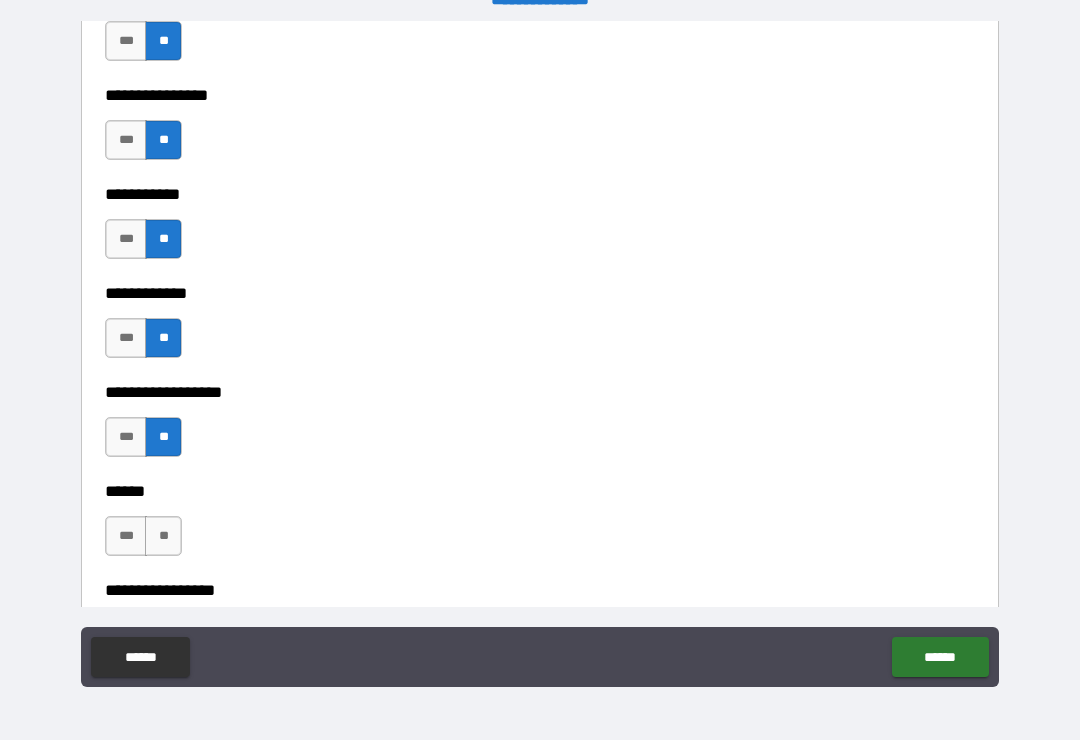 click on "**" at bounding box center [163, 536] 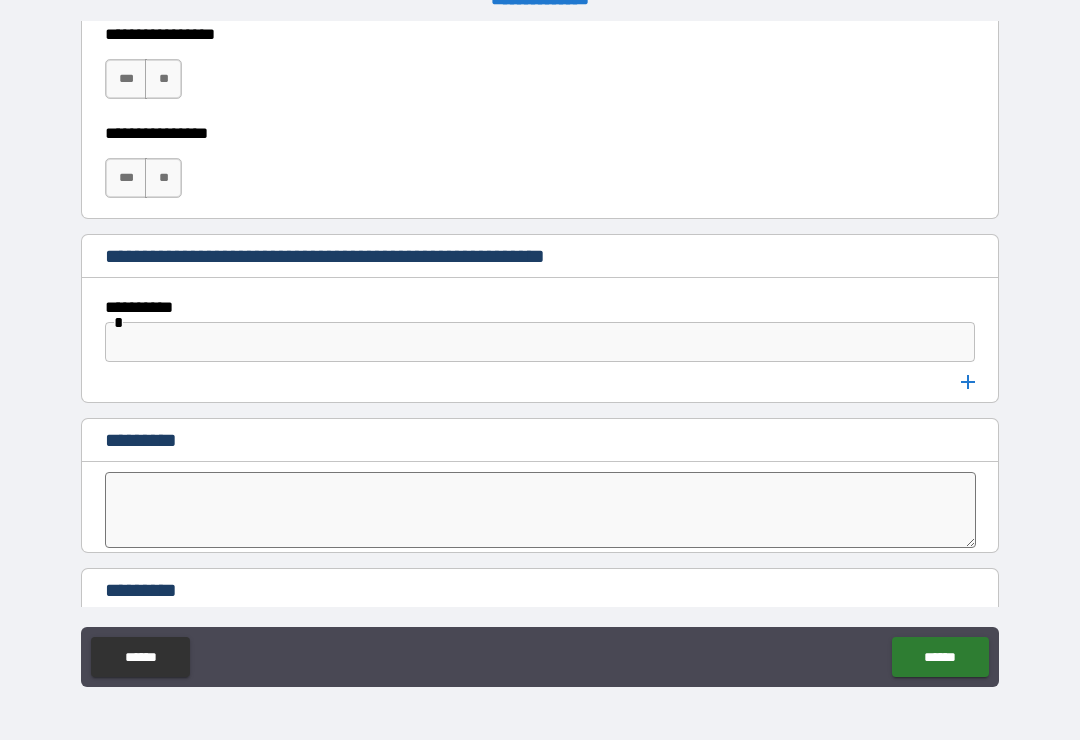 scroll, scrollTop: 10388, scrollLeft: 0, axis: vertical 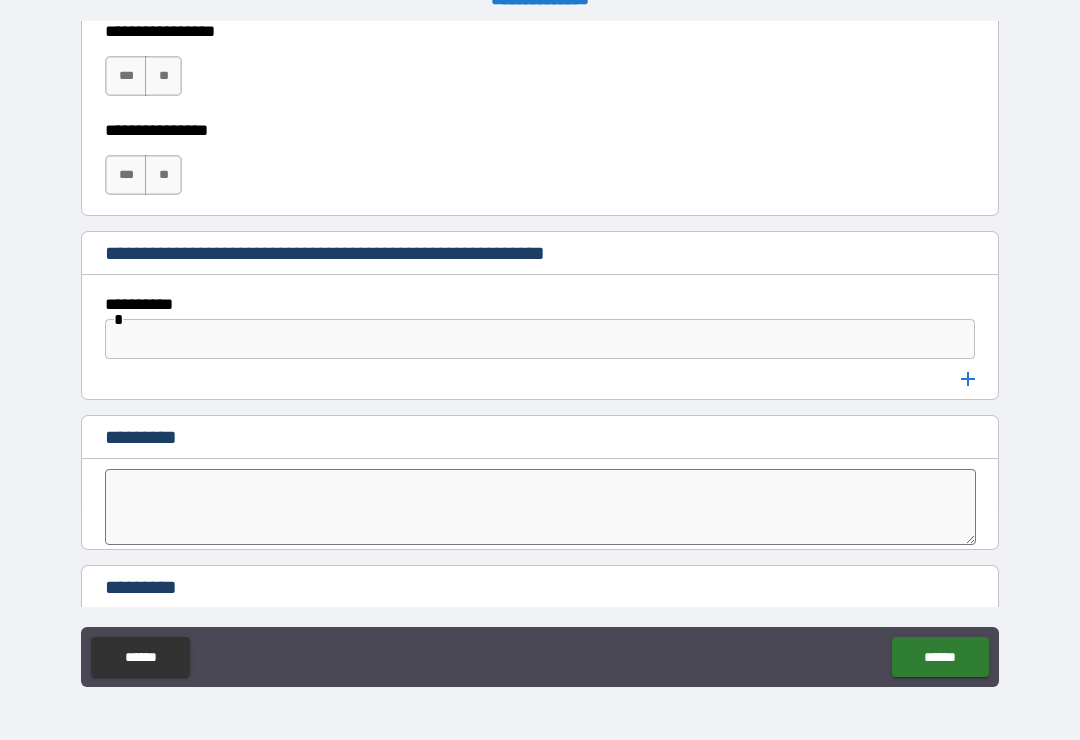 click on "**" at bounding box center (163, 76) 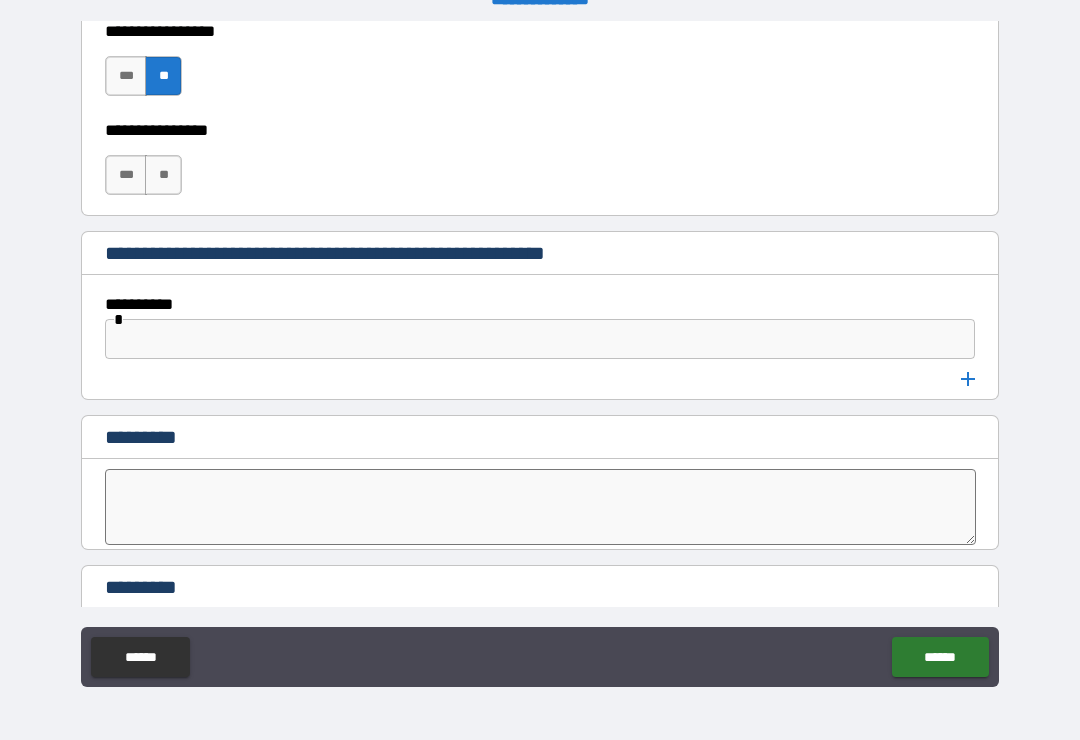 click on "**" at bounding box center [163, 175] 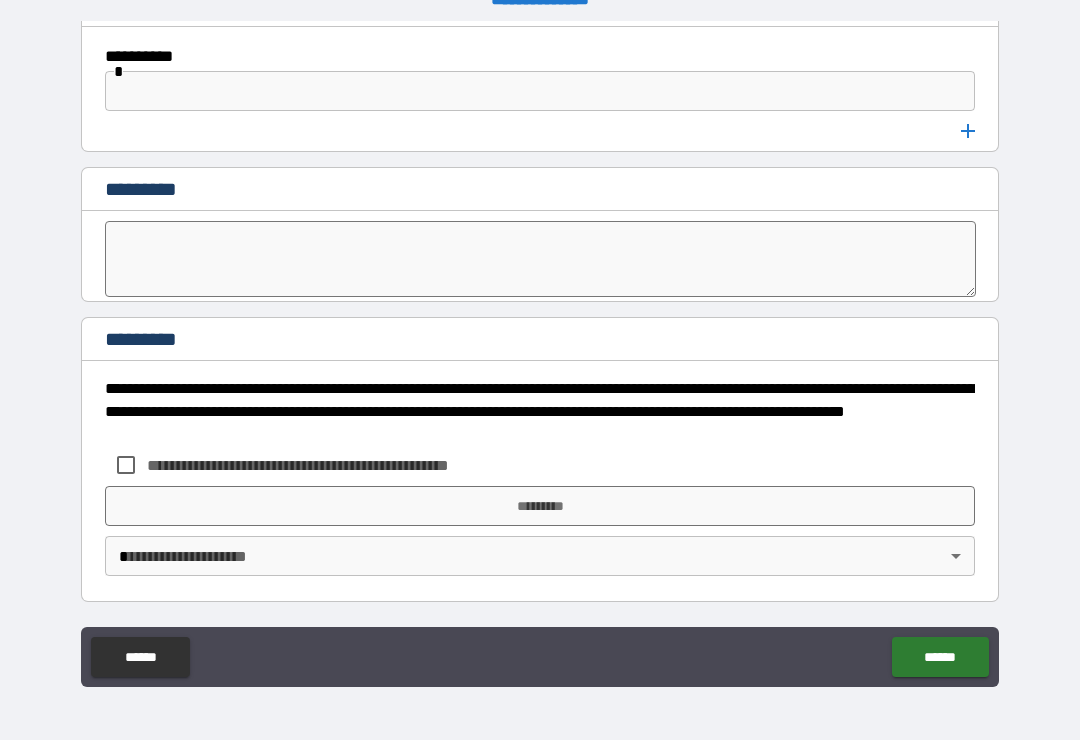 scroll, scrollTop: 10636, scrollLeft: 0, axis: vertical 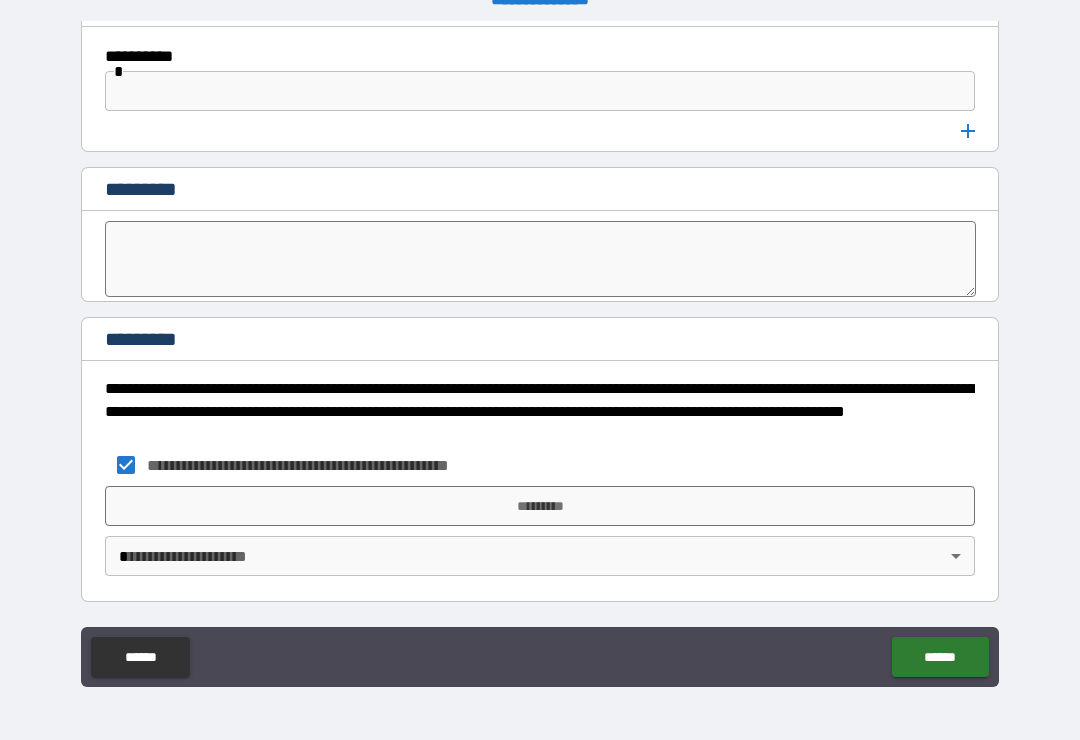 click on "*********" at bounding box center [540, 506] 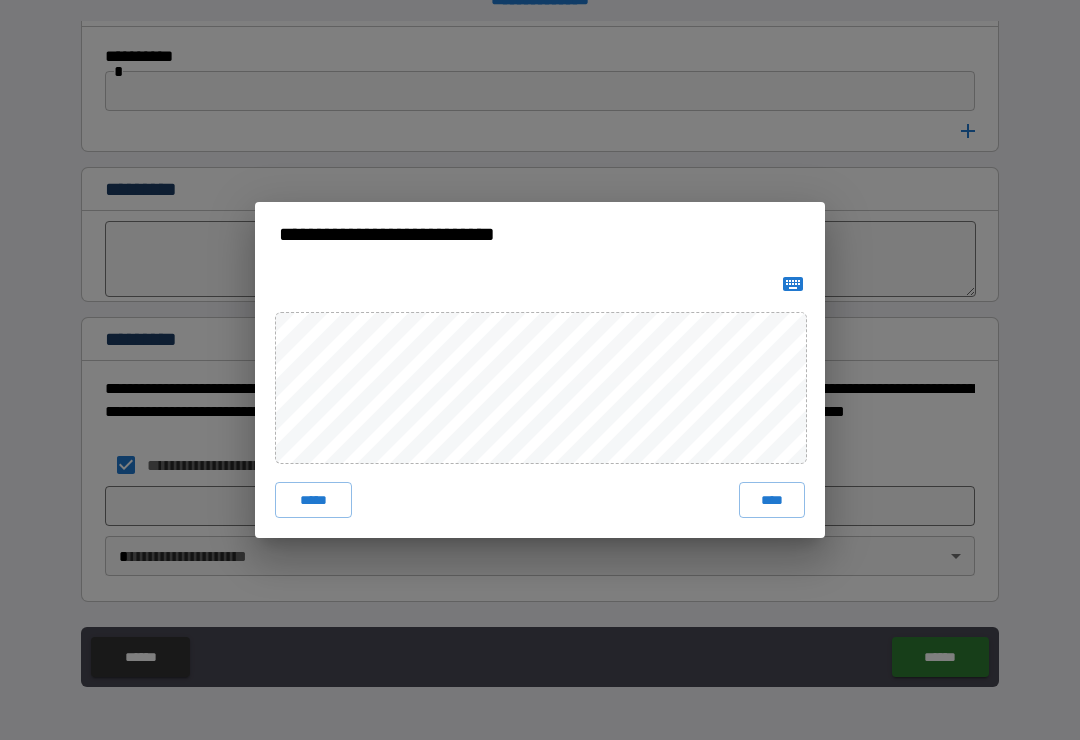 click on "****" at bounding box center (772, 500) 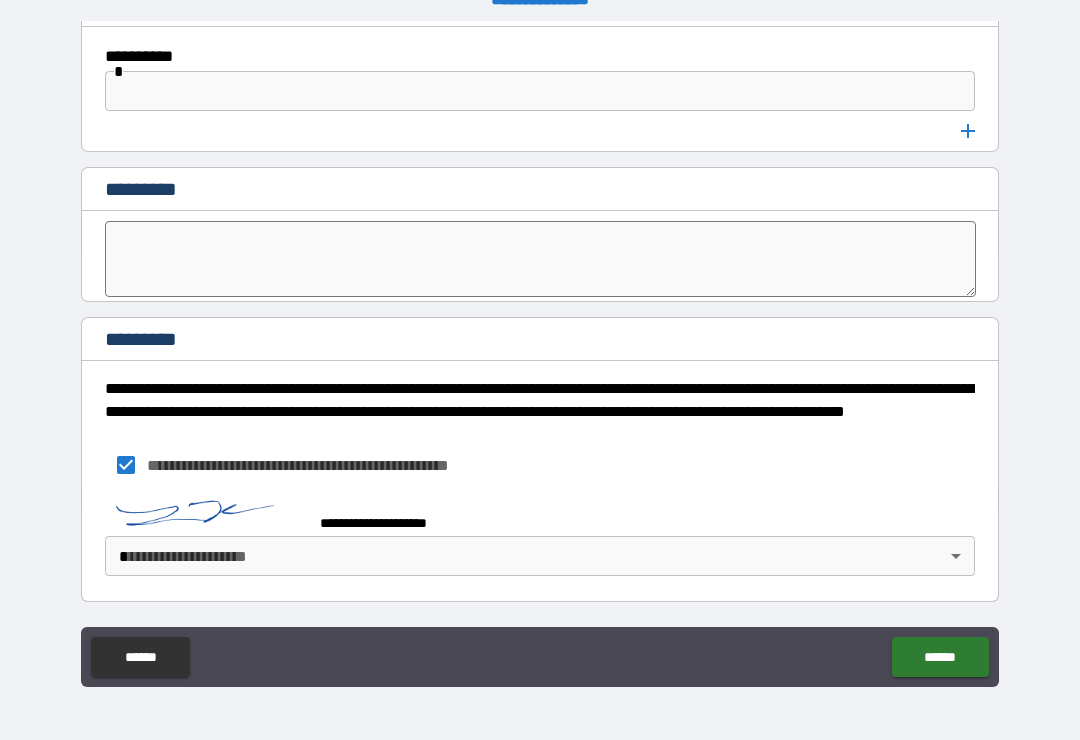 scroll, scrollTop: 10626, scrollLeft: 0, axis: vertical 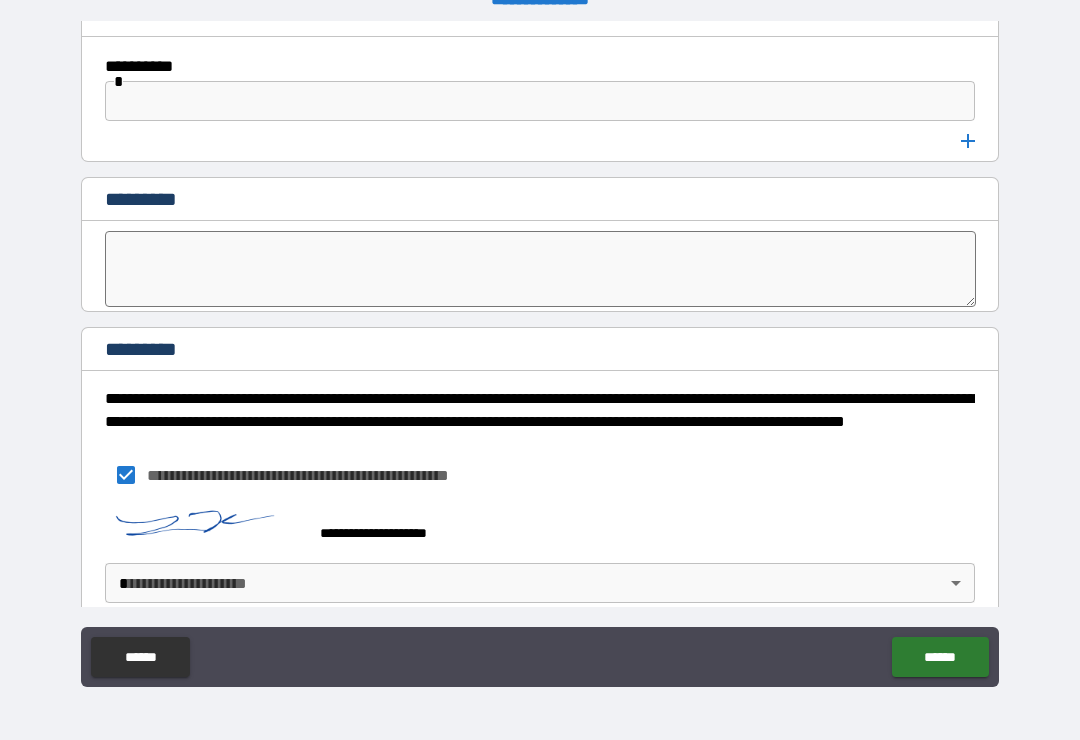click on "******" at bounding box center (940, 657) 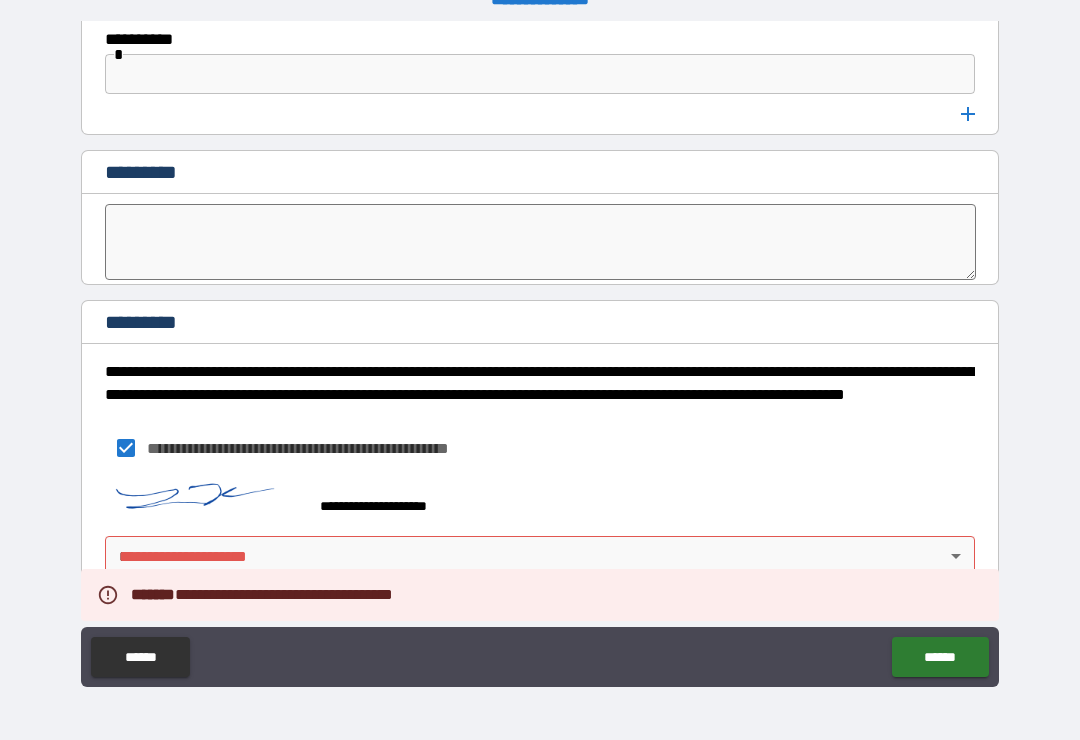 scroll, scrollTop: 10653, scrollLeft: 0, axis: vertical 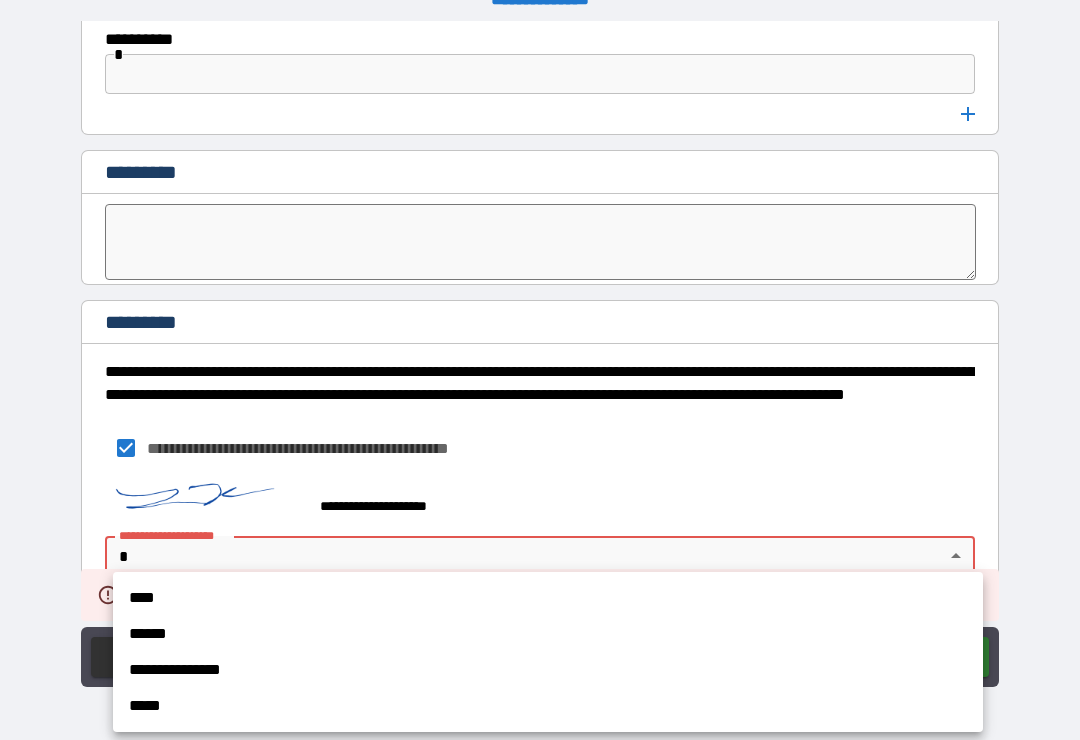 click on "****" at bounding box center [548, 598] 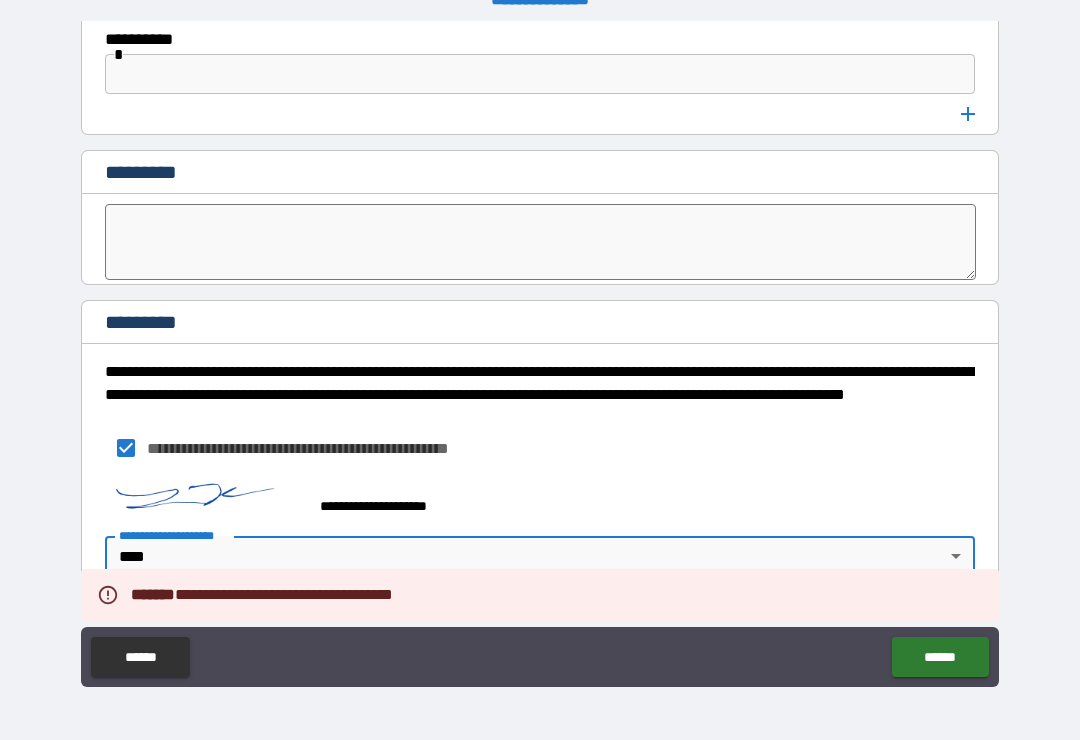 click on "******" at bounding box center (940, 657) 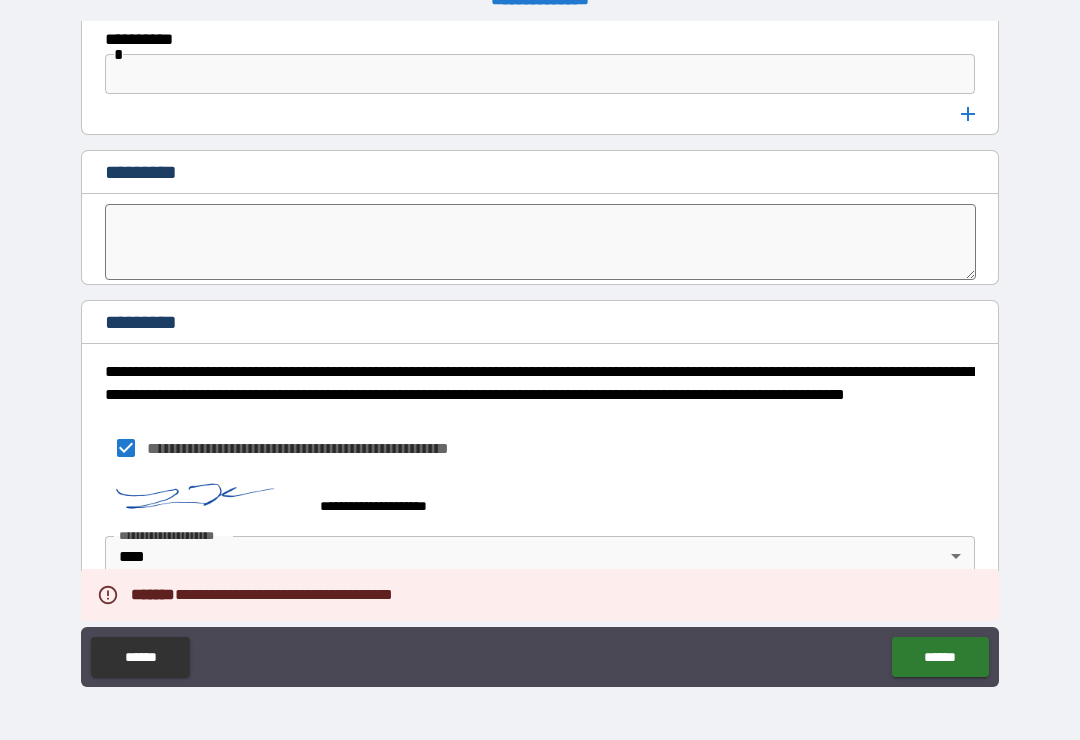 click on "******" at bounding box center (940, 657) 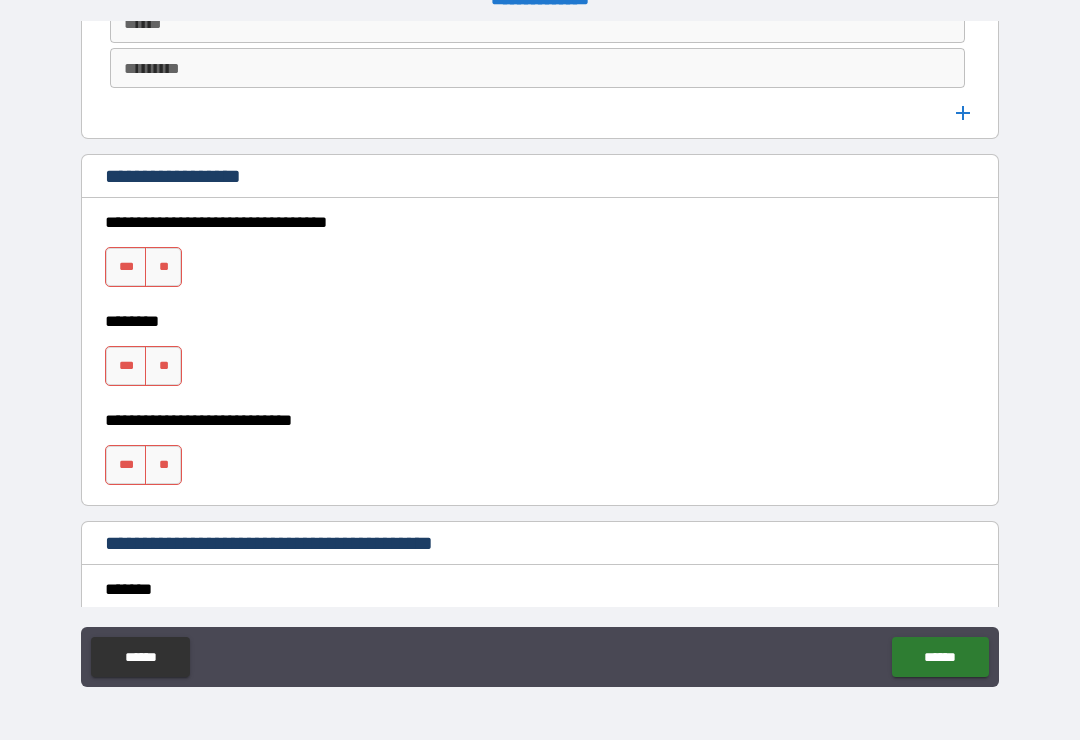 scroll, scrollTop: 1367, scrollLeft: 0, axis: vertical 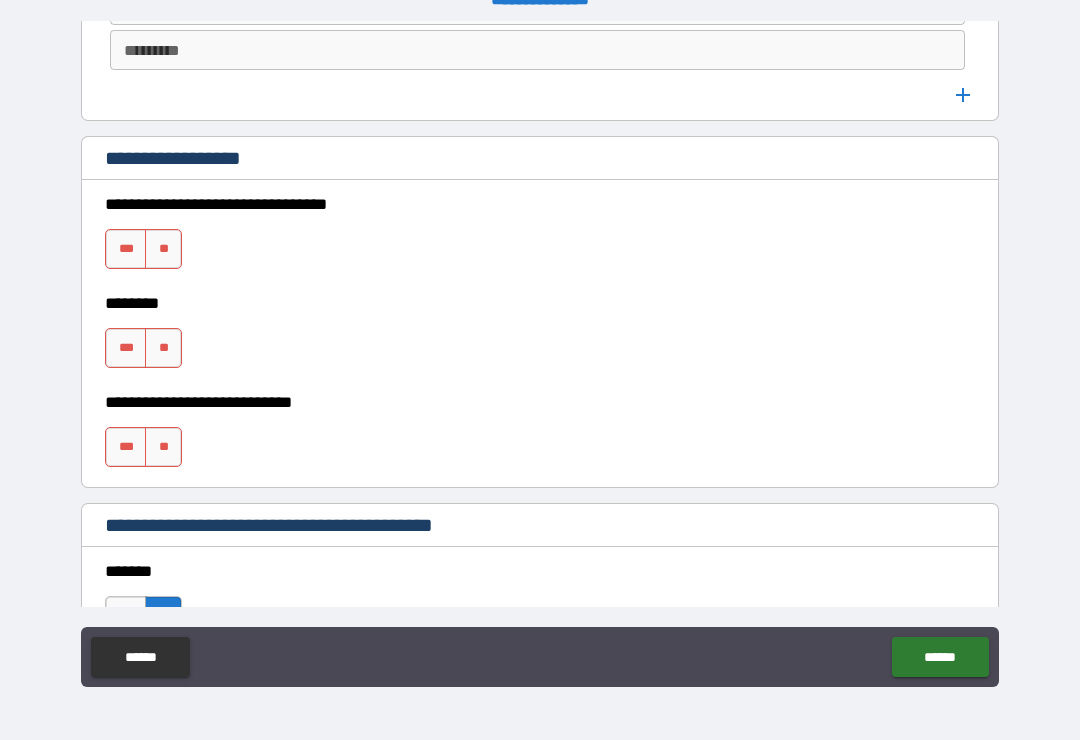 click on "**" at bounding box center (163, 249) 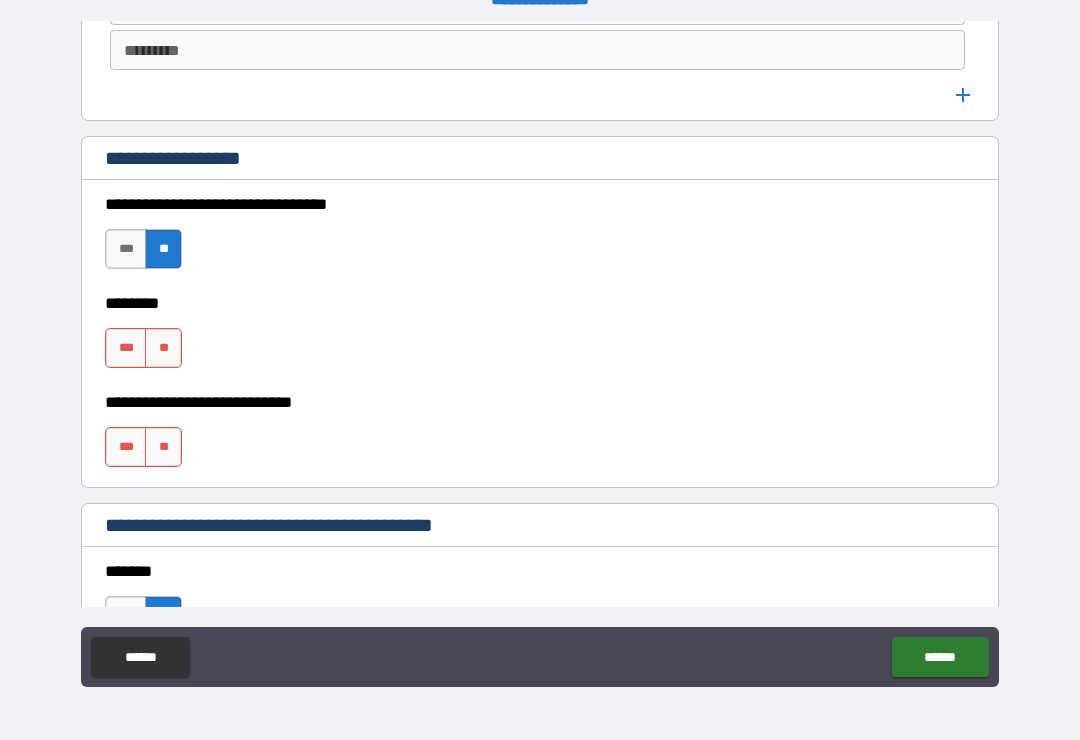 click on "**" at bounding box center [163, 348] 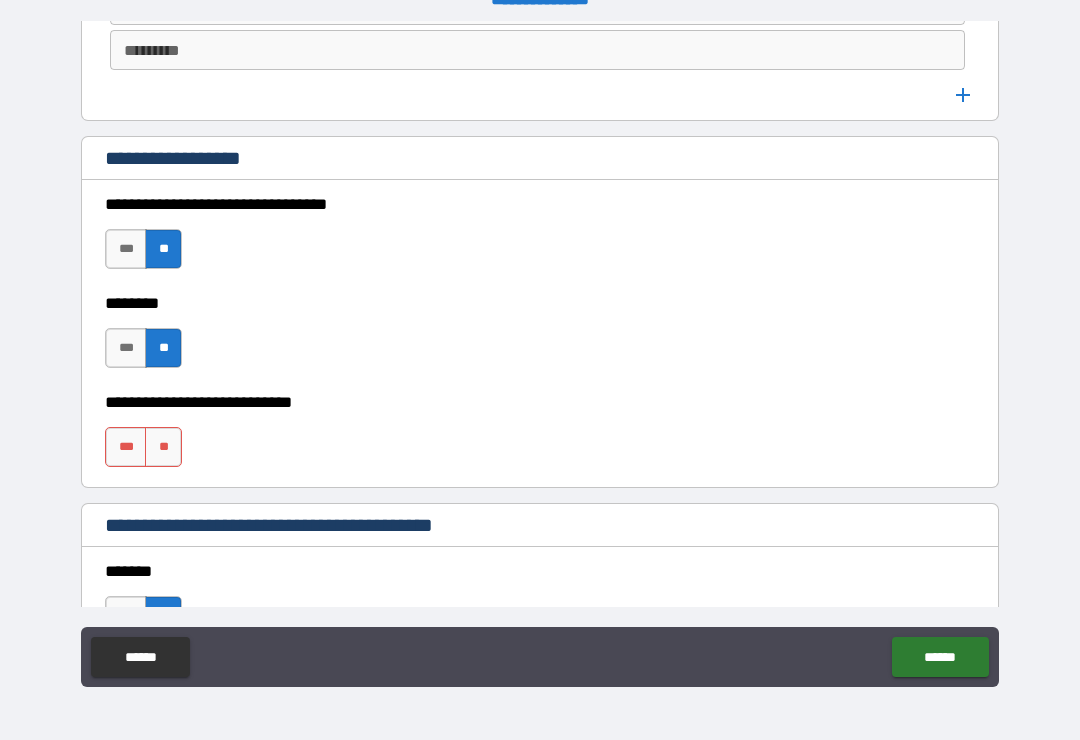 click on "**" at bounding box center (163, 447) 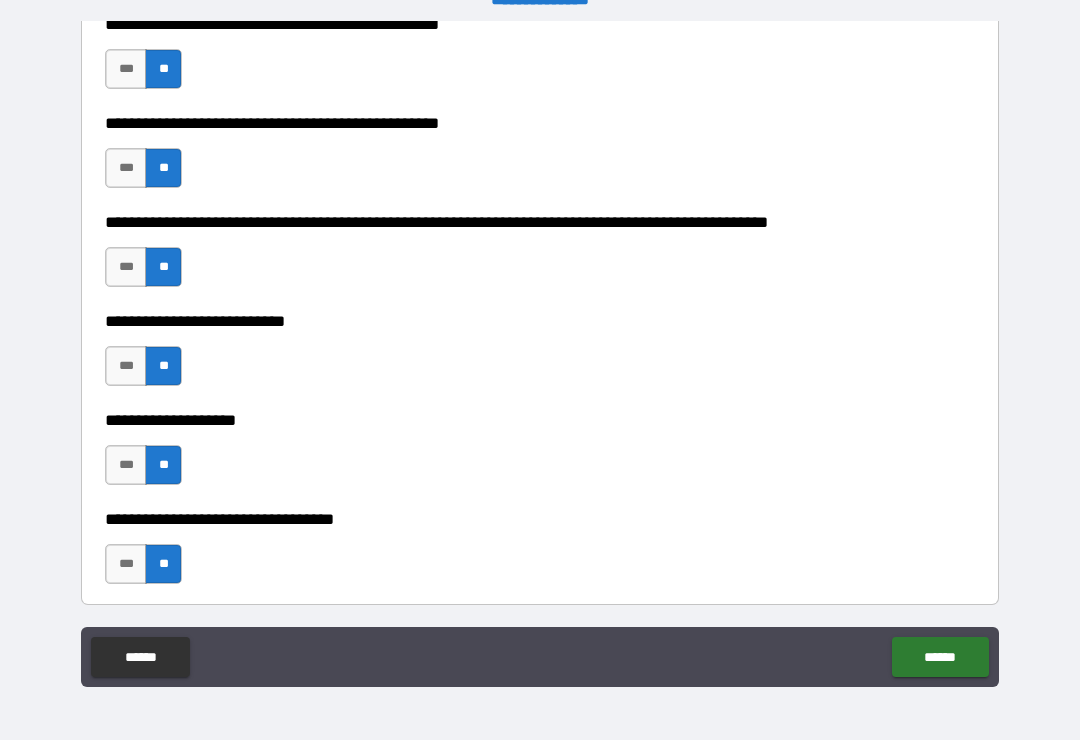 scroll, scrollTop: 631, scrollLeft: 0, axis: vertical 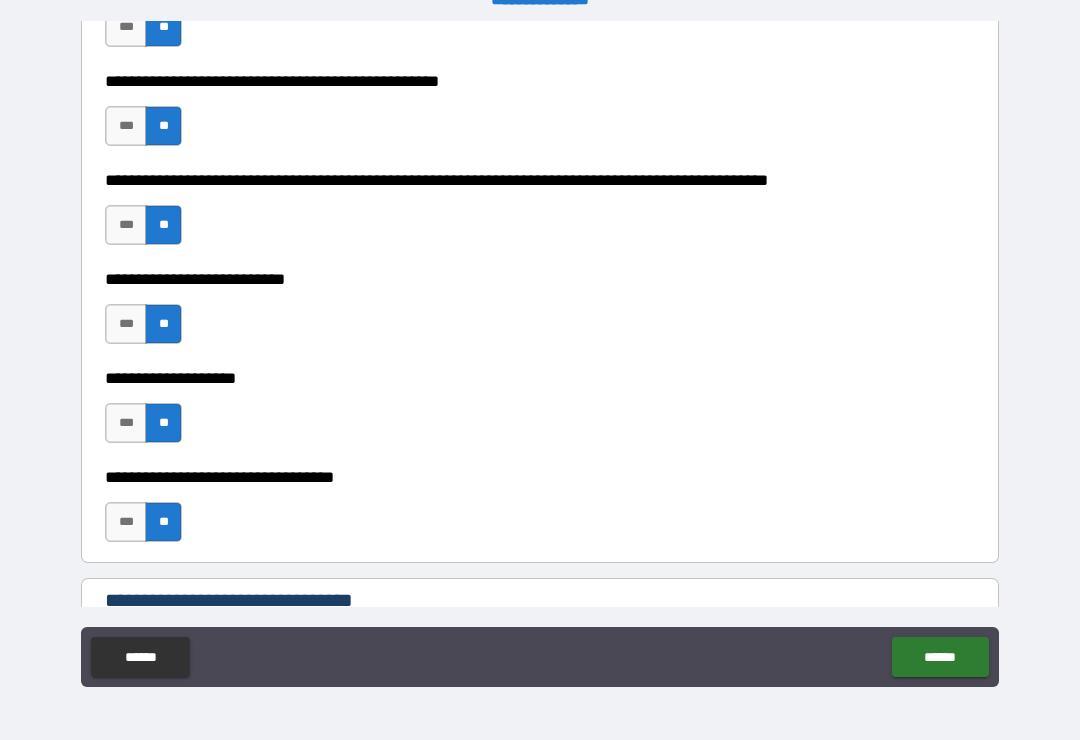 click on "******" at bounding box center (940, 657) 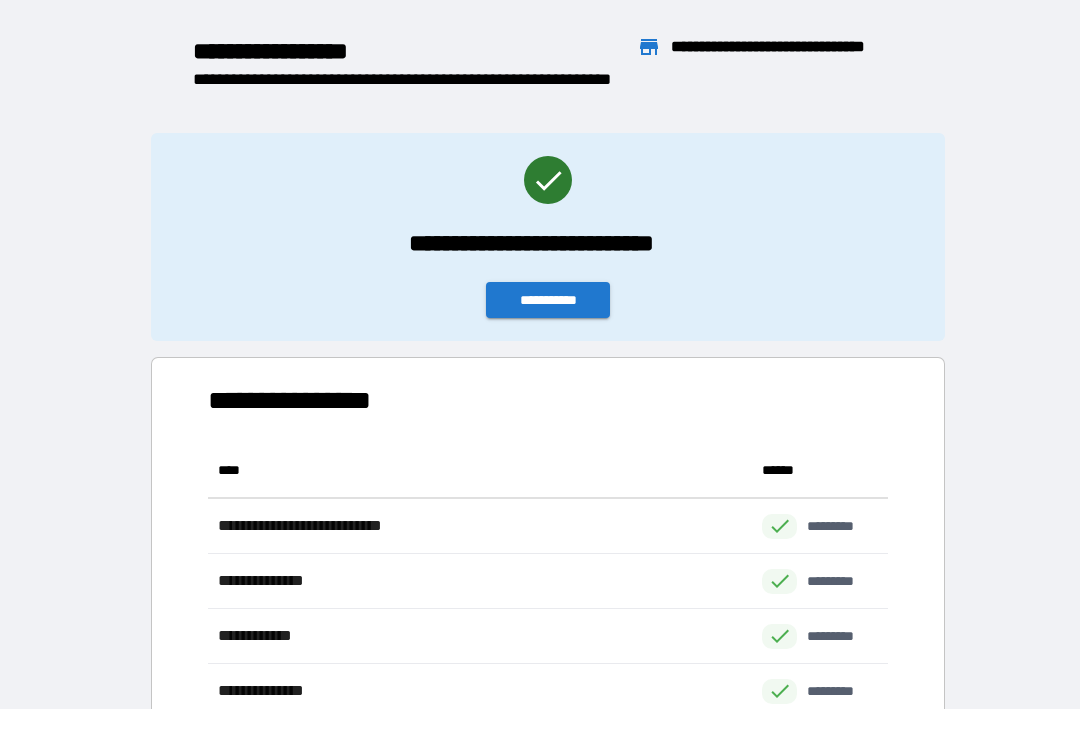 scroll, scrollTop: 1, scrollLeft: 1, axis: both 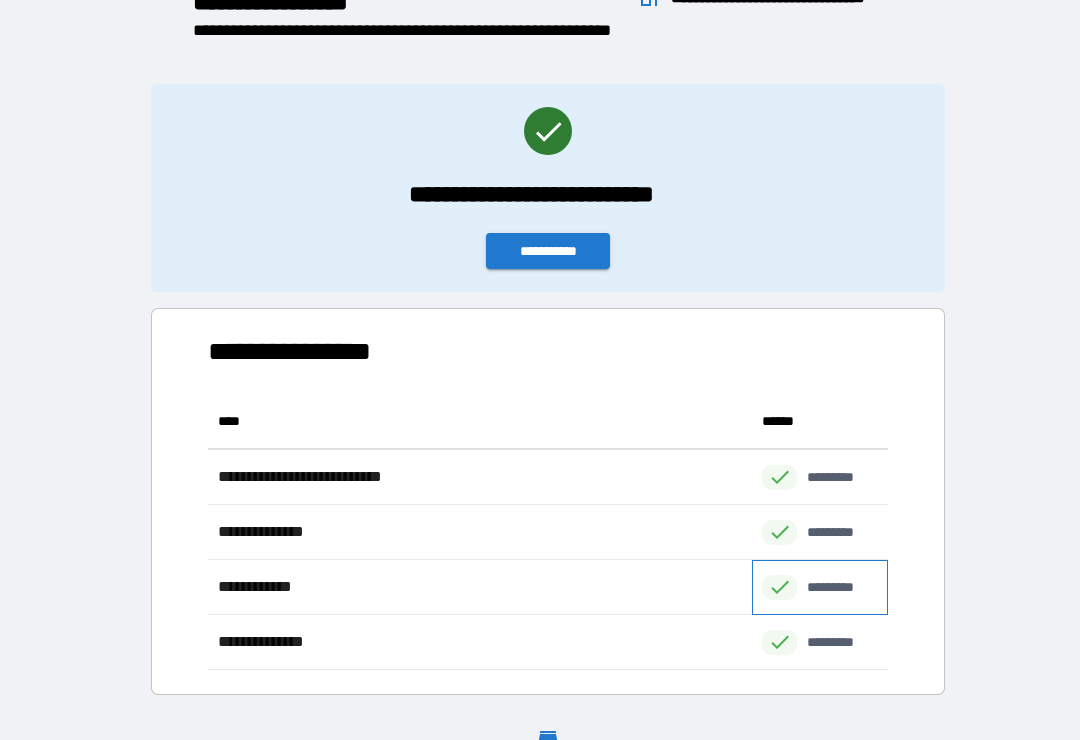 click on "*********" at bounding box center (841, 587) 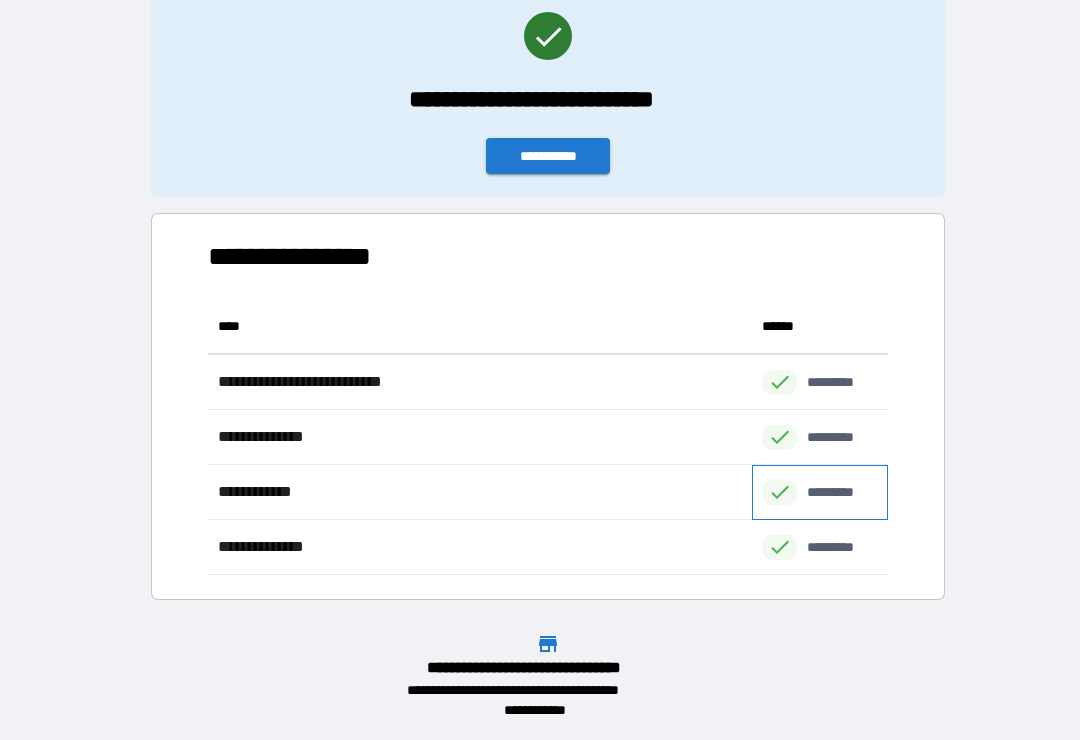 scroll, scrollTop: 144, scrollLeft: 0, axis: vertical 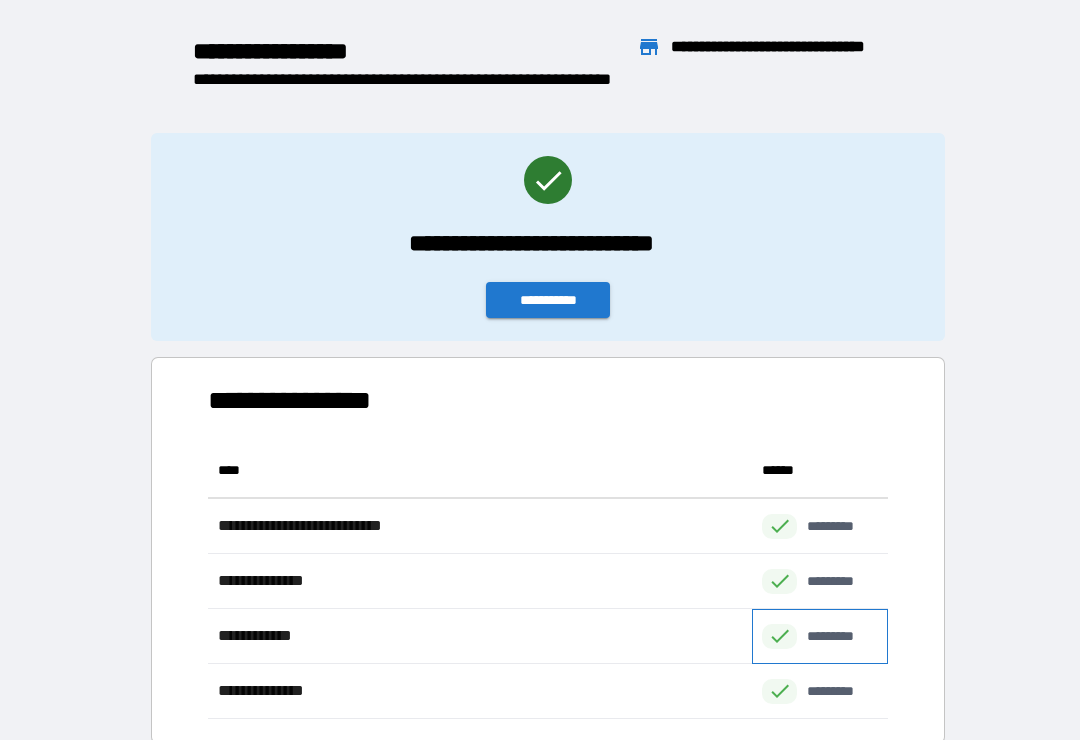 click on "**********" at bounding box center (548, 300) 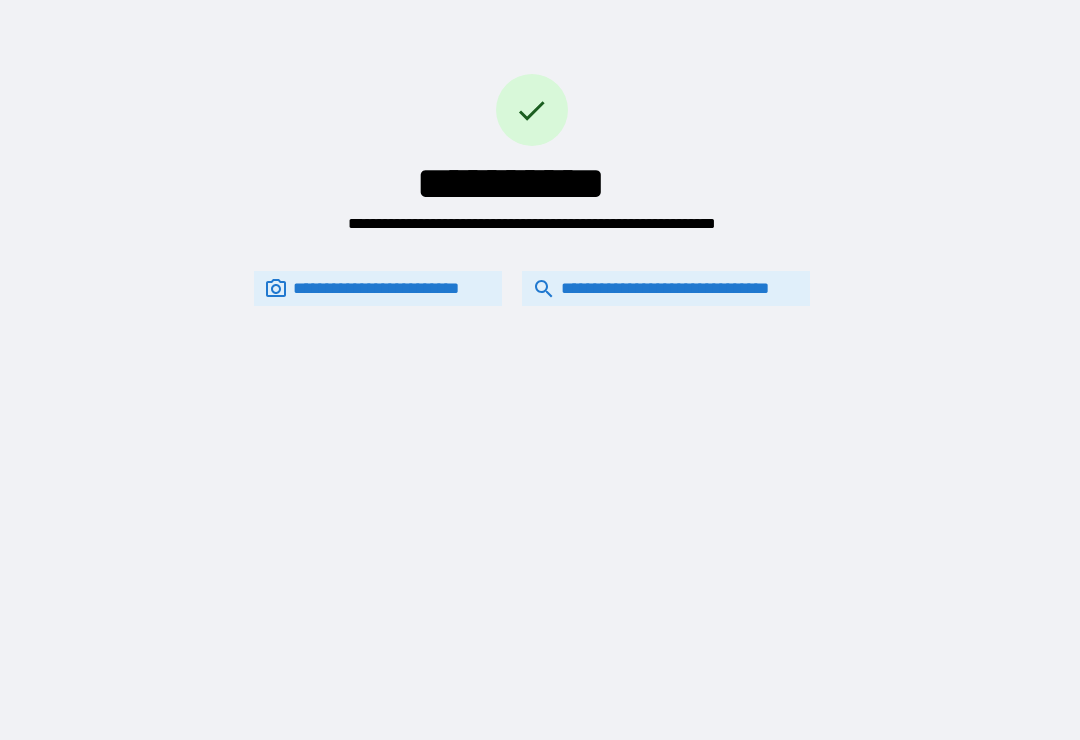 click on "**********" at bounding box center (666, 288) 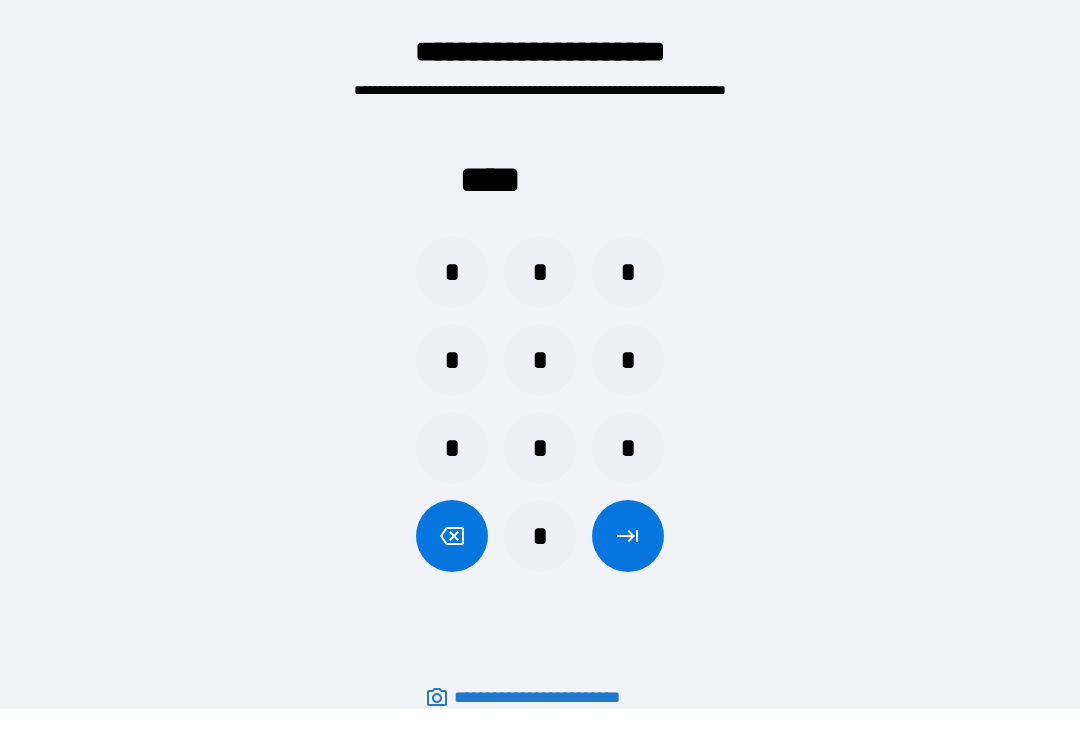 click on "*" at bounding box center (540, 272) 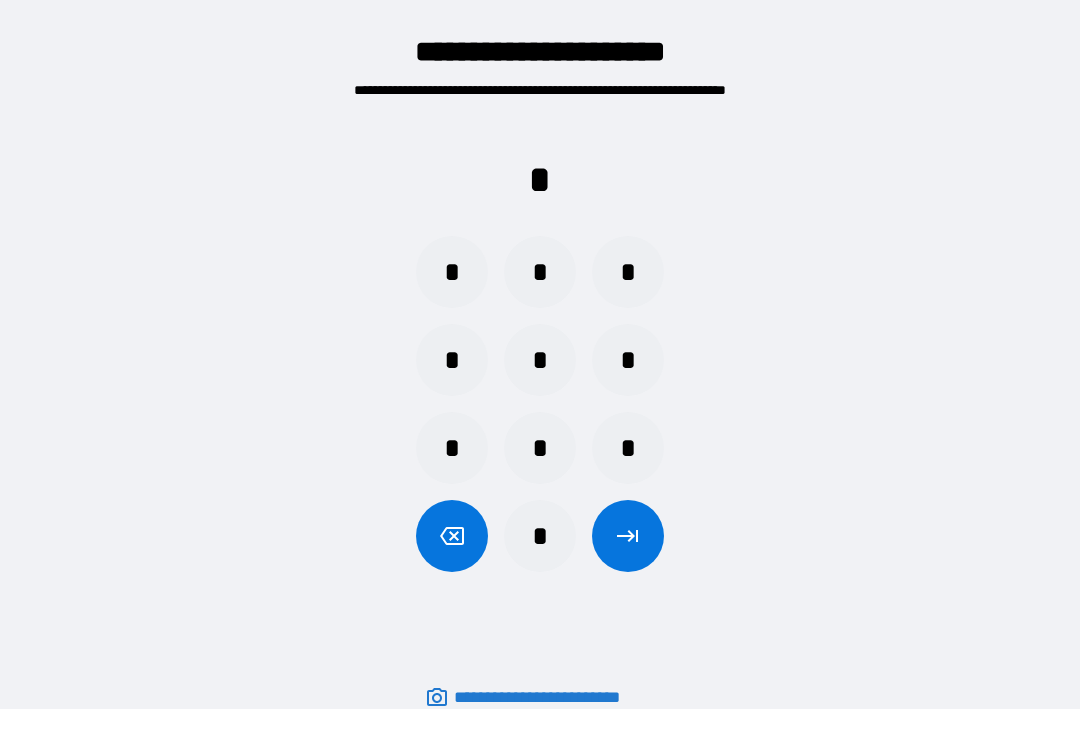 click on "*" at bounding box center (540, 536) 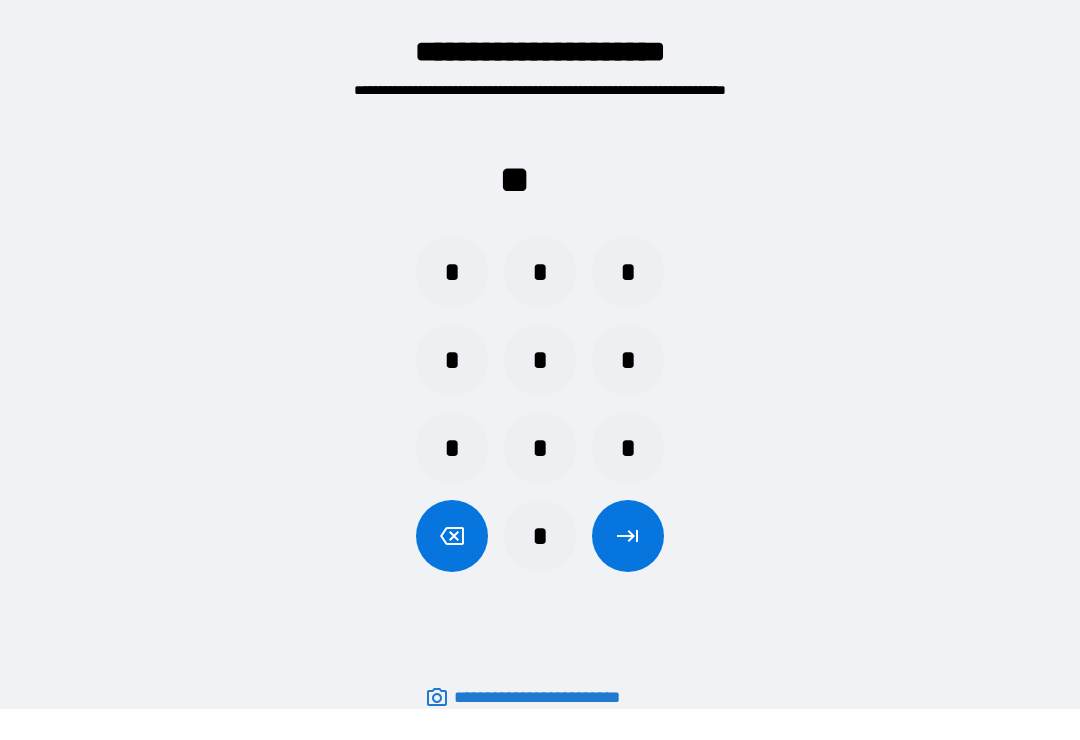 click on "*" at bounding box center [452, 272] 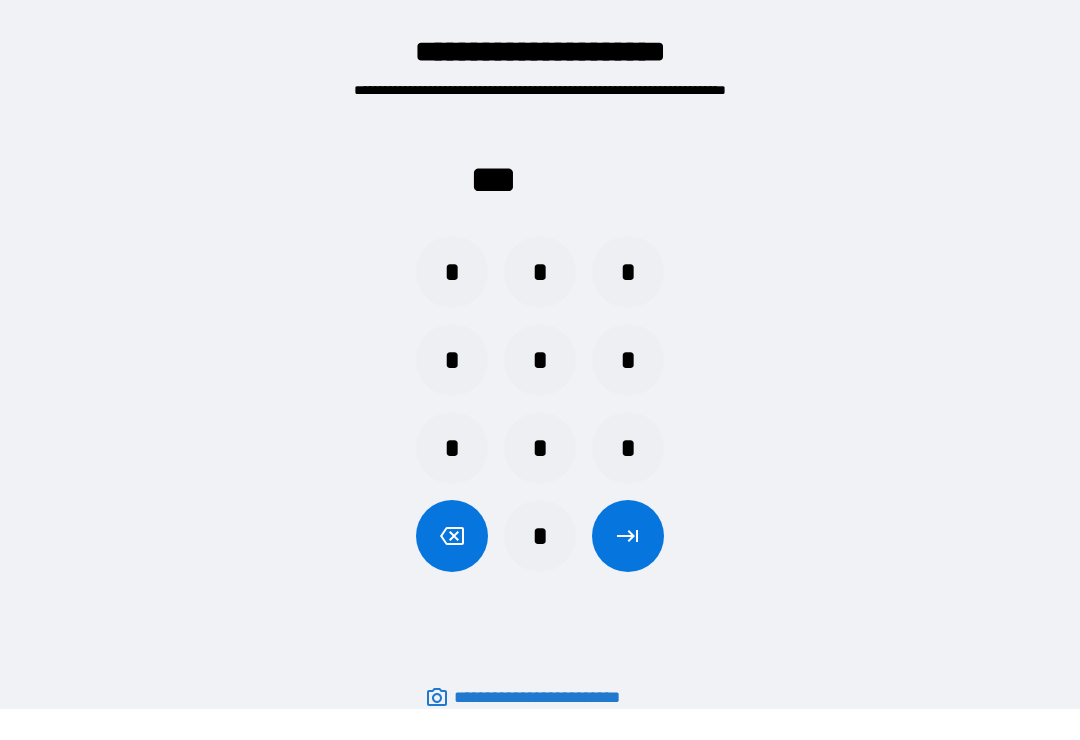 click on "*" at bounding box center [628, 360] 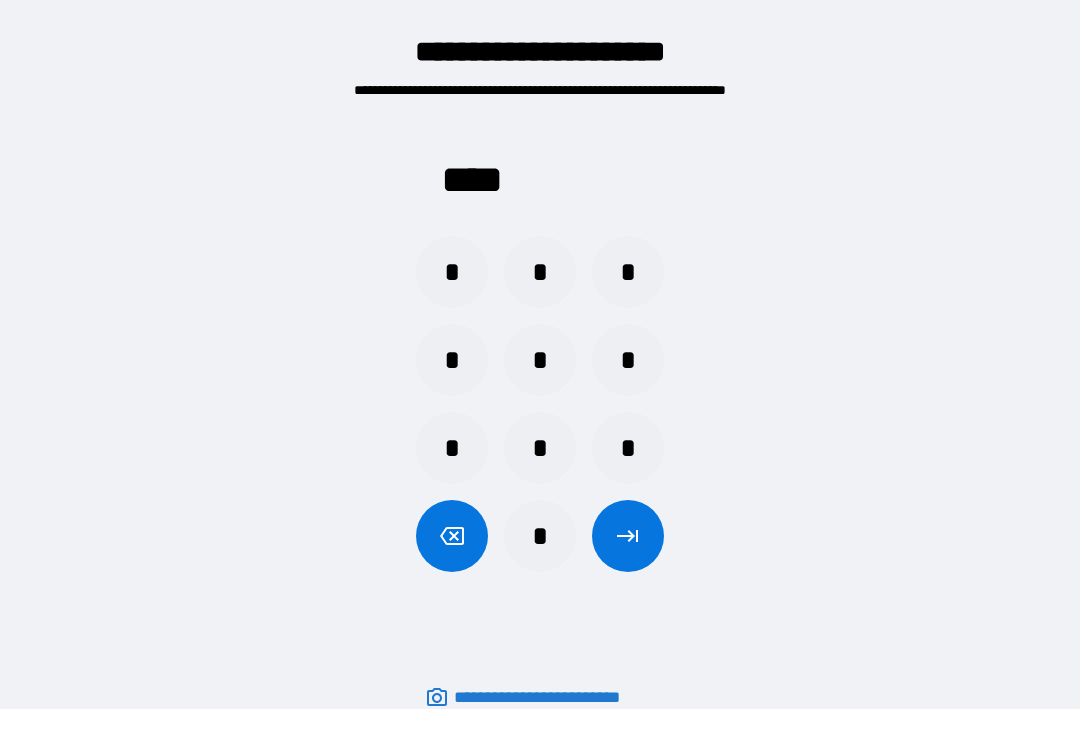 click at bounding box center [628, 536] 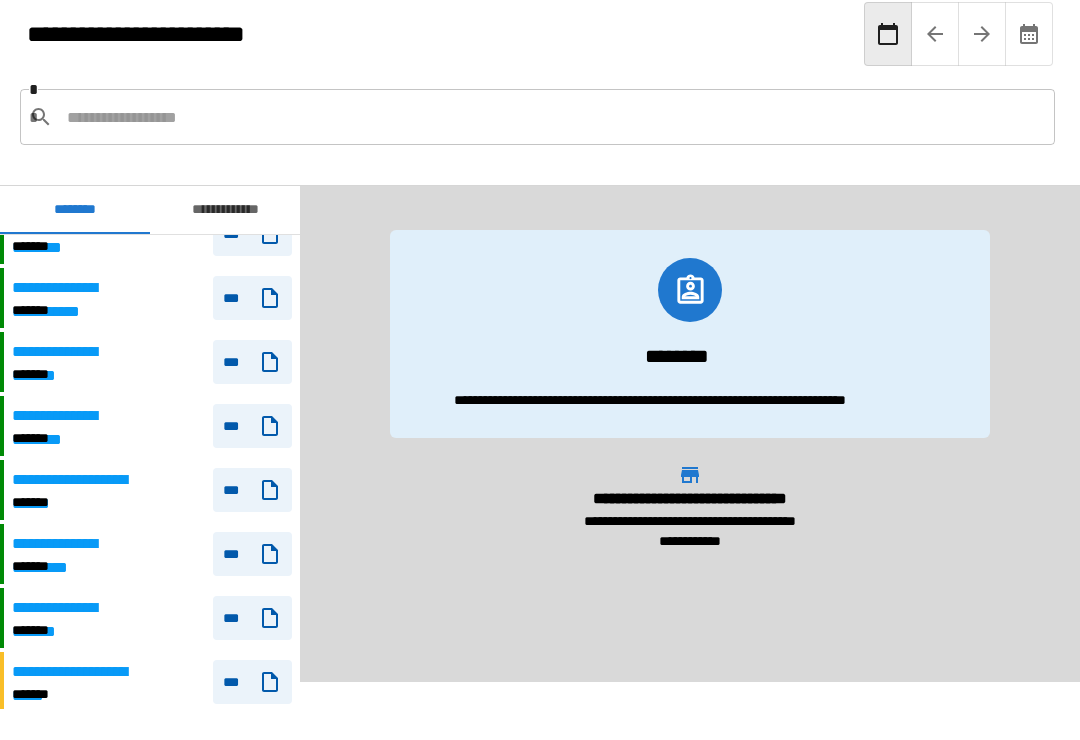 scroll, scrollTop: 211, scrollLeft: 0, axis: vertical 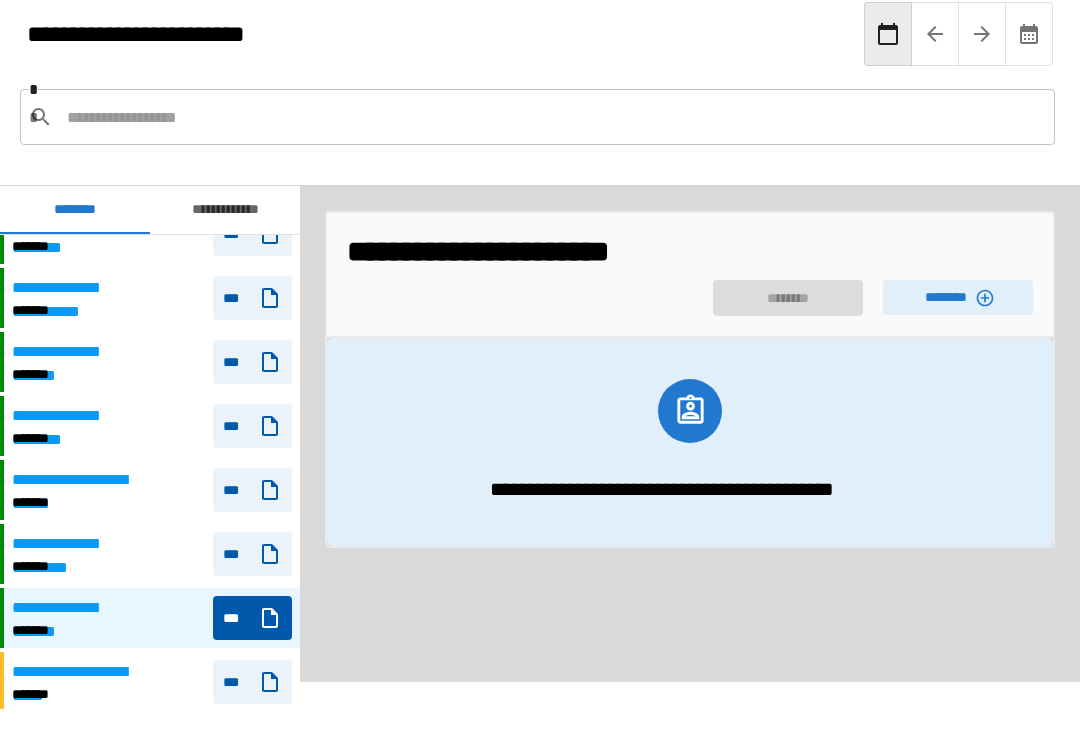 click on "********" at bounding box center [958, 297] 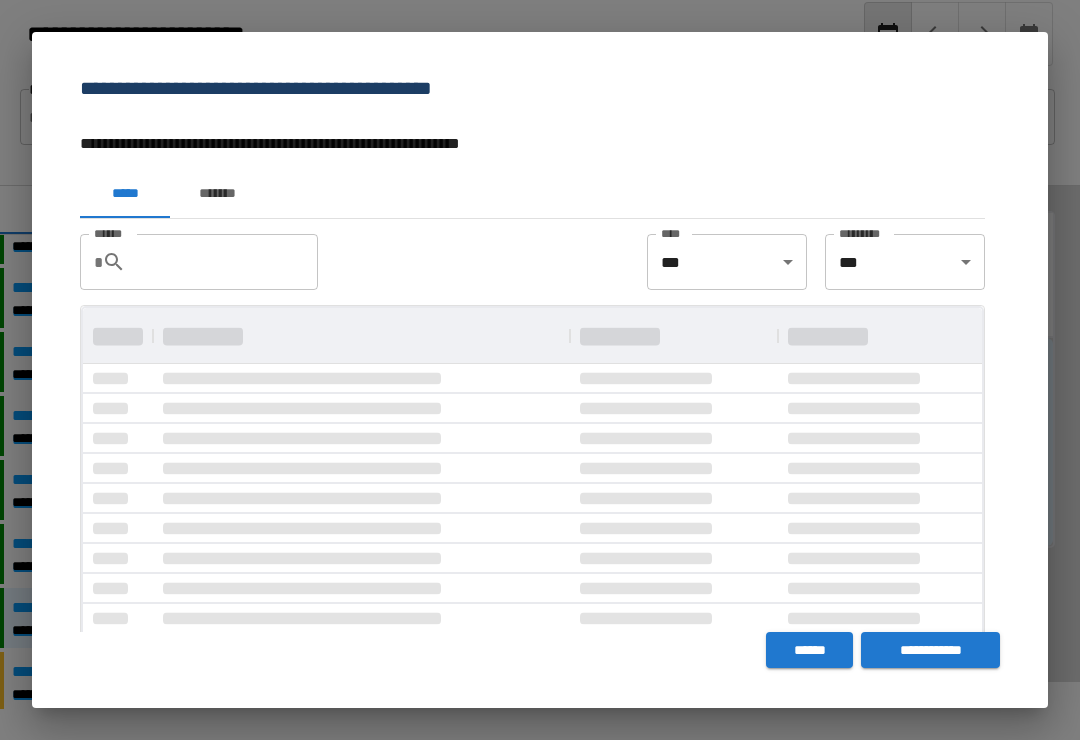 scroll, scrollTop: 0, scrollLeft: 0, axis: both 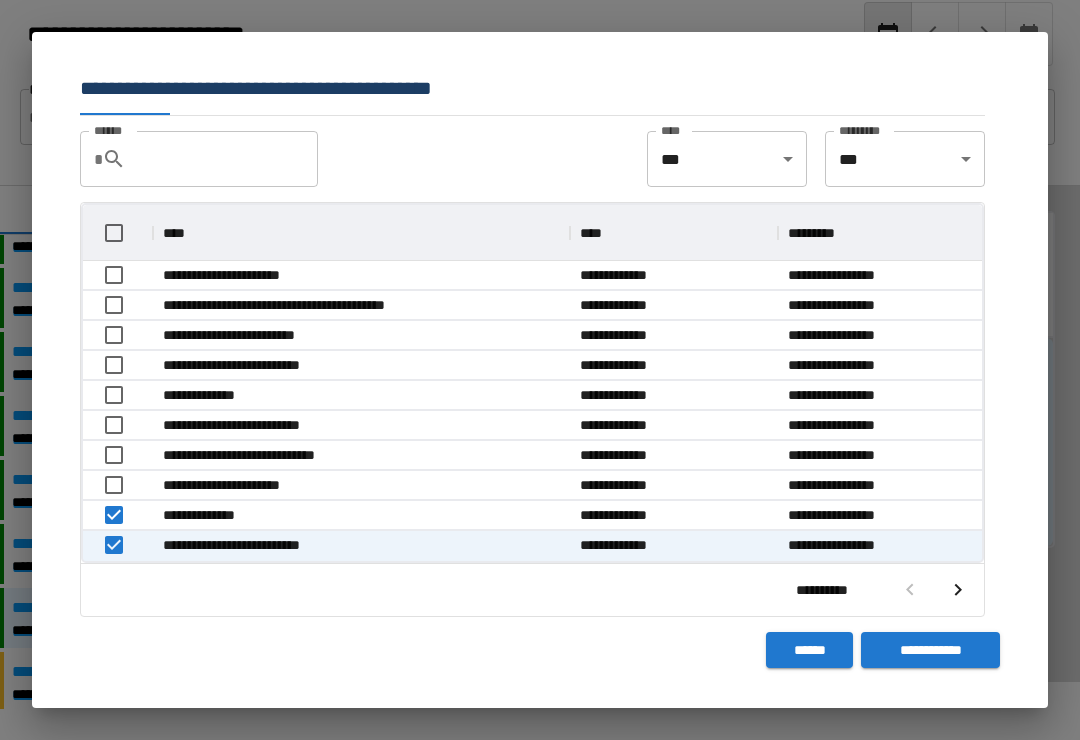 click 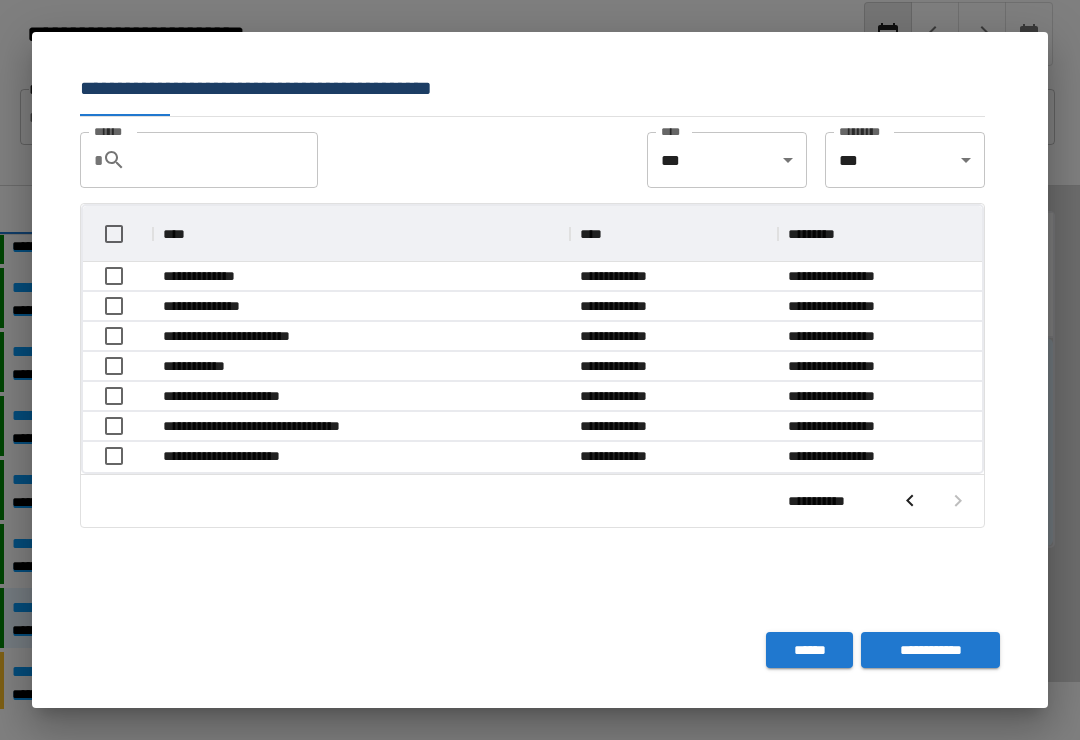 scroll, scrollTop: 266, scrollLeft: 899, axis: both 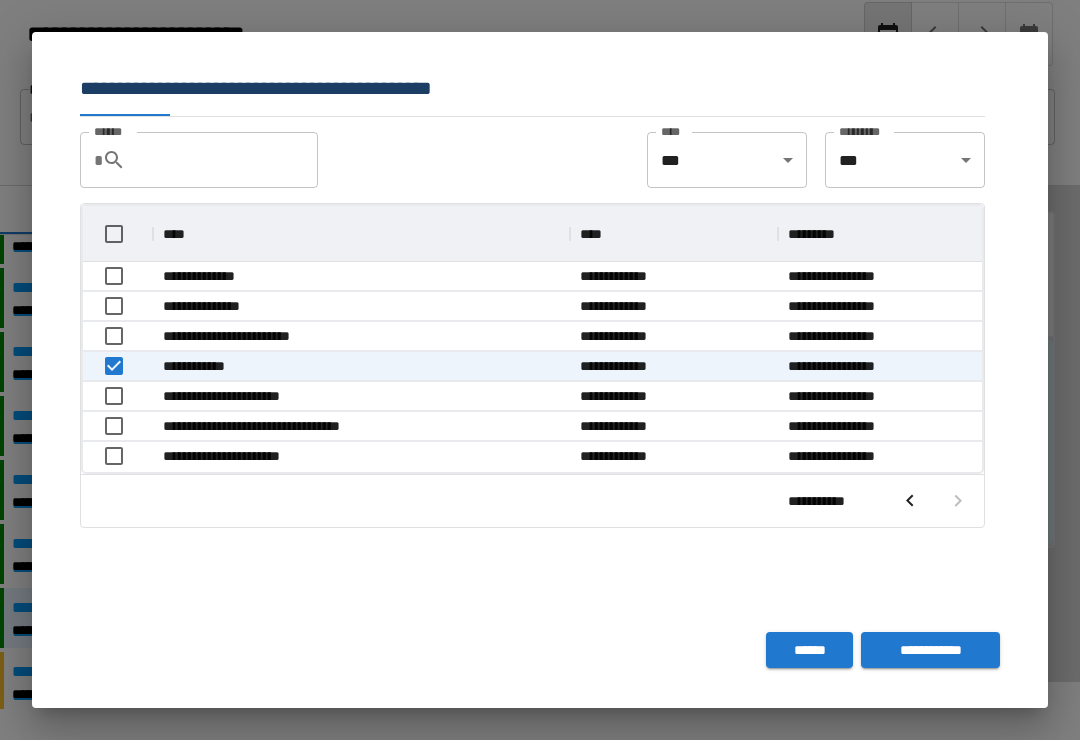 click on "**********" at bounding box center [930, 650] 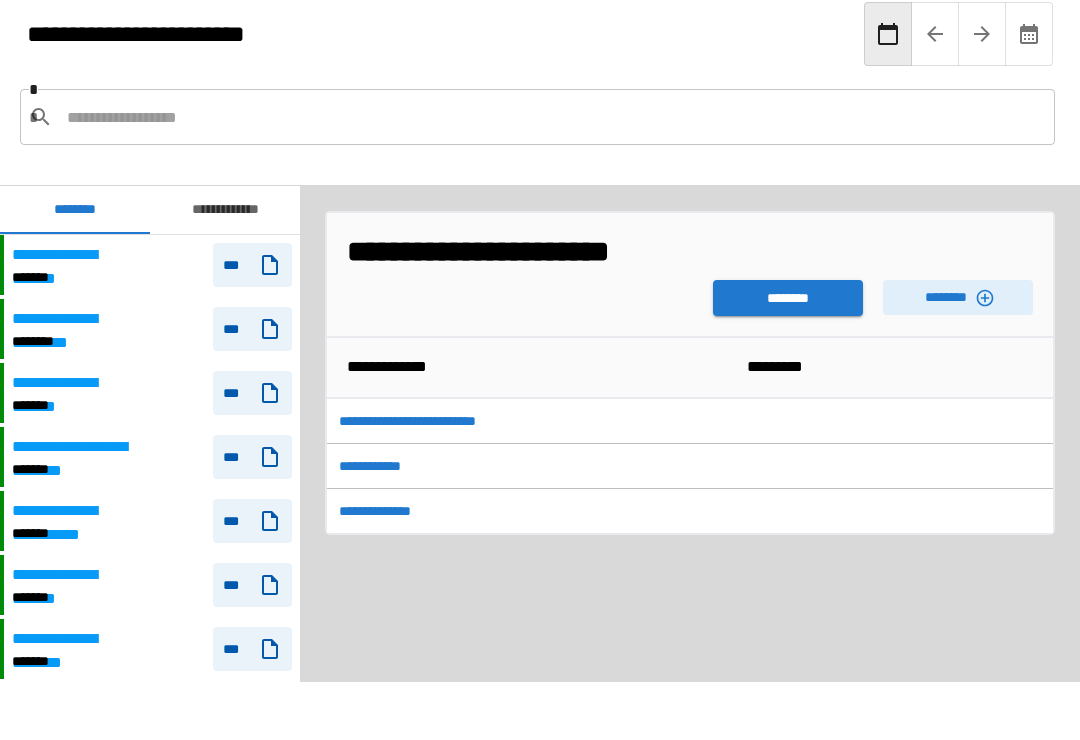 click on "********" at bounding box center [788, 298] 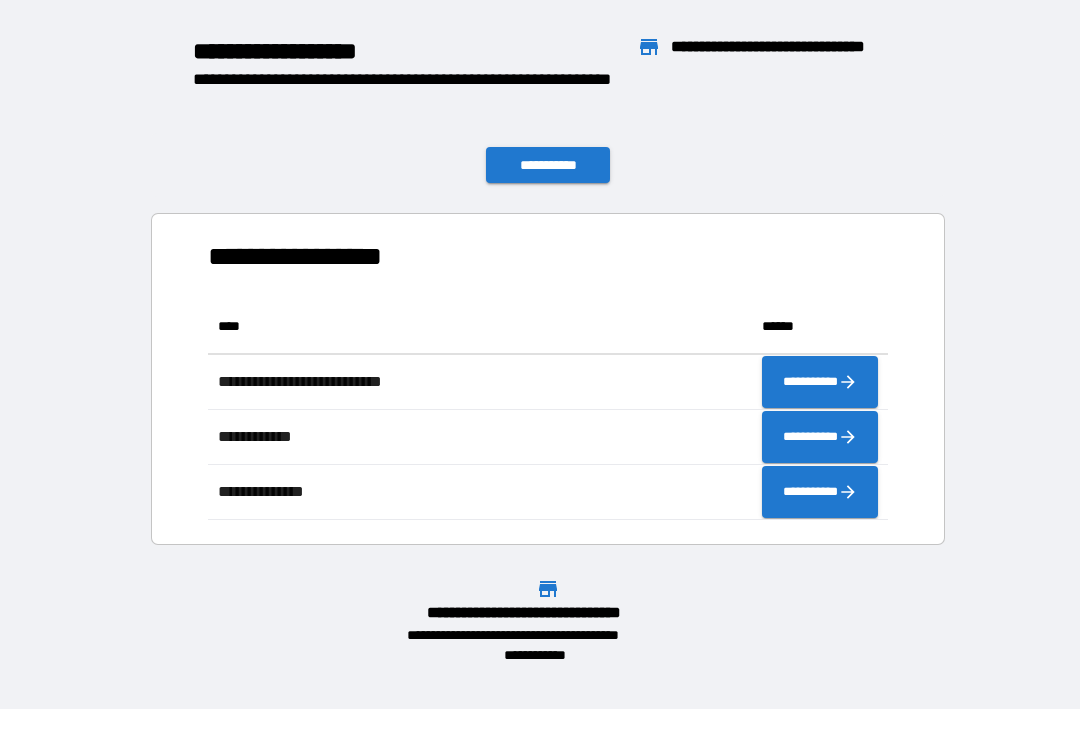 scroll, scrollTop: 1, scrollLeft: 1, axis: both 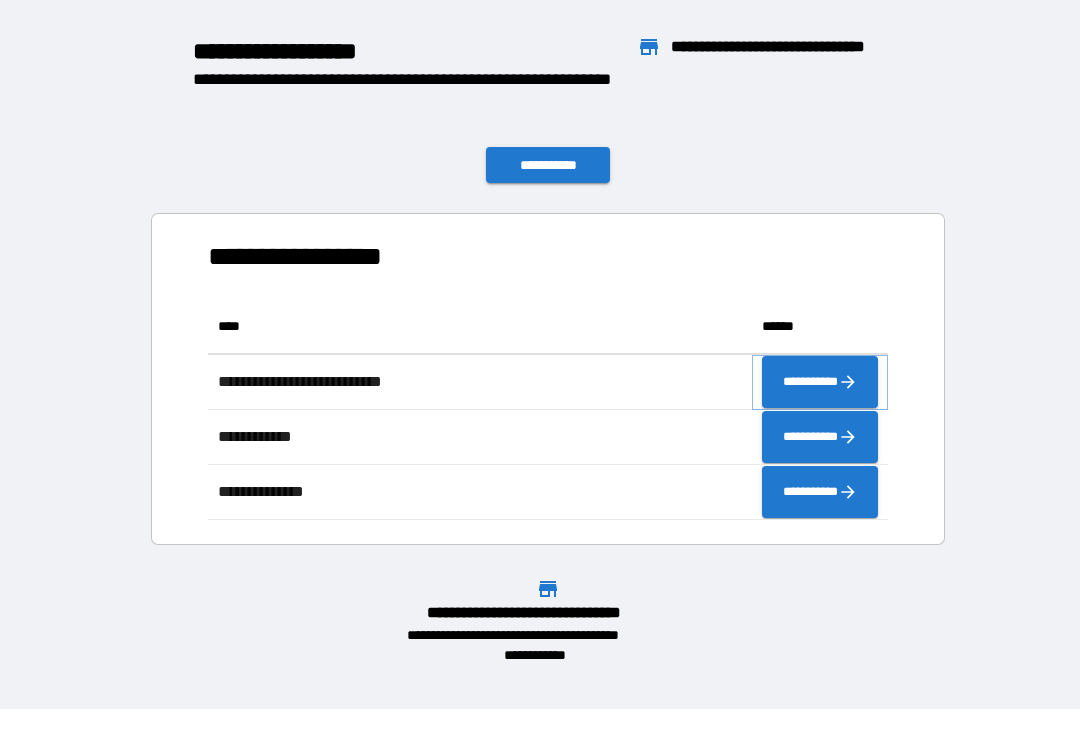click on "**********" at bounding box center (820, 382) 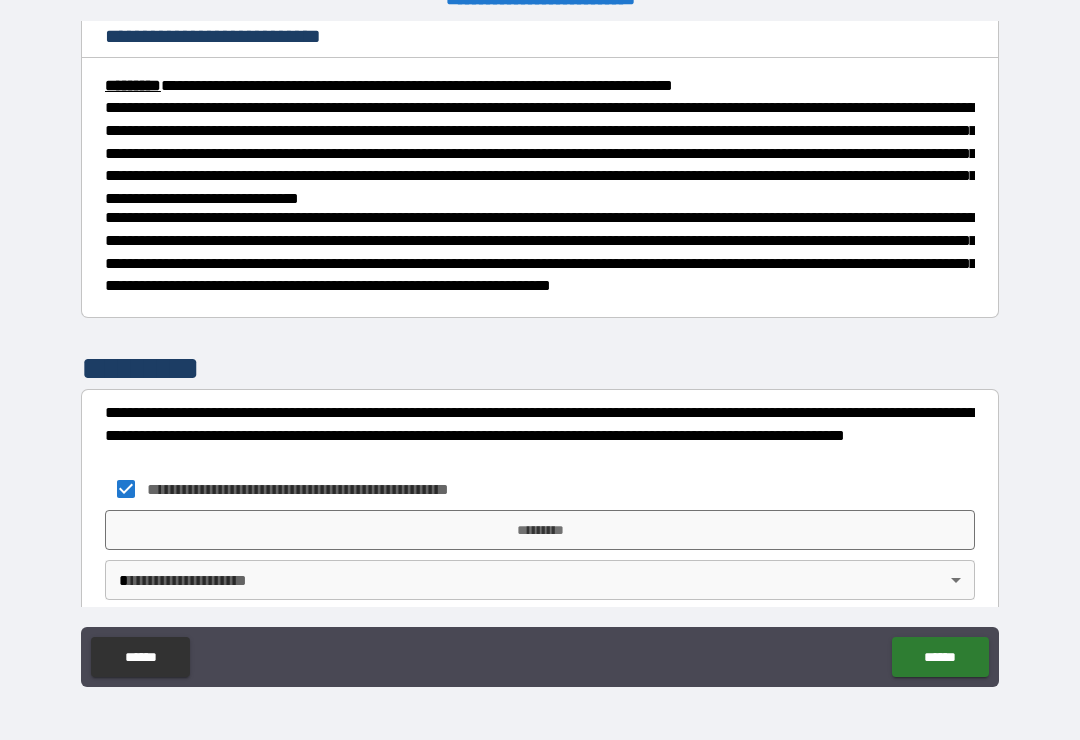 scroll, scrollTop: 700, scrollLeft: 0, axis: vertical 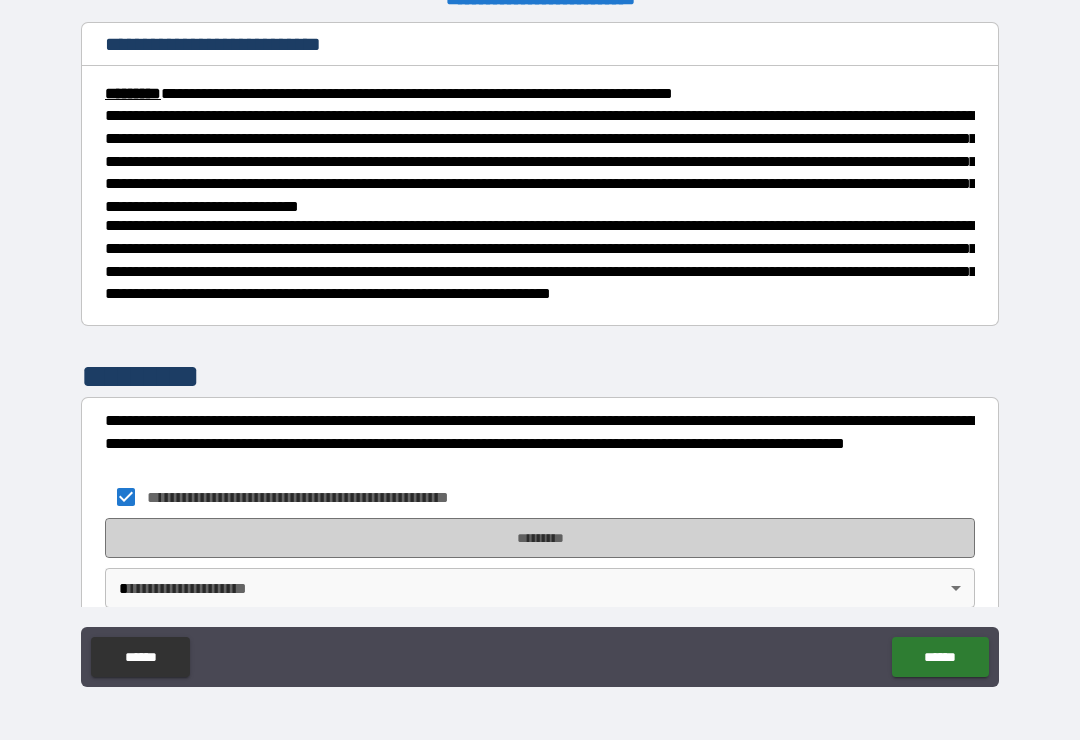 click on "*********" at bounding box center [540, 538] 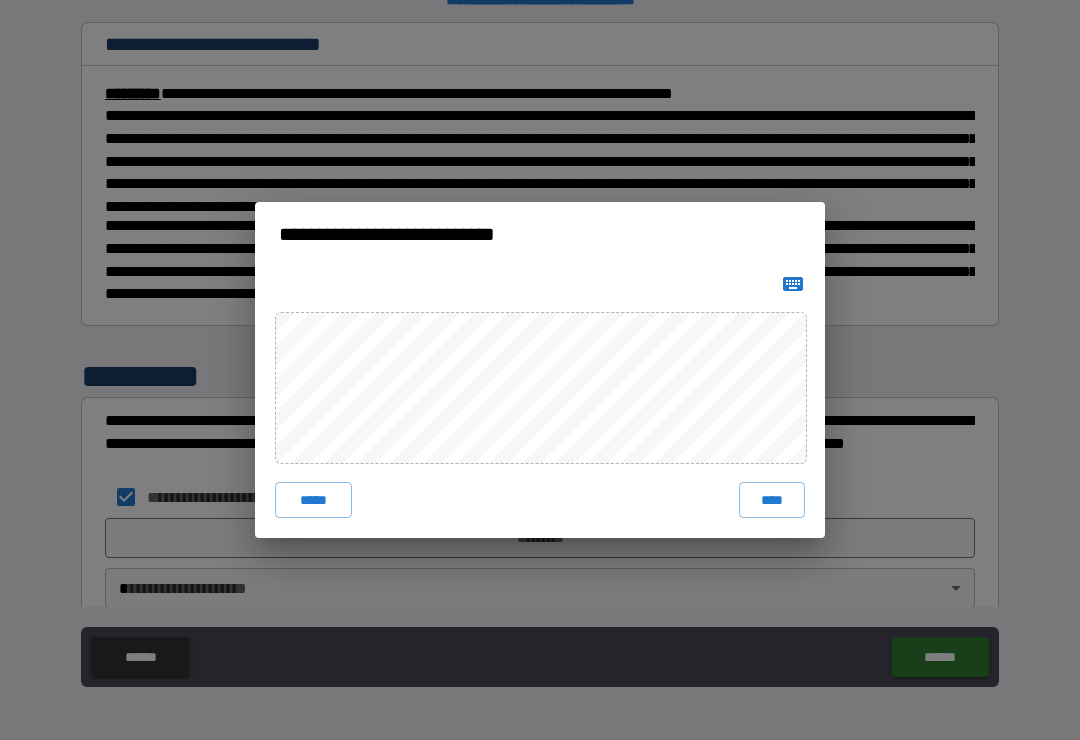 click on "****" at bounding box center (772, 500) 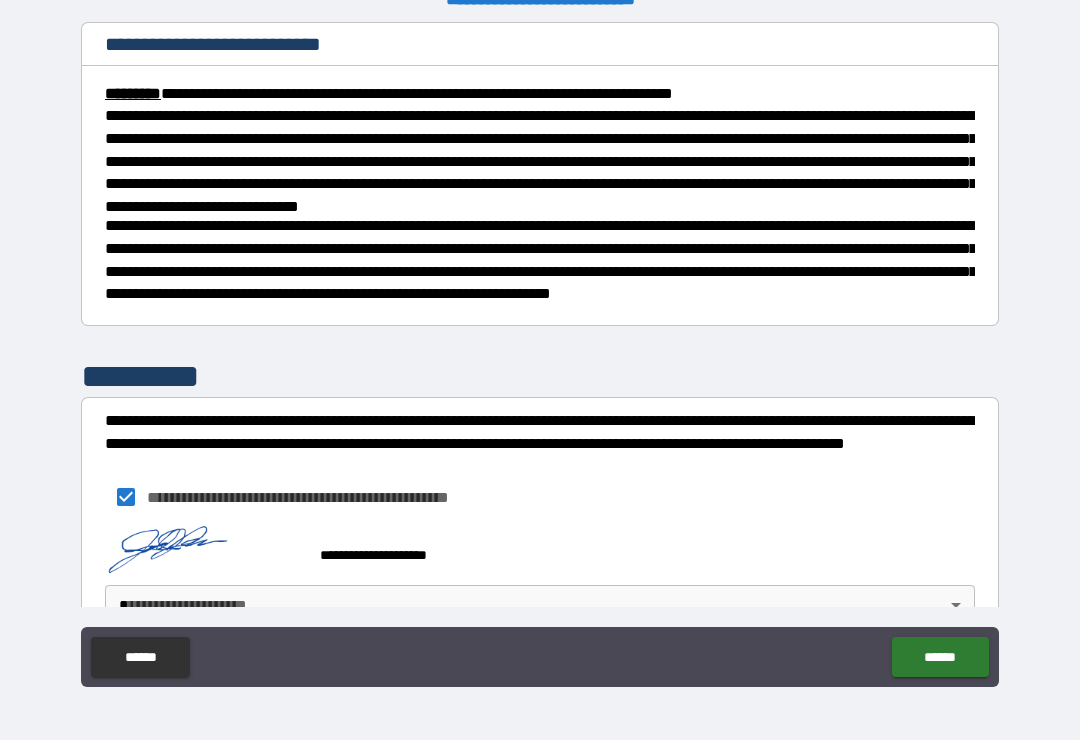 click on "******" at bounding box center (940, 657) 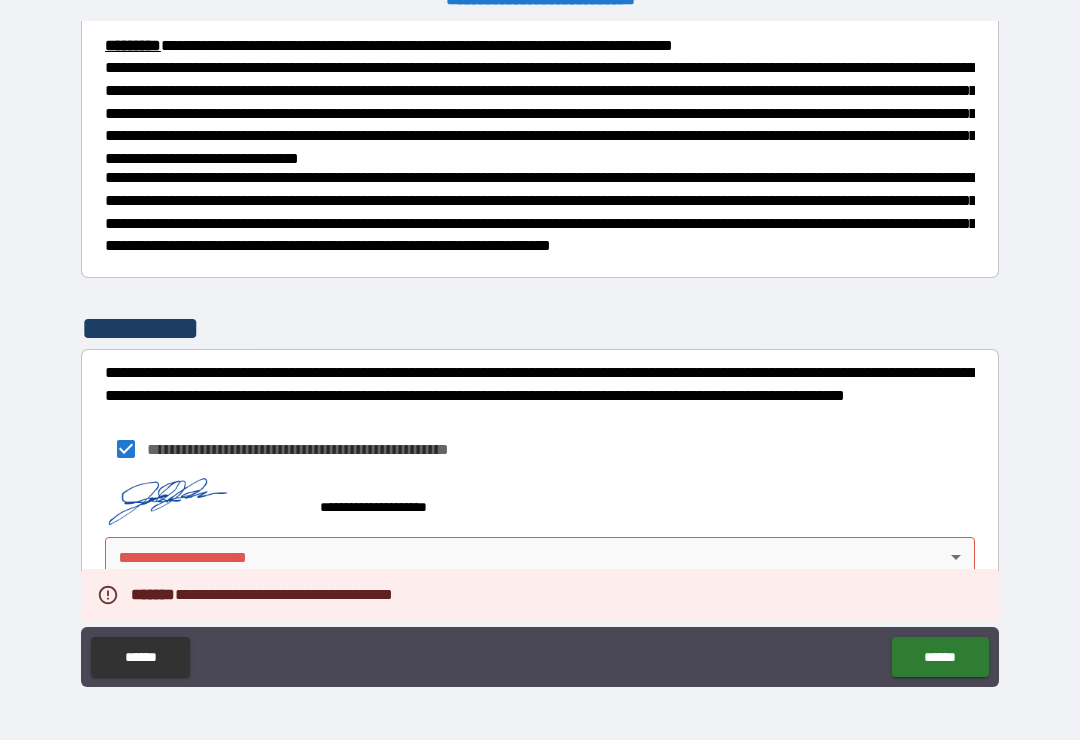 scroll, scrollTop: 747, scrollLeft: 0, axis: vertical 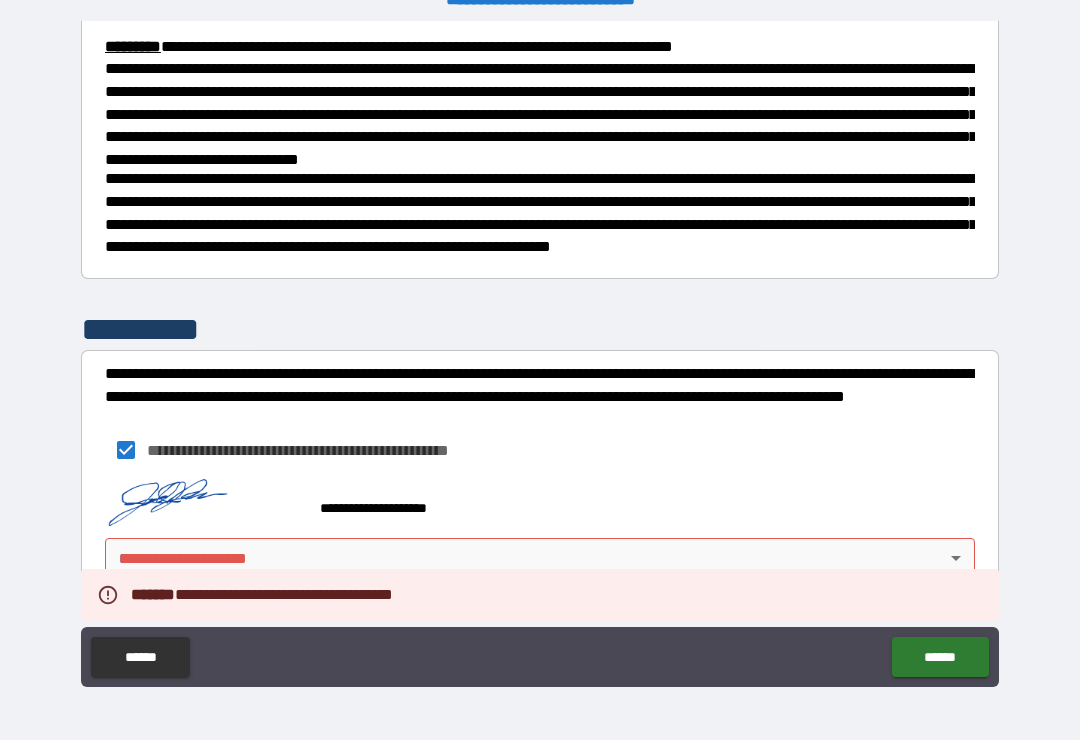 click on "**********" at bounding box center (540, 354) 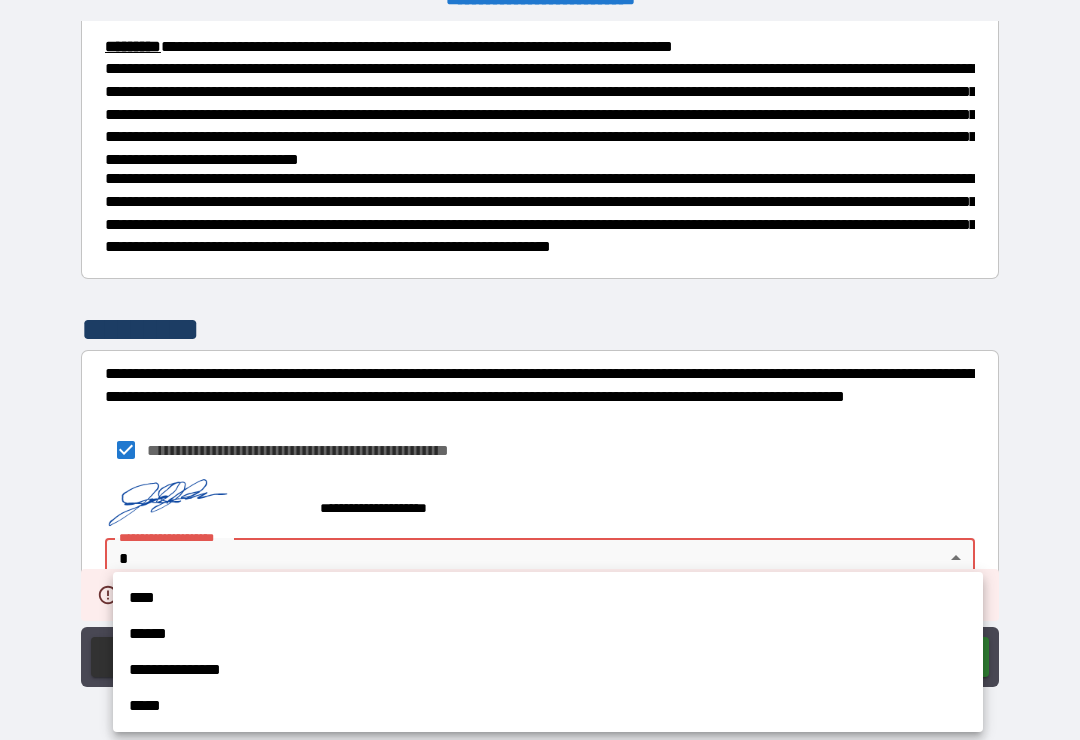 click on "****" at bounding box center [548, 598] 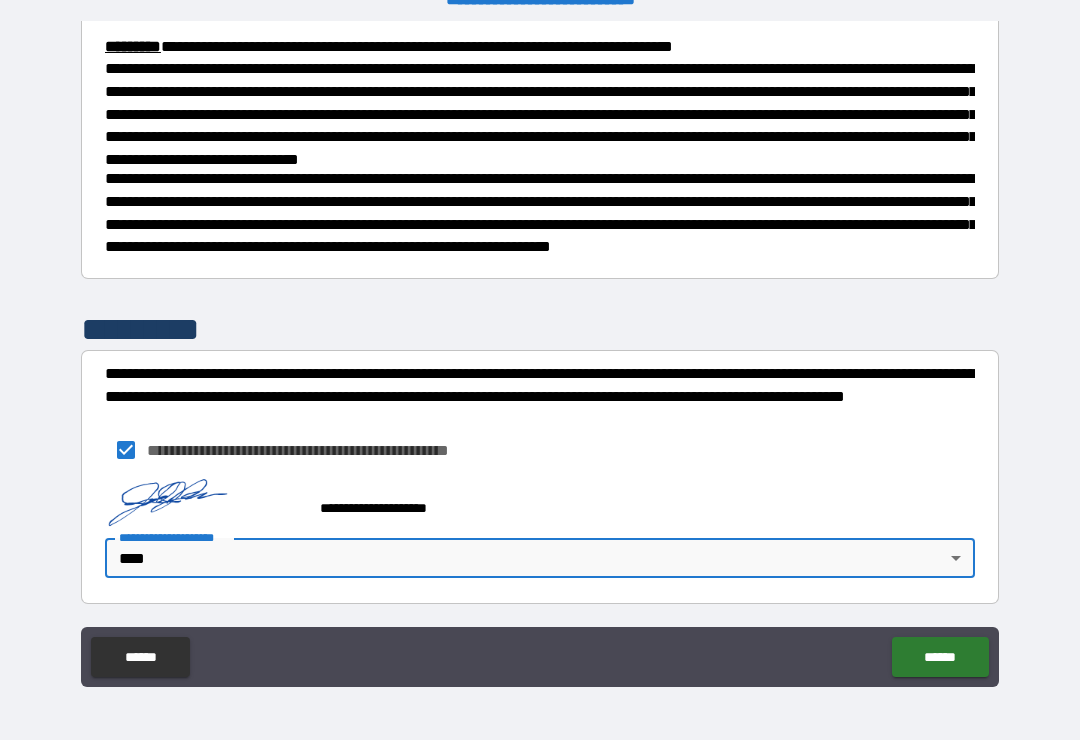 click on "******" at bounding box center (940, 657) 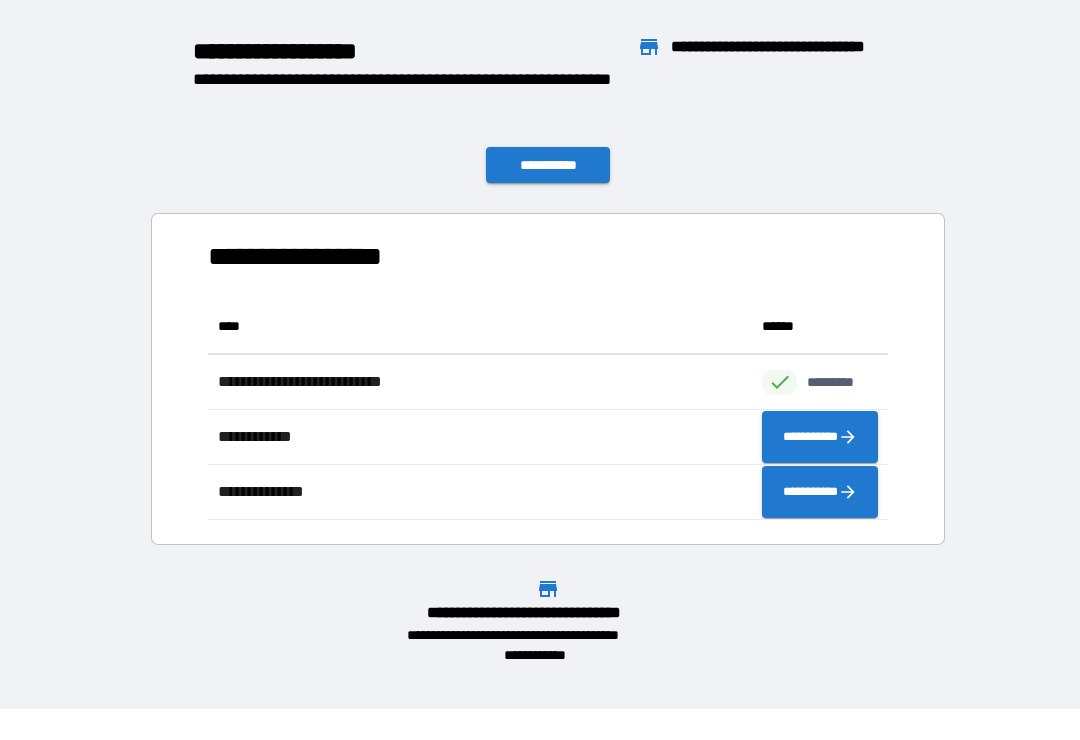 scroll, scrollTop: 1, scrollLeft: 1, axis: both 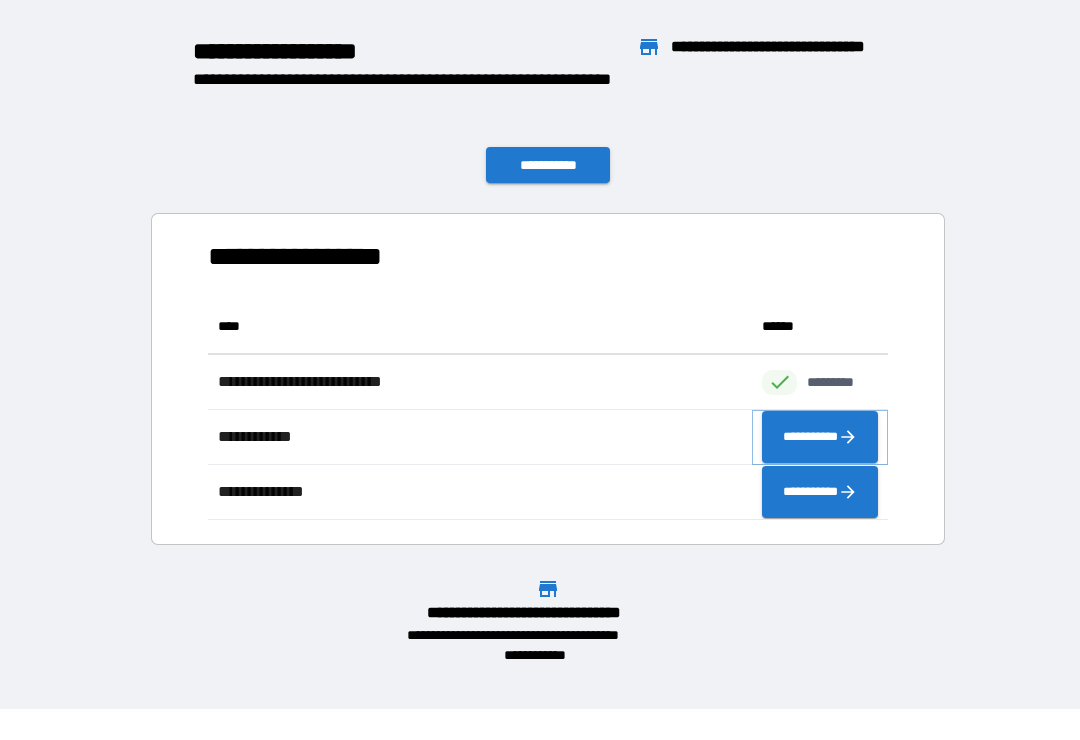 click on "**********" at bounding box center (820, 437) 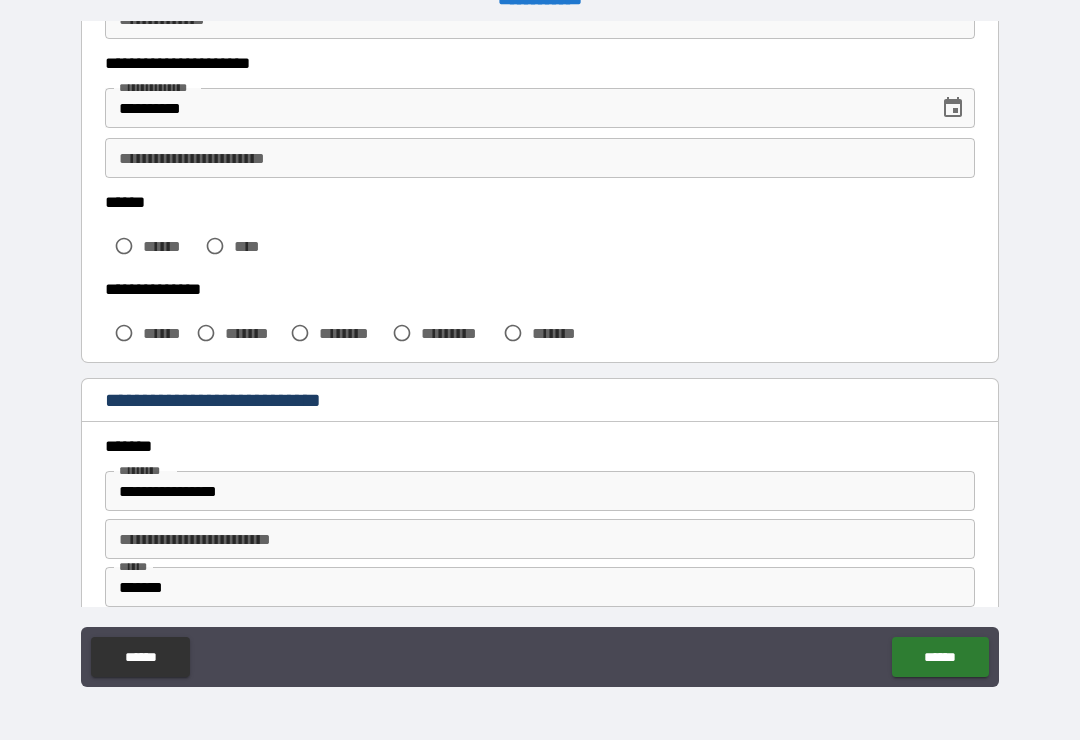 scroll, scrollTop: 319, scrollLeft: 0, axis: vertical 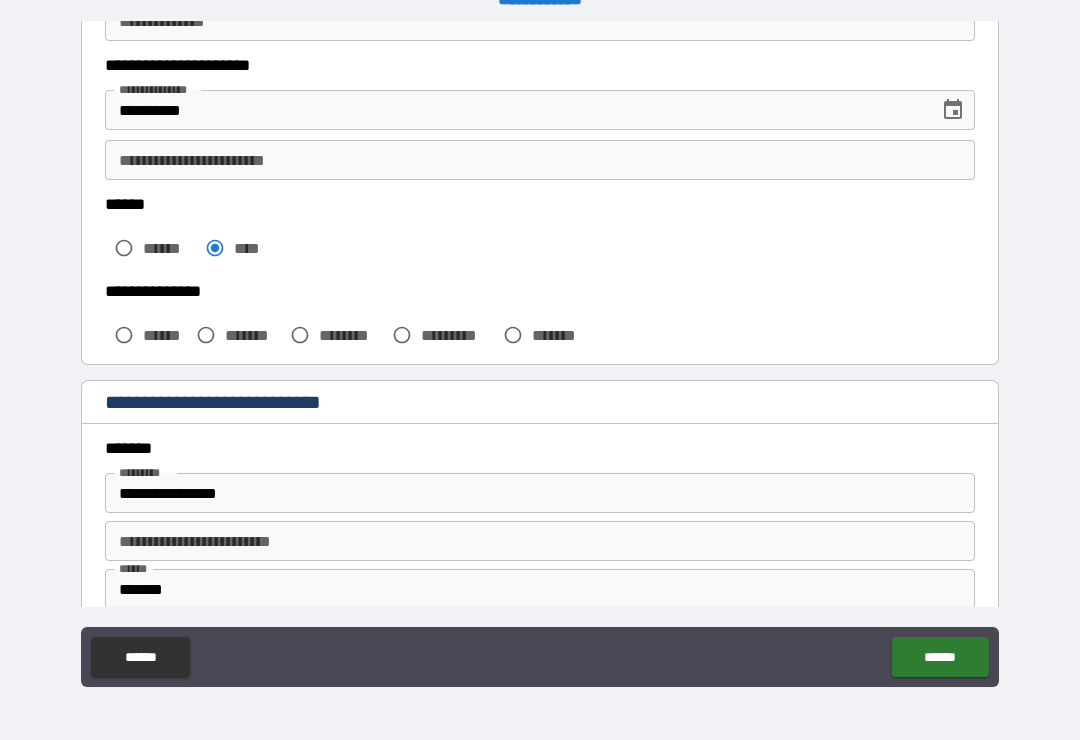 click on "******" at bounding box center [165, 335] 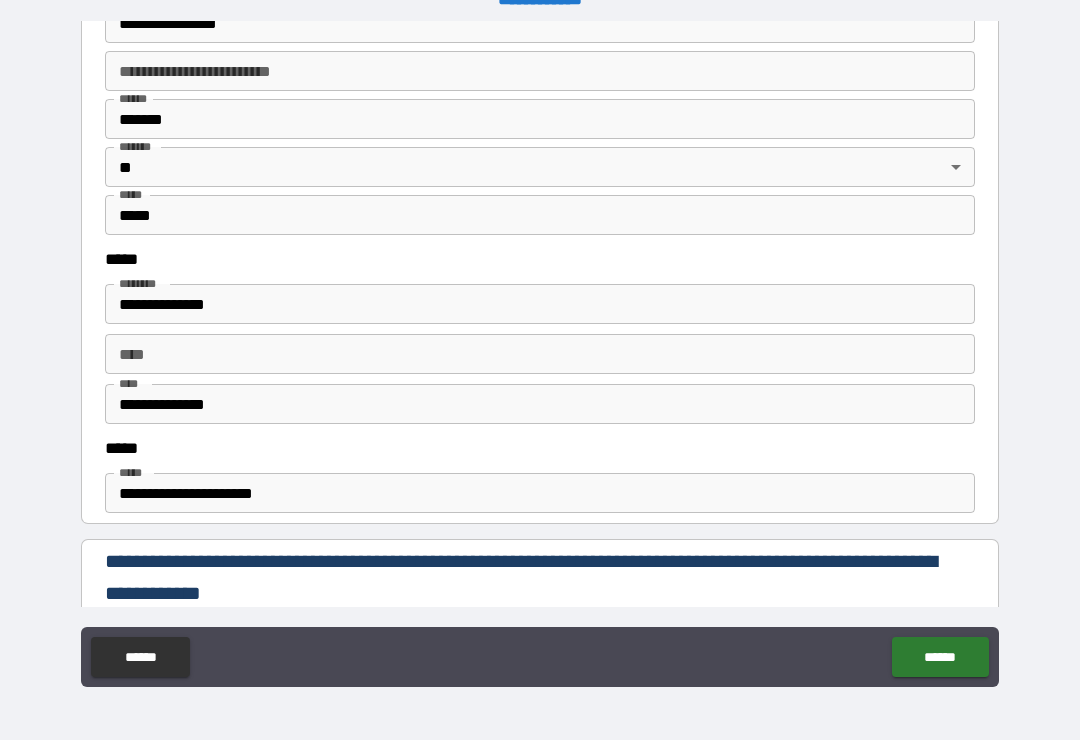 scroll, scrollTop: 801, scrollLeft: 0, axis: vertical 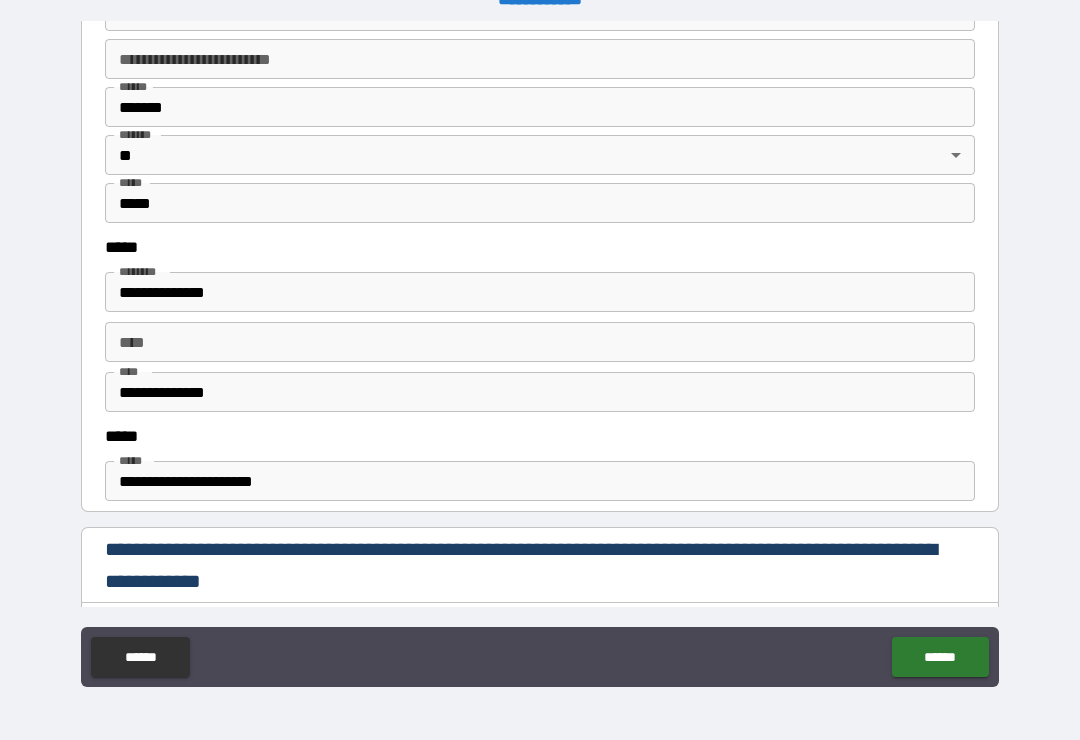 click on "**********" at bounding box center (540, 357) 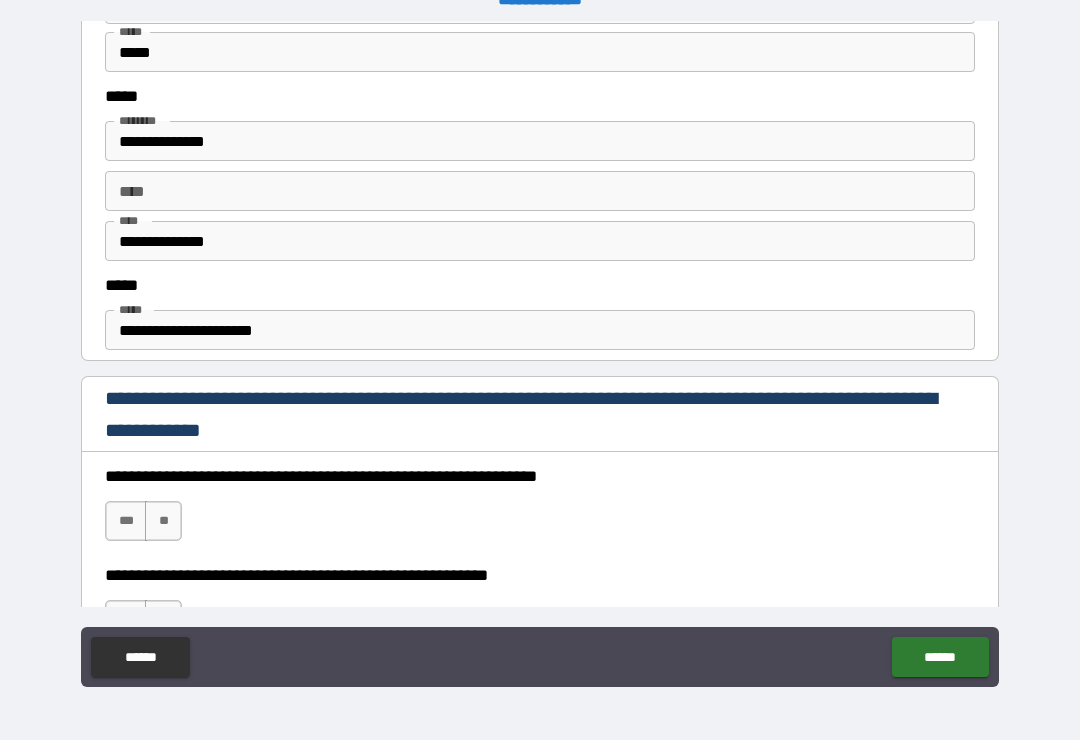 scroll, scrollTop: 952, scrollLeft: 0, axis: vertical 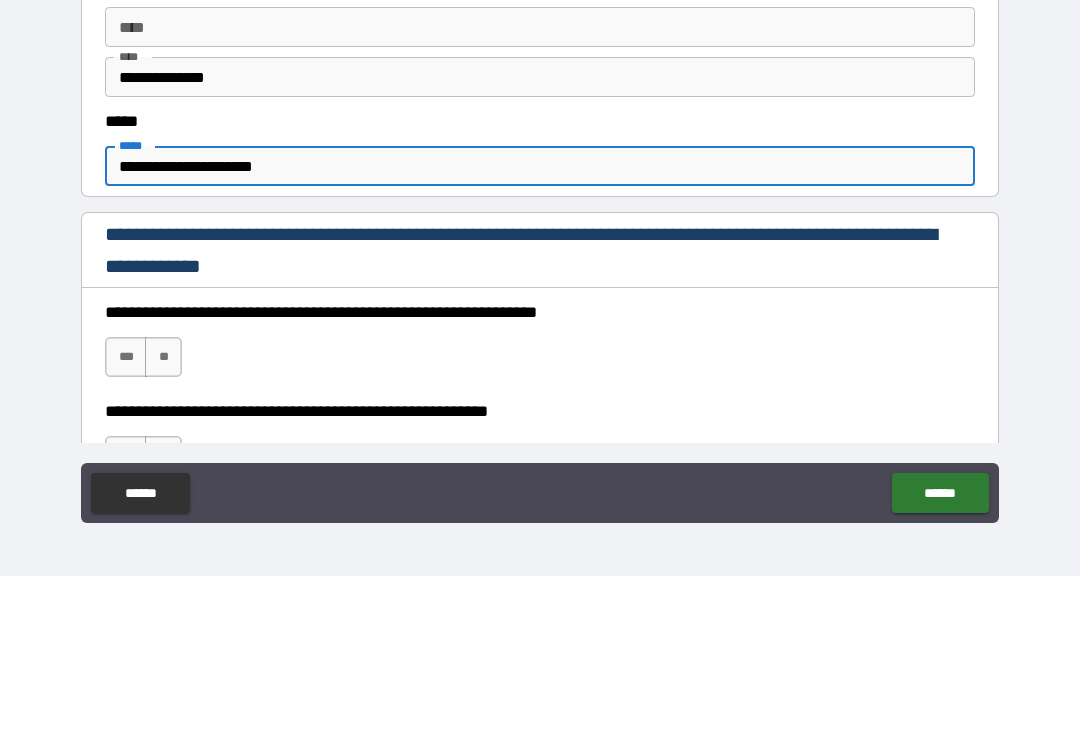click on "**********" at bounding box center [540, 330] 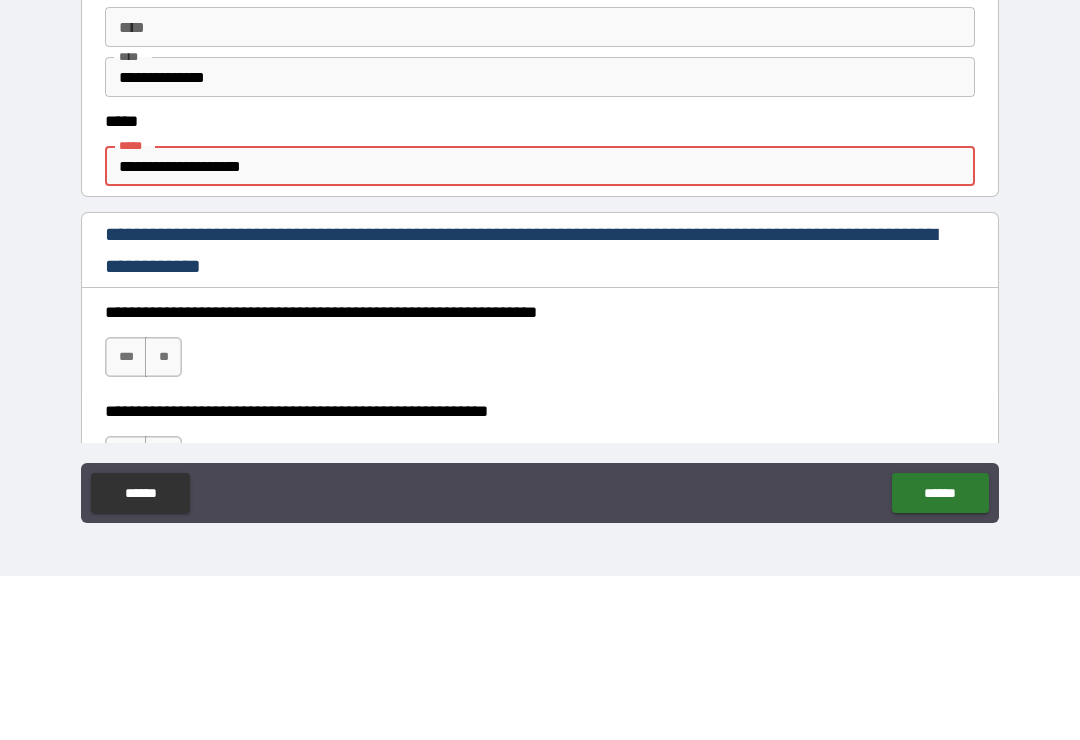click on "**********" at bounding box center (540, 357) 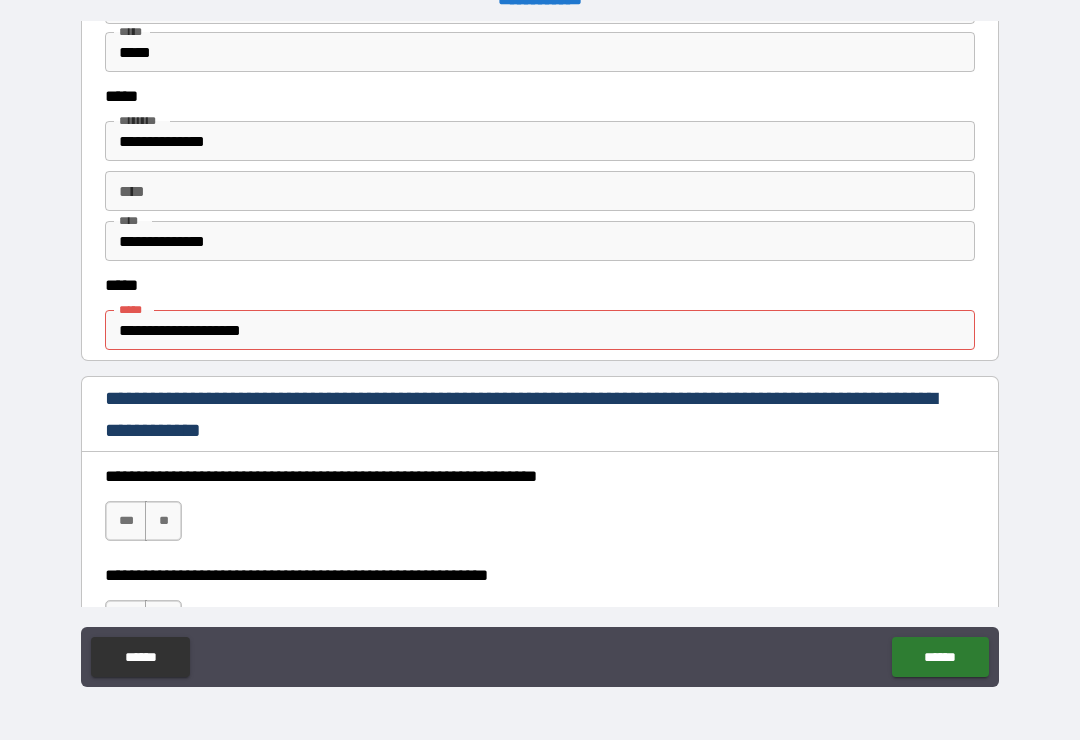 click on "**********" at bounding box center (540, 330) 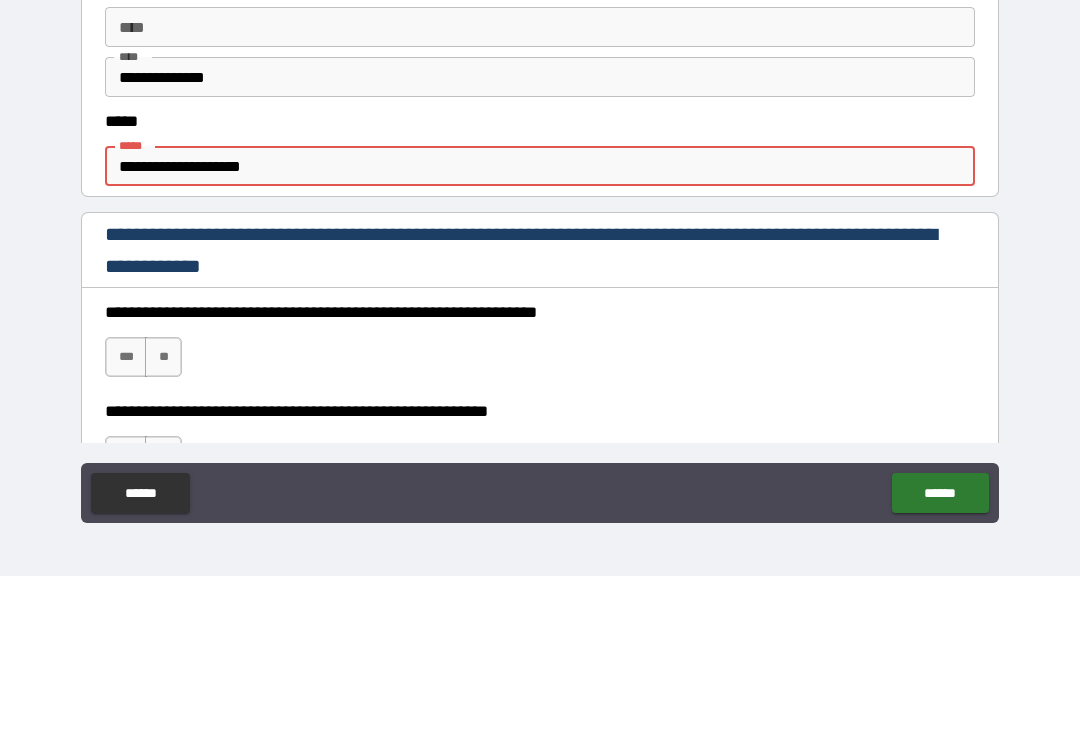 click on "**********" at bounding box center [540, 330] 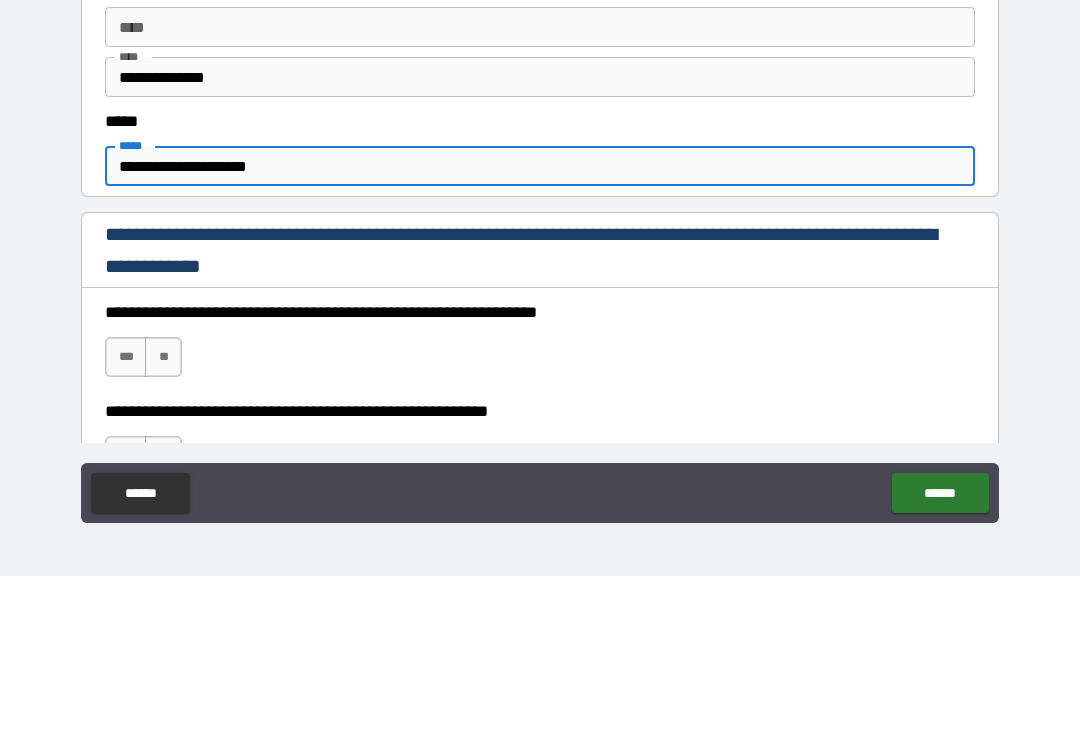 click on "**********" at bounding box center (540, 357) 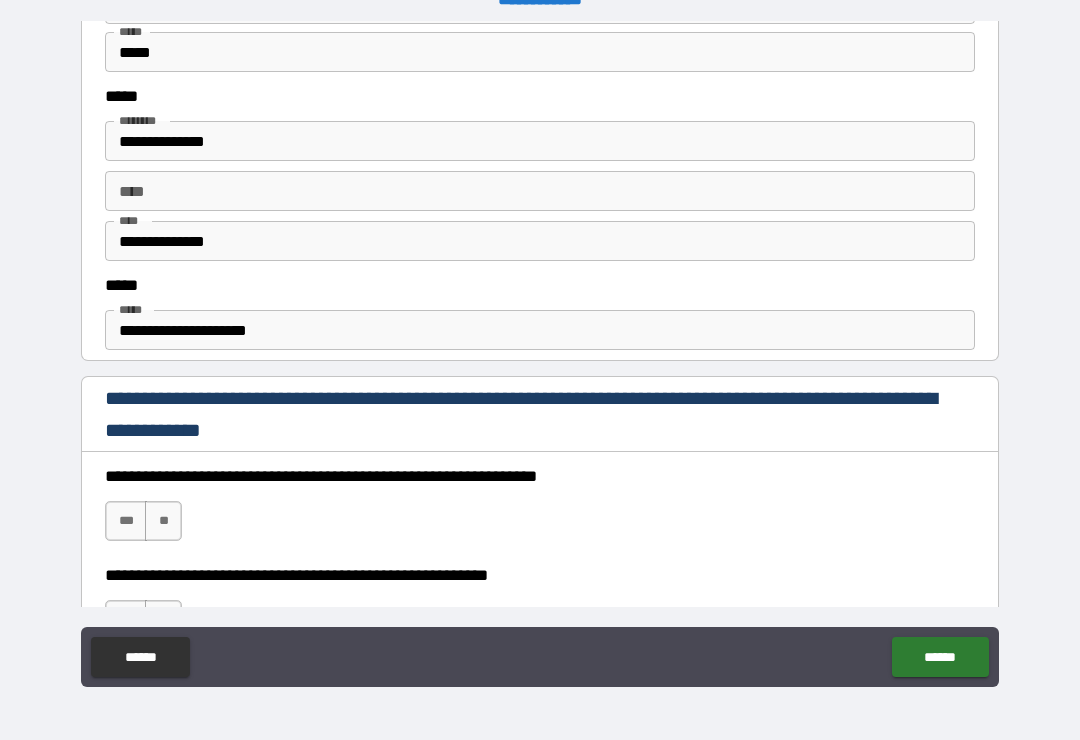 click on "**********" at bounding box center (540, 511) 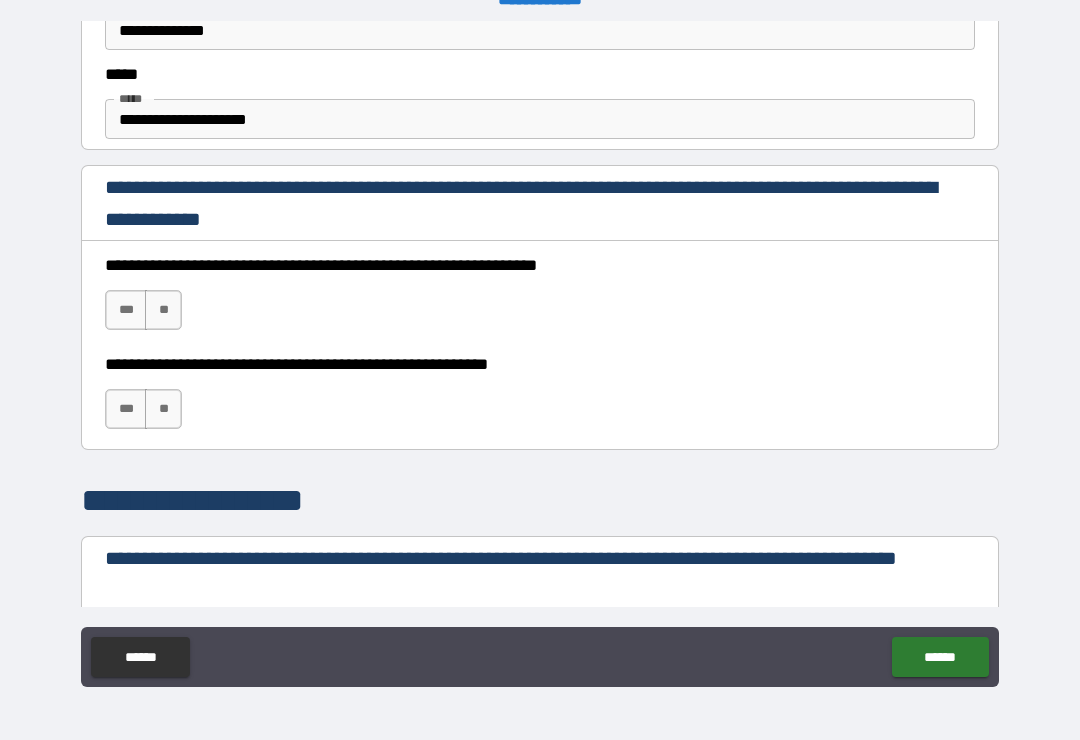 scroll, scrollTop: 1162, scrollLeft: 0, axis: vertical 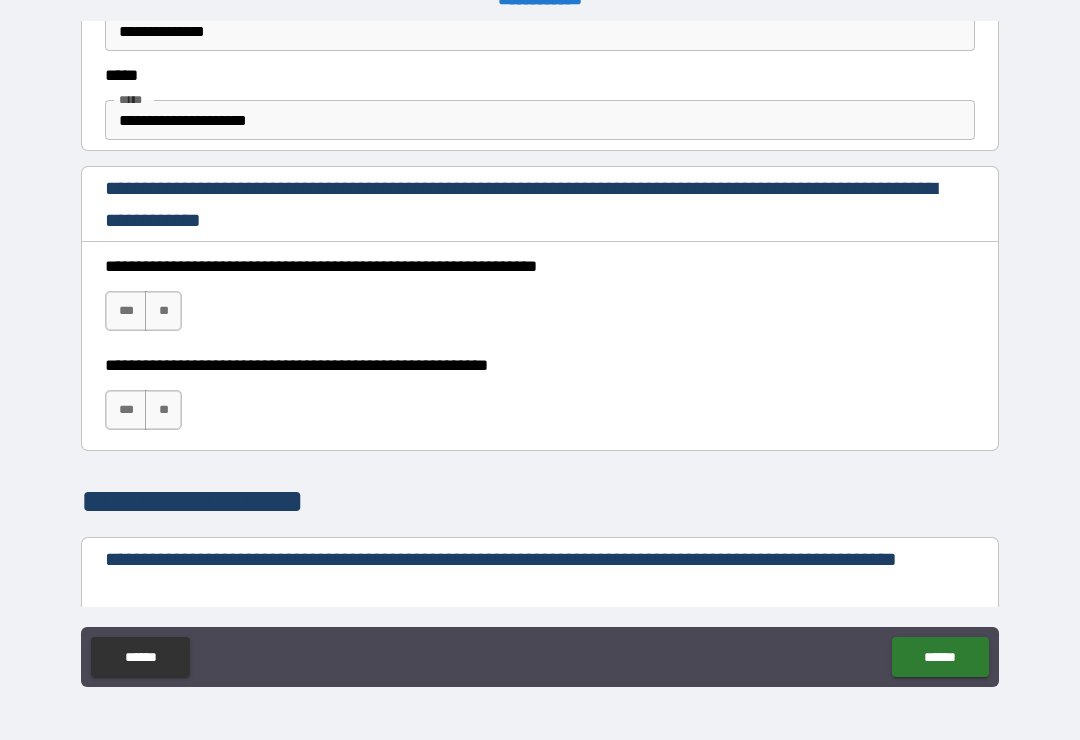 click on "***" at bounding box center (126, 311) 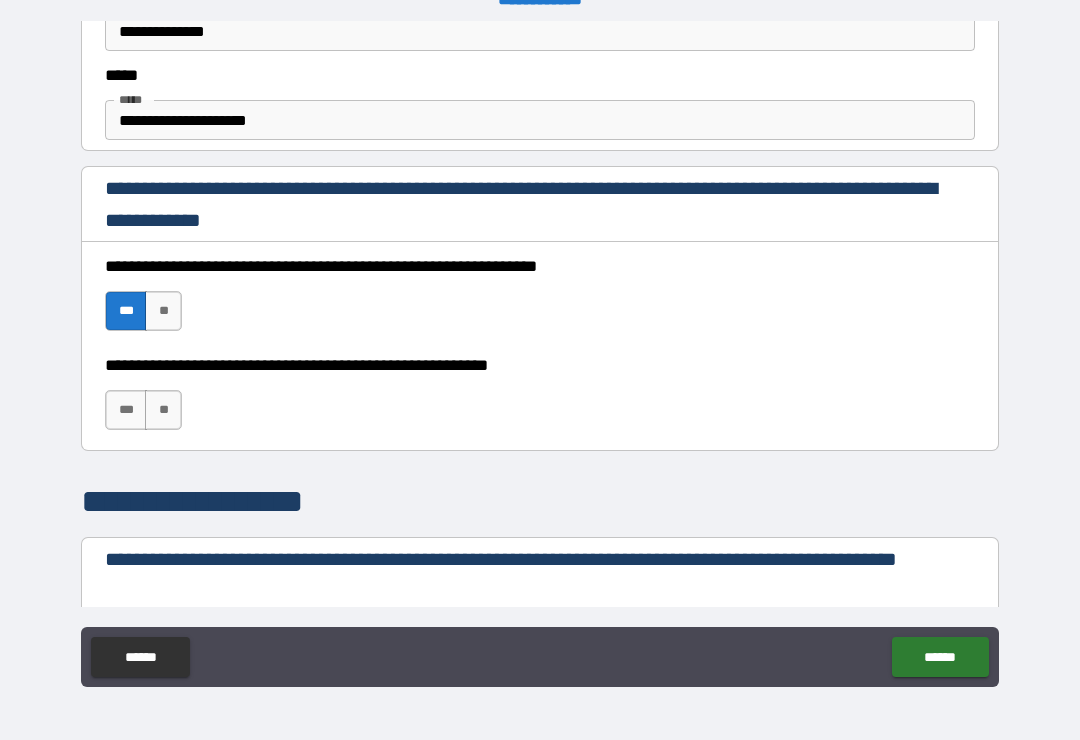 click on "***" at bounding box center [126, 410] 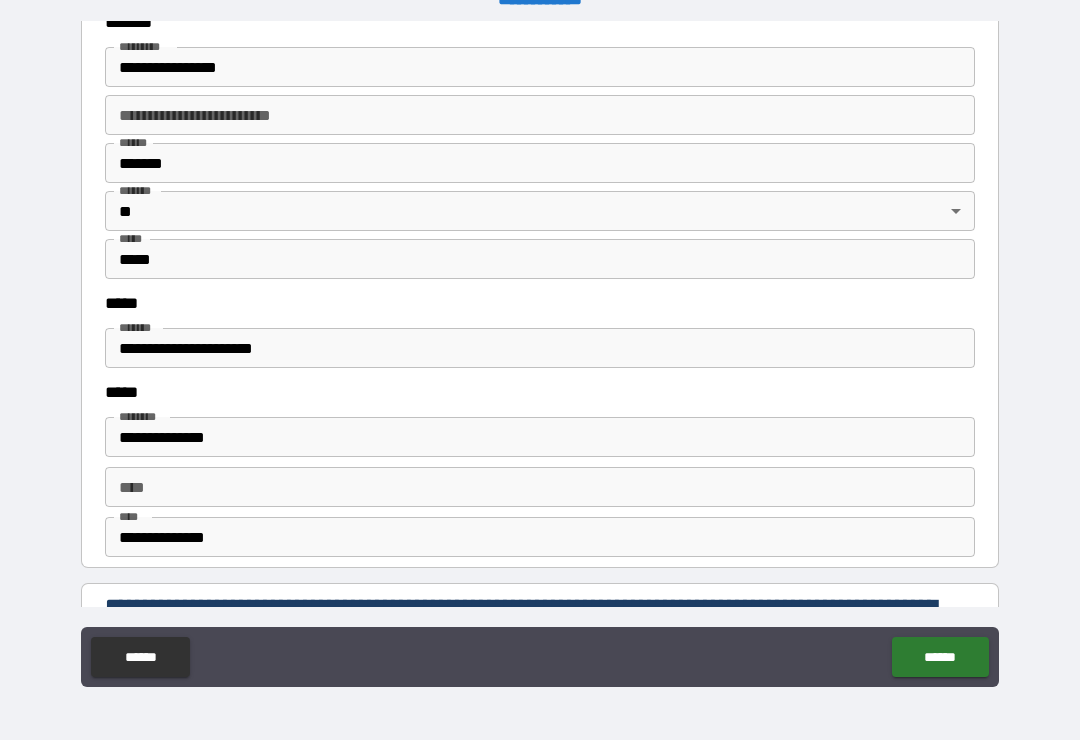scroll, scrollTop: 2333, scrollLeft: 0, axis: vertical 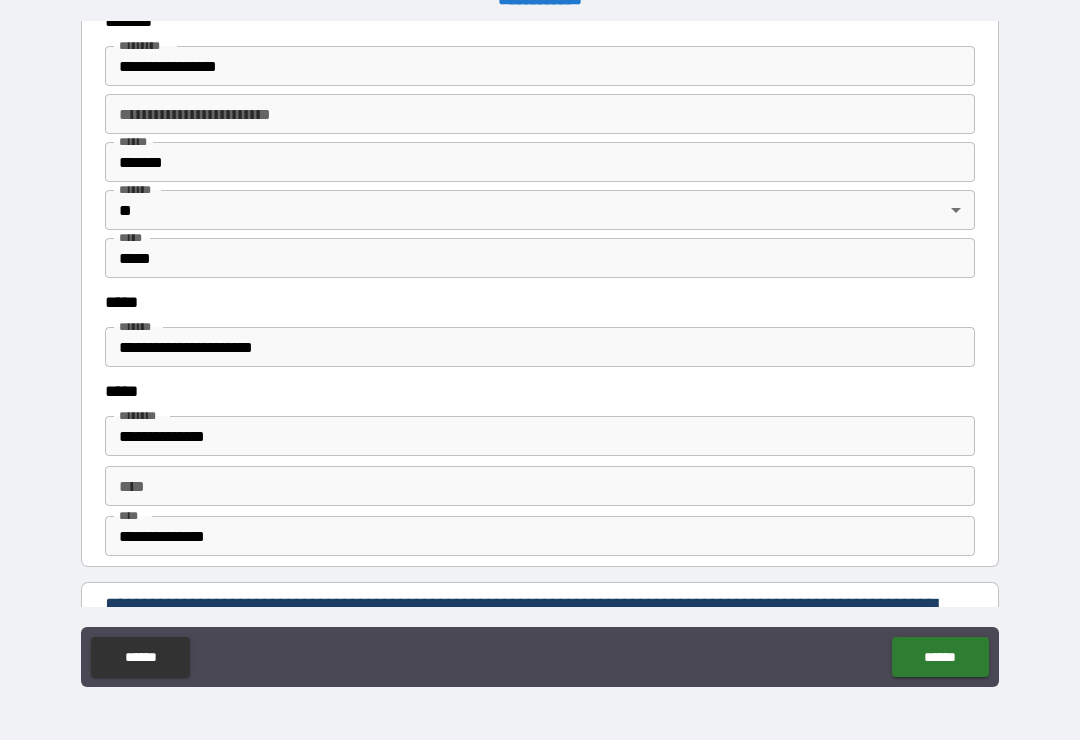 click on "**********" at bounding box center [540, 347] 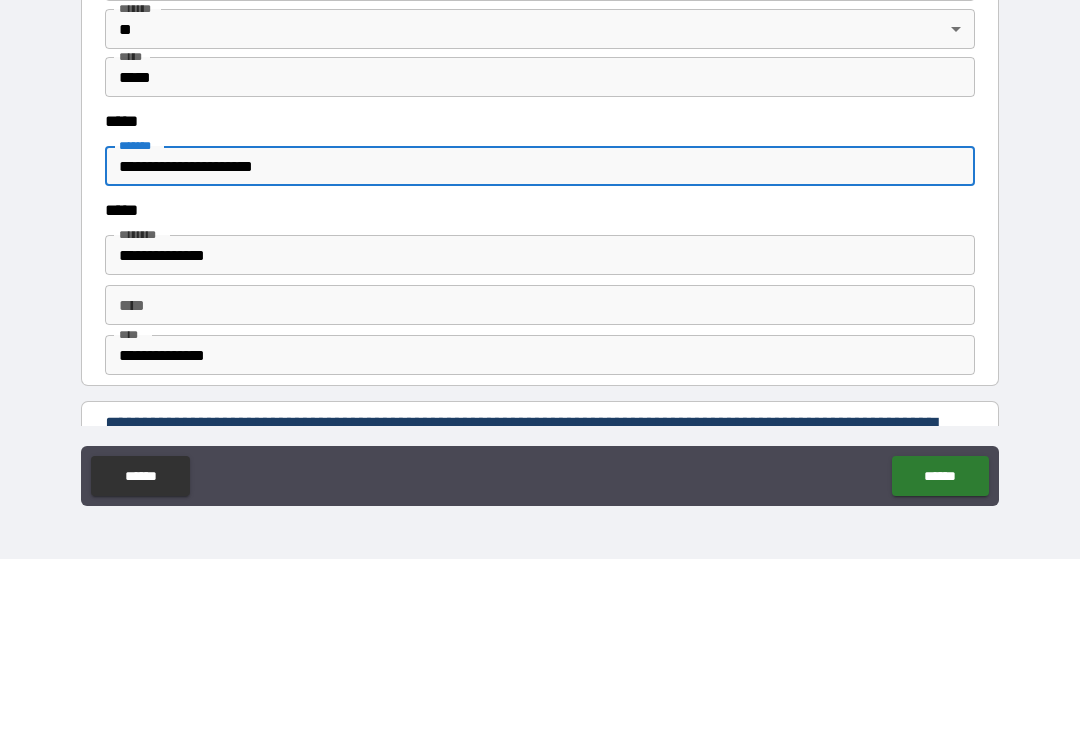 click on "**********" at bounding box center (540, 347) 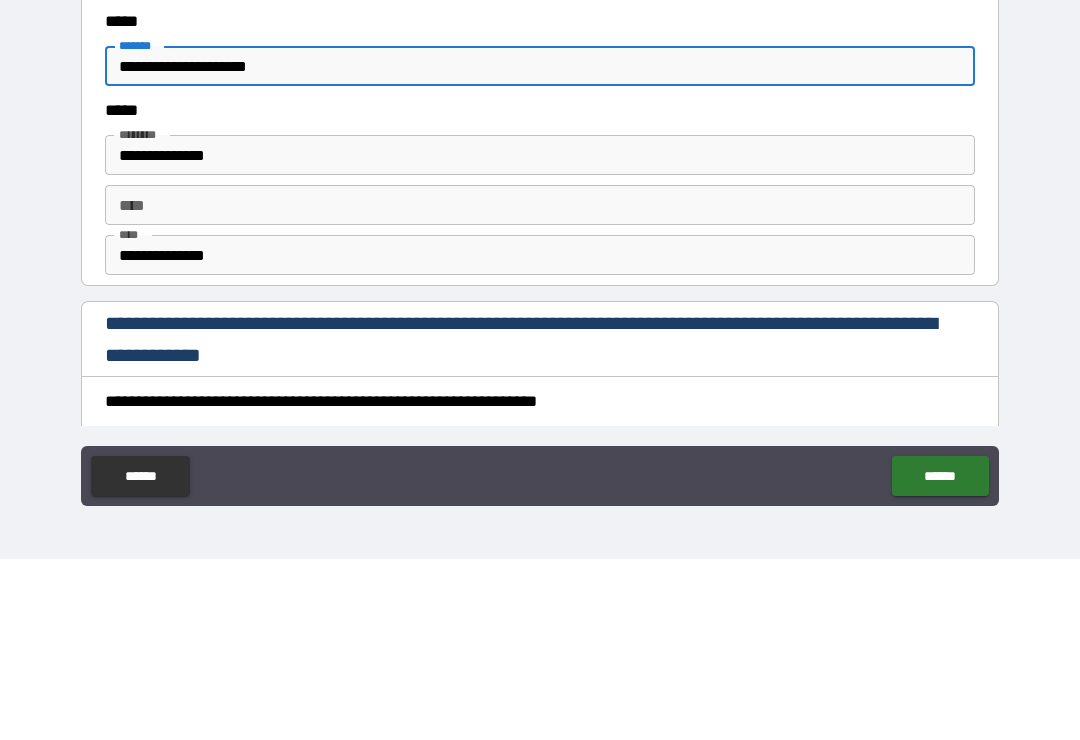 click on "**********" at bounding box center (540, 357) 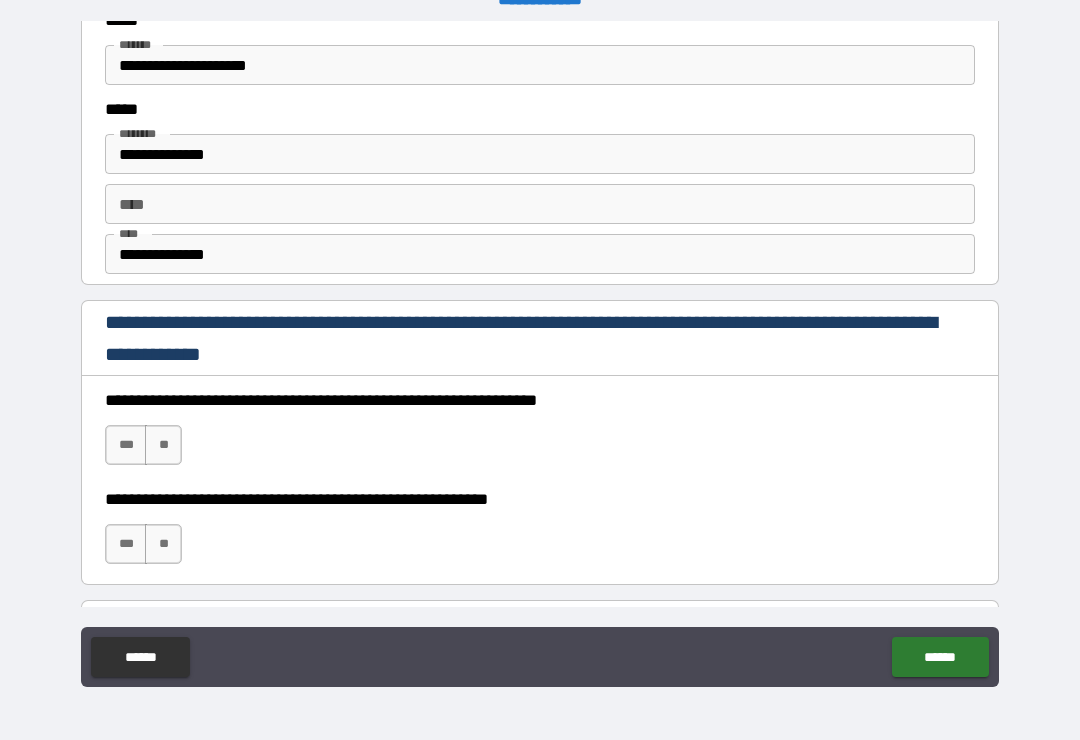 scroll, scrollTop: 2616, scrollLeft: 0, axis: vertical 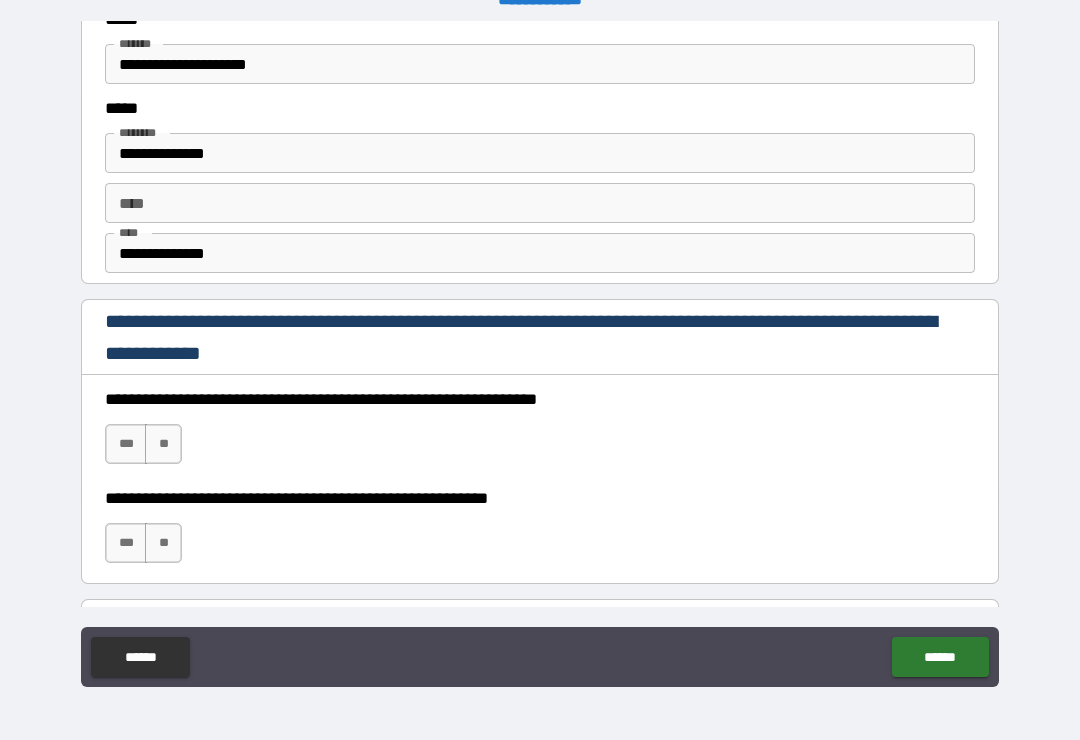click on "**********" at bounding box center (540, 253) 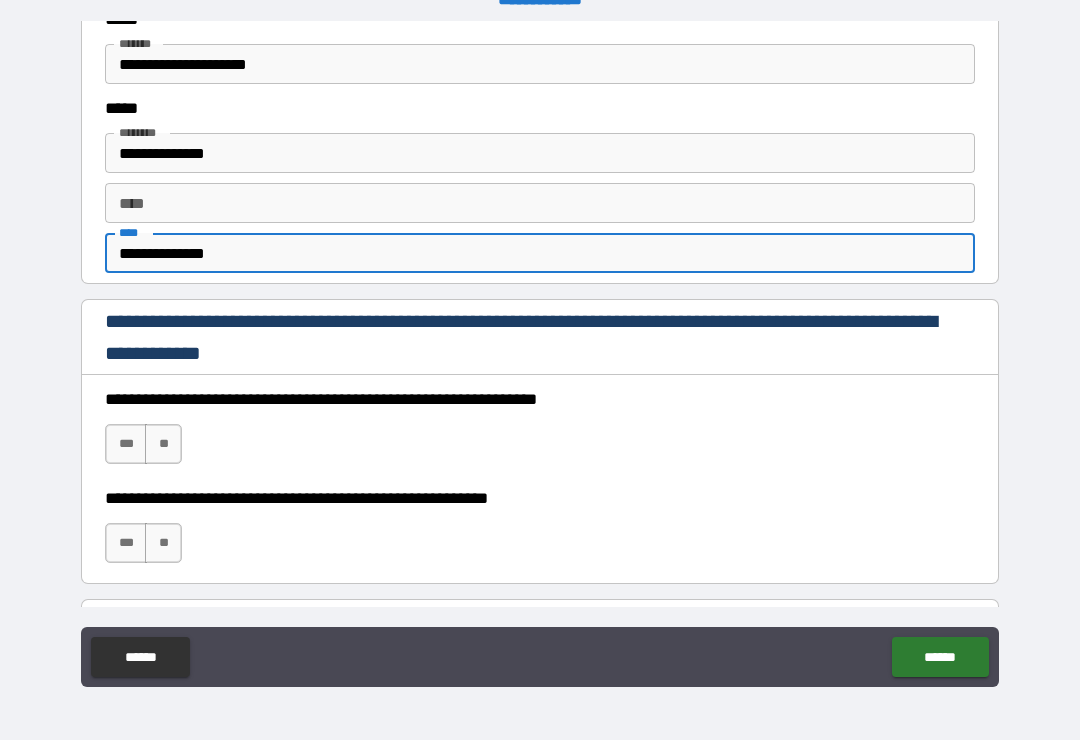click on "**********" at bounding box center [540, 357] 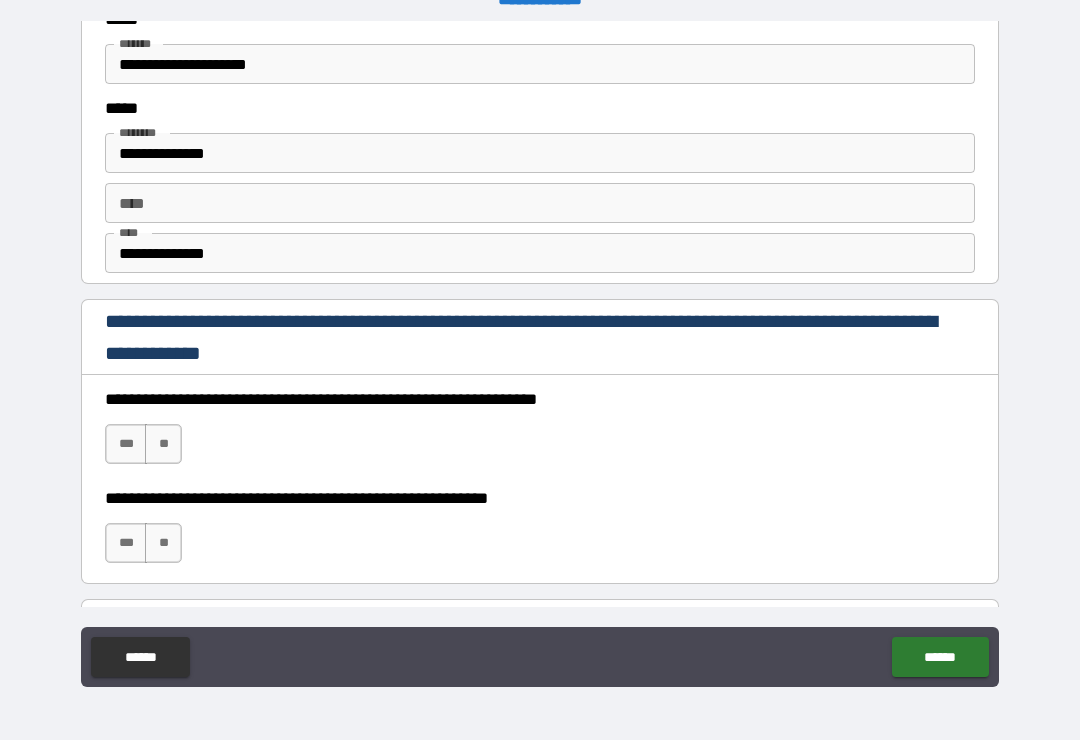 click on "***" at bounding box center [126, 444] 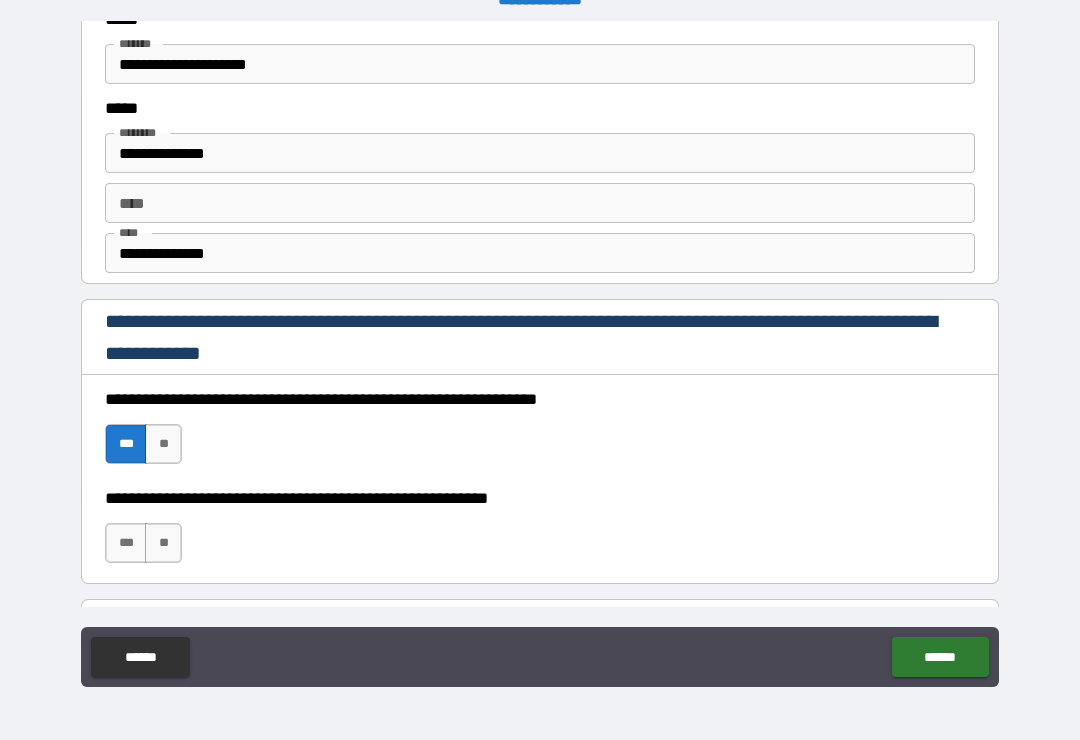 click on "***" at bounding box center (126, 543) 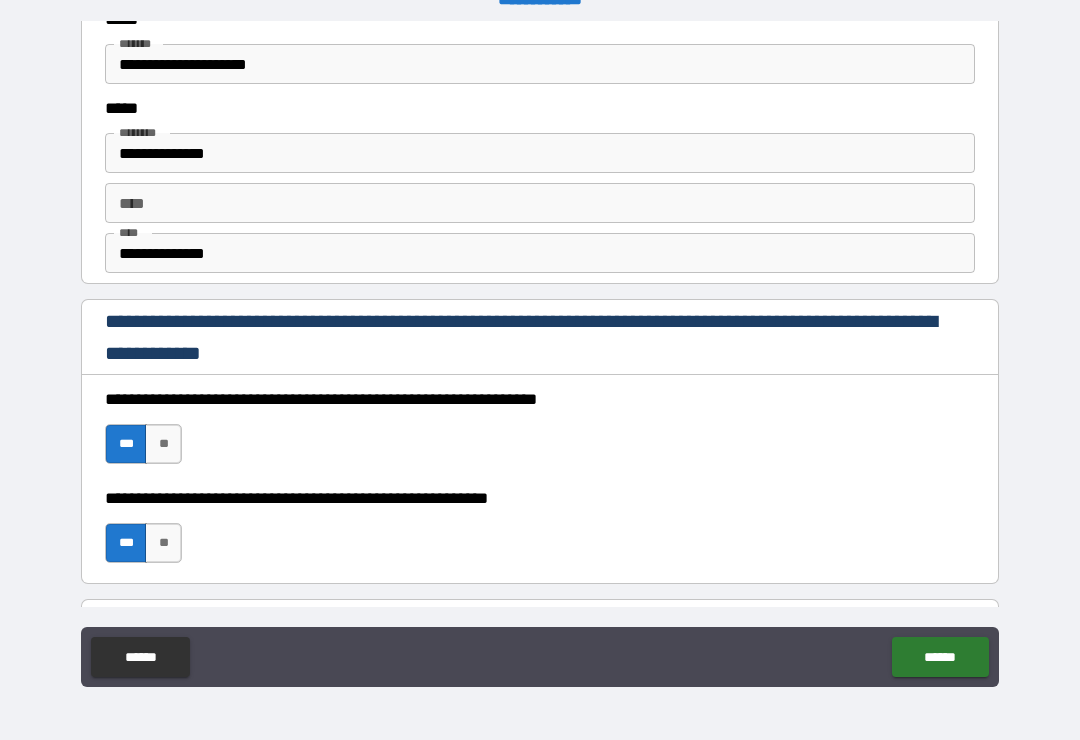 click on "******" at bounding box center (940, 657) 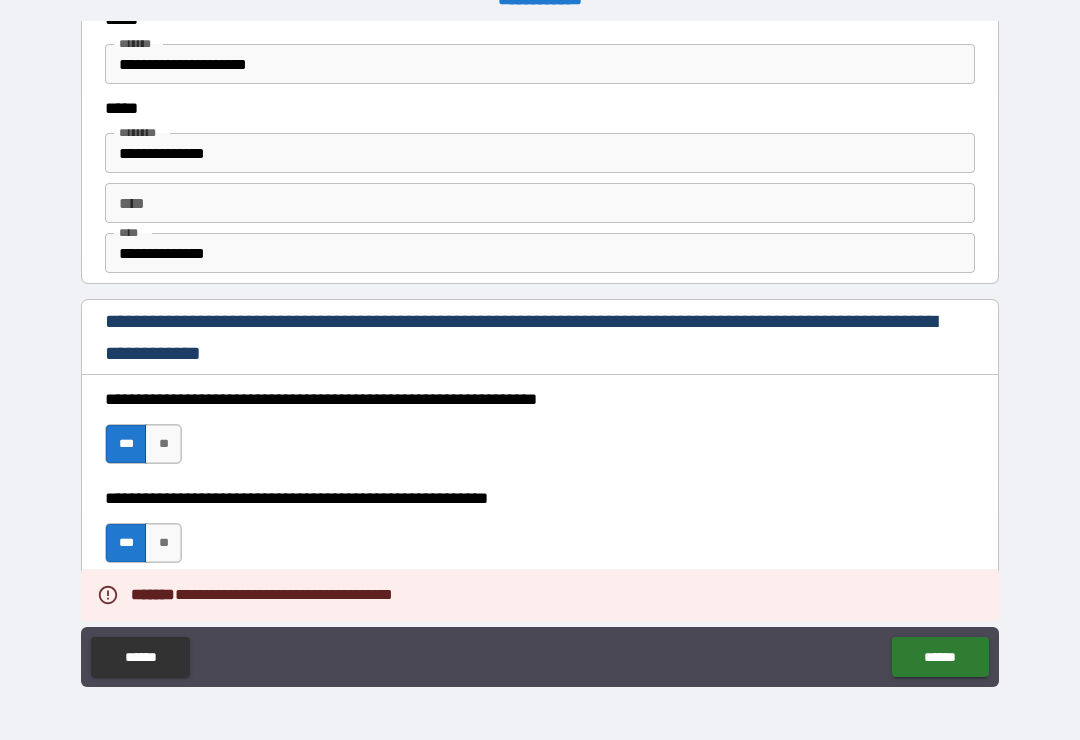 click on "**********" at bounding box center [540, 498] 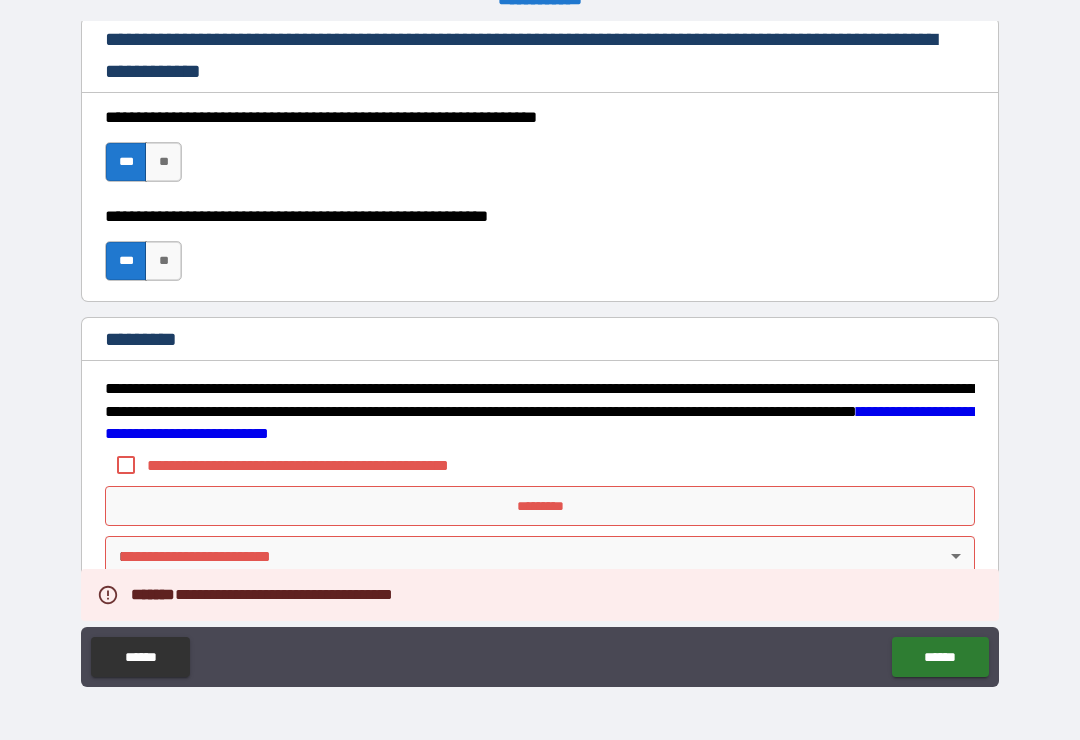 scroll, scrollTop: 2898, scrollLeft: 0, axis: vertical 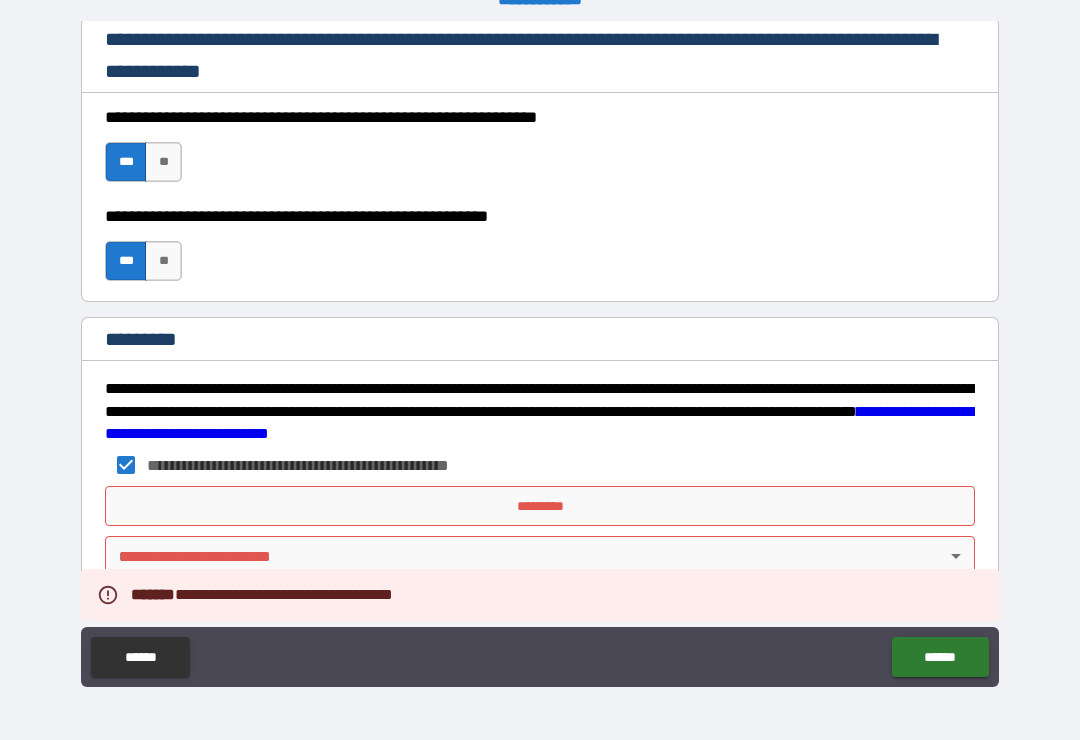 click on "*********" at bounding box center (540, 506) 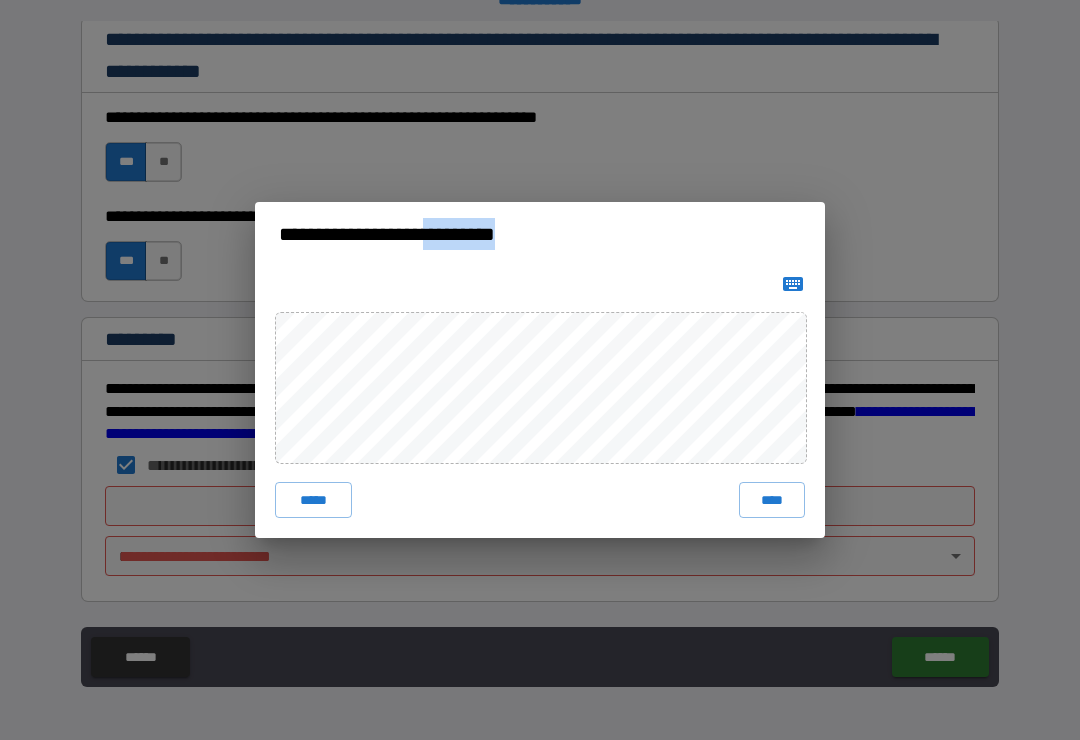 click on "****" at bounding box center [772, 500] 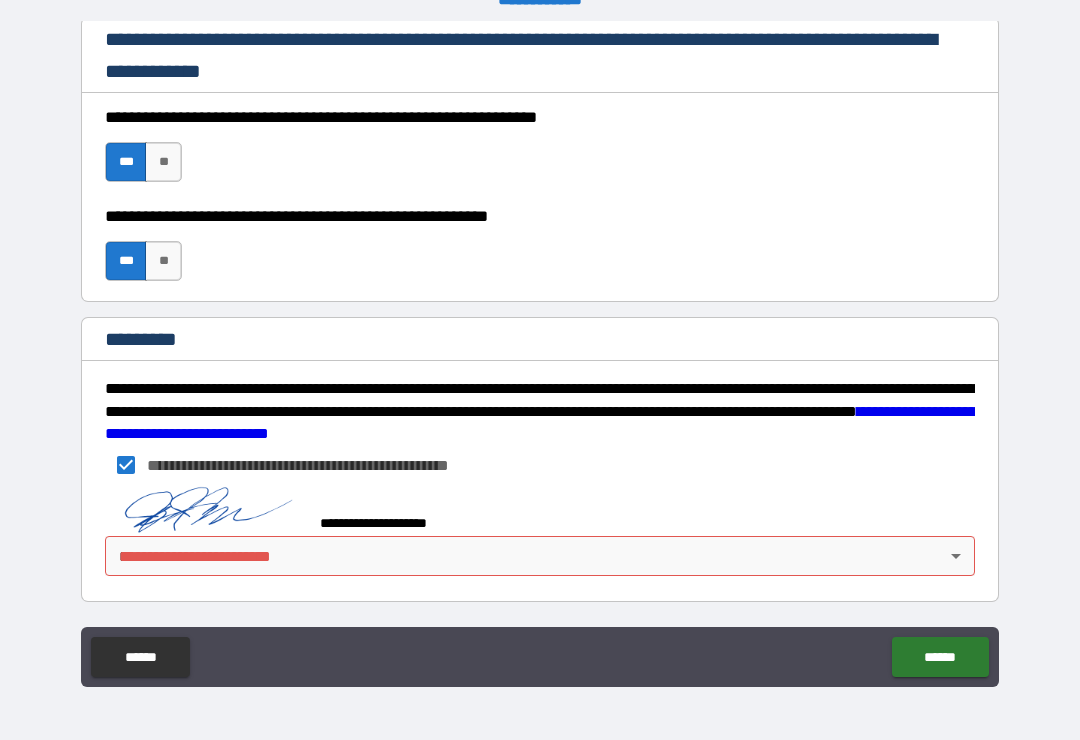 scroll, scrollTop: 2888, scrollLeft: 0, axis: vertical 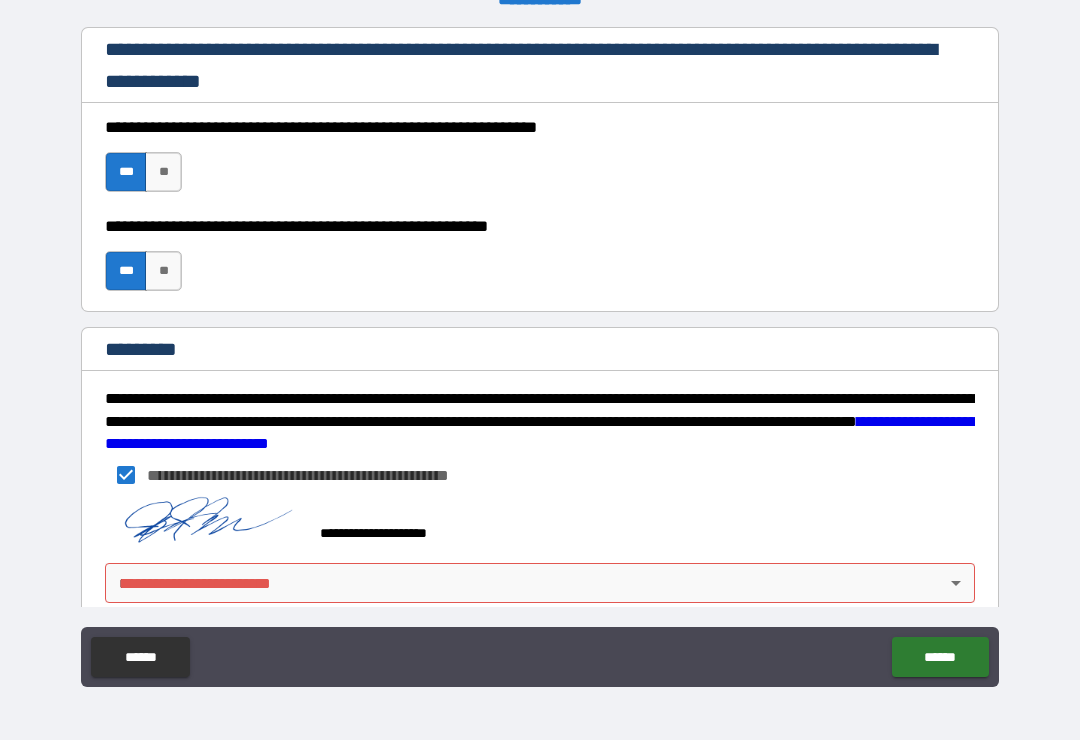 click on "**********" at bounding box center (540, 354) 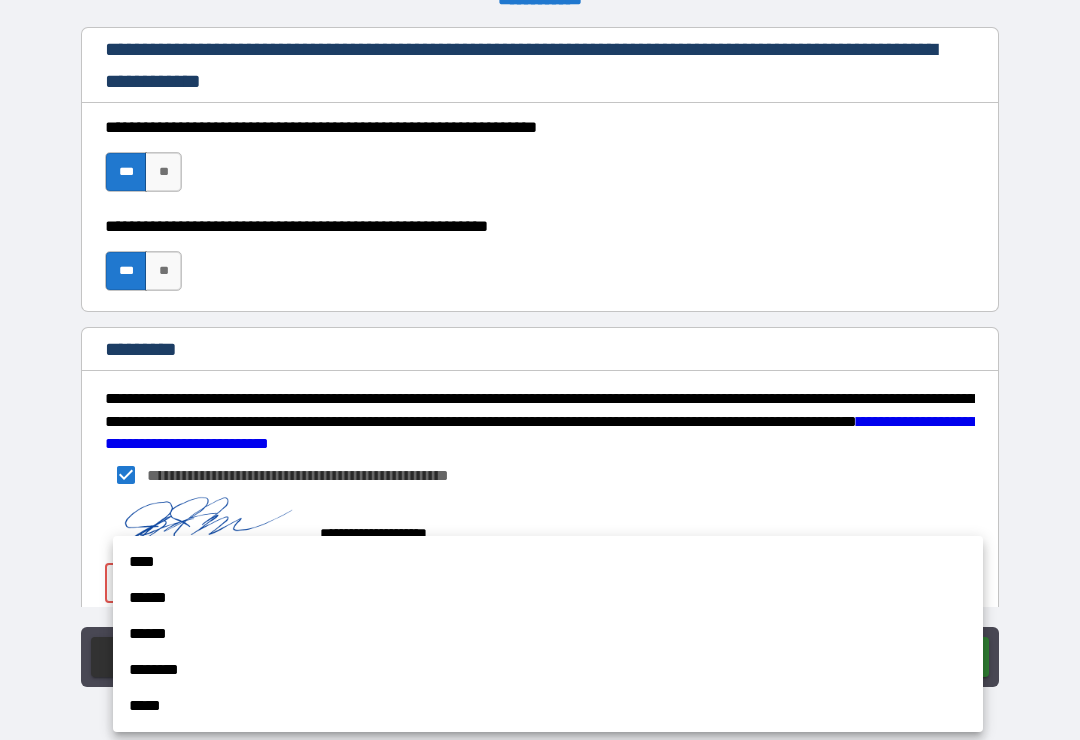 click on "****" at bounding box center [548, 562] 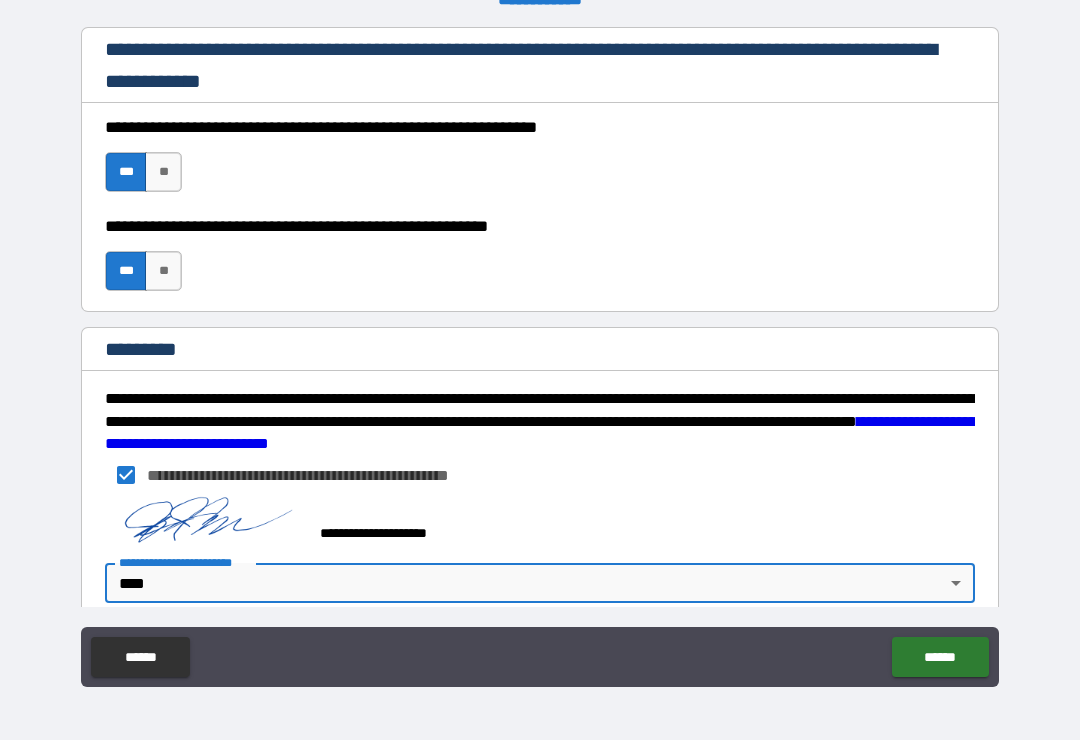 click on "******" at bounding box center (940, 657) 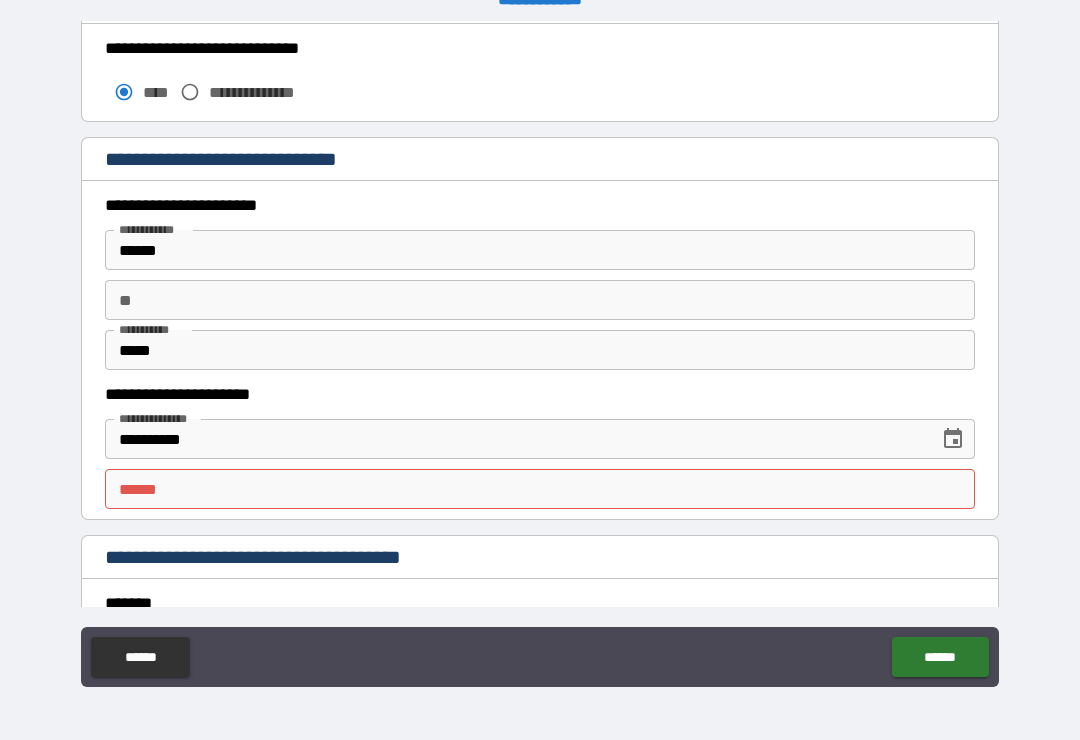 scroll, scrollTop: 1767, scrollLeft: 0, axis: vertical 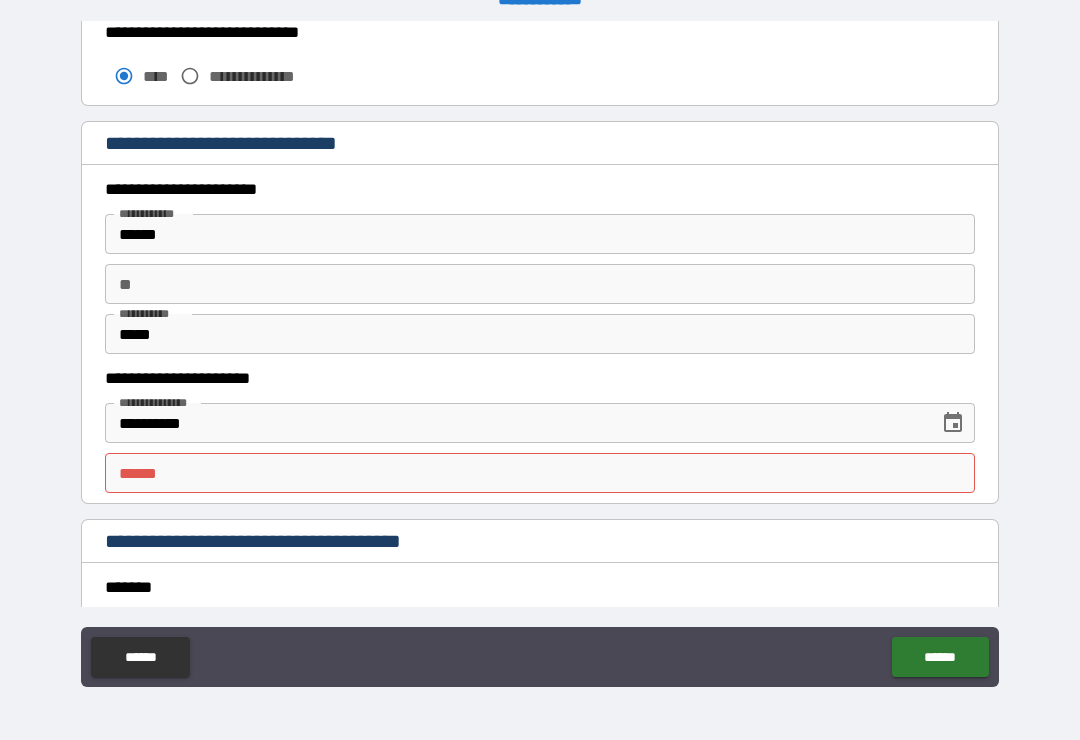 click on "****   *" at bounding box center [540, 473] 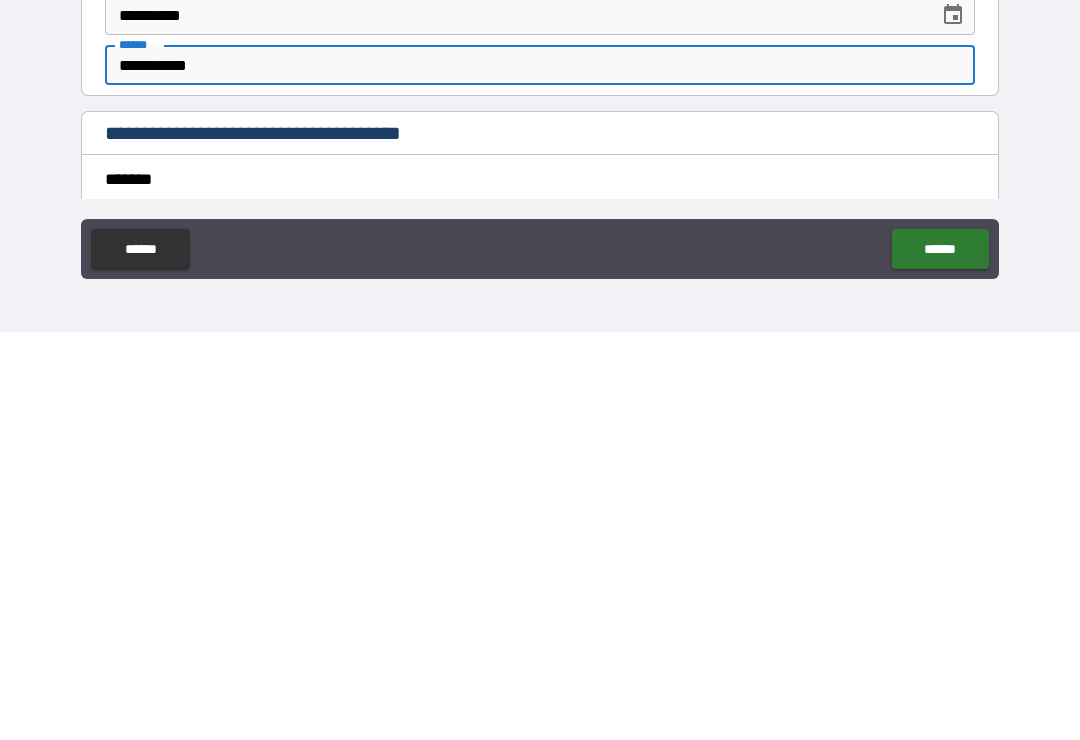 click on "******" at bounding box center [940, 657] 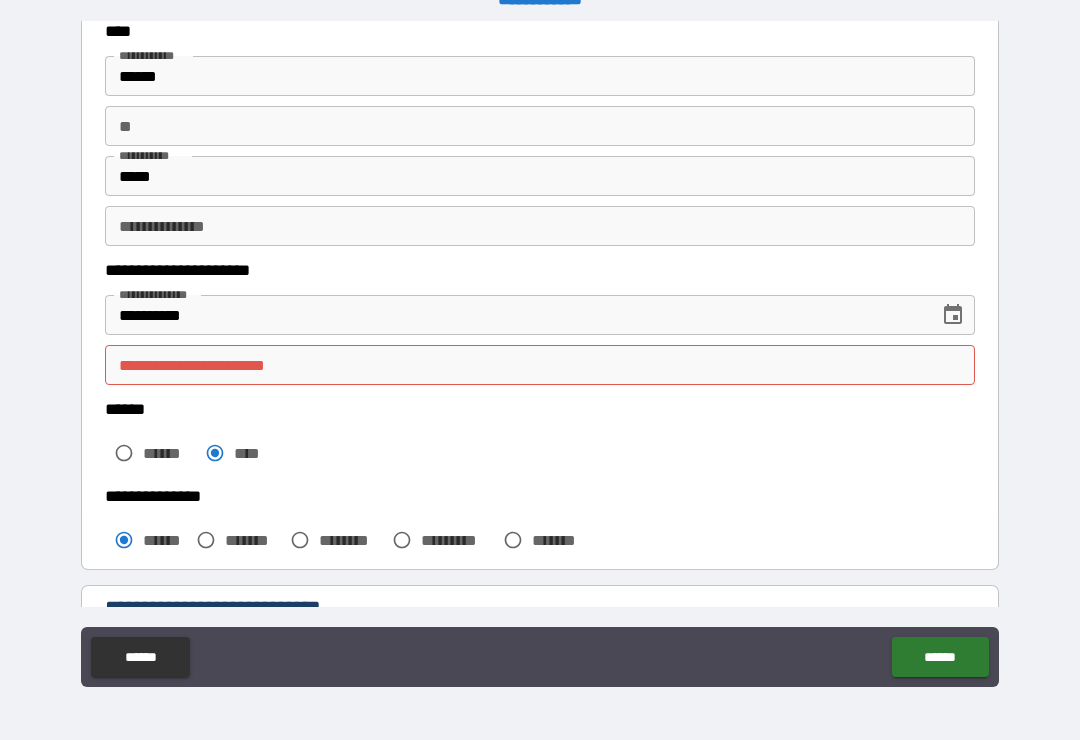 scroll, scrollTop: 109, scrollLeft: 0, axis: vertical 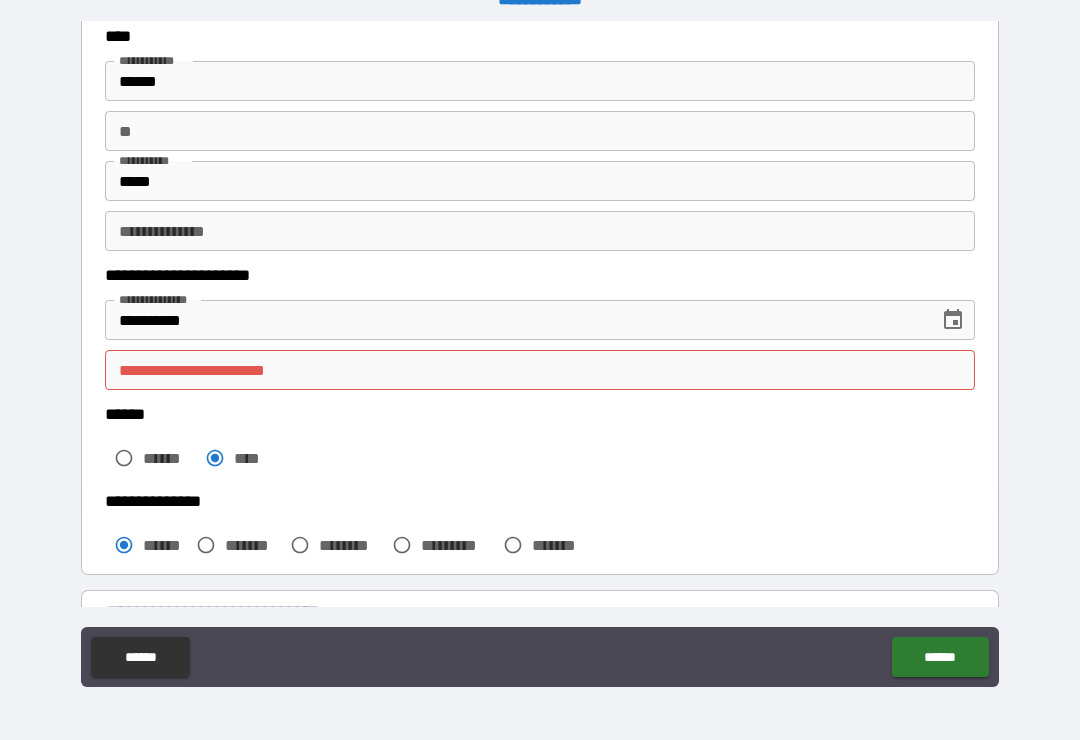 click on "**********" at bounding box center (540, 370) 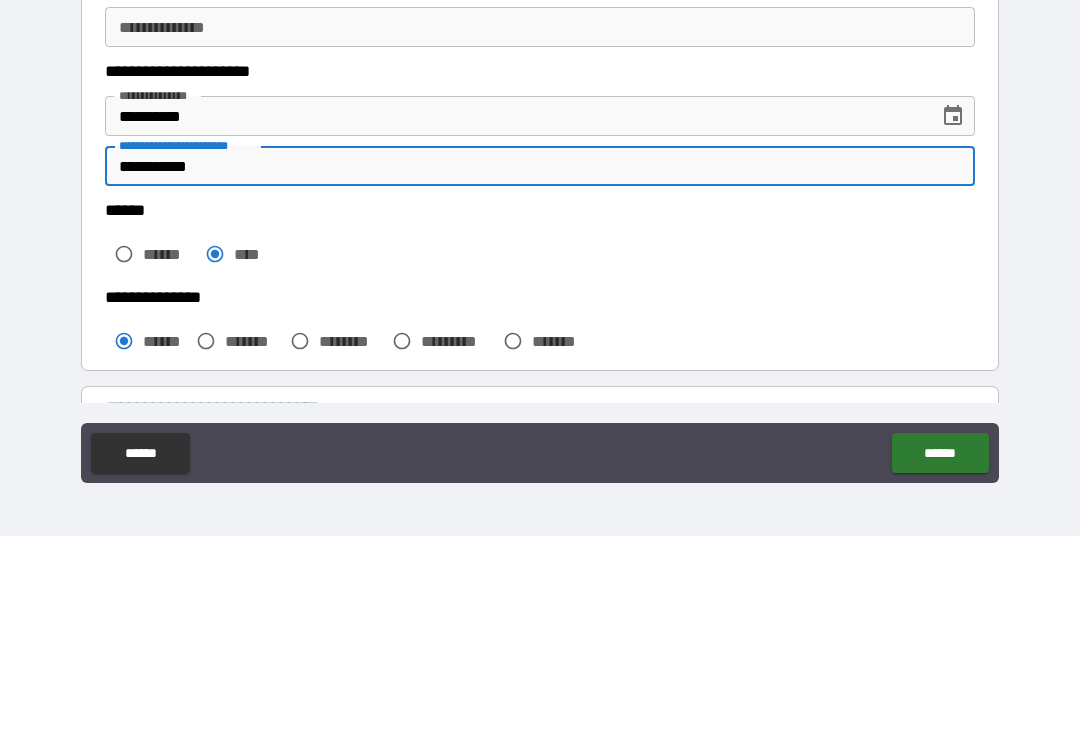 click on "****** ****** ****" at bounding box center (540, 443) 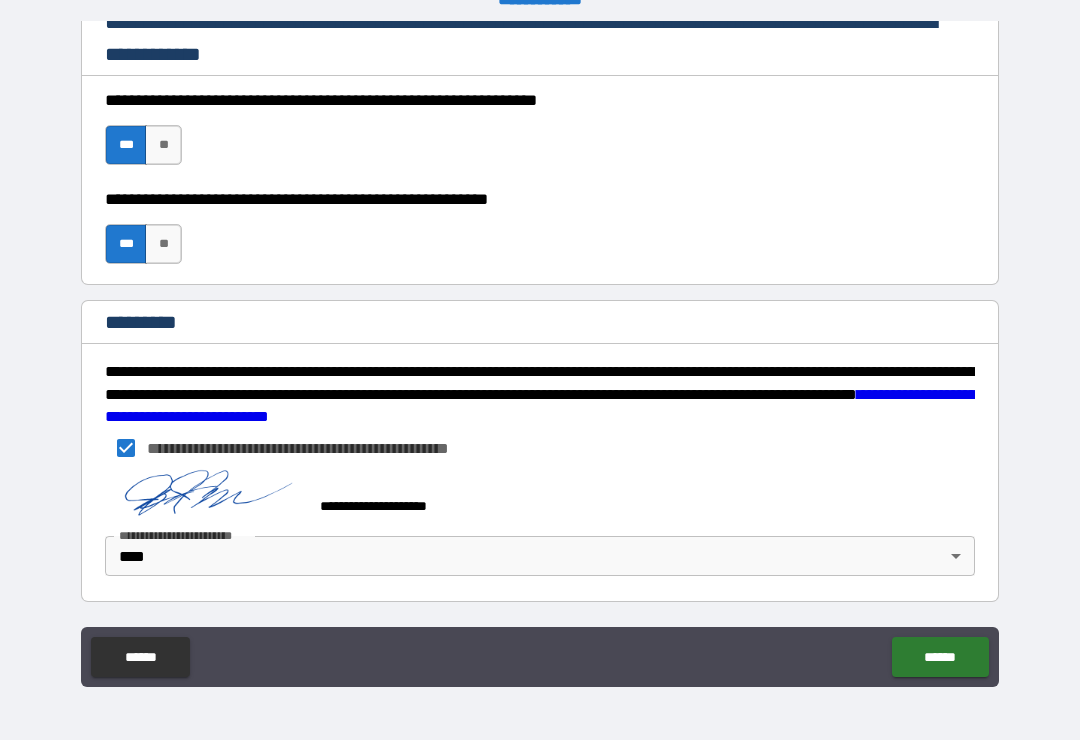 scroll, scrollTop: 2915, scrollLeft: 0, axis: vertical 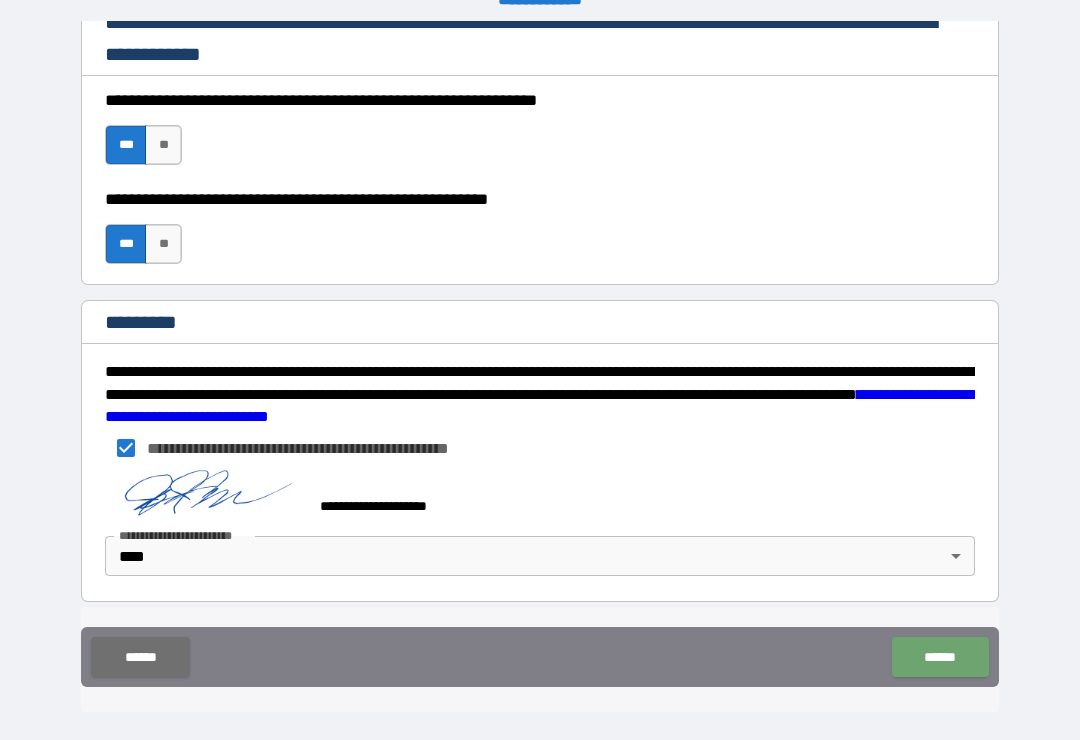 click on "******" at bounding box center (940, 657) 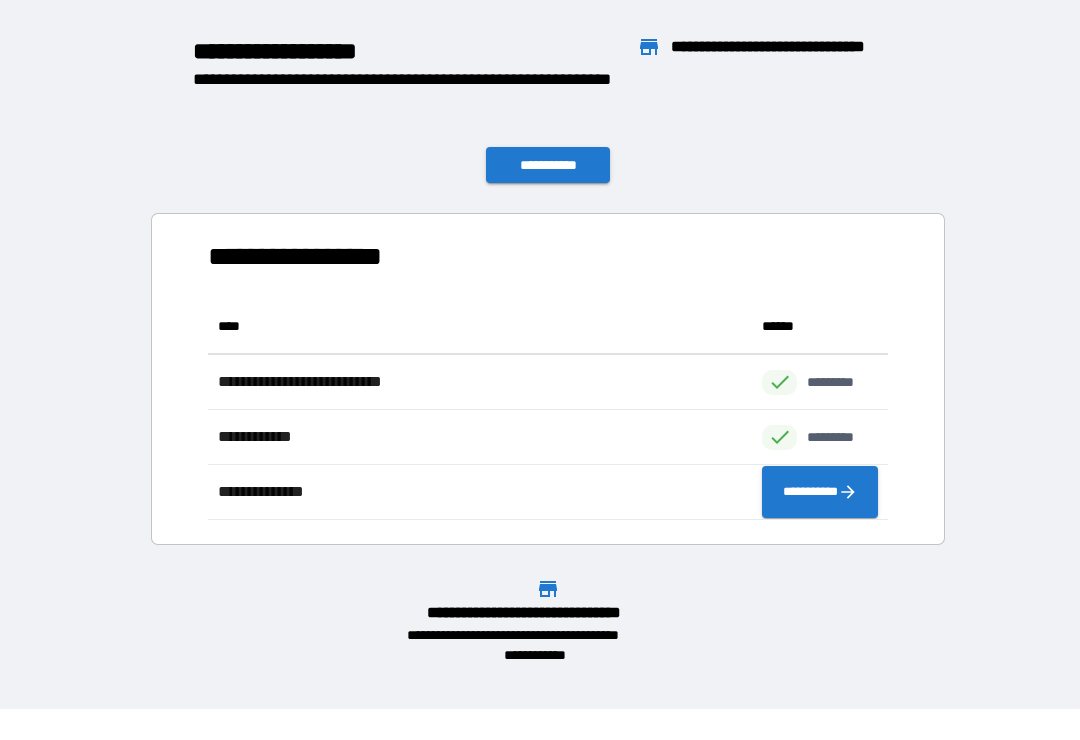 scroll, scrollTop: 221, scrollLeft: 680, axis: both 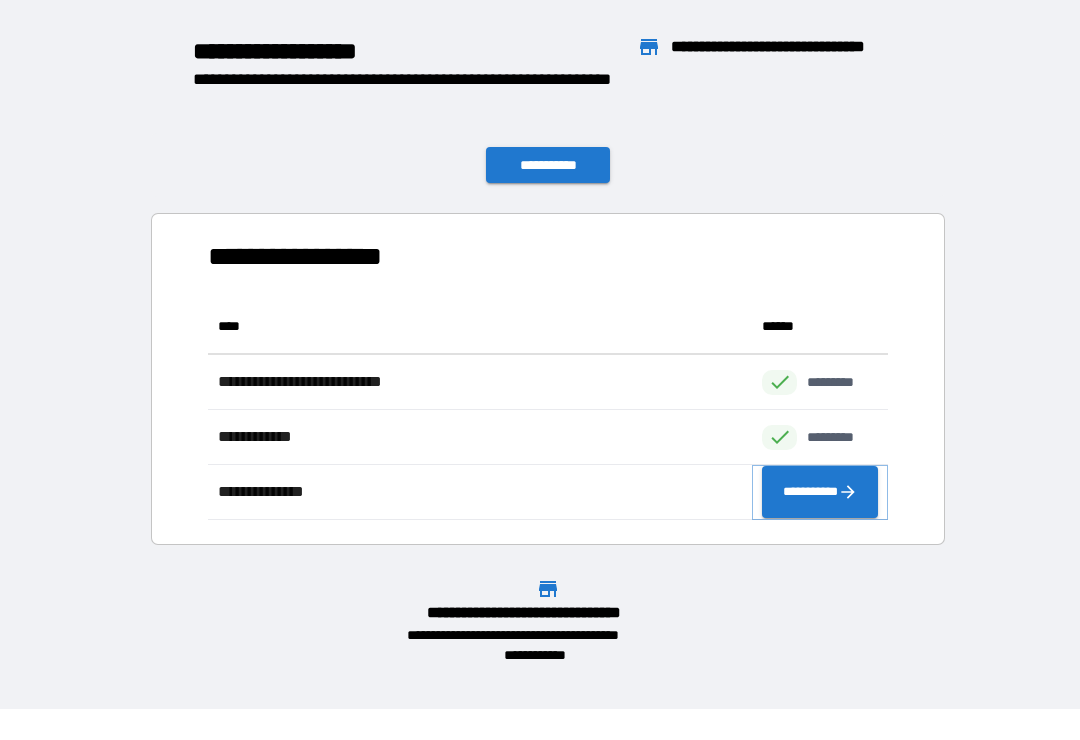 click on "**********" at bounding box center (820, 492) 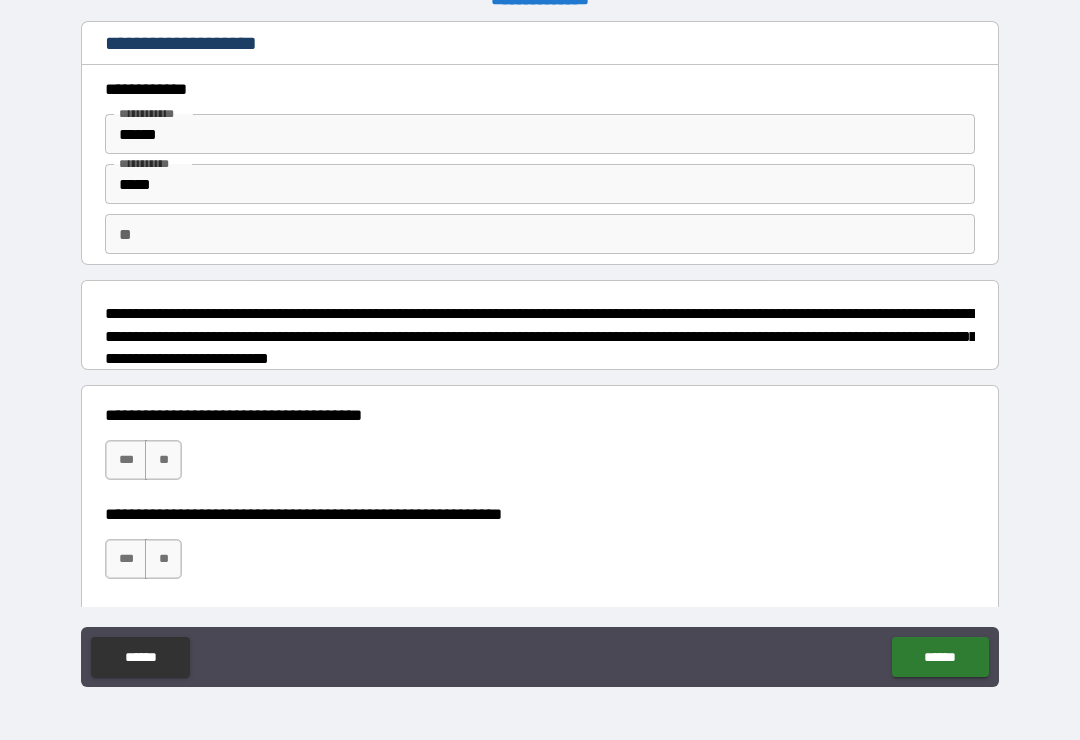 click on "***" at bounding box center (126, 460) 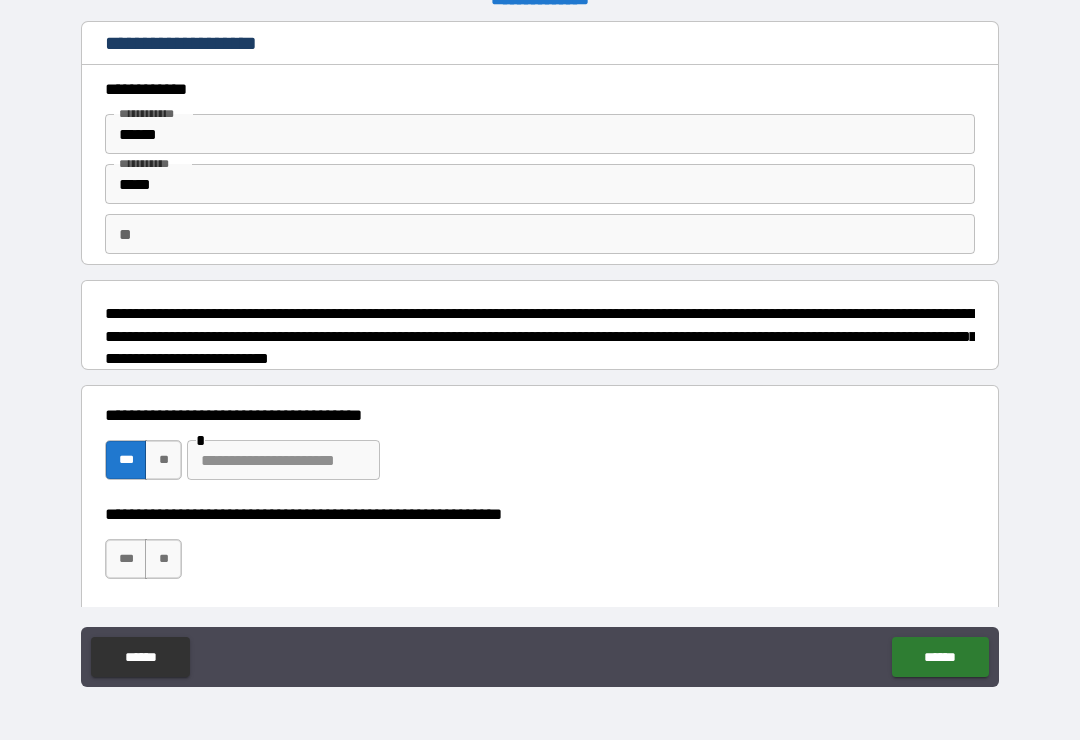 click at bounding box center (283, 460) 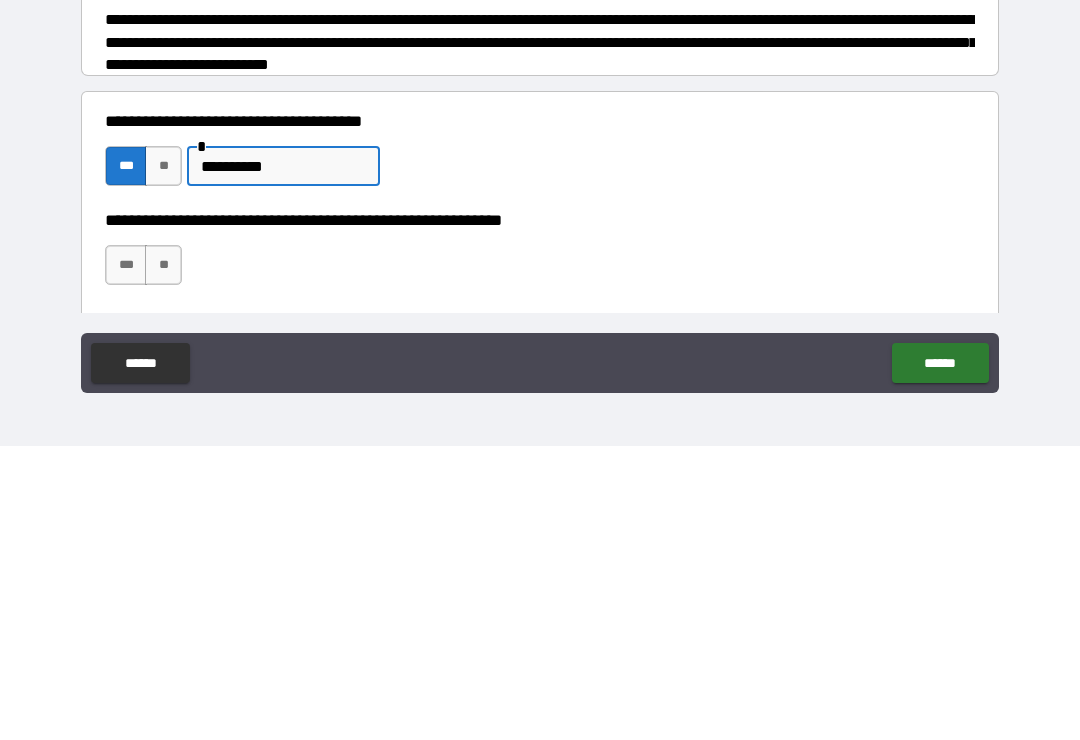 click on "***" at bounding box center (126, 559) 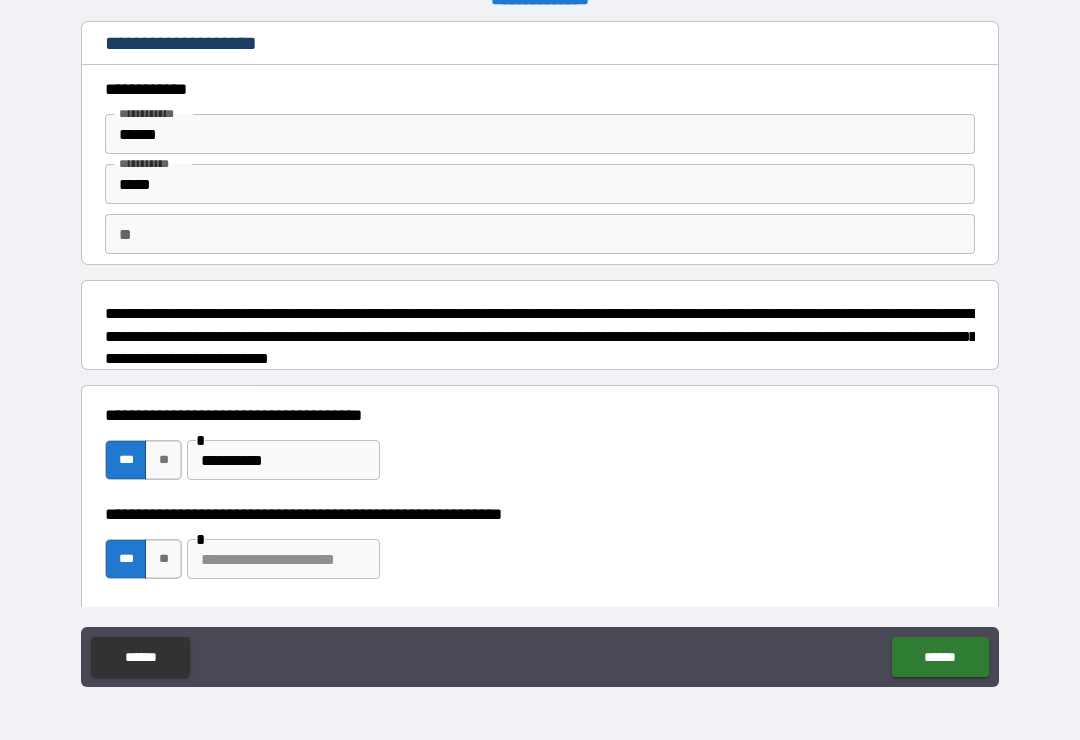 click at bounding box center [283, 559] 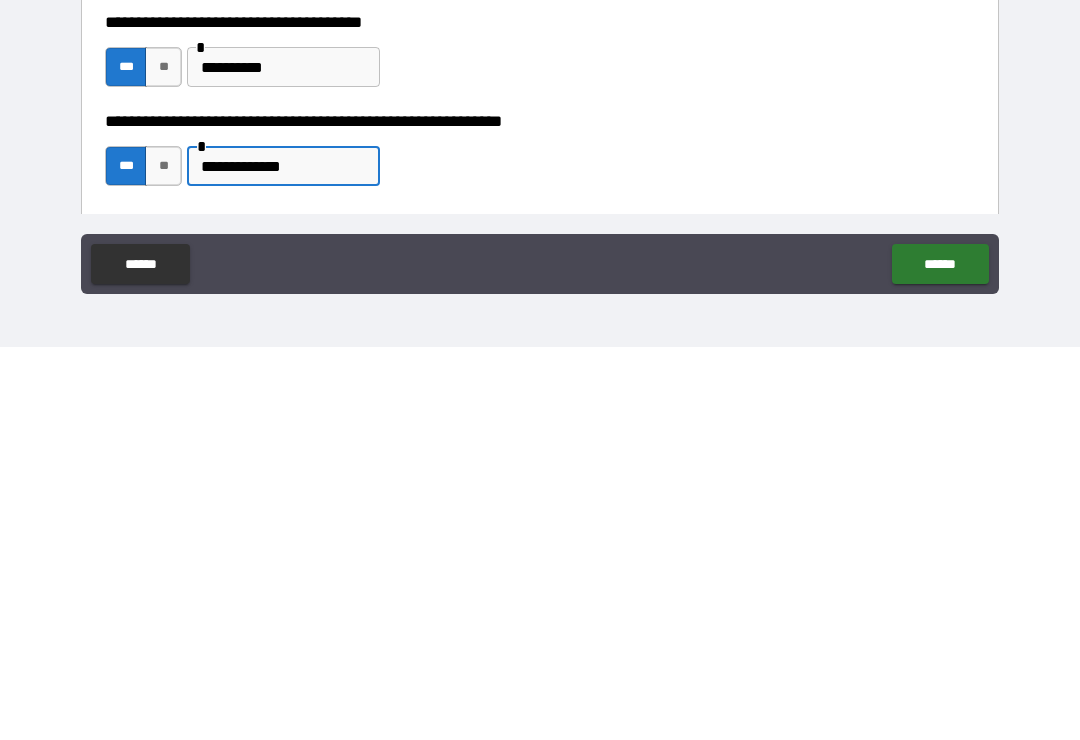 click on "**********" at bounding box center [540, 549] 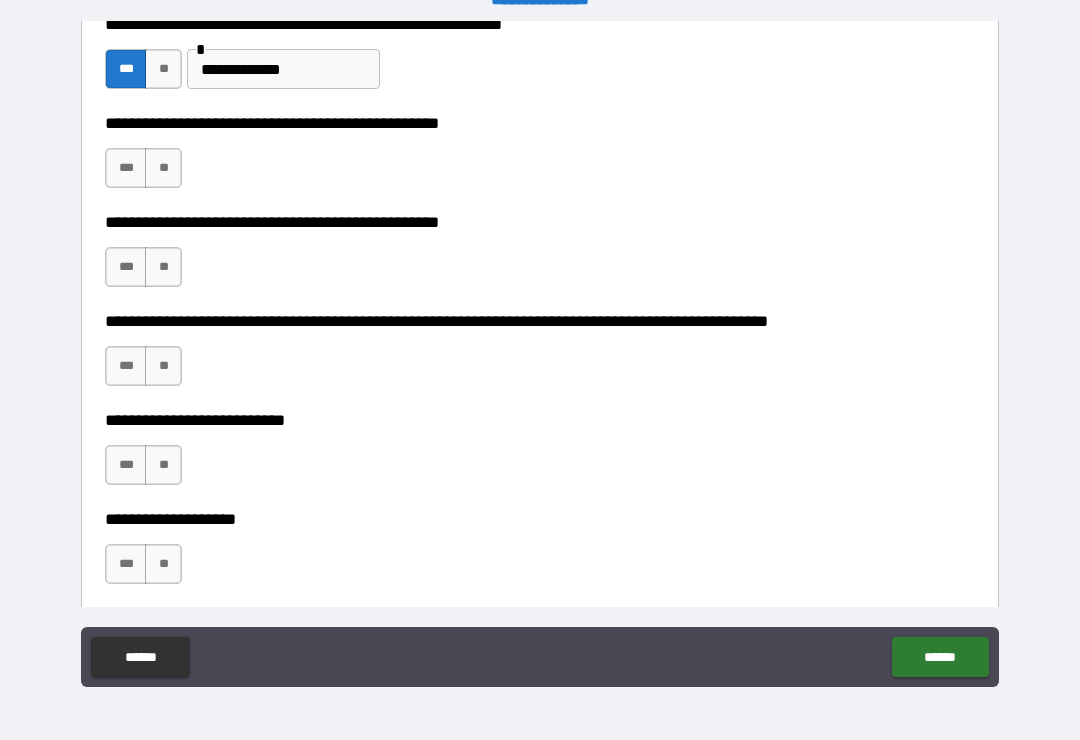 scroll, scrollTop: 498, scrollLeft: 0, axis: vertical 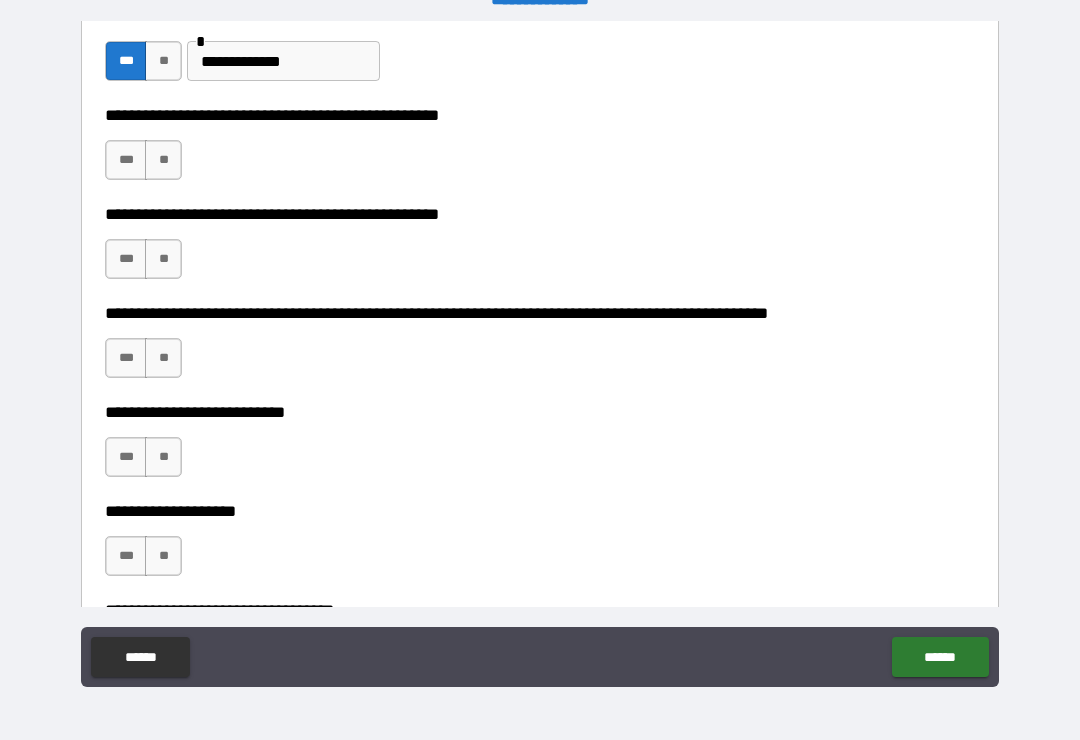 click on "***" at bounding box center (126, 160) 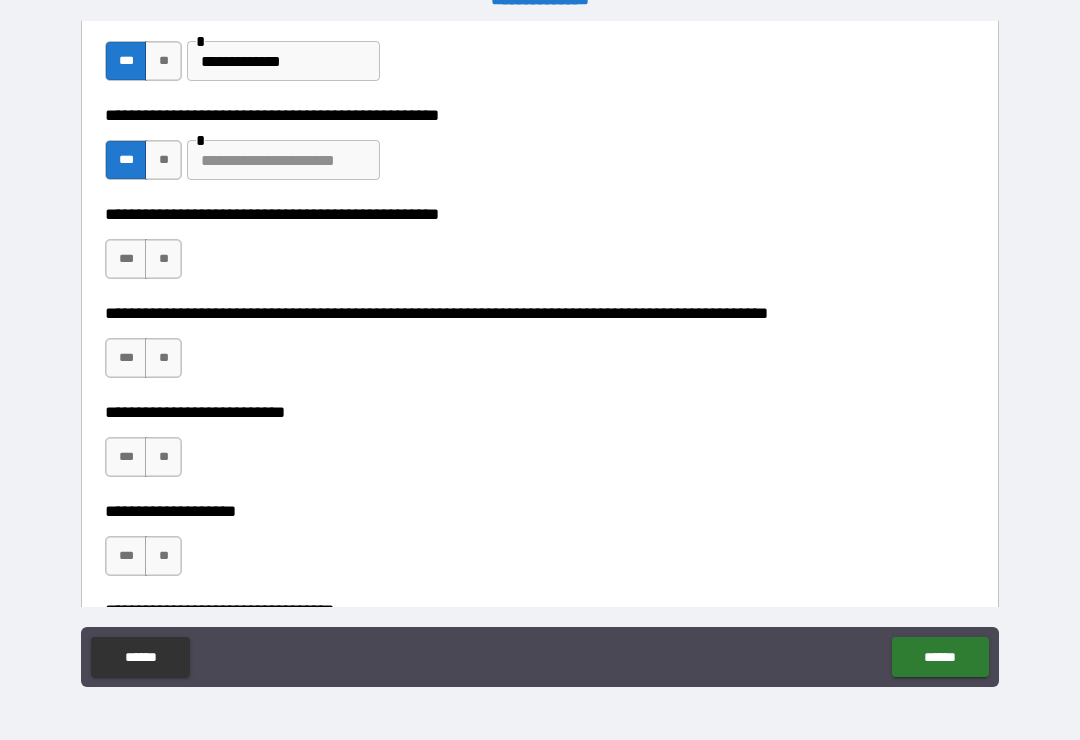 click at bounding box center [283, 160] 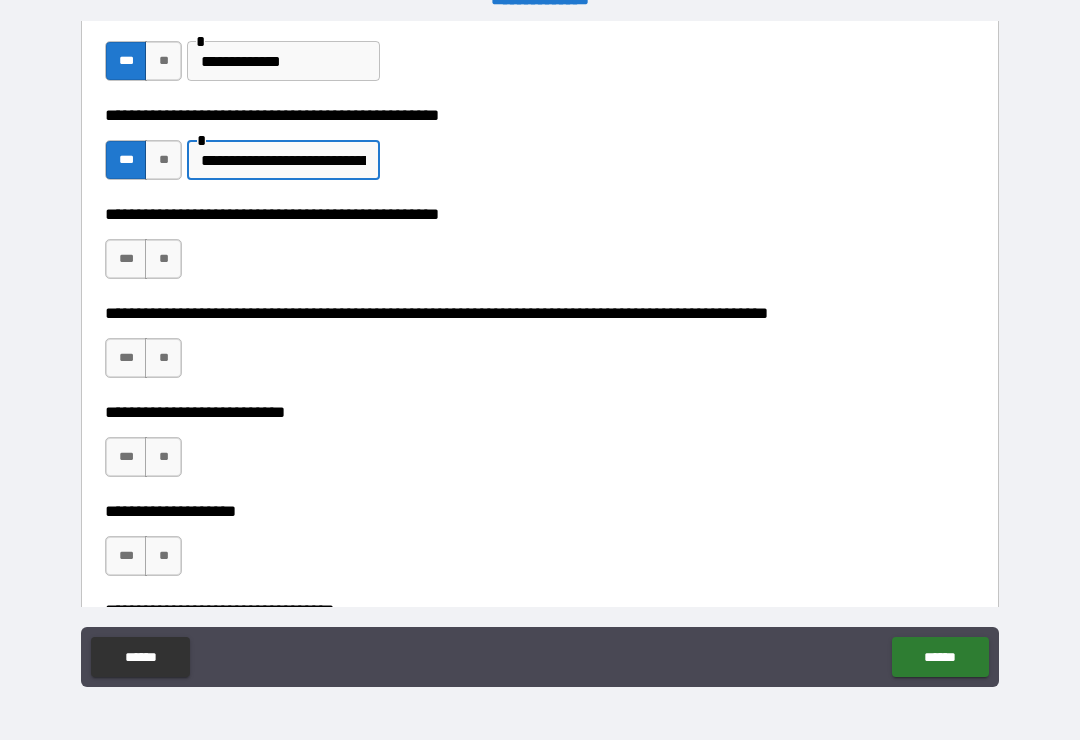 click on "**" at bounding box center (163, 259) 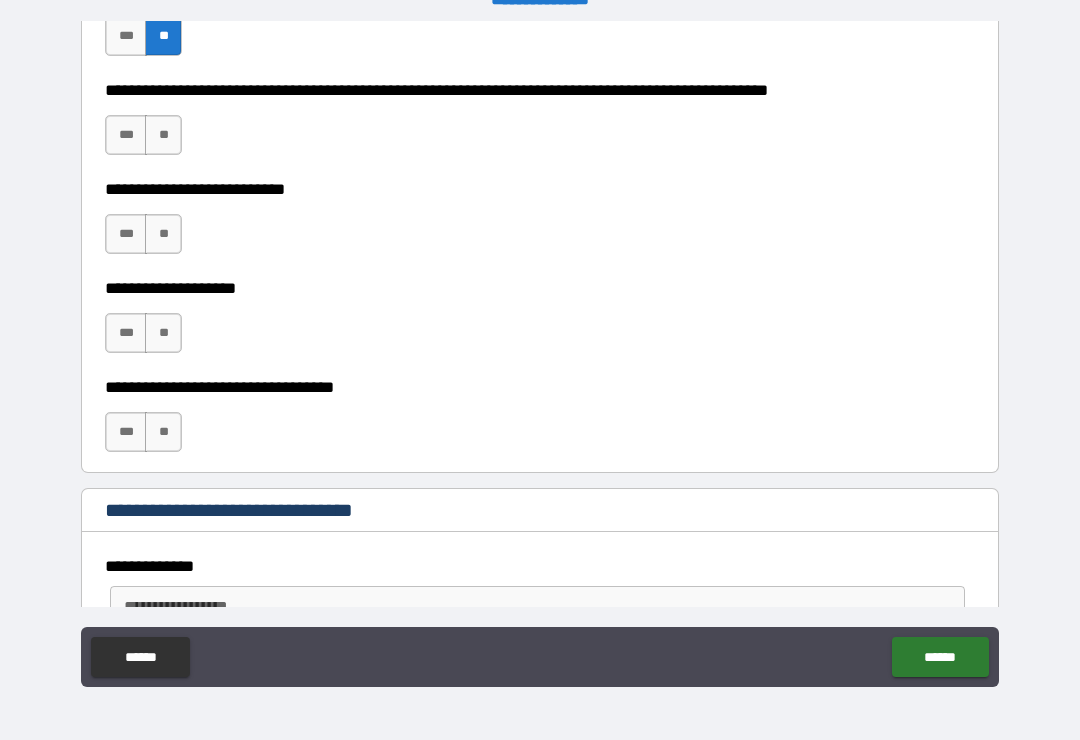 scroll, scrollTop: 725, scrollLeft: 0, axis: vertical 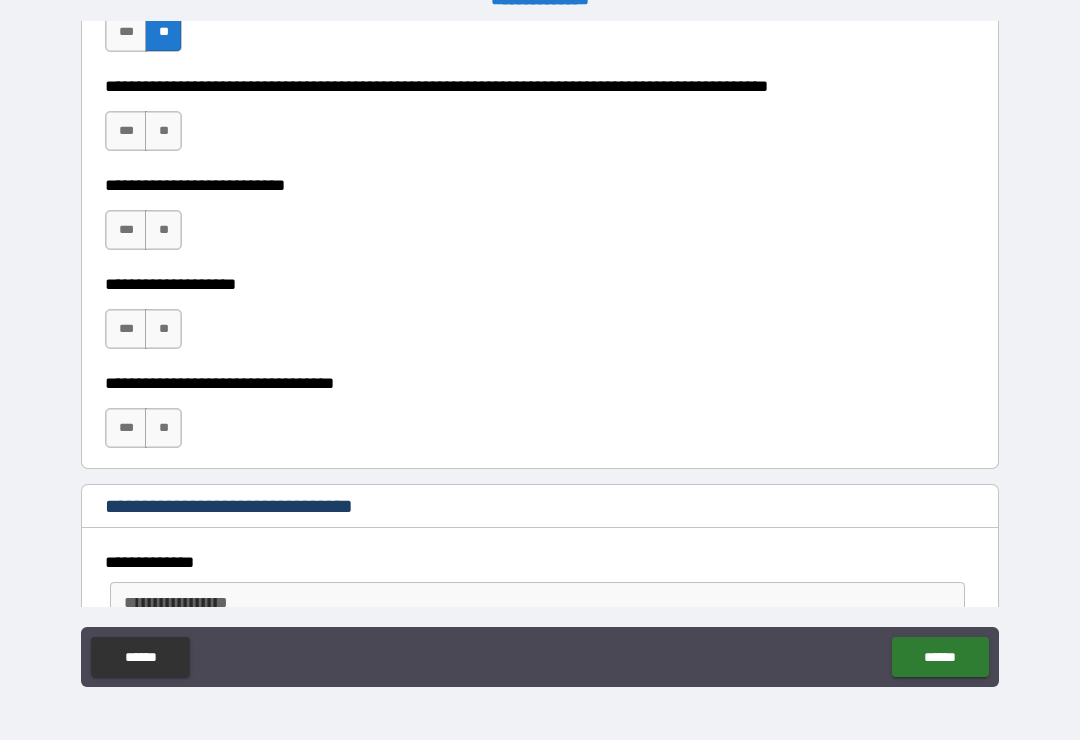 click on "**" at bounding box center (163, 131) 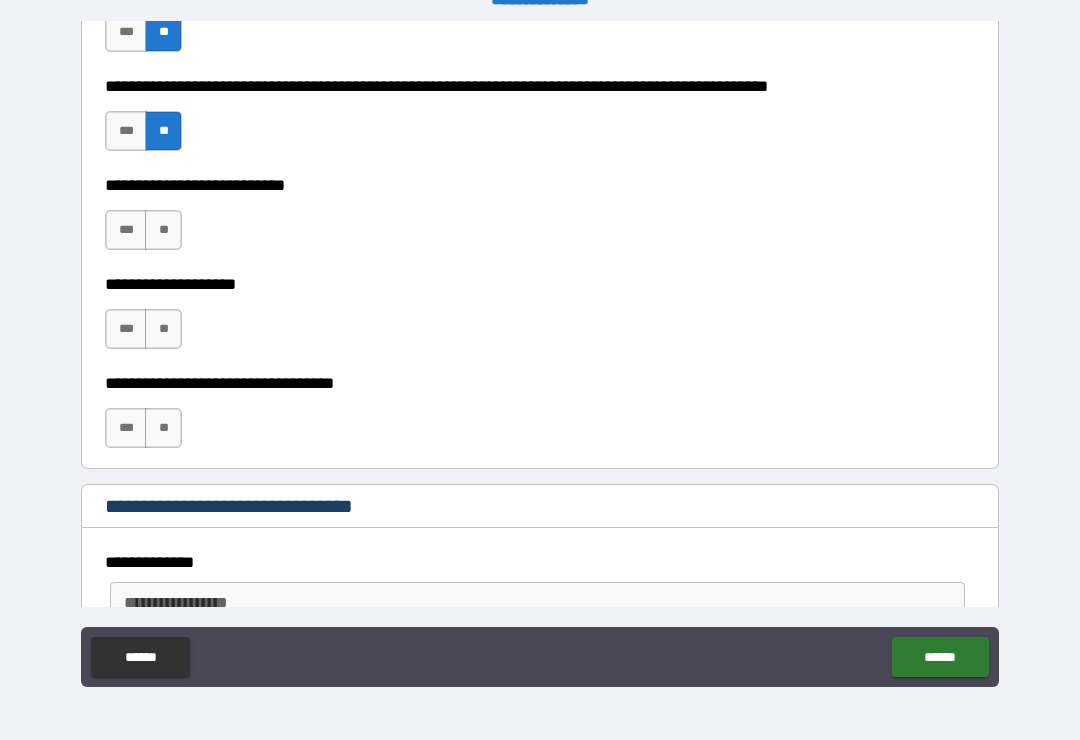 click on "**" at bounding box center (163, 230) 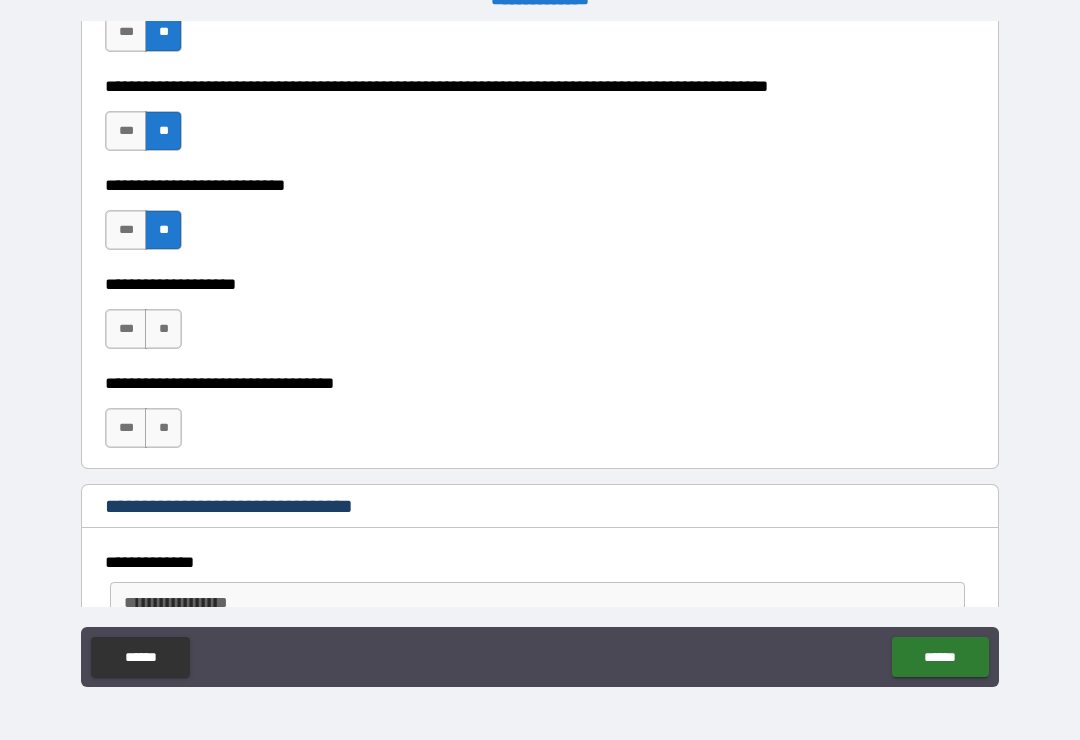 click on "**" at bounding box center (163, 329) 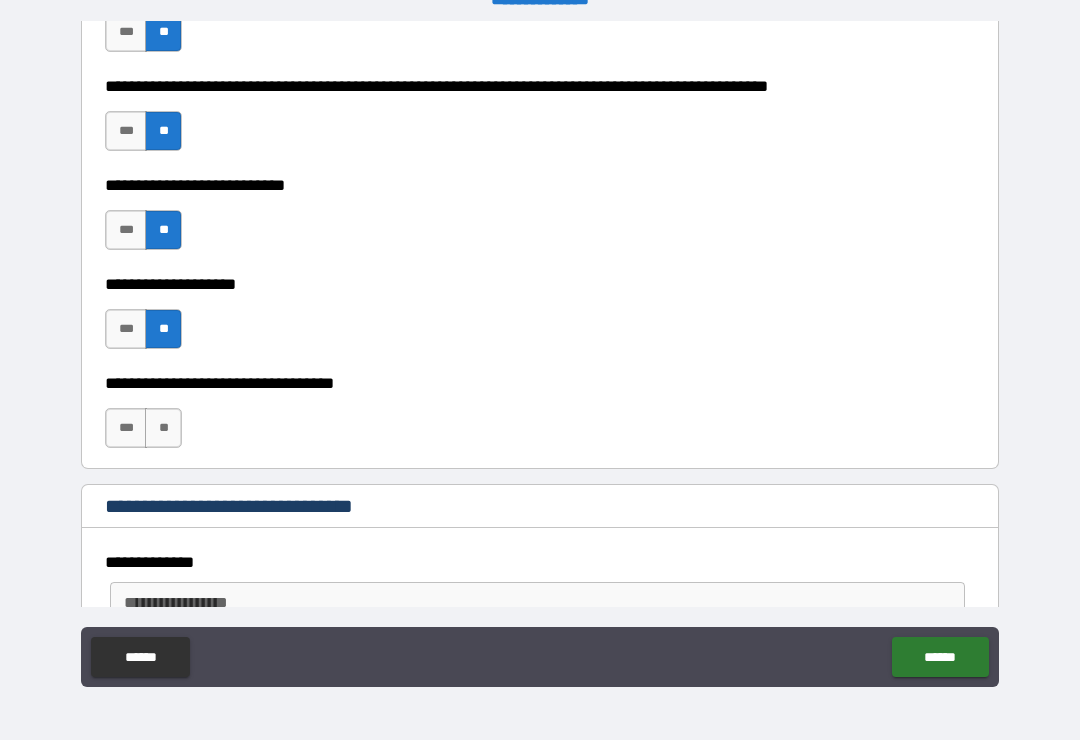click on "**" at bounding box center (163, 428) 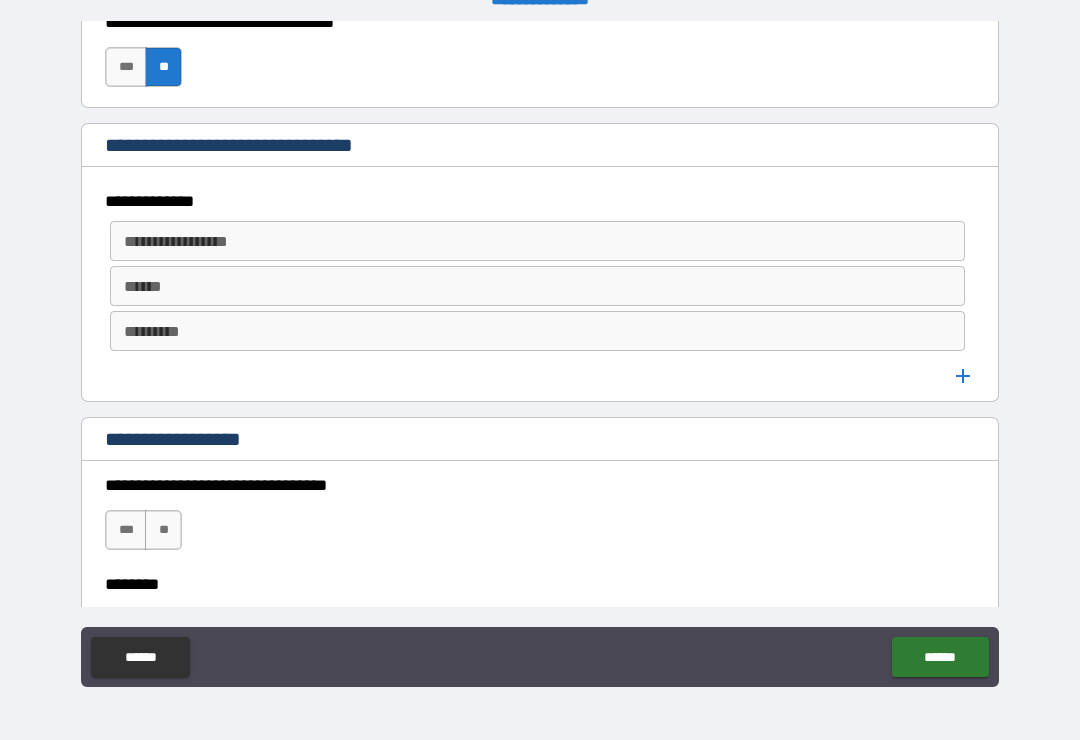 scroll, scrollTop: 1181, scrollLeft: 0, axis: vertical 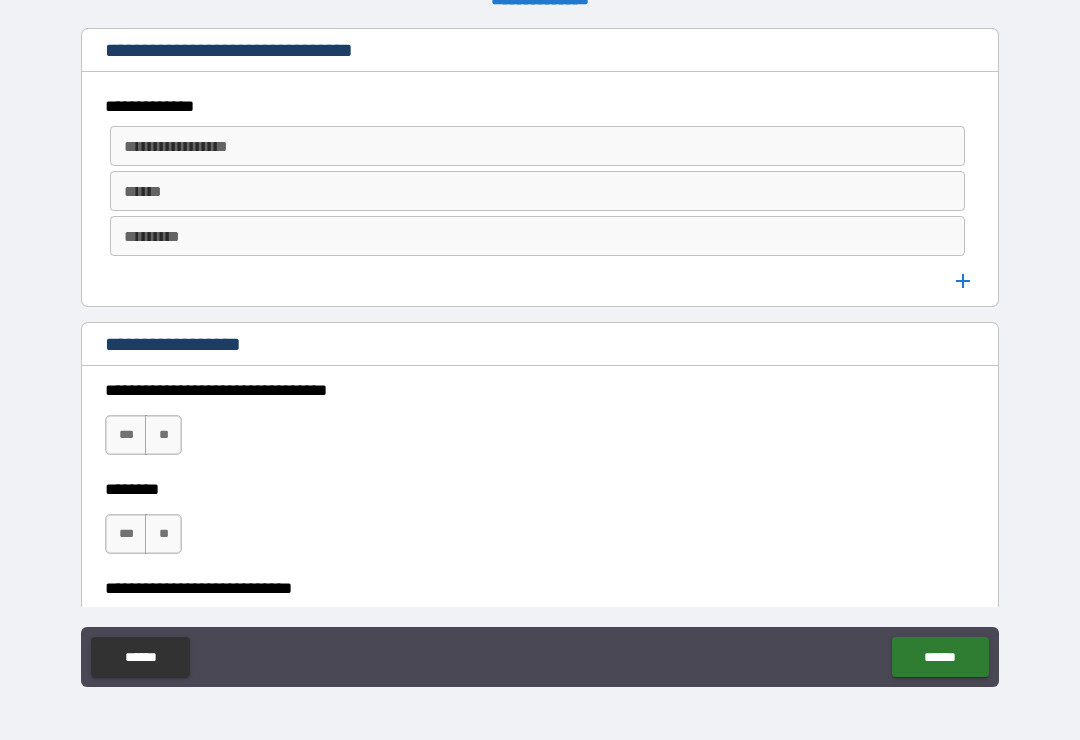 click on "**" at bounding box center (163, 435) 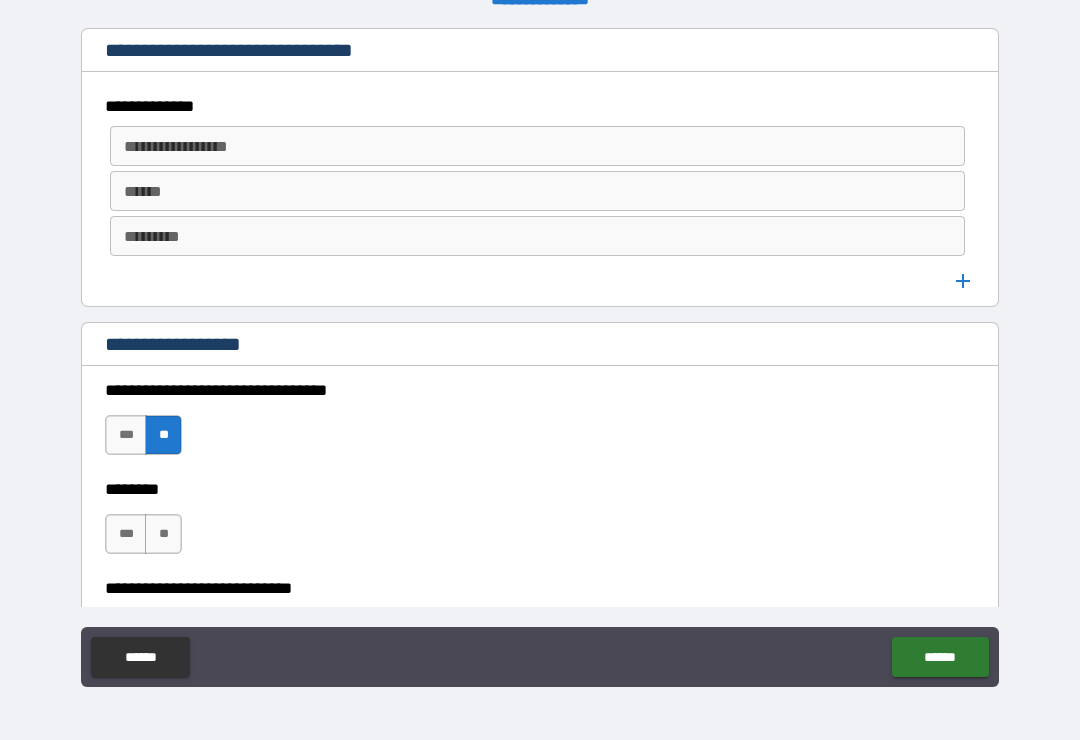 click on "**" at bounding box center [163, 534] 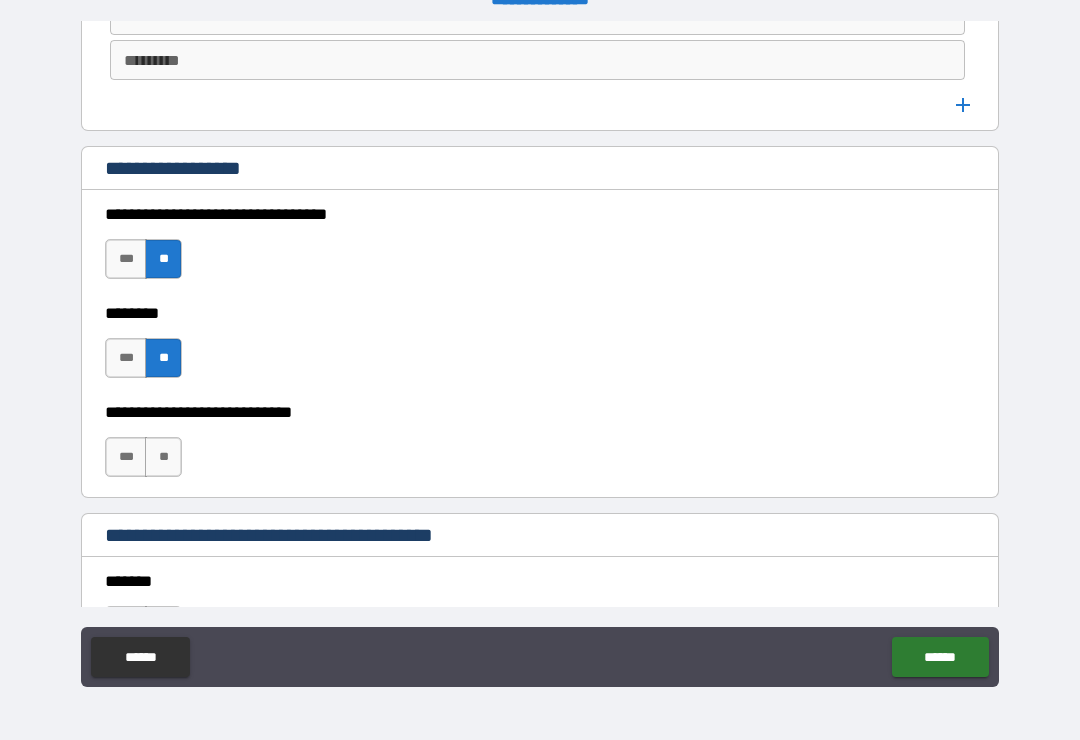 scroll, scrollTop: 1379, scrollLeft: 0, axis: vertical 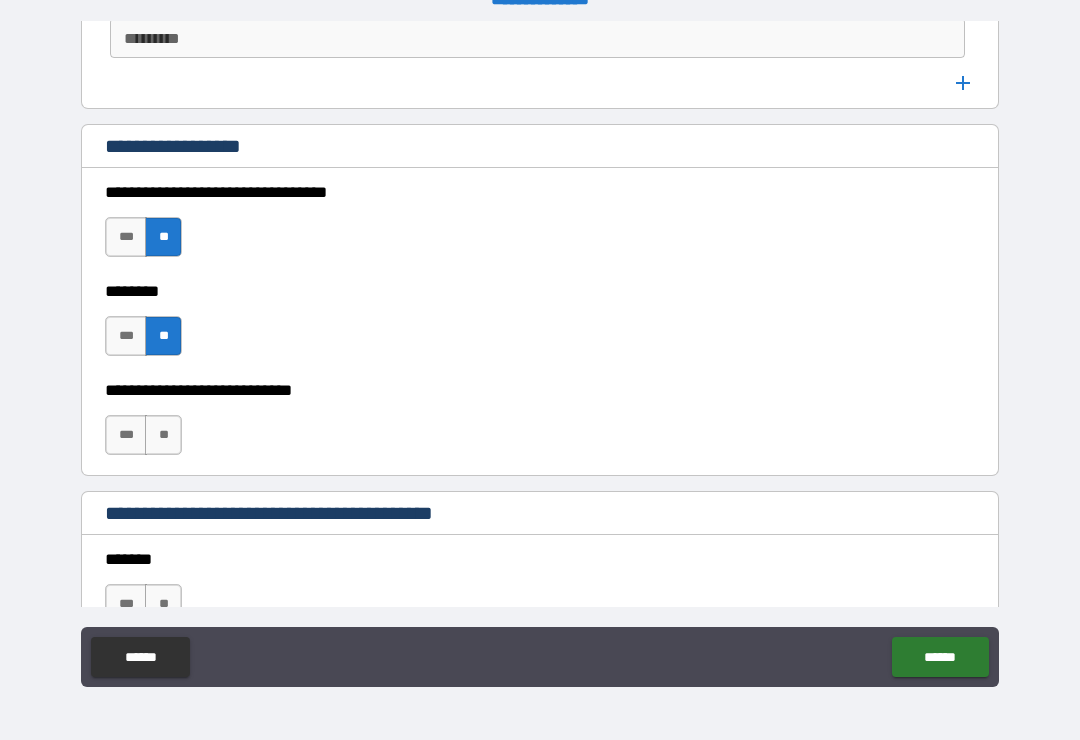 click on "**" at bounding box center [163, 435] 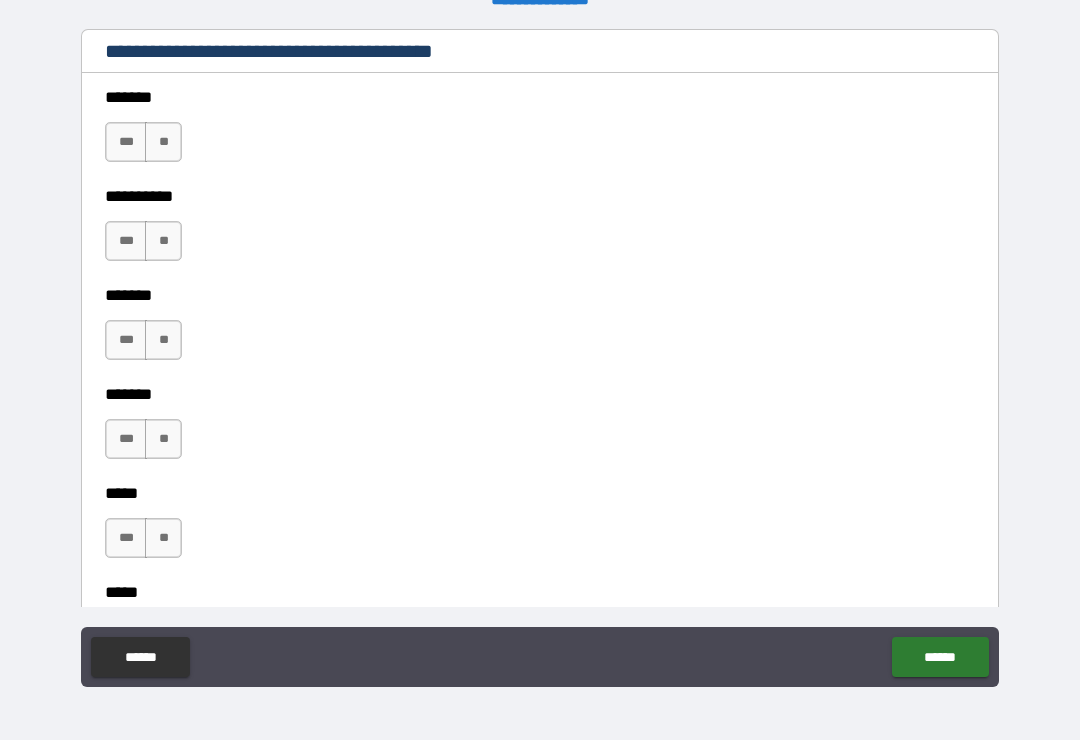 scroll, scrollTop: 1842, scrollLeft: 0, axis: vertical 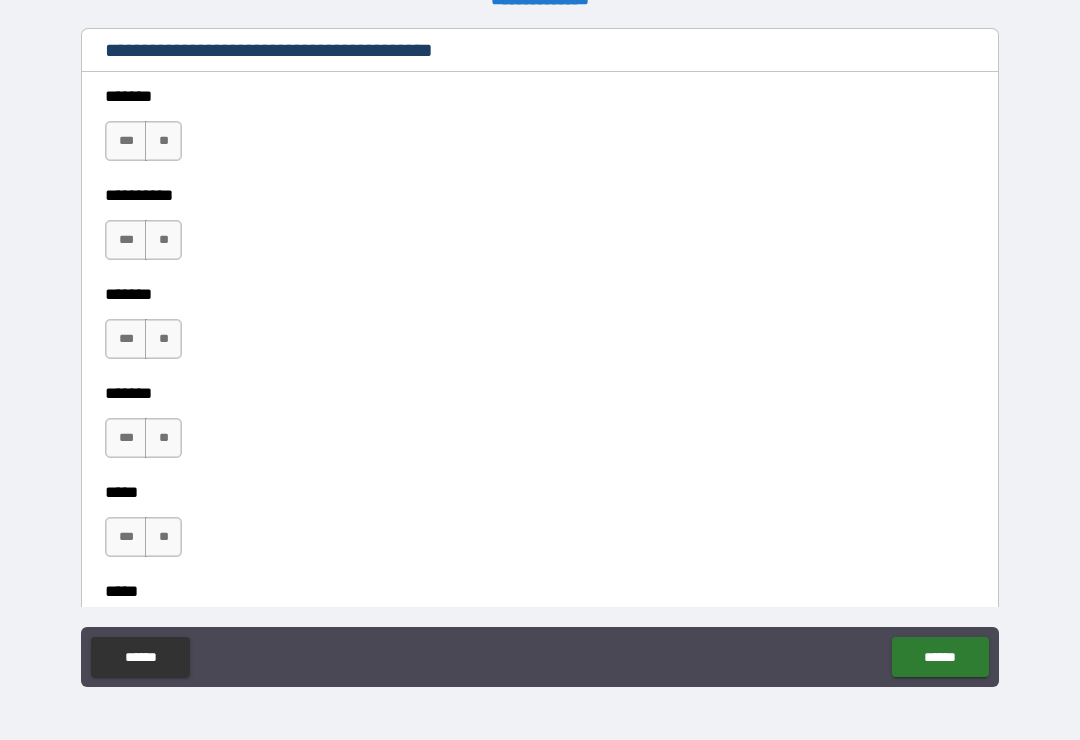 click on "**" at bounding box center (163, 141) 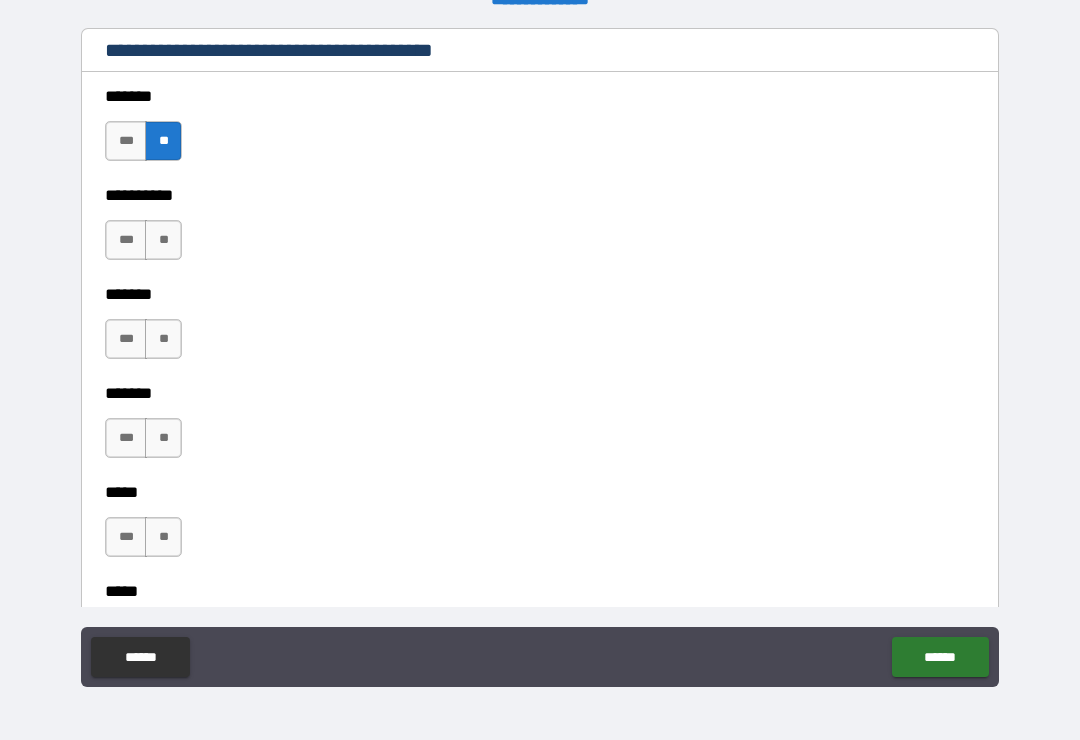click on "**" at bounding box center (163, 240) 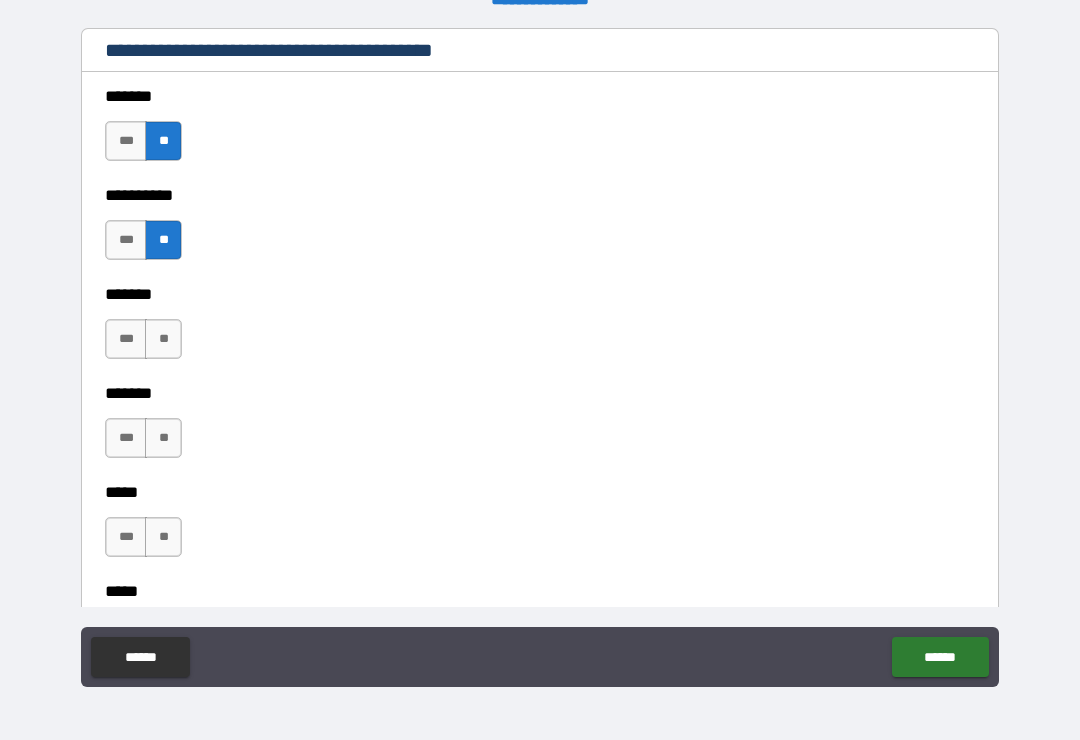 click on "**" at bounding box center (163, 339) 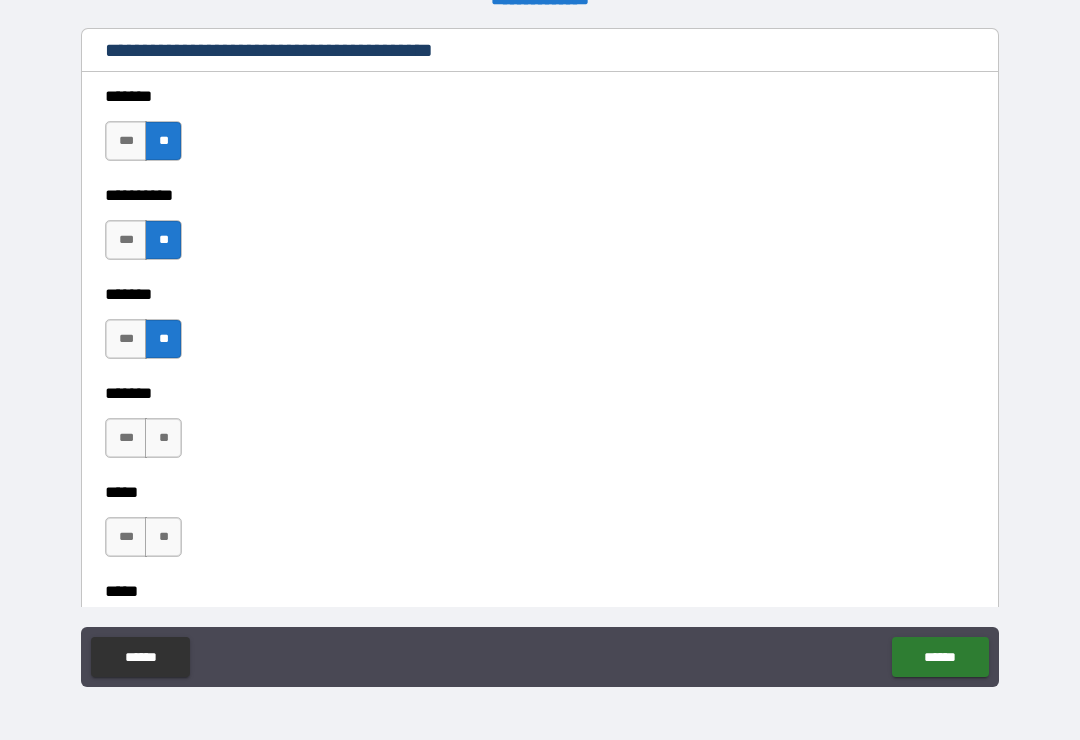 click on "**" at bounding box center (163, 438) 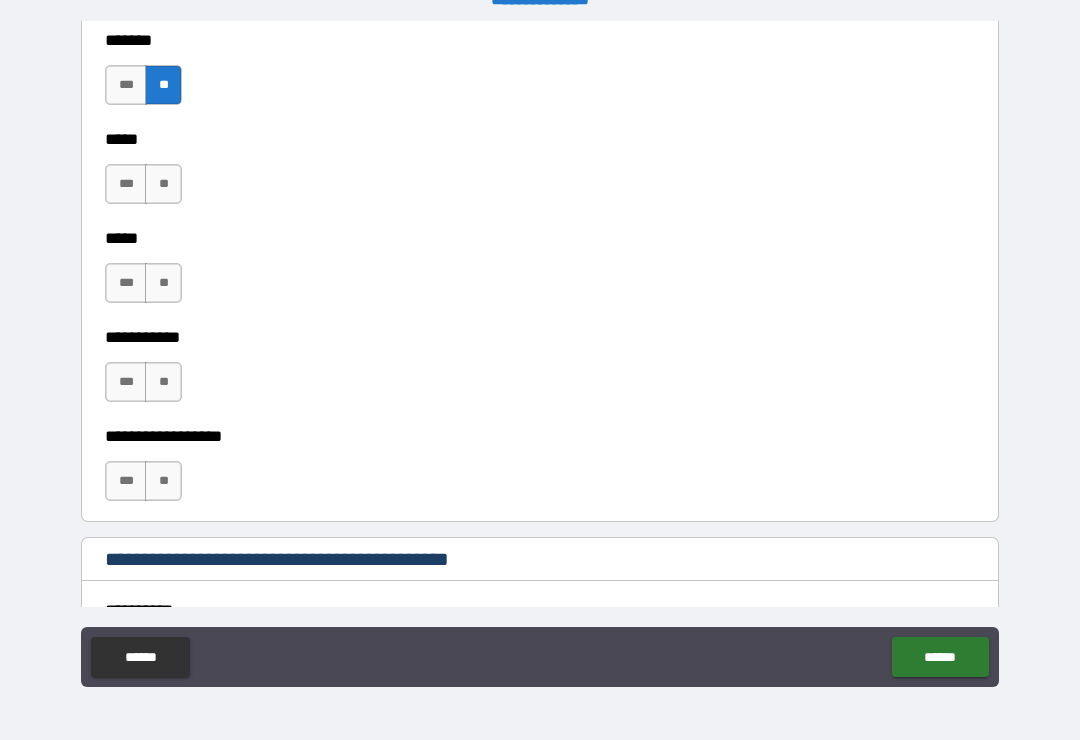 scroll, scrollTop: 2218, scrollLeft: 0, axis: vertical 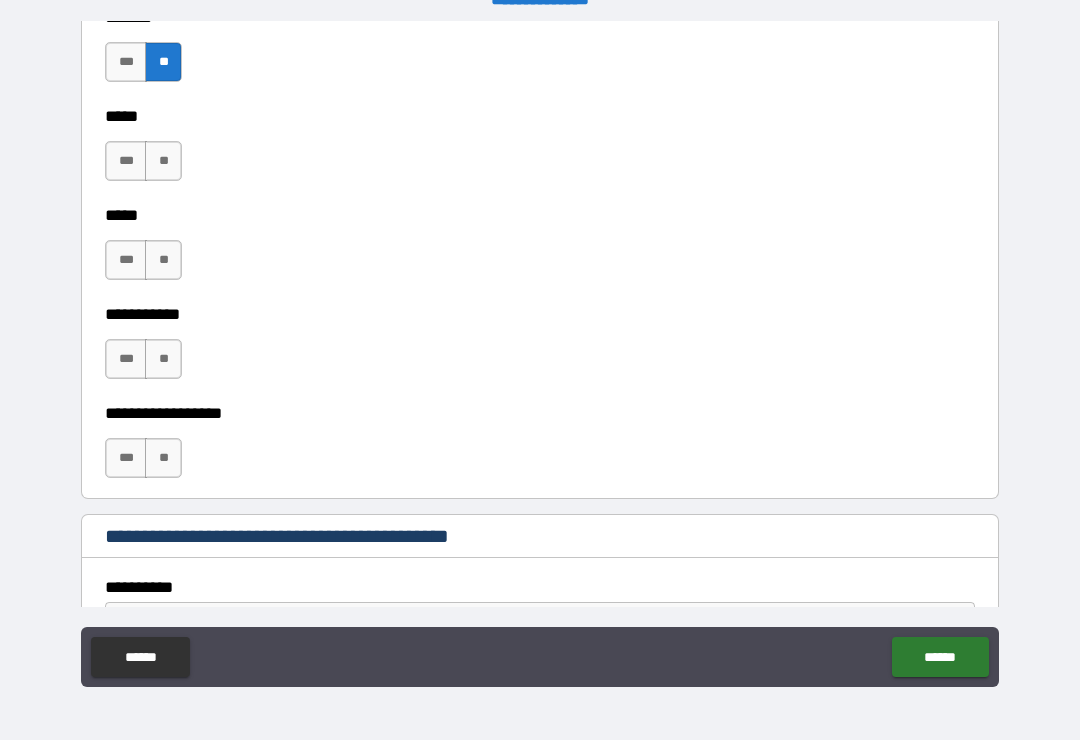 click on "**" at bounding box center (163, 161) 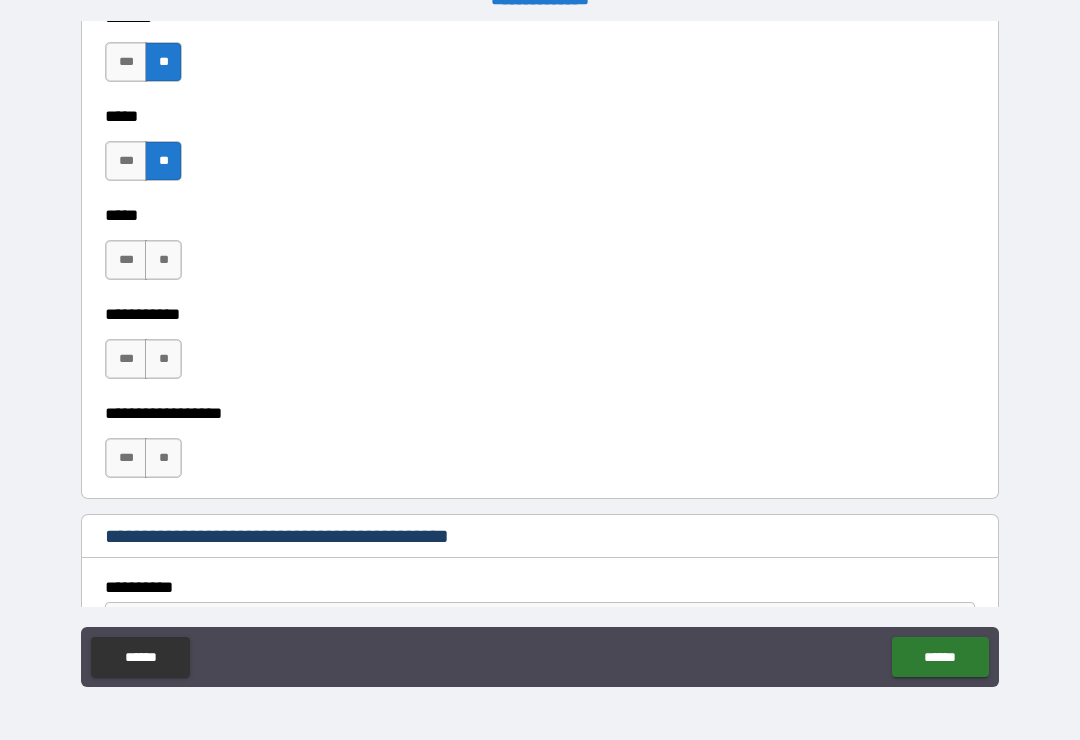 click on "**" at bounding box center (163, 260) 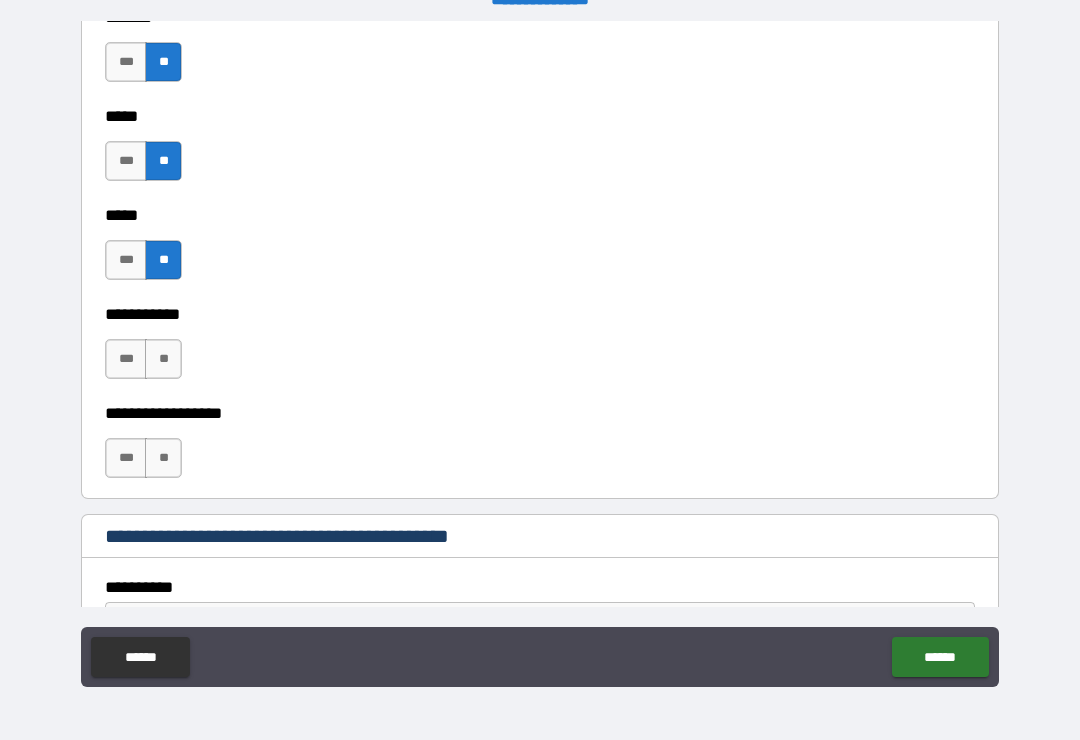 click on "**" at bounding box center [163, 359] 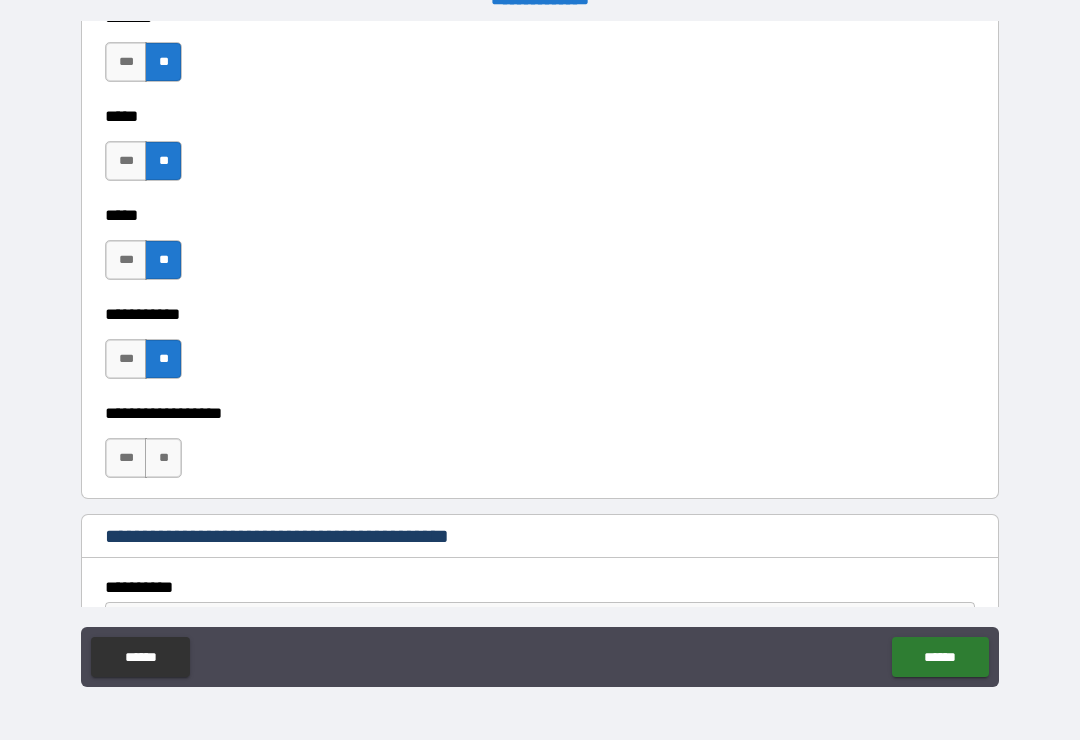 click on "**" at bounding box center (163, 458) 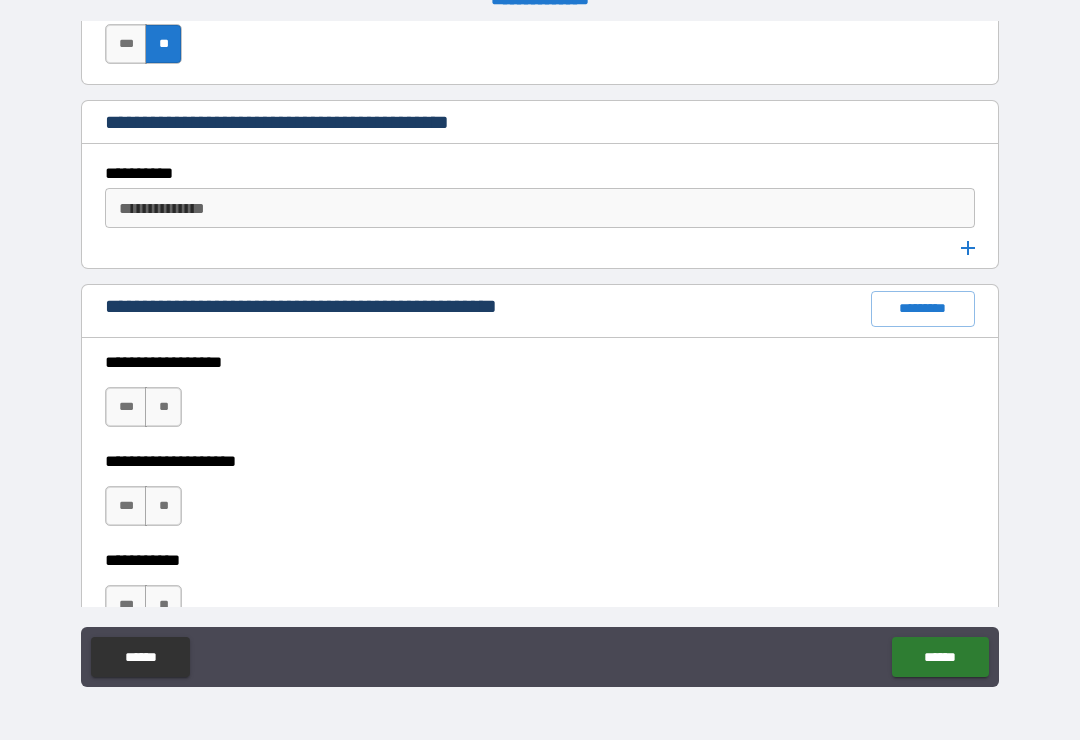 scroll, scrollTop: 2649, scrollLeft: 0, axis: vertical 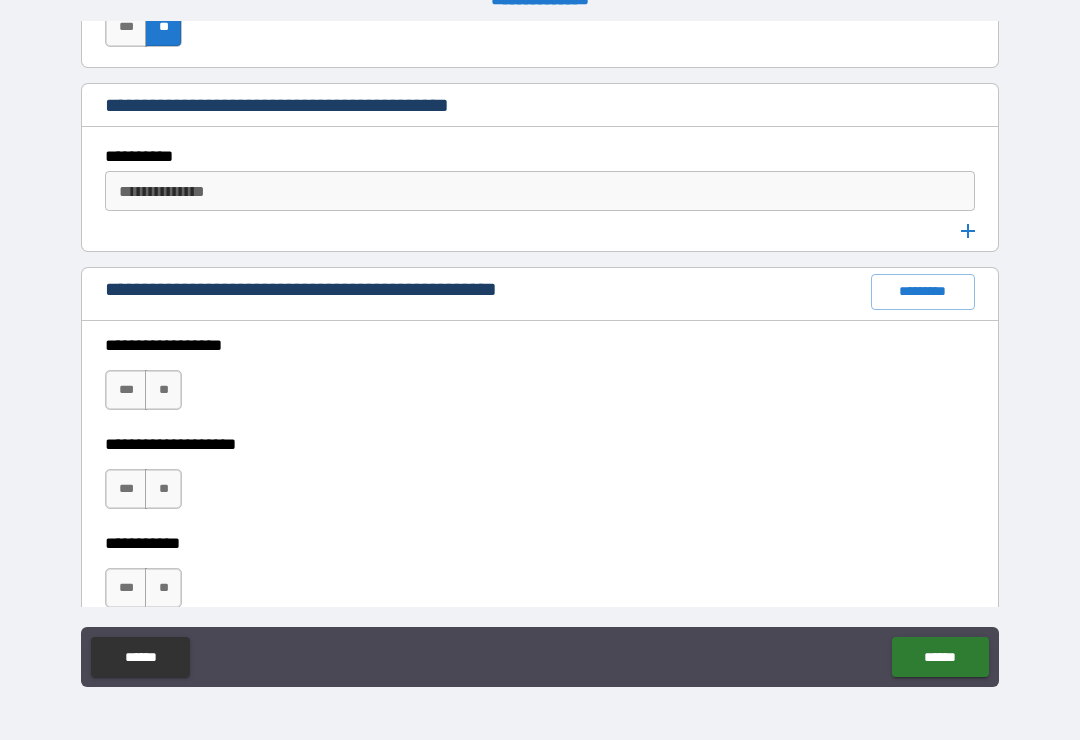 click on "**********" at bounding box center (538, 191) 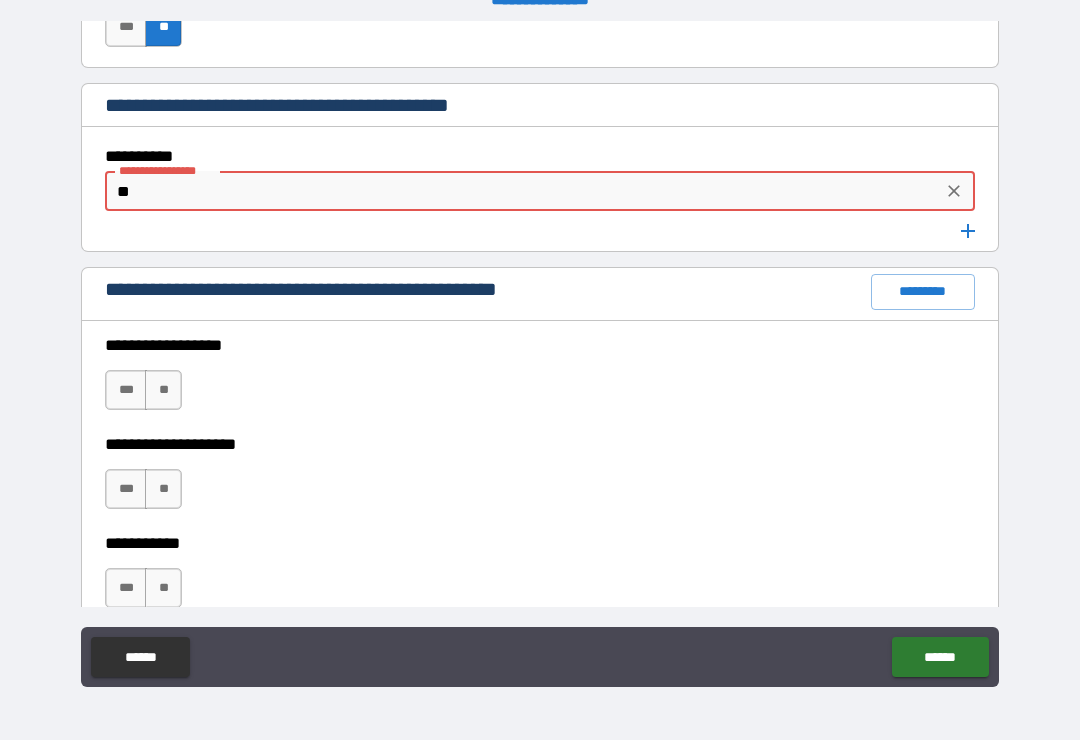click on "**********" at bounding box center [540, 357] 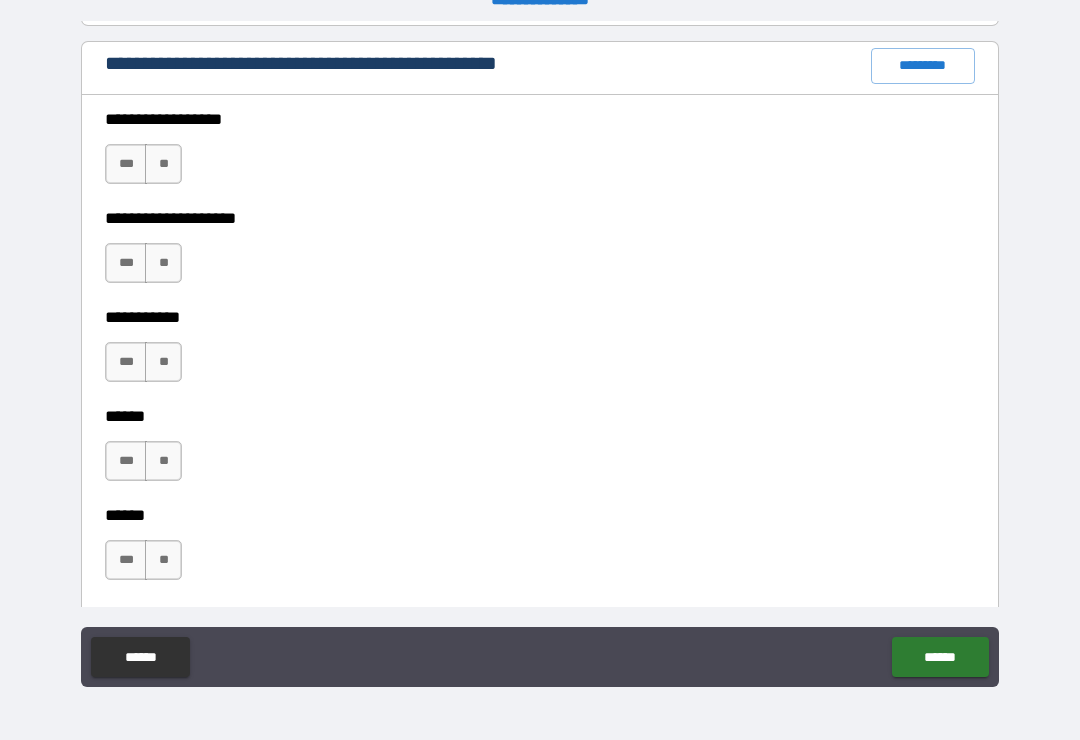 scroll, scrollTop: 2889, scrollLeft: 0, axis: vertical 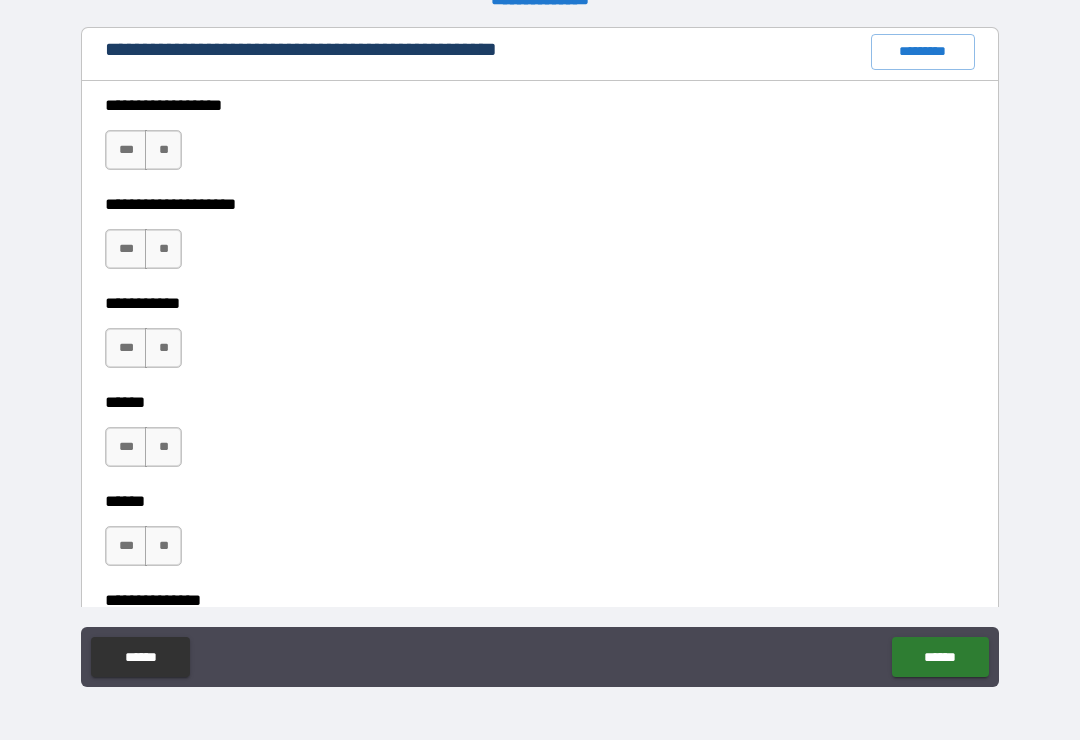 click on "**" at bounding box center [163, 150] 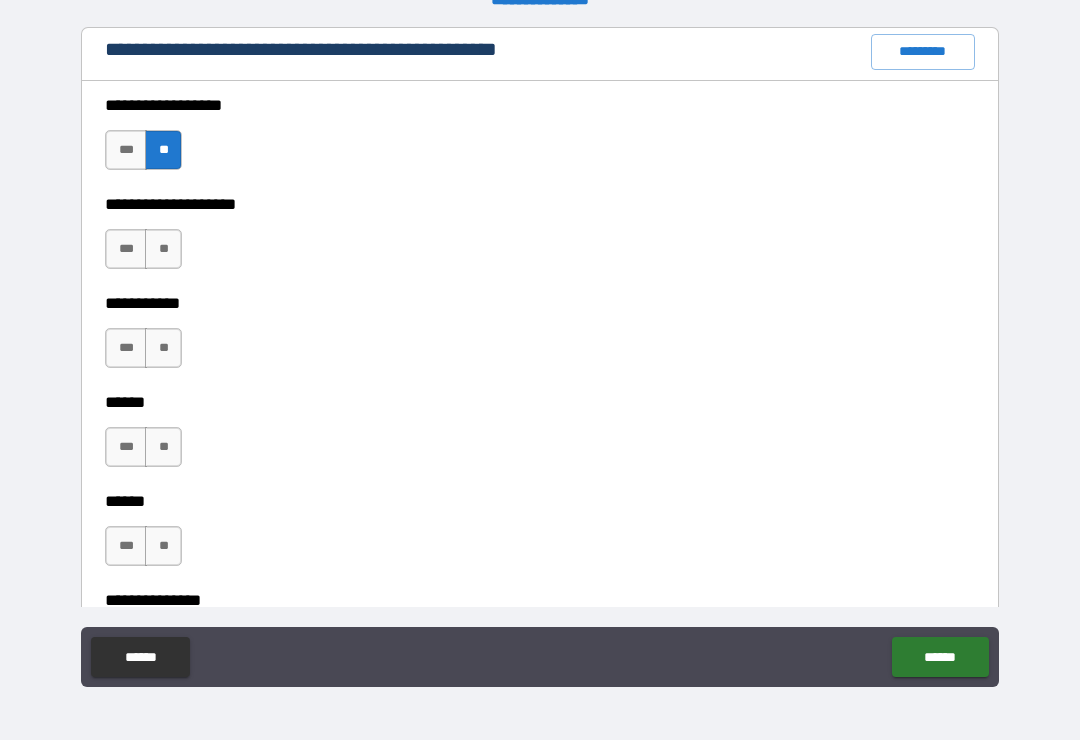 click on "**" at bounding box center (163, 249) 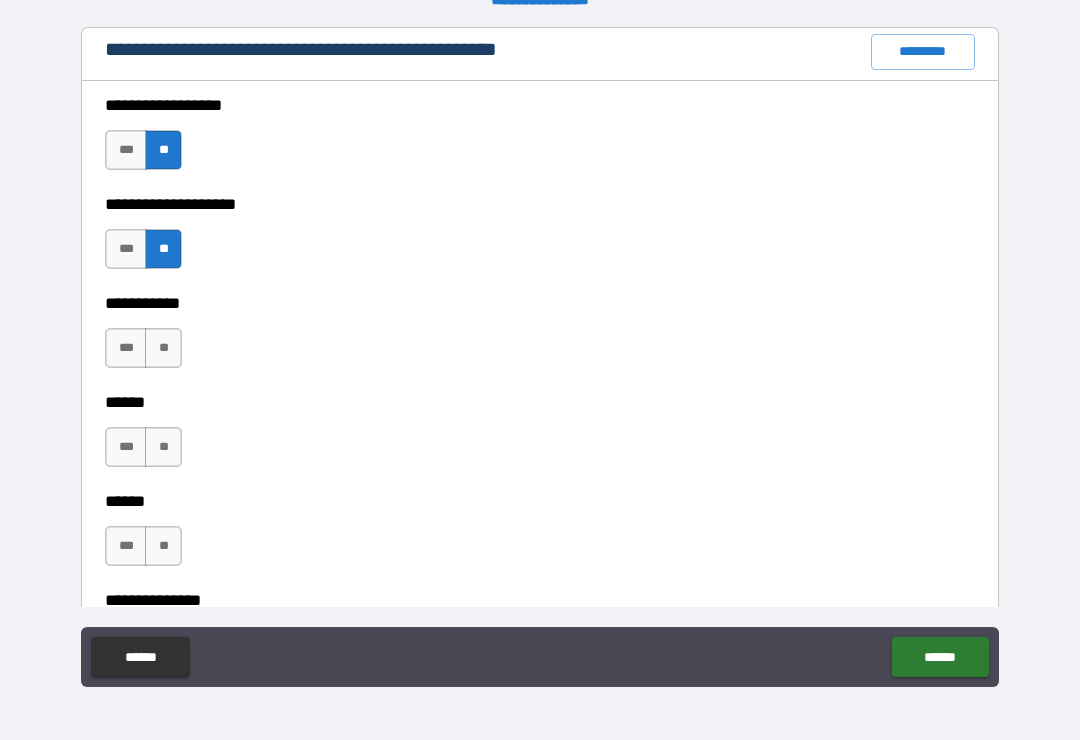 click on "**" at bounding box center [163, 348] 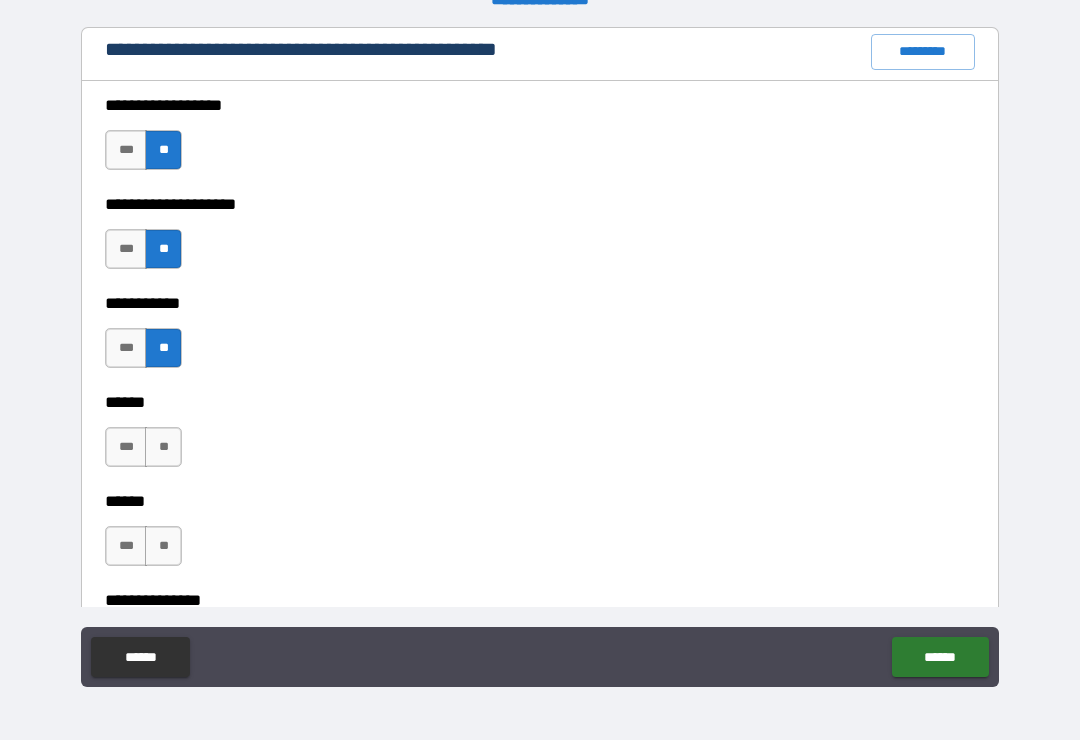 click on "**" at bounding box center [163, 447] 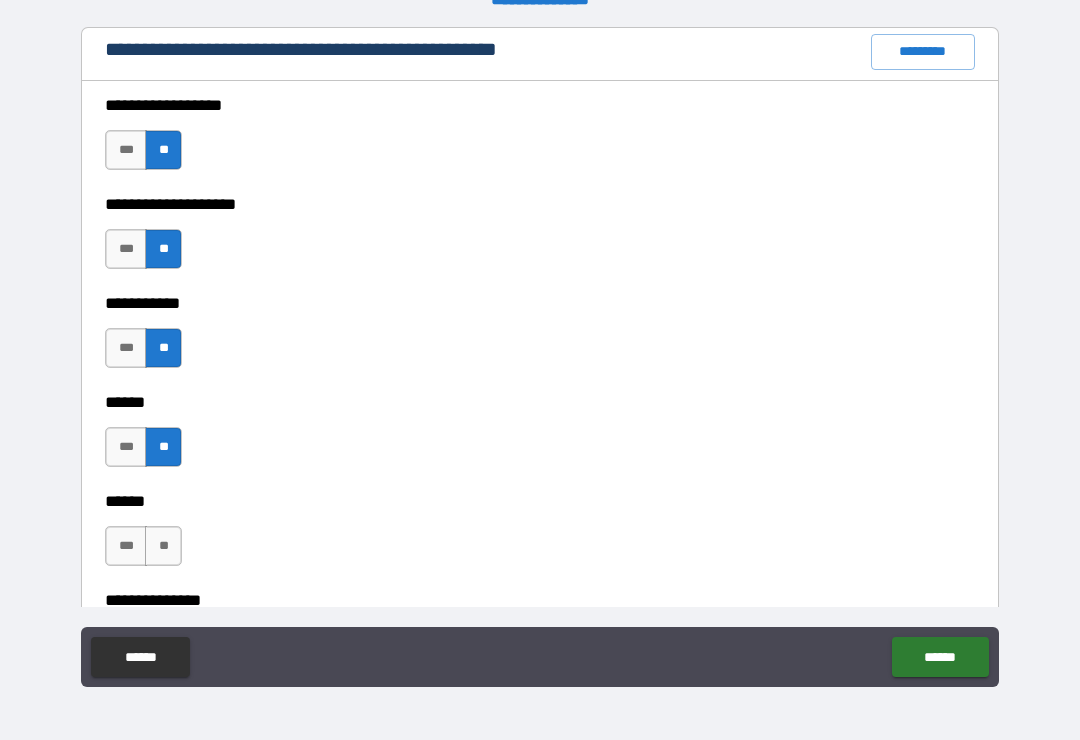 click on "**" at bounding box center [163, 546] 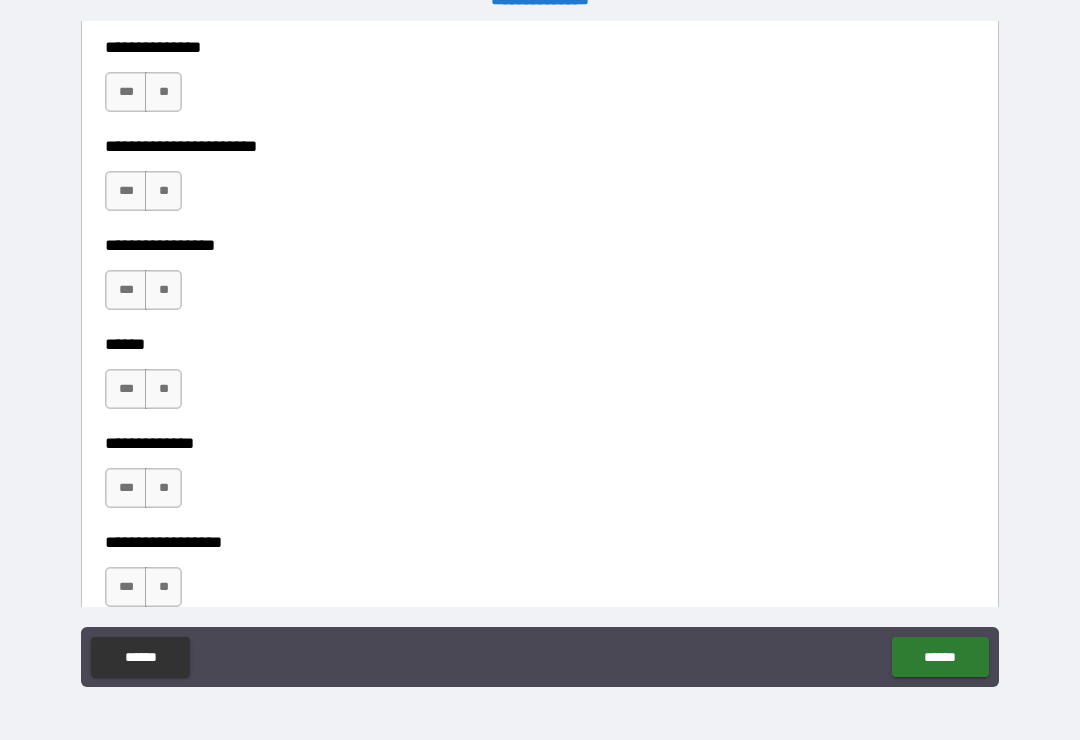 scroll, scrollTop: 3456, scrollLeft: 0, axis: vertical 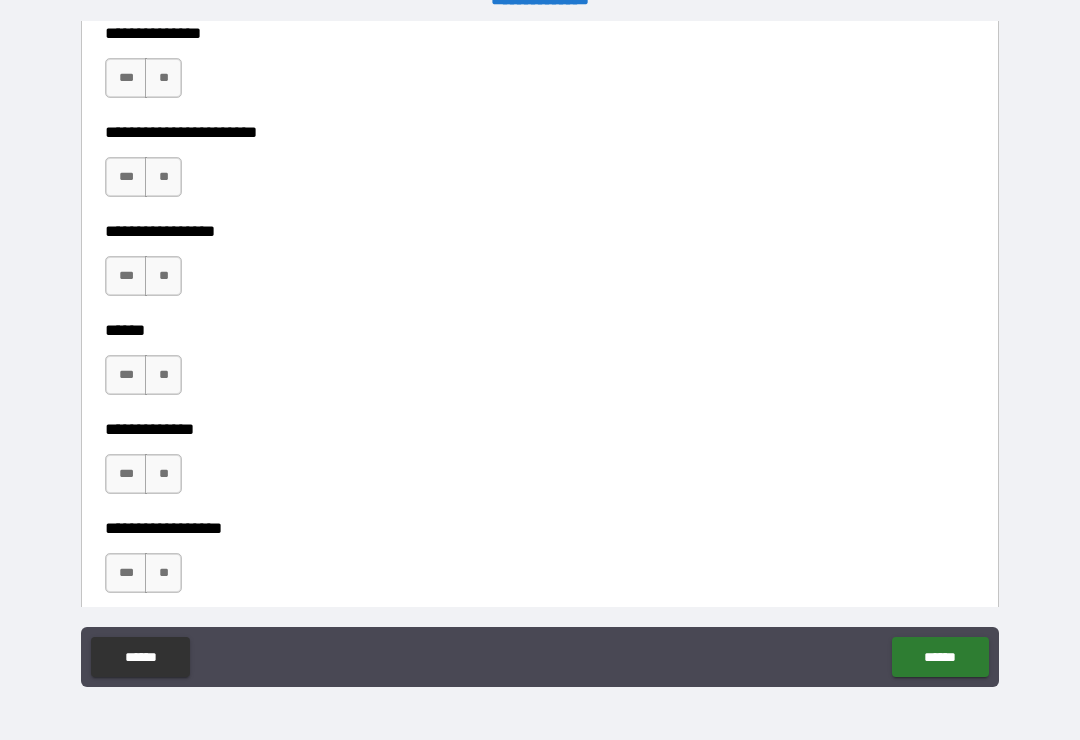 click on "***" at bounding box center (126, 78) 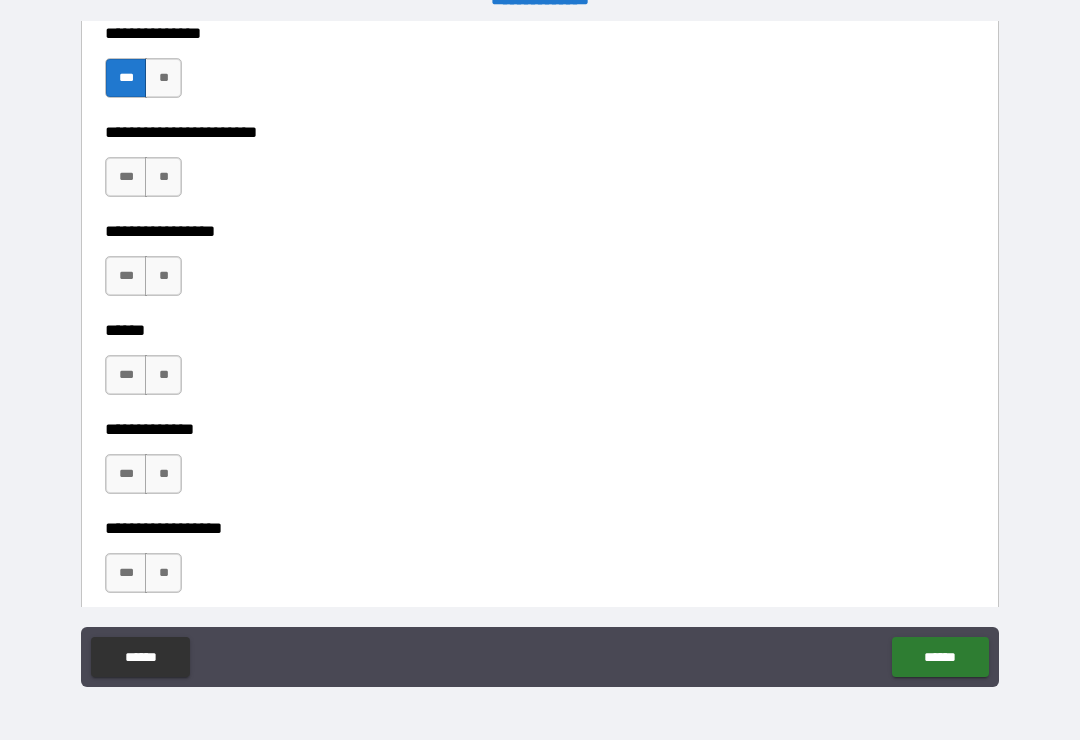 click on "**" at bounding box center (163, 177) 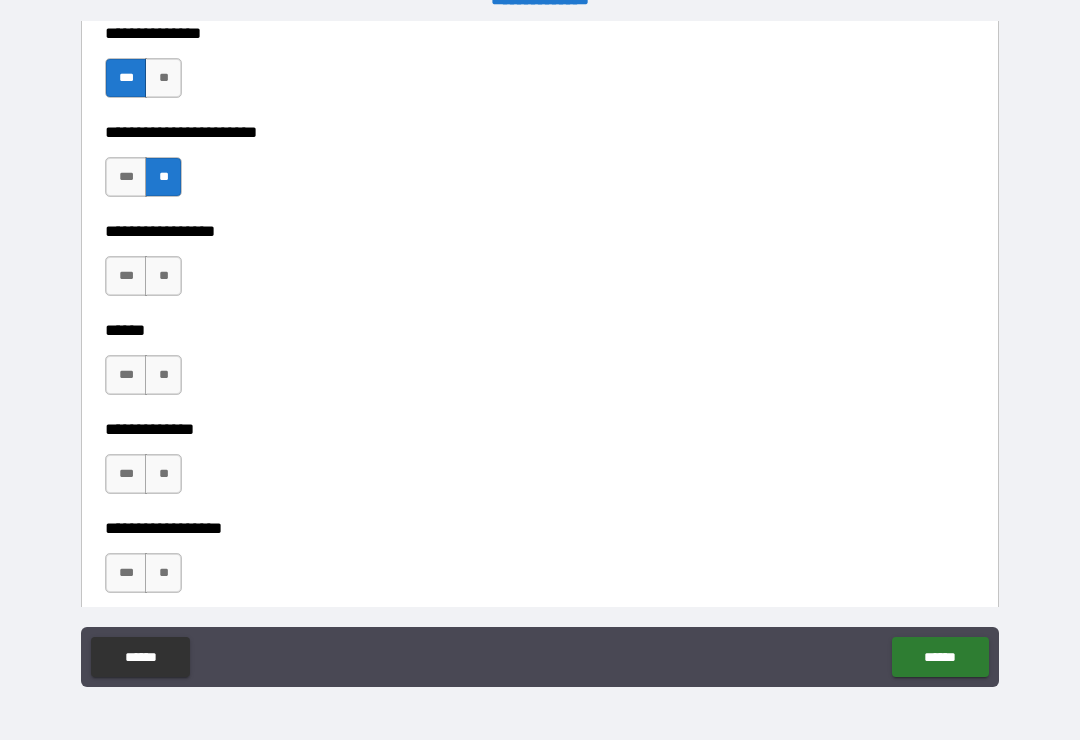 click on "***" at bounding box center (126, 276) 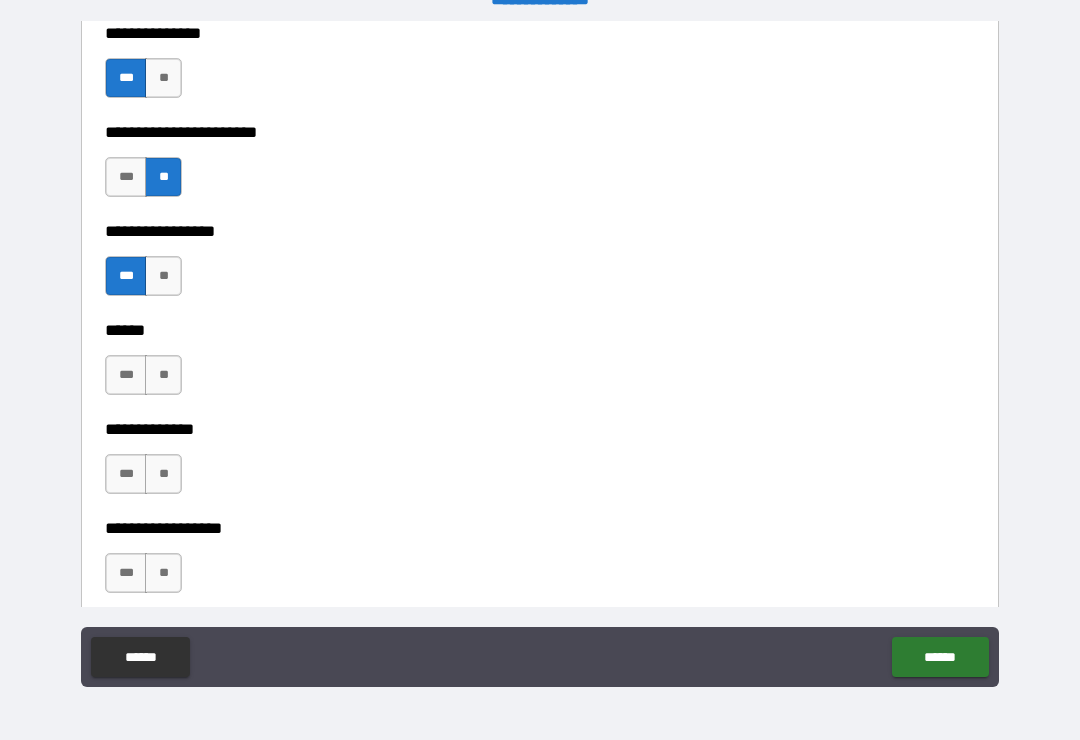 click on "***" at bounding box center [126, 375] 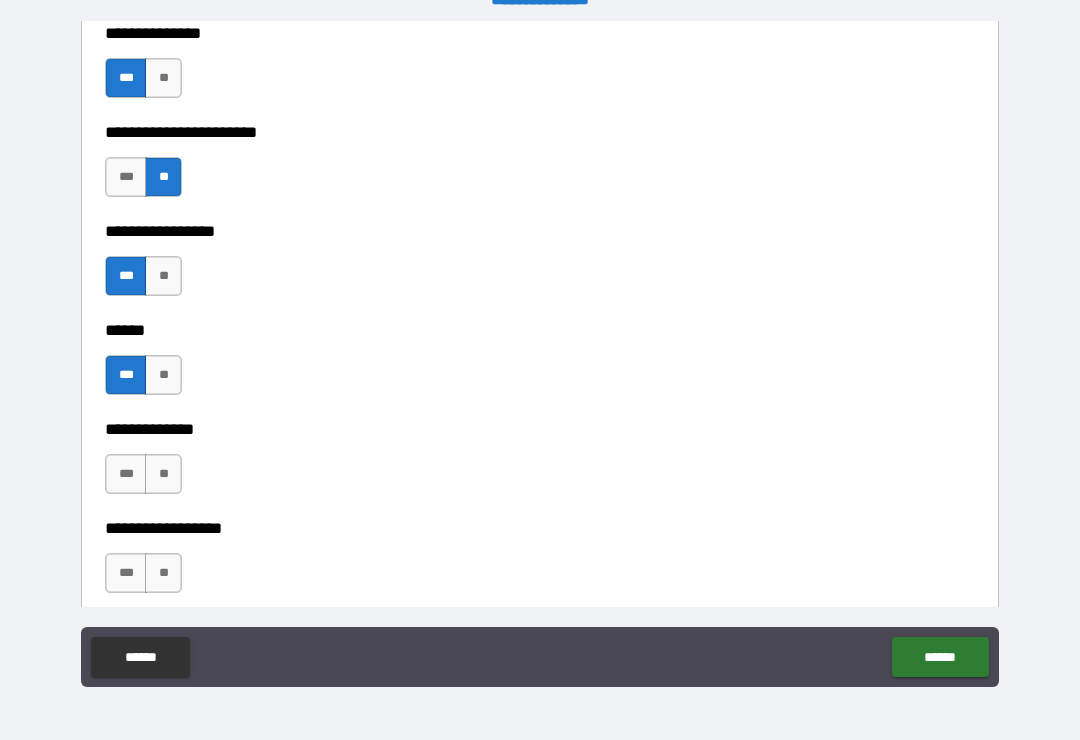click on "**" at bounding box center (163, 474) 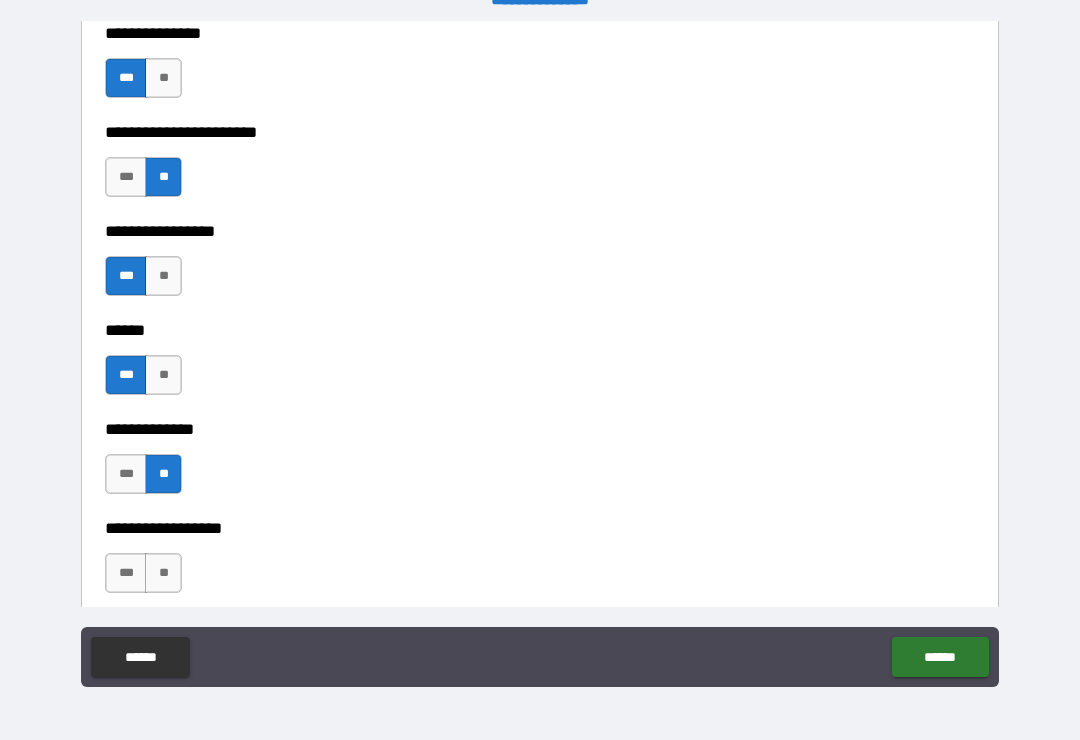 click on "**" at bounding box center (163, 573) 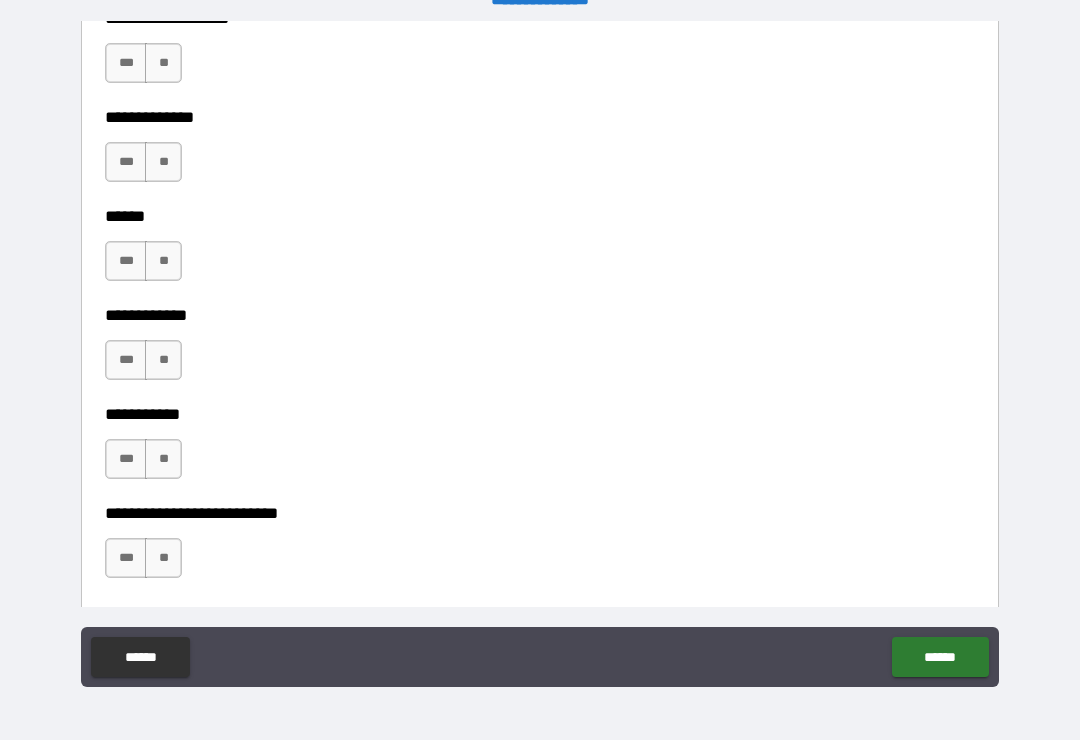 scroll, scrollTop: 4007, scrollLeft: 0, axis: vertical 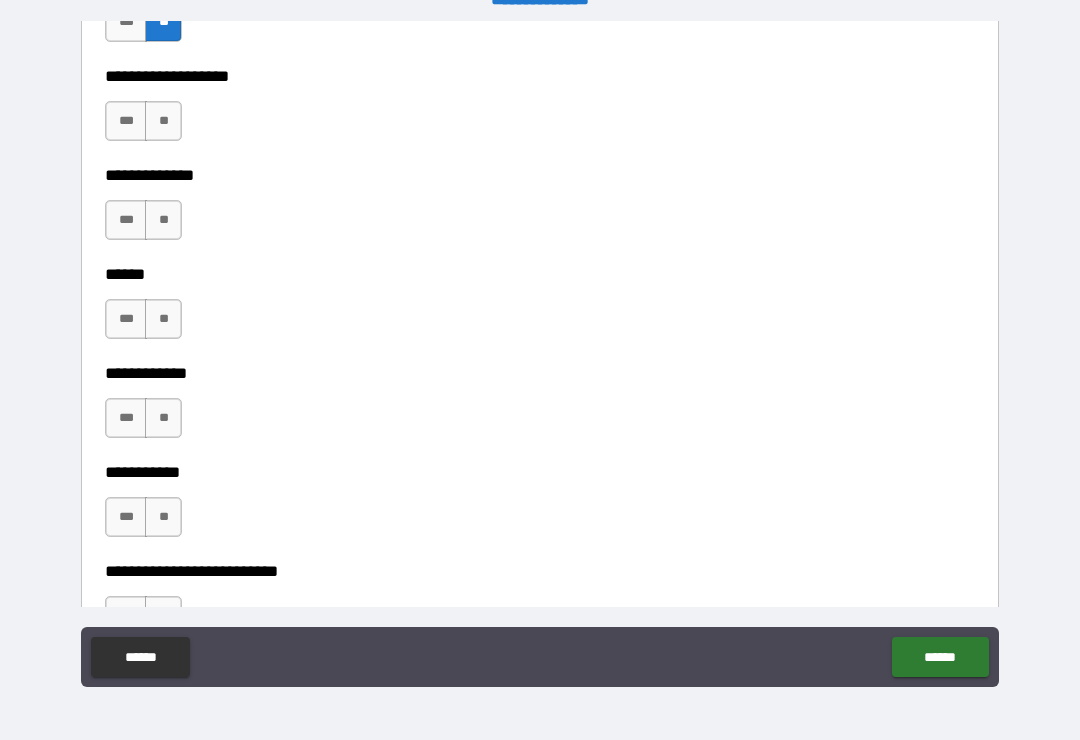 click on "***" at bounding box center [126, 121] 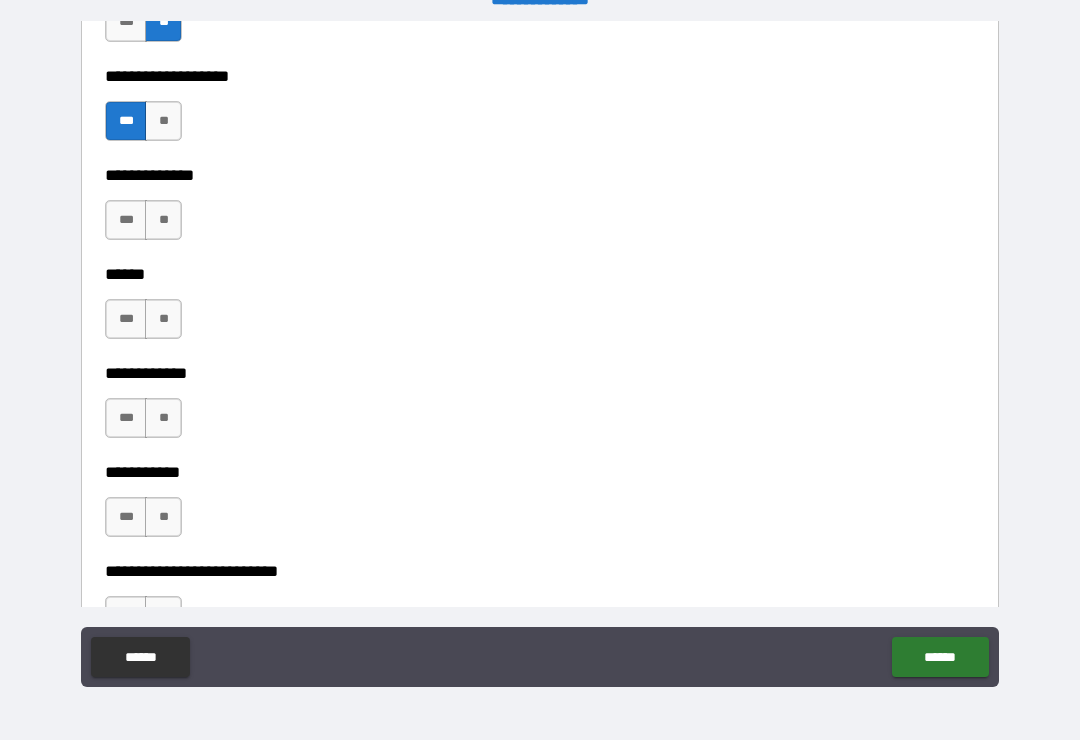 click on "***" at bounding box center (126, 220) 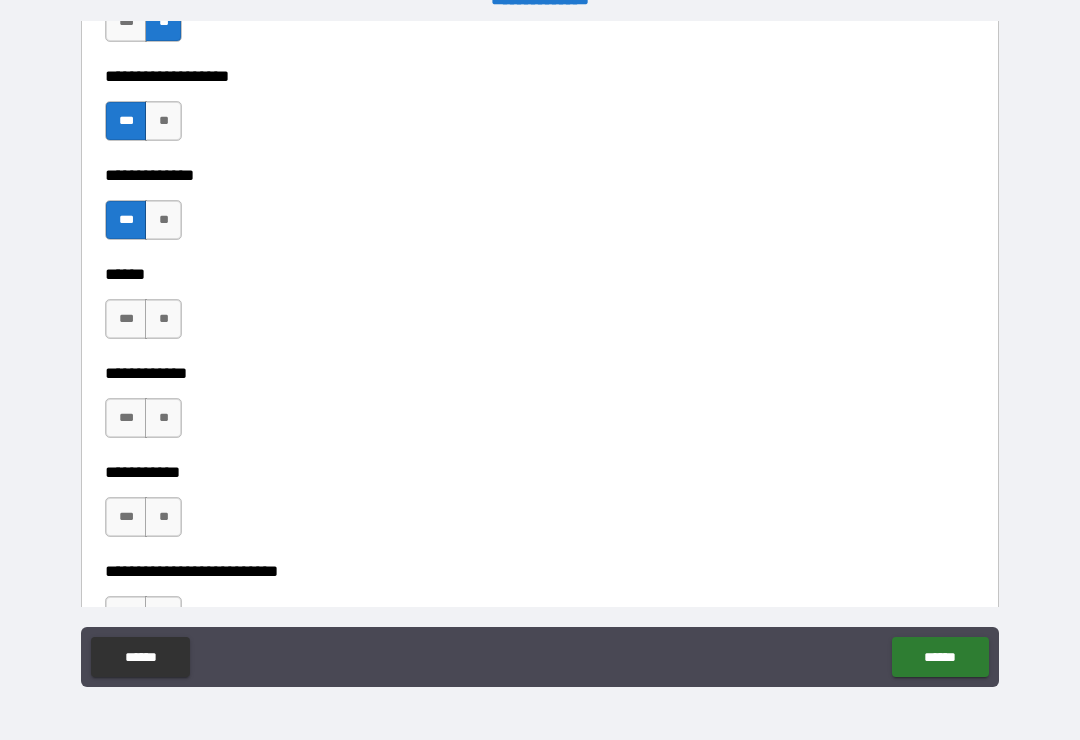 click on "***" at bounding box center [126, 319] 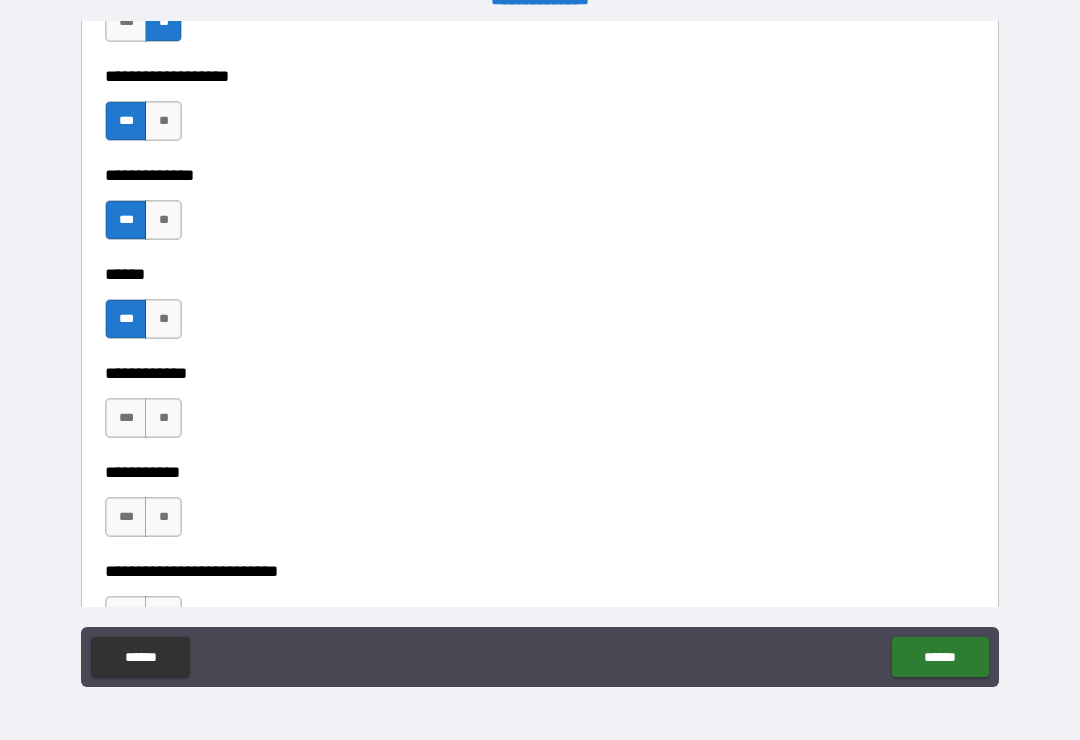 click on "**" at bounding box center [163, 418] 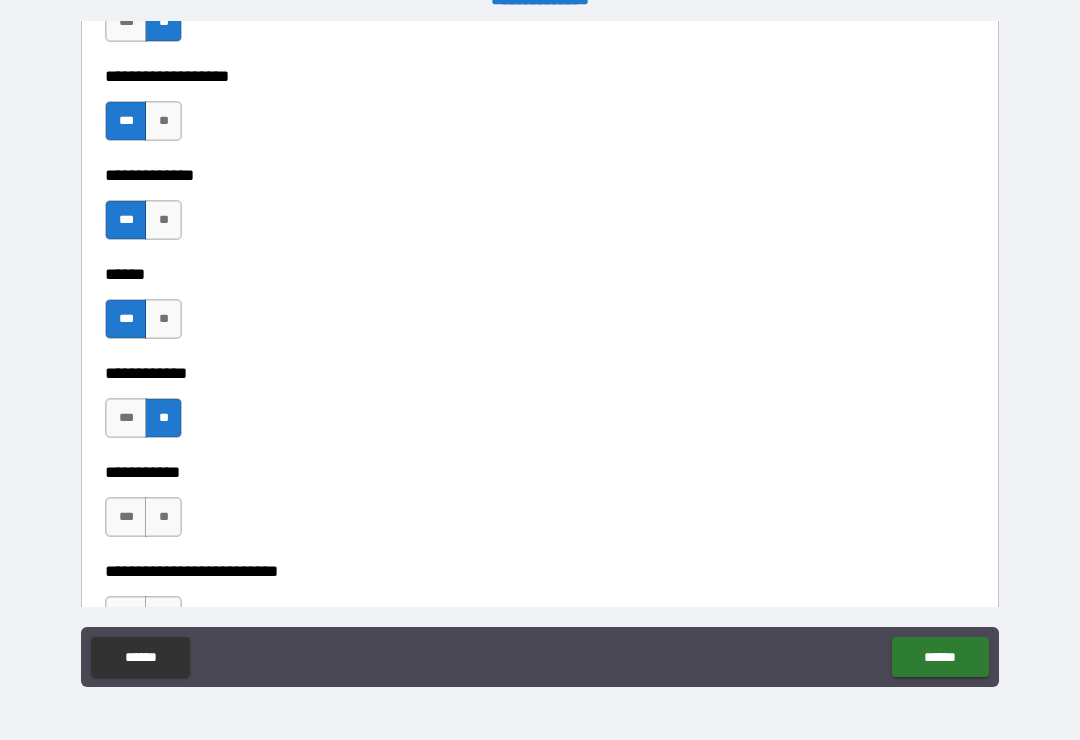 click on "**" at bounding box center [163, 517] 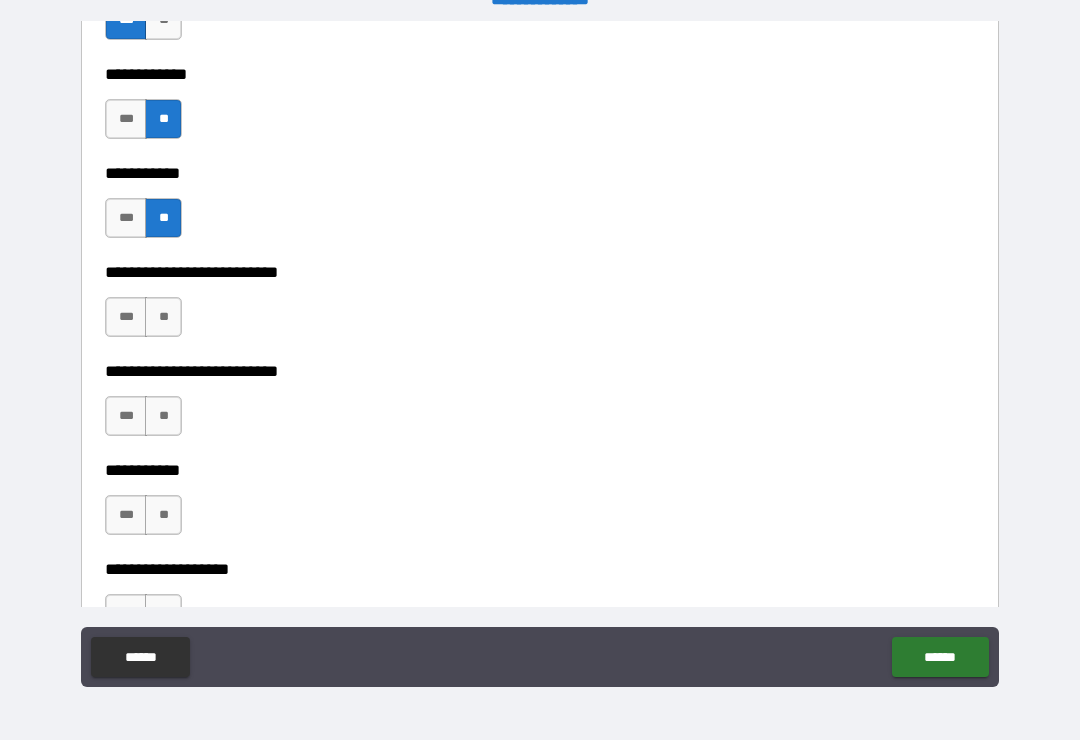 scroll, scrollTop: 4338, scrollLeft: 0, axis: vertical 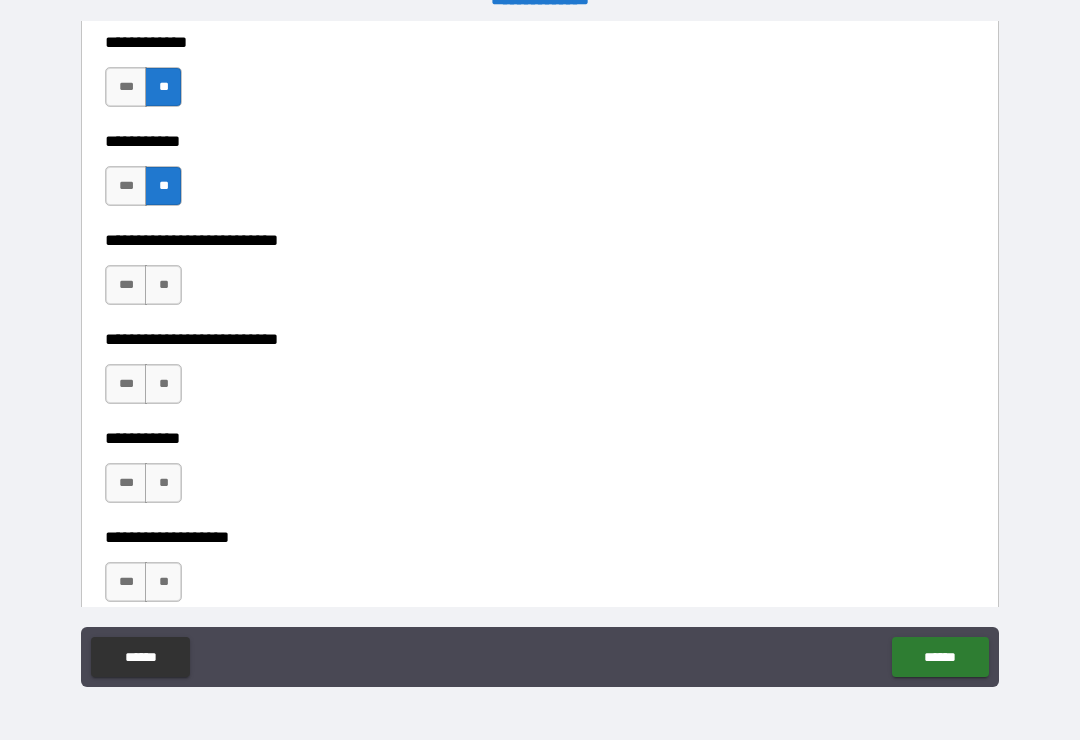 click on "**********" at bounding box center [540, 325] 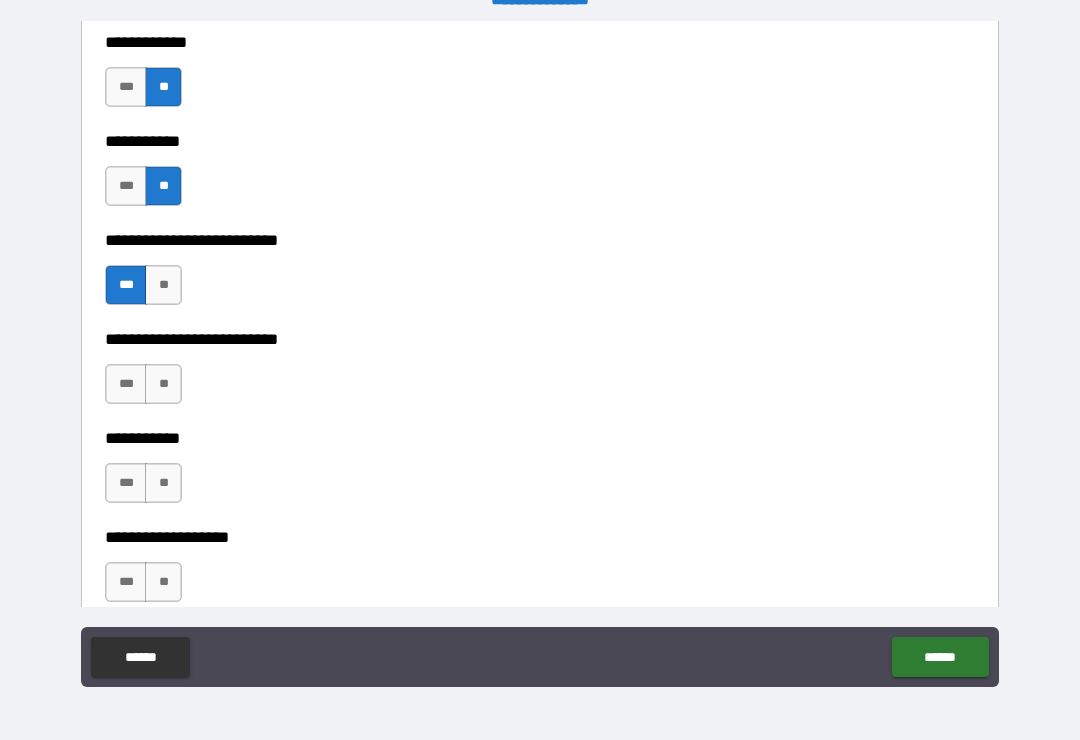 click on "**" at bounding box center (163, 384) 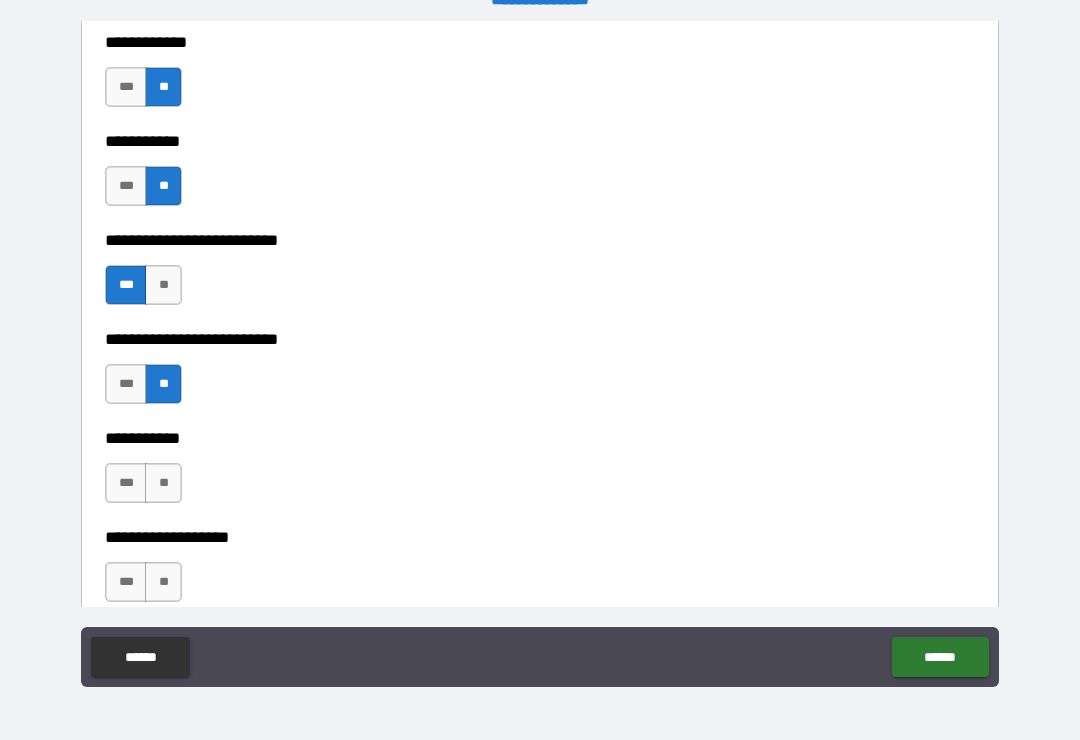 click on "**" at bounding box center (163, 483) 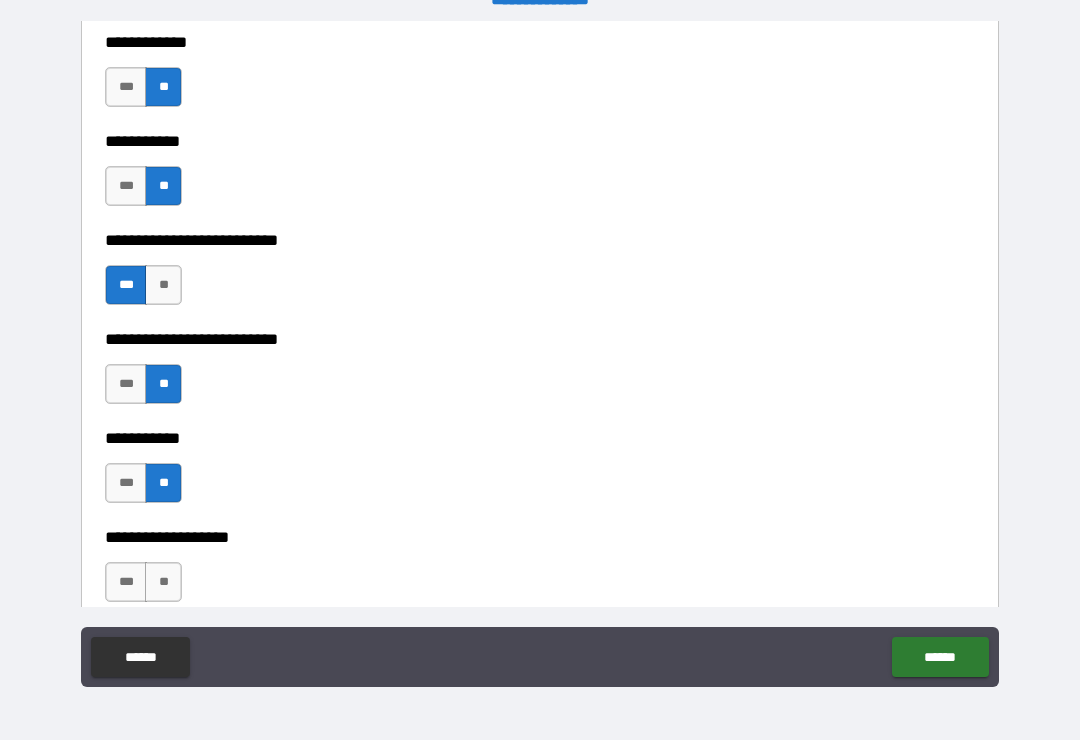click on "**" at bounding box center [163, 582] 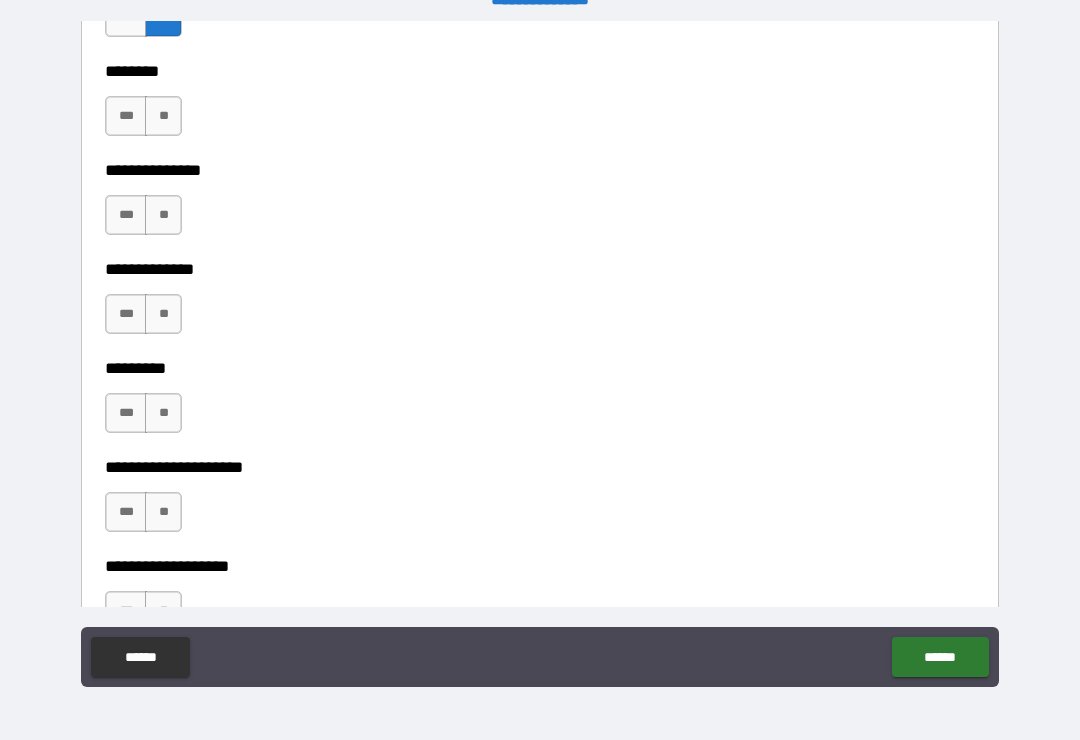 scroll, scrollTop: 4904, scrollLeft: 0, axis: vertical 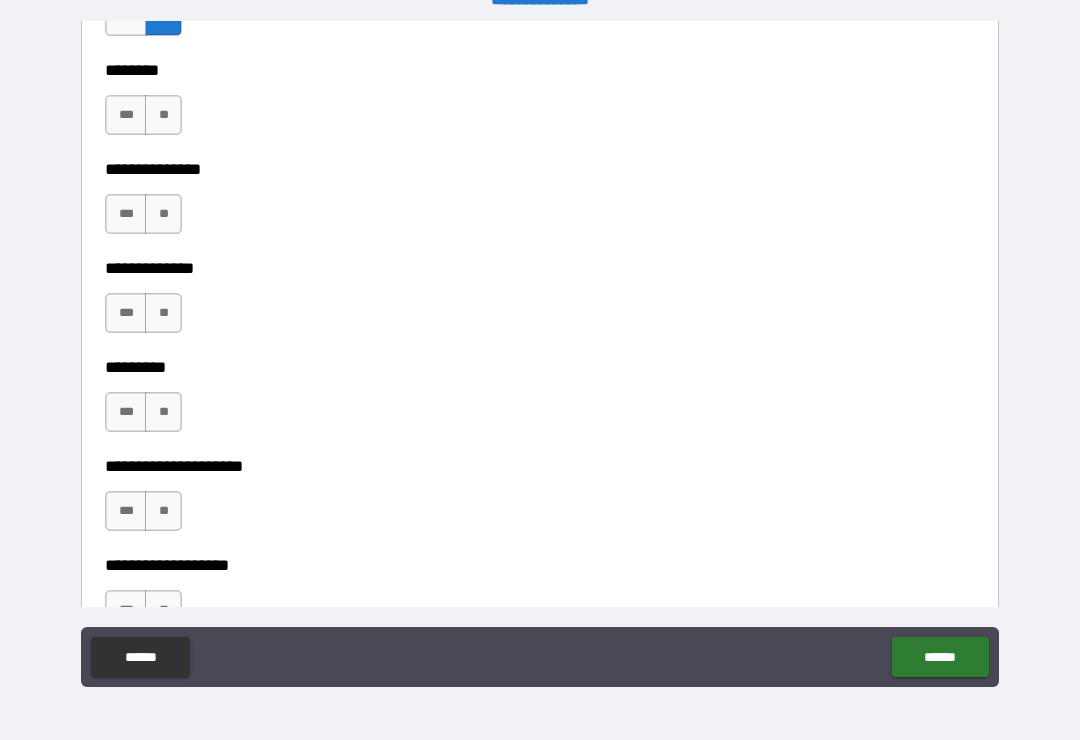 click on "**" at bounding box center (163, 115) 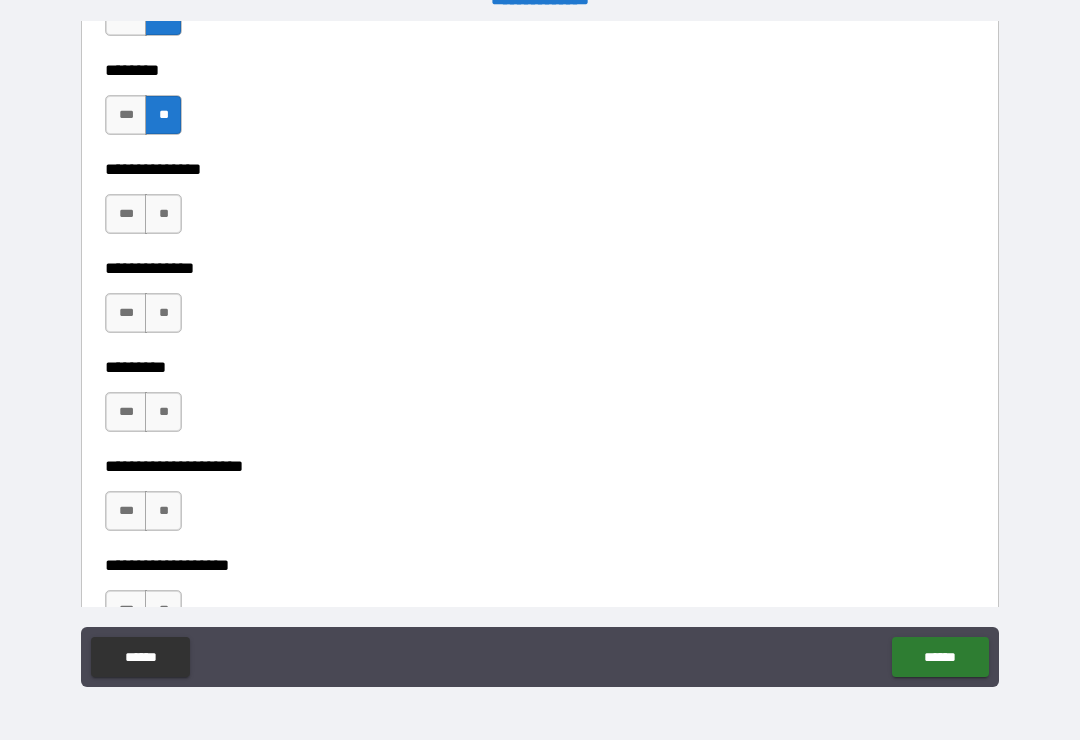 click on "**" at bounding box center (163, 214) 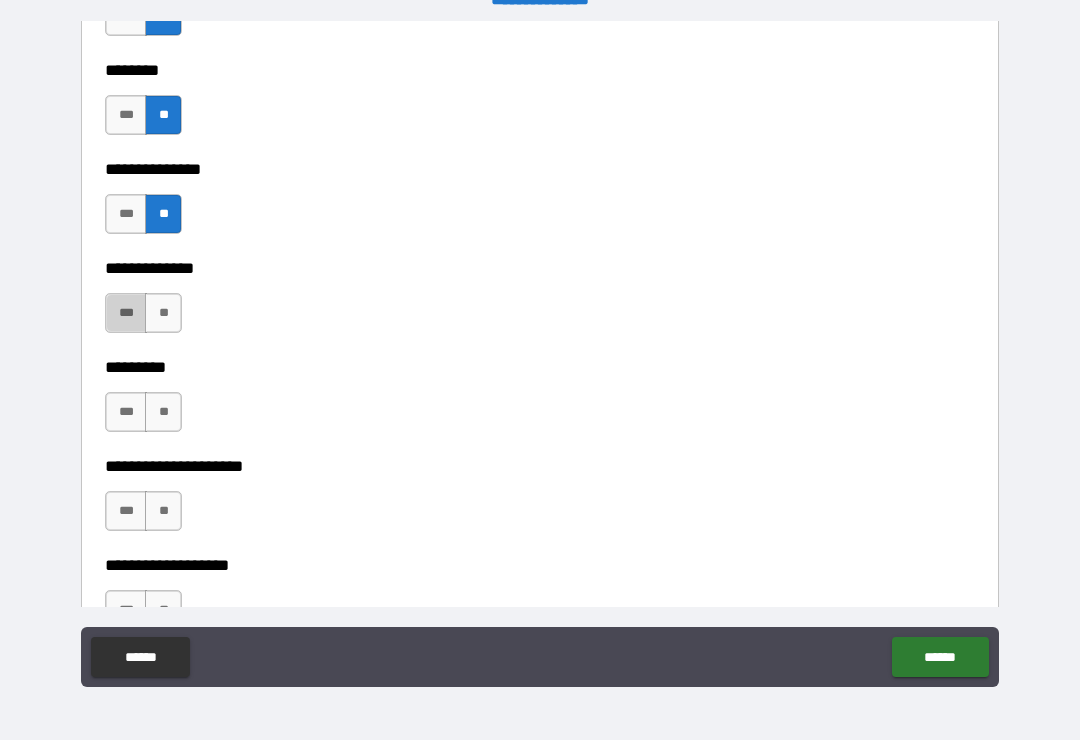 click on "***" at bounding box center (126, 313) 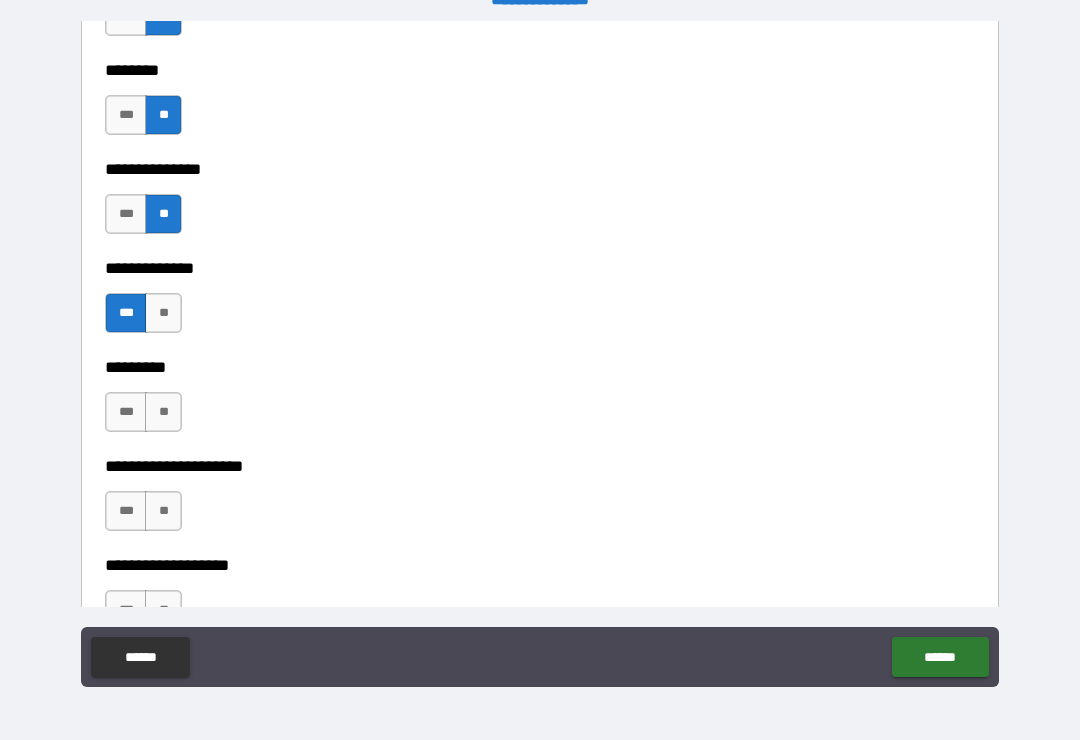 click on "**" at bounding box center [163, 412] 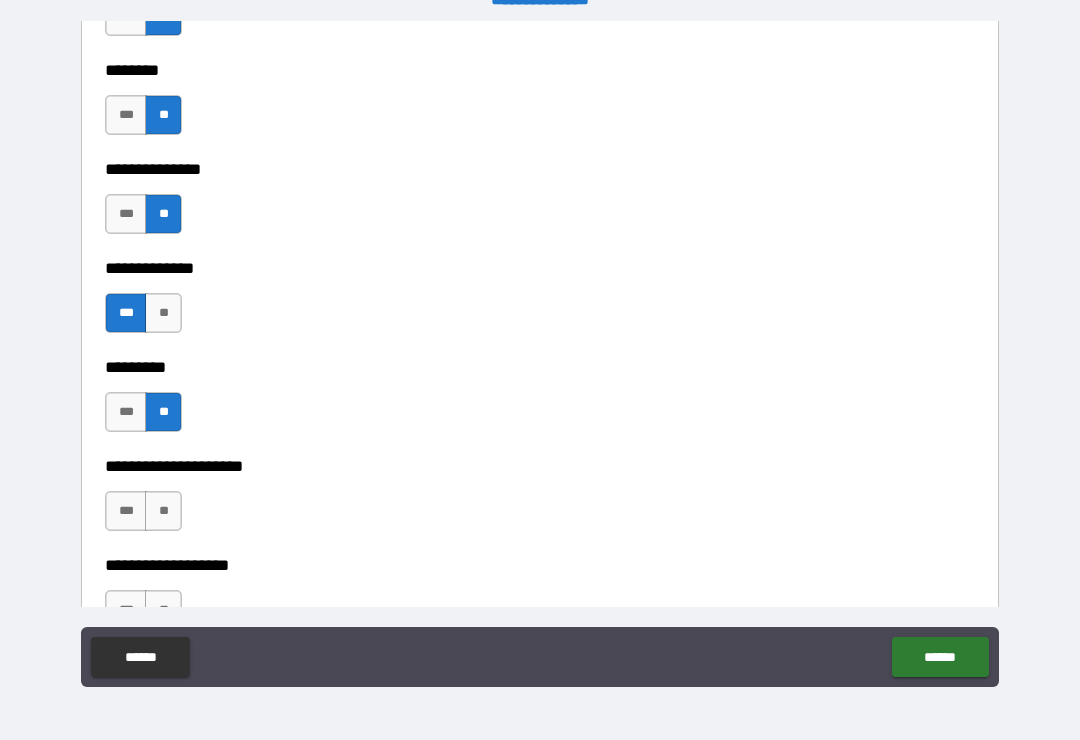 click on "**" at bounding box center [163, 511] 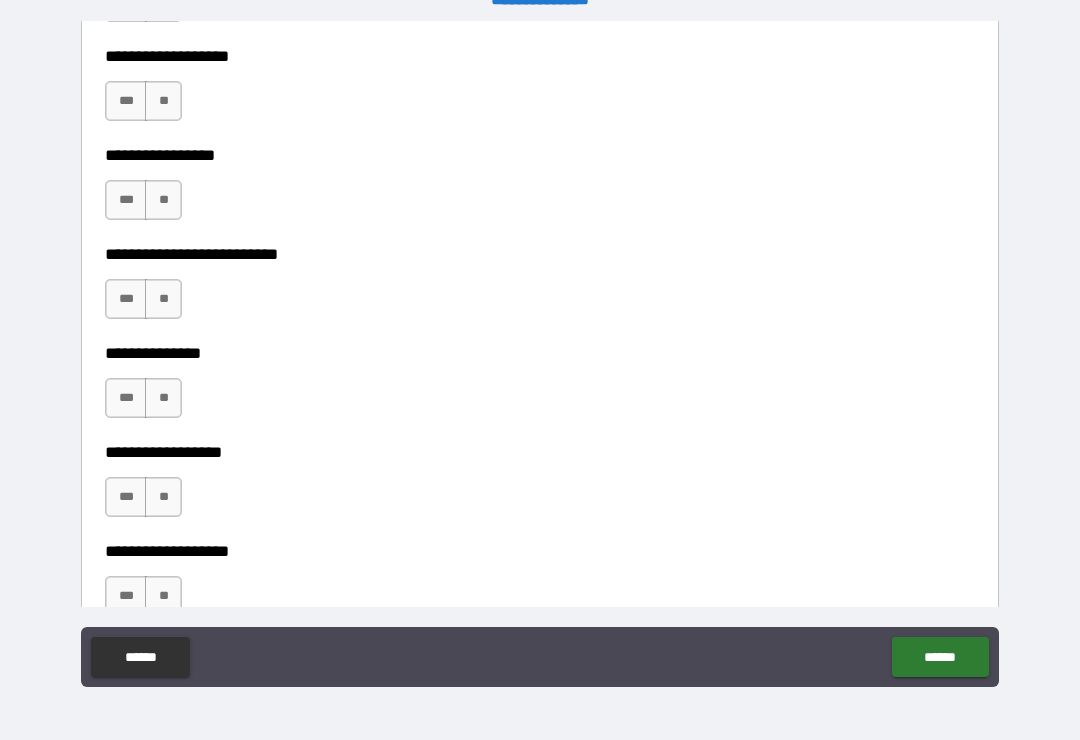 scroll, scrollTop: 5421, scrollLeft: 0, axis: vertical 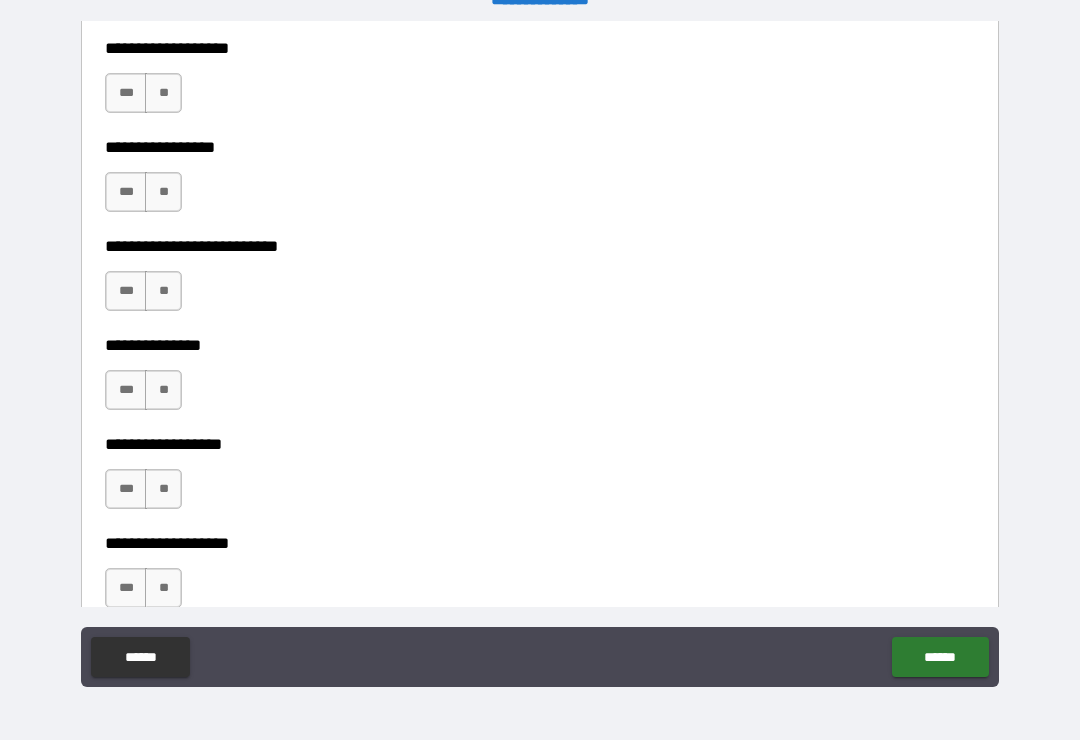 click on "**" at bounding box center (163, 93) 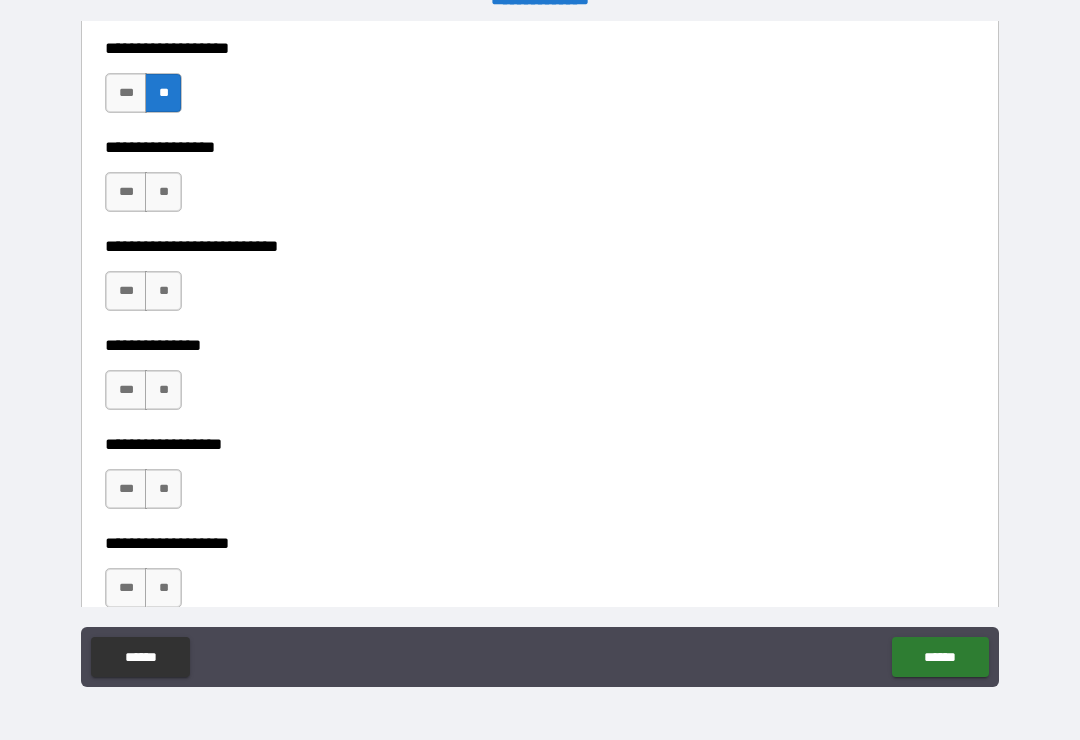 click on "***" at bounding box center [126, 192] 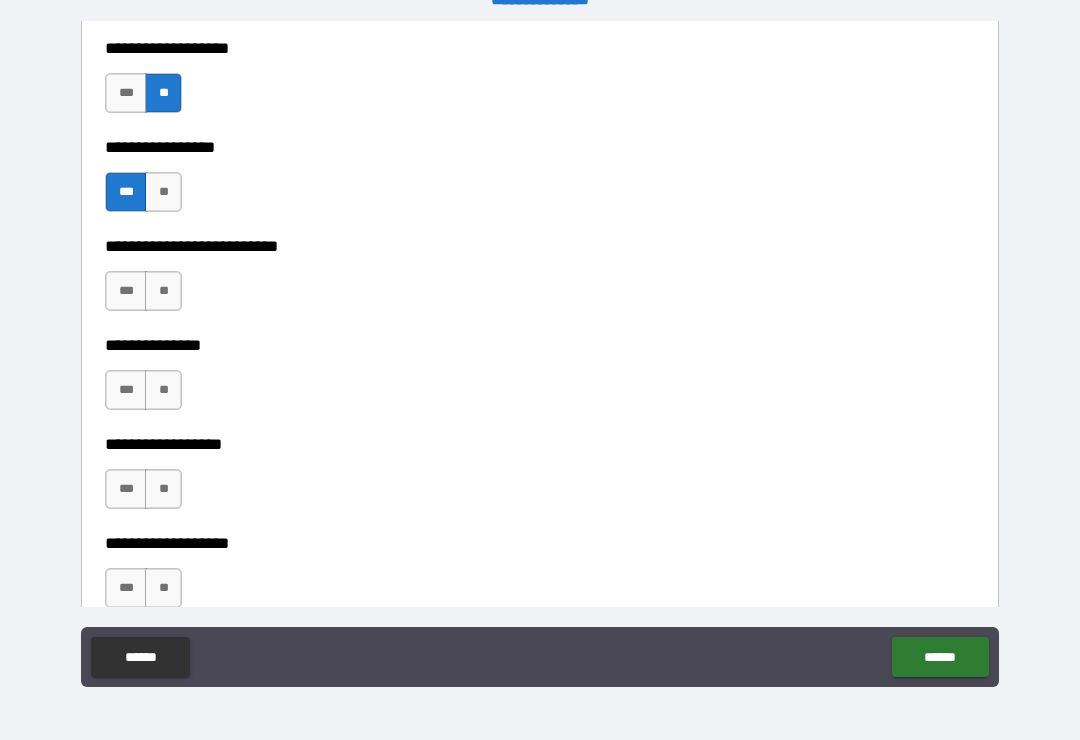 click on "**" at bounding box center [163, 291] 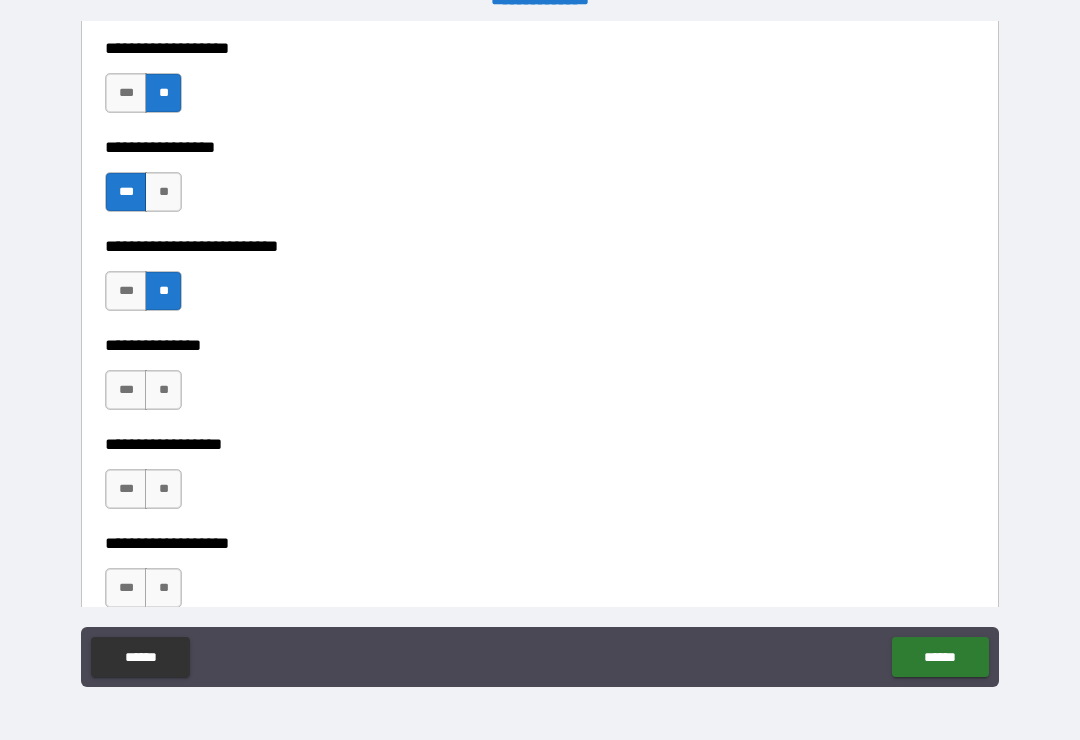 click on "**" at bounding box center [163, 390] 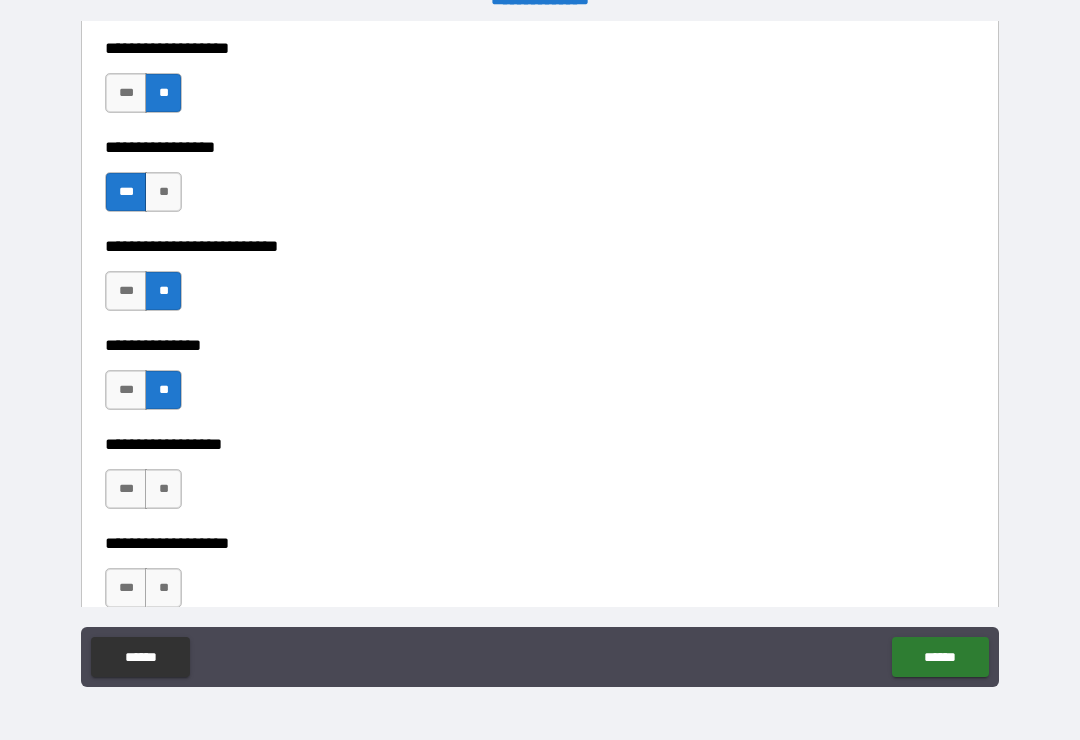 click on "**" at bounding box center (163, 489) 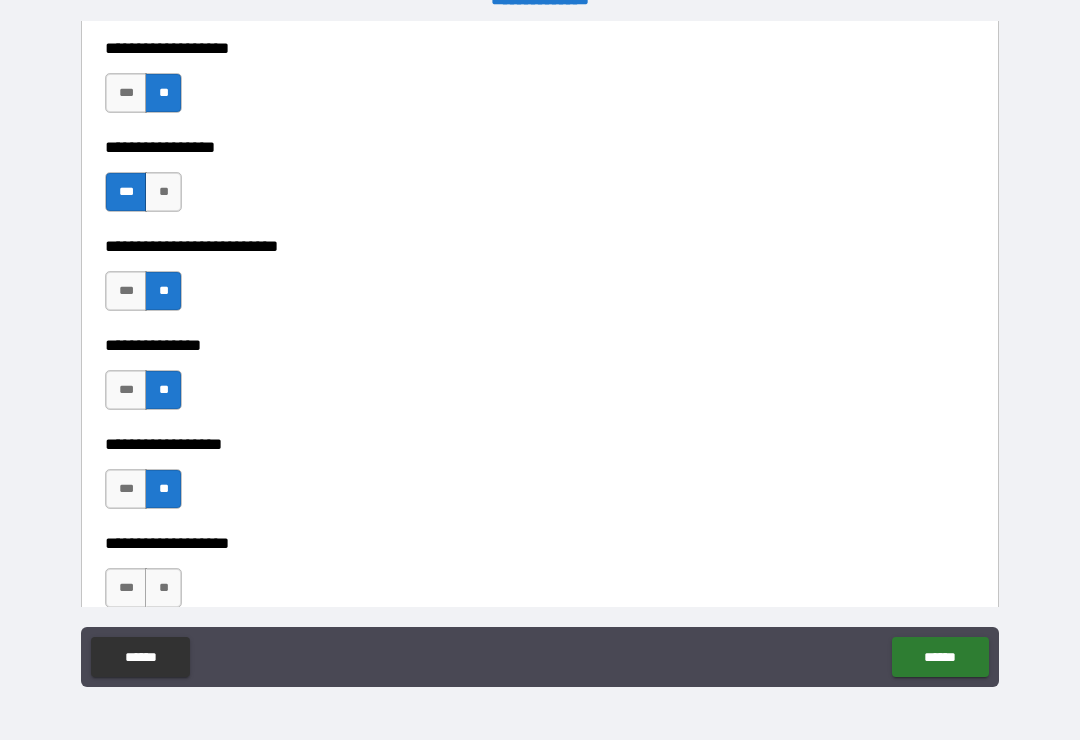 click on "**" at bounding box center (163, 588) 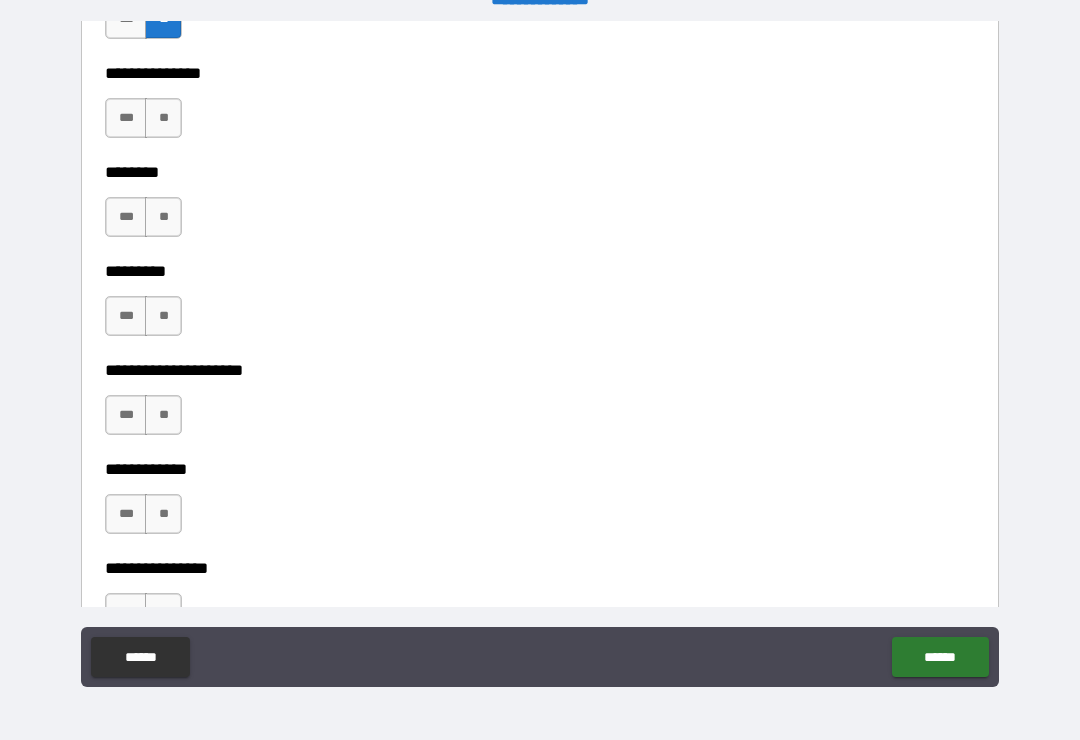 scroll, scrollTop: 5992, scrollLeft: 0, axis: vertical 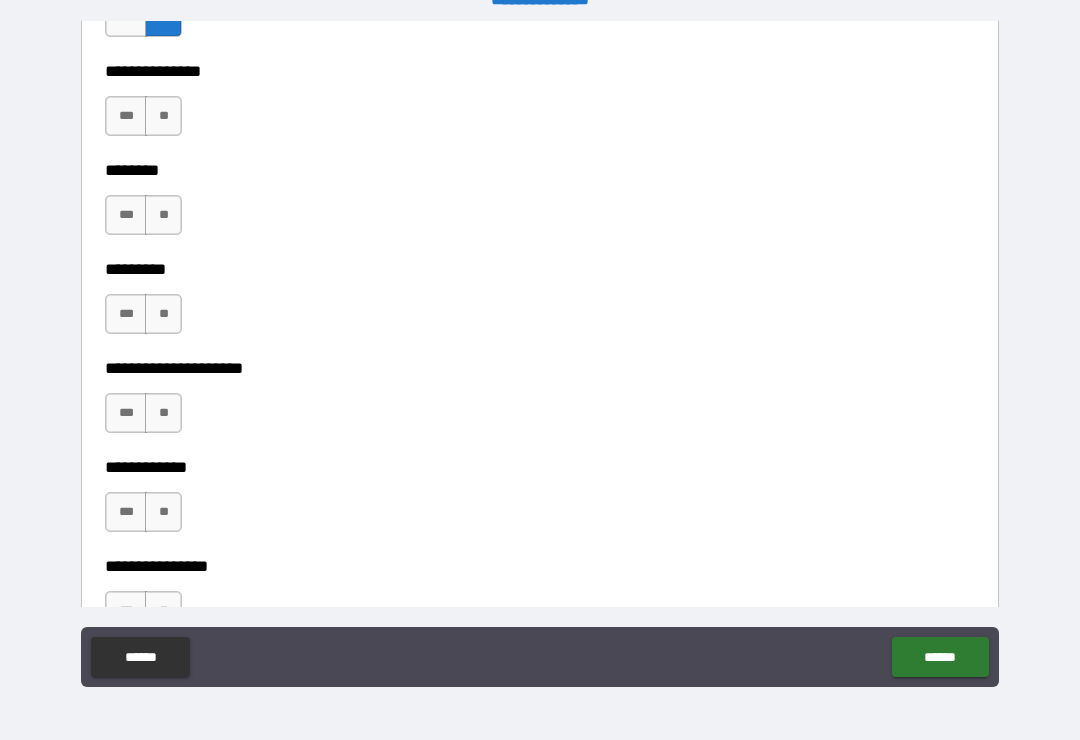 click on "**" at bounding box center [163, 116] 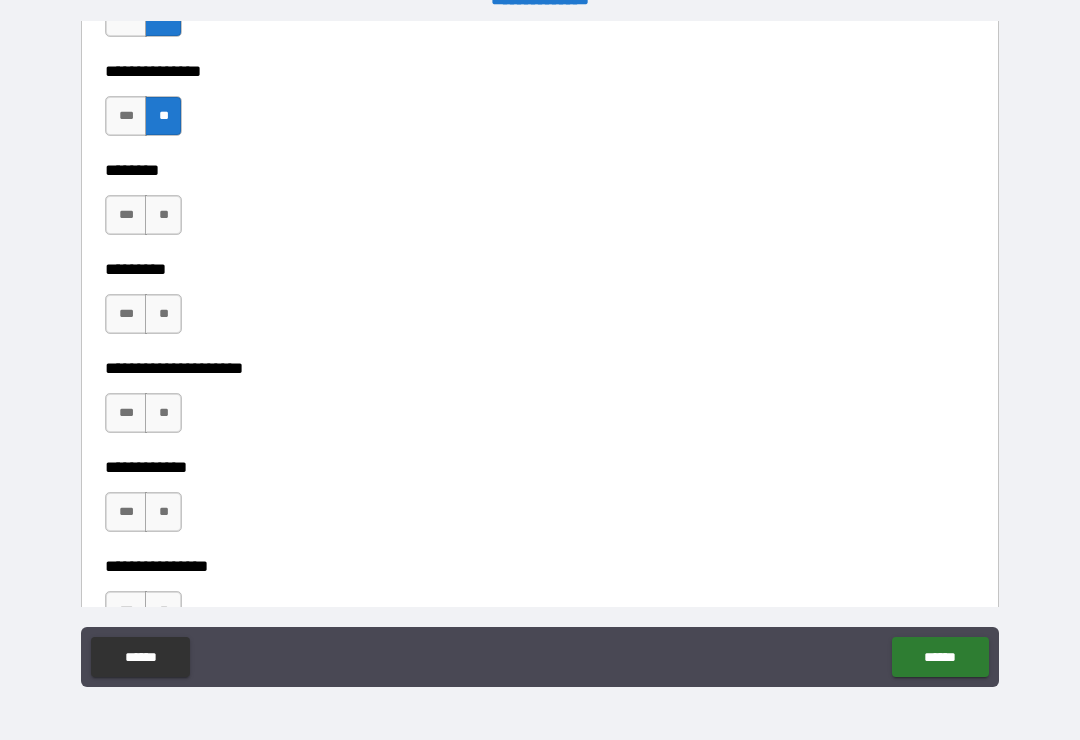 click on "**" at bounding box center [163, 215] 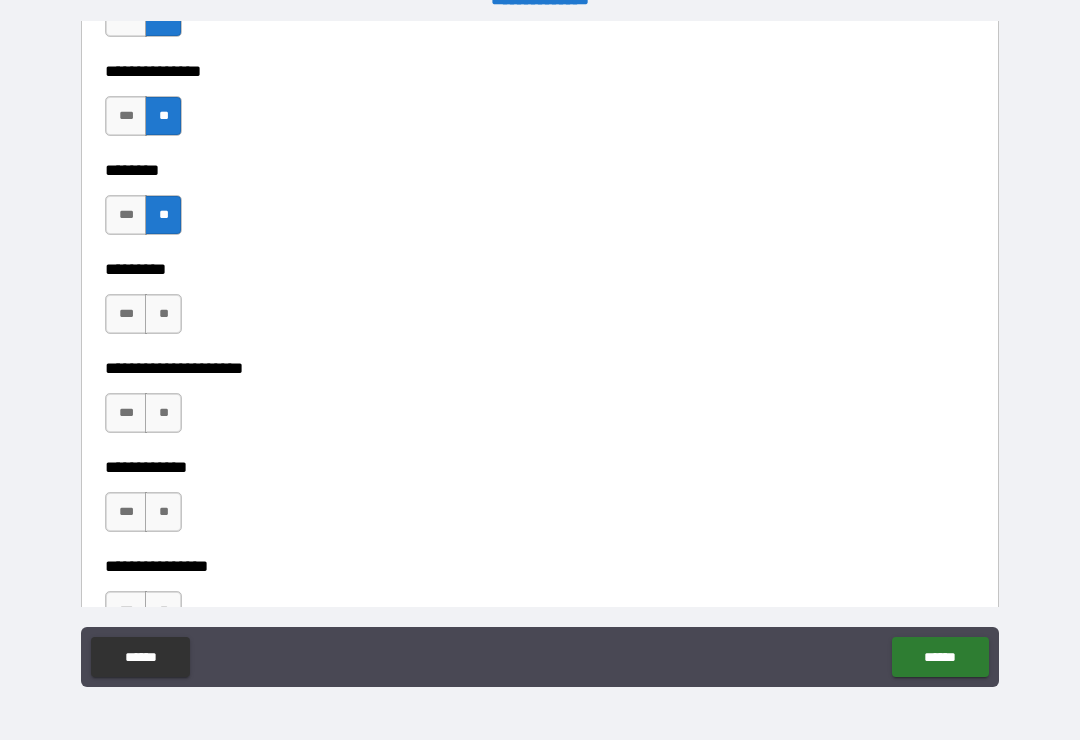 click on "**" at bounding box center [163, 314] 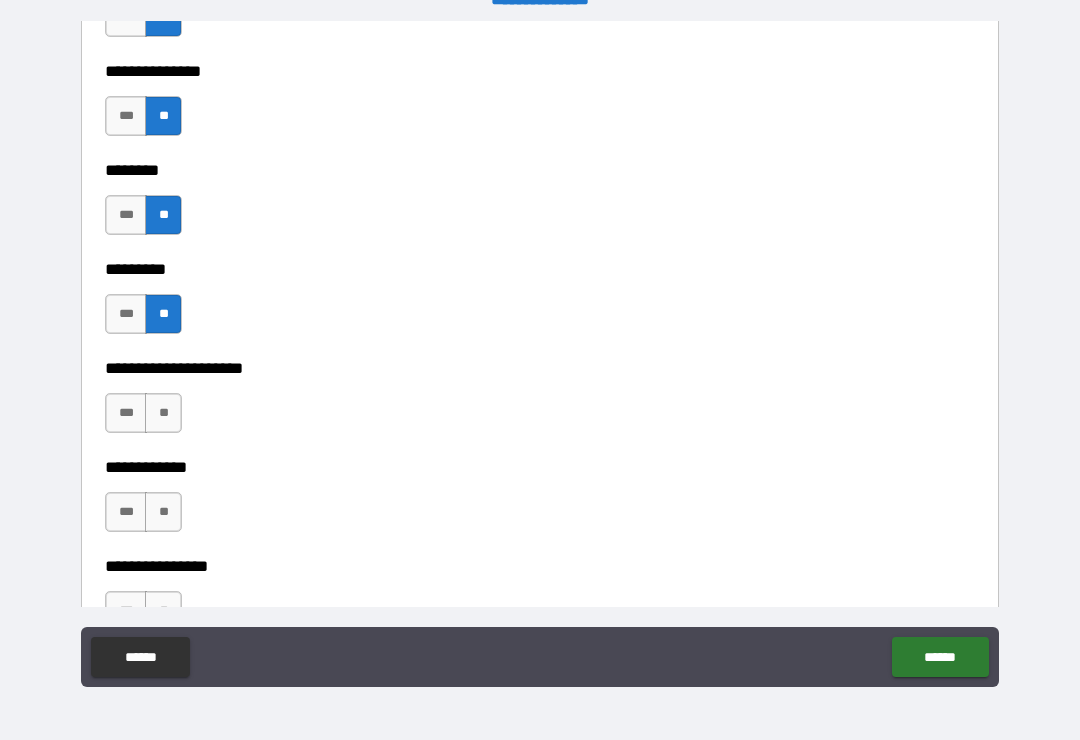 click on "***" at bounding box center (126, 314) 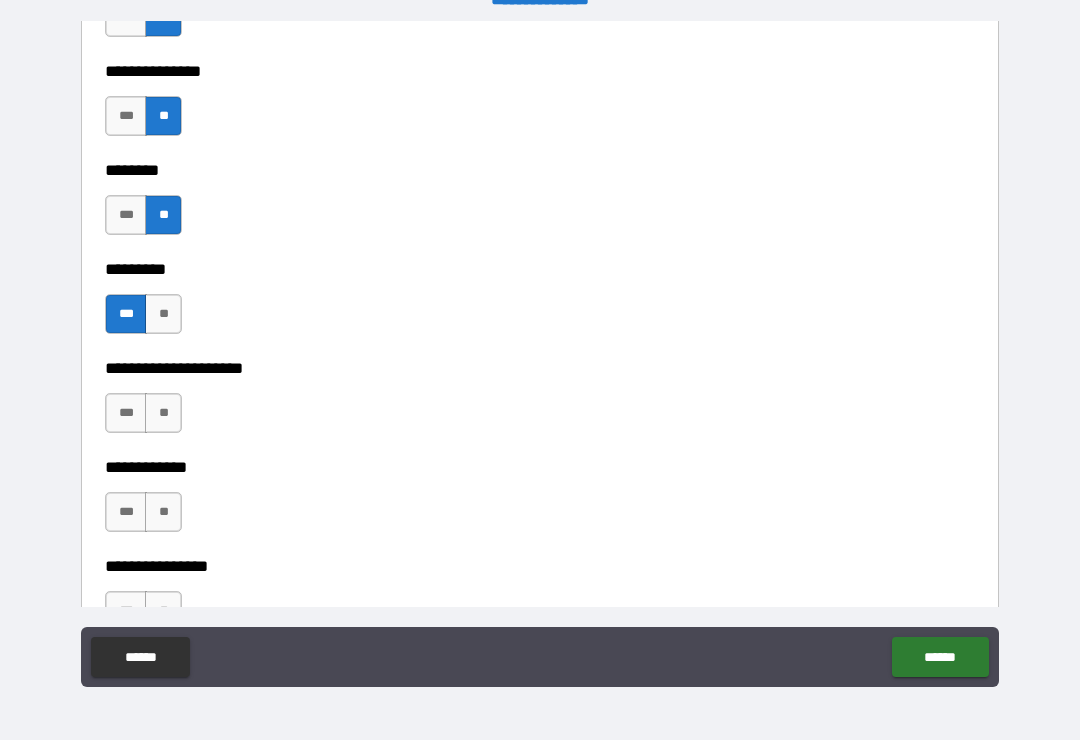 click on "**" at bounding box center (163, 413) 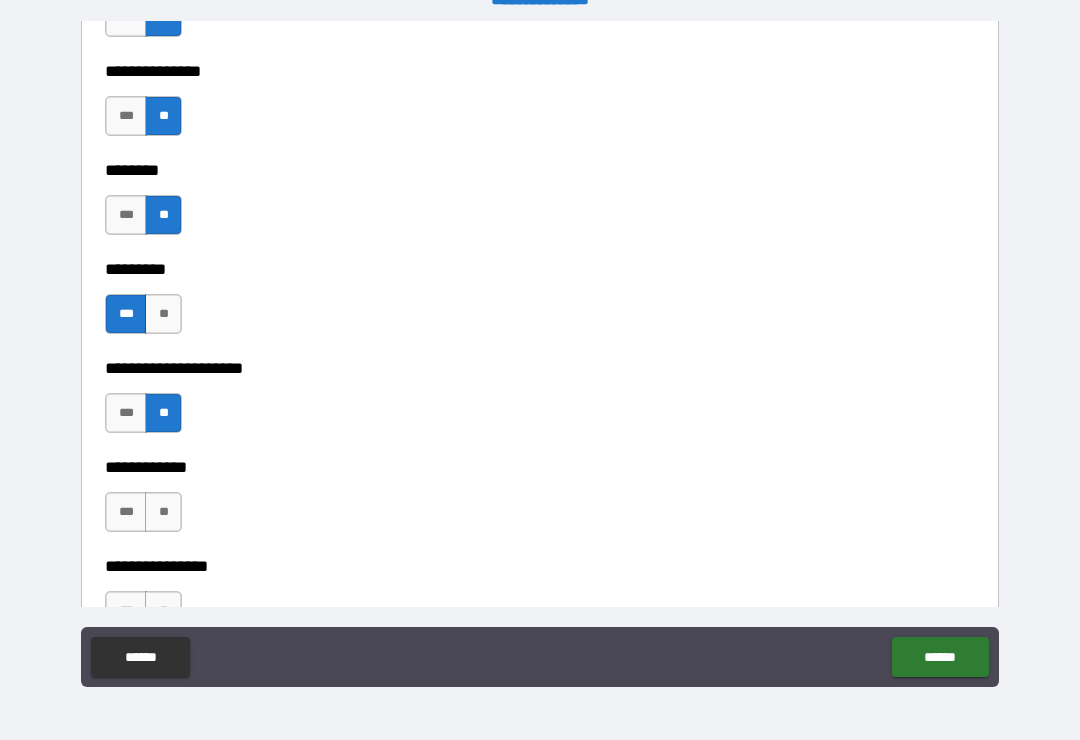 click on "**" at bounding box center [163, 512] 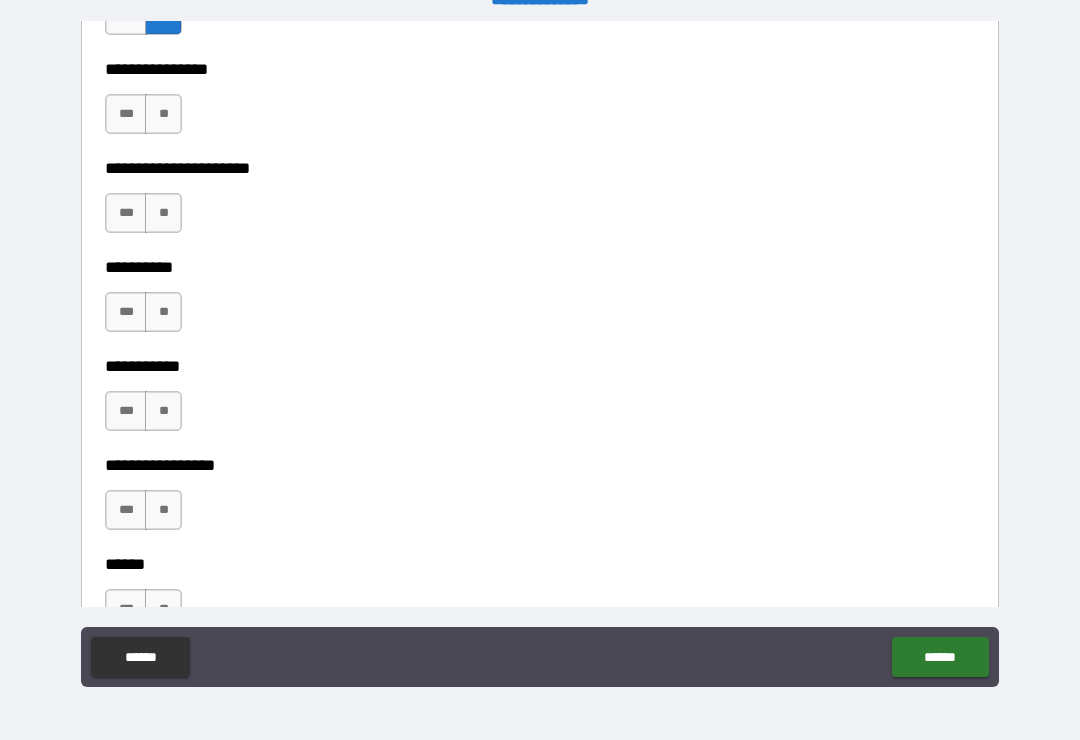scroll, scrollTop: 6489, scrollLeft: 0, axis: vertical 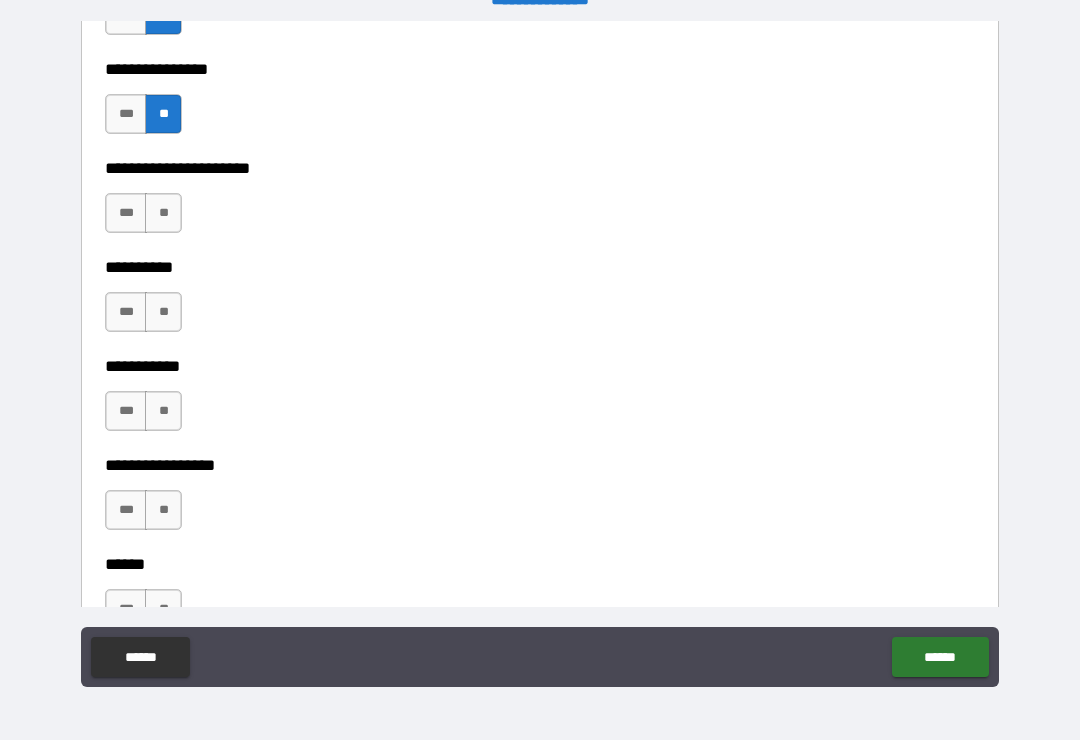 click on "**" at bounding box center (163, 213) 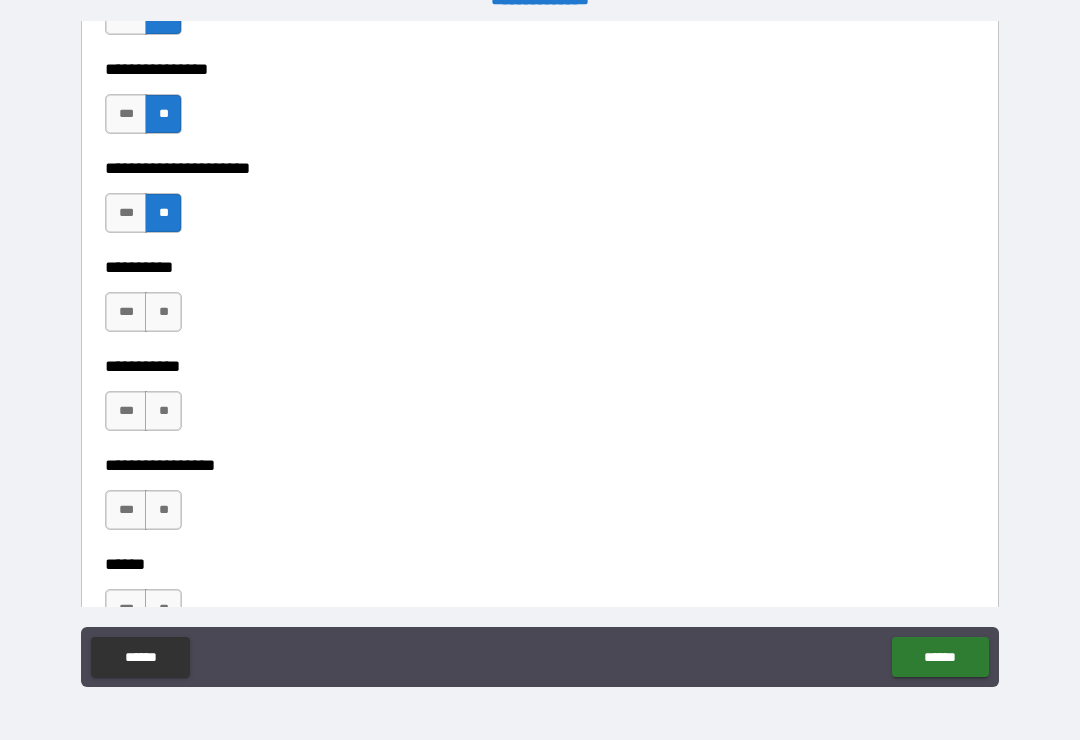 click on "**" at bounding box center [163, 312] 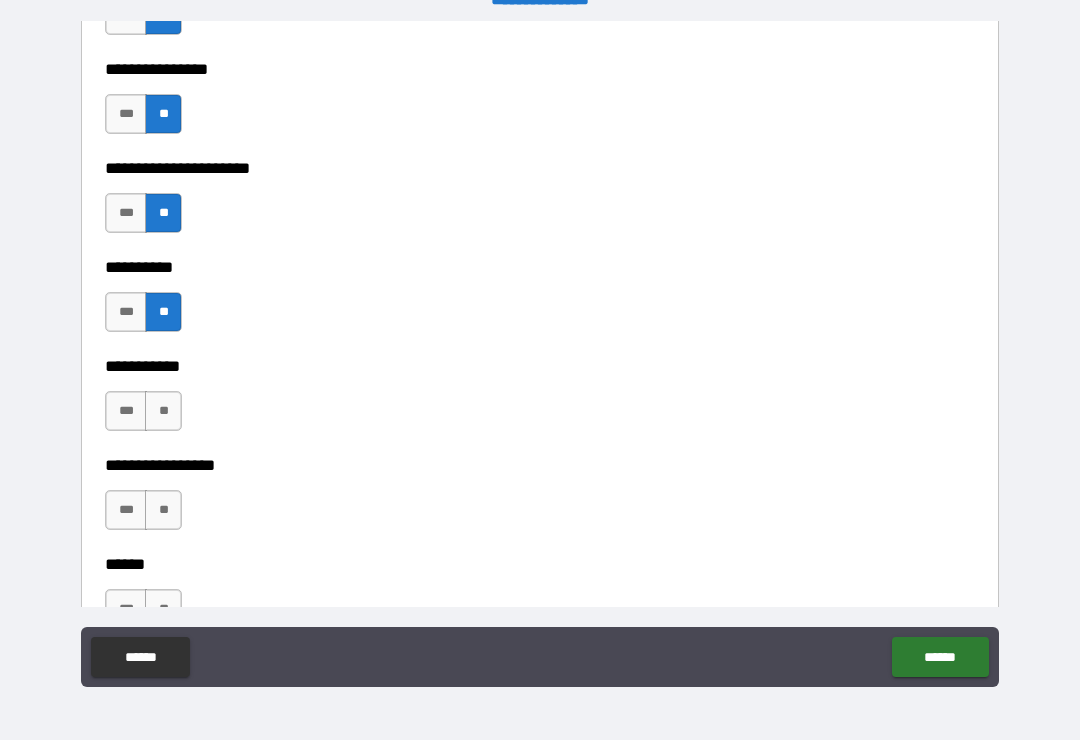 click on "**" at bounding box center [163, 411] 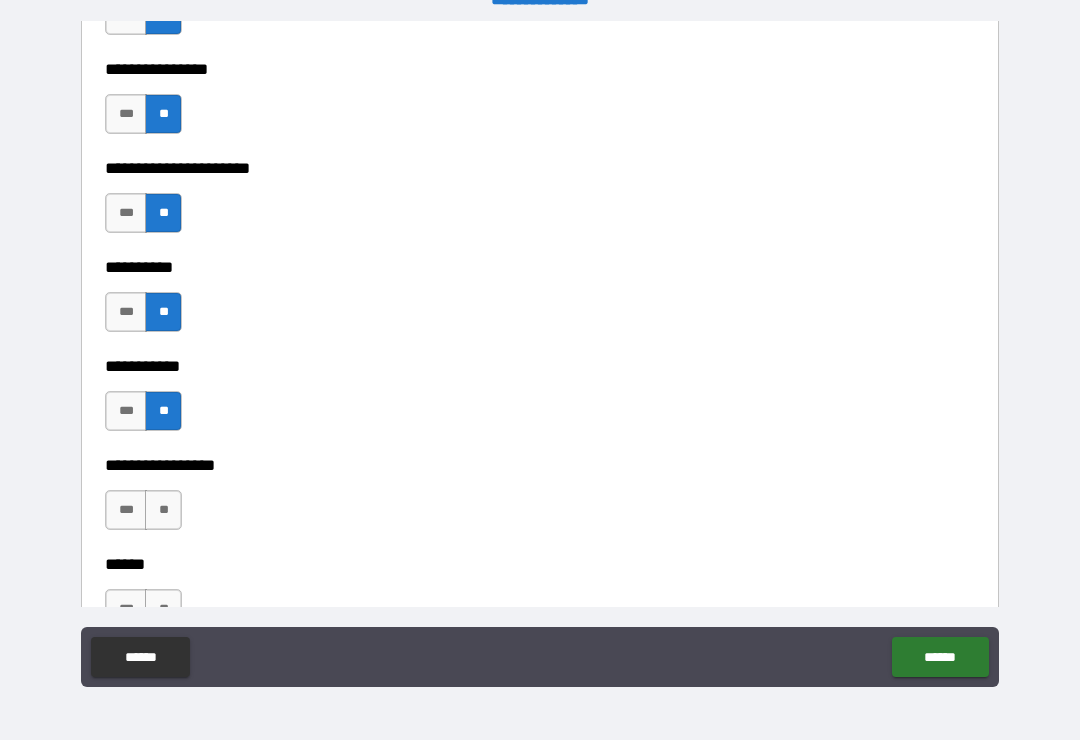click on "**" at bounding box center (163, 510) 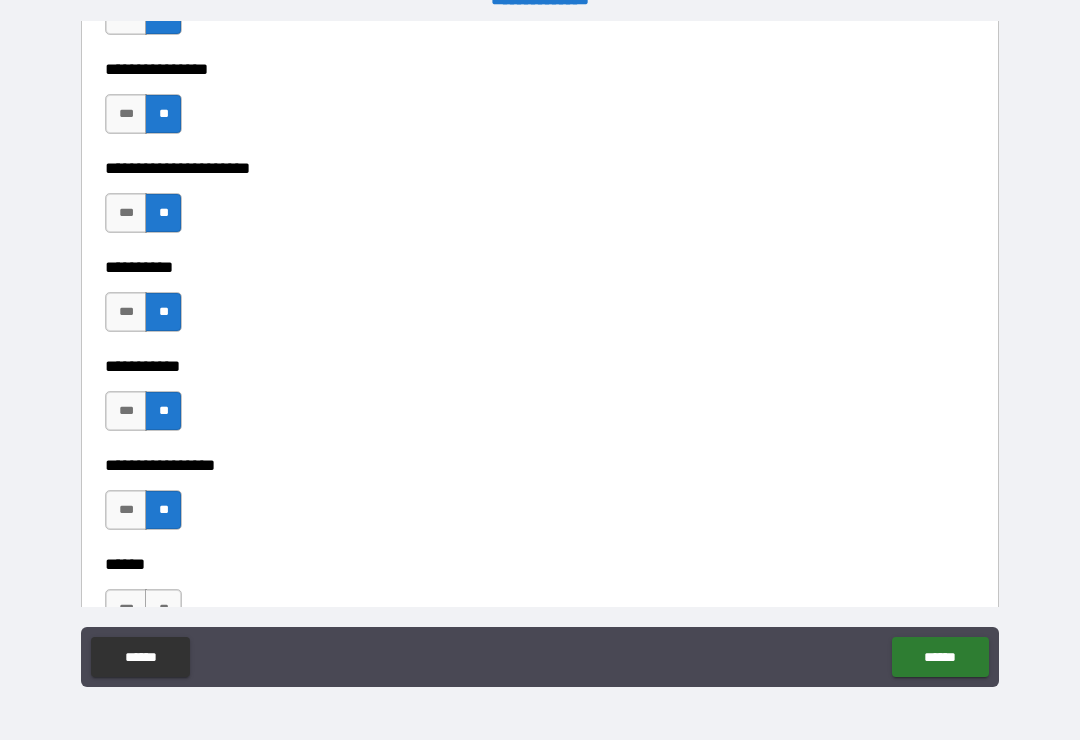 click on "**" at bounding box center (163, 609) 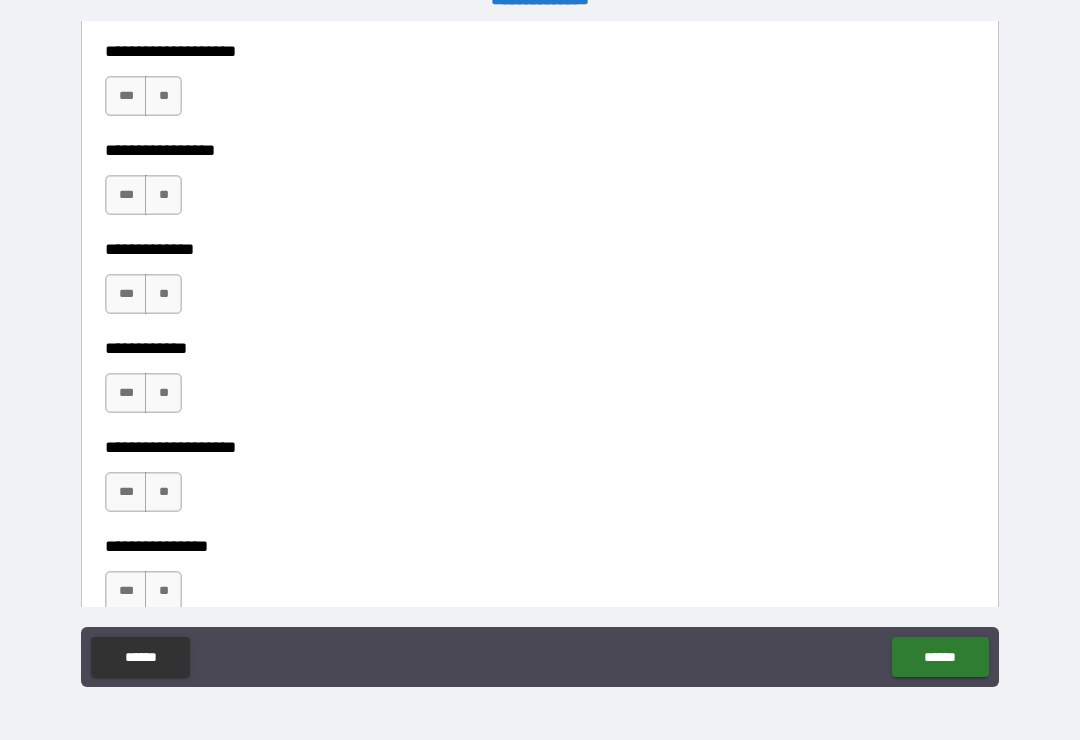 scroll, scrollTop: 7100, scrollLeft: 0, axis: vertical 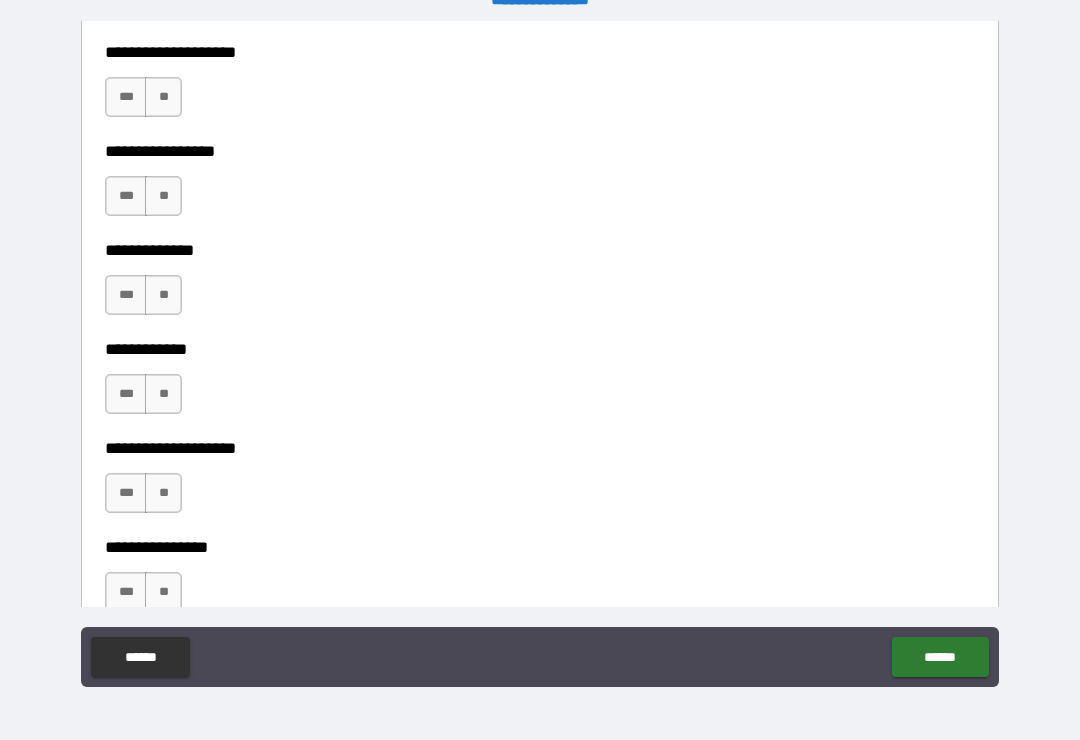 click on "***" at bounding box center (126, 97) 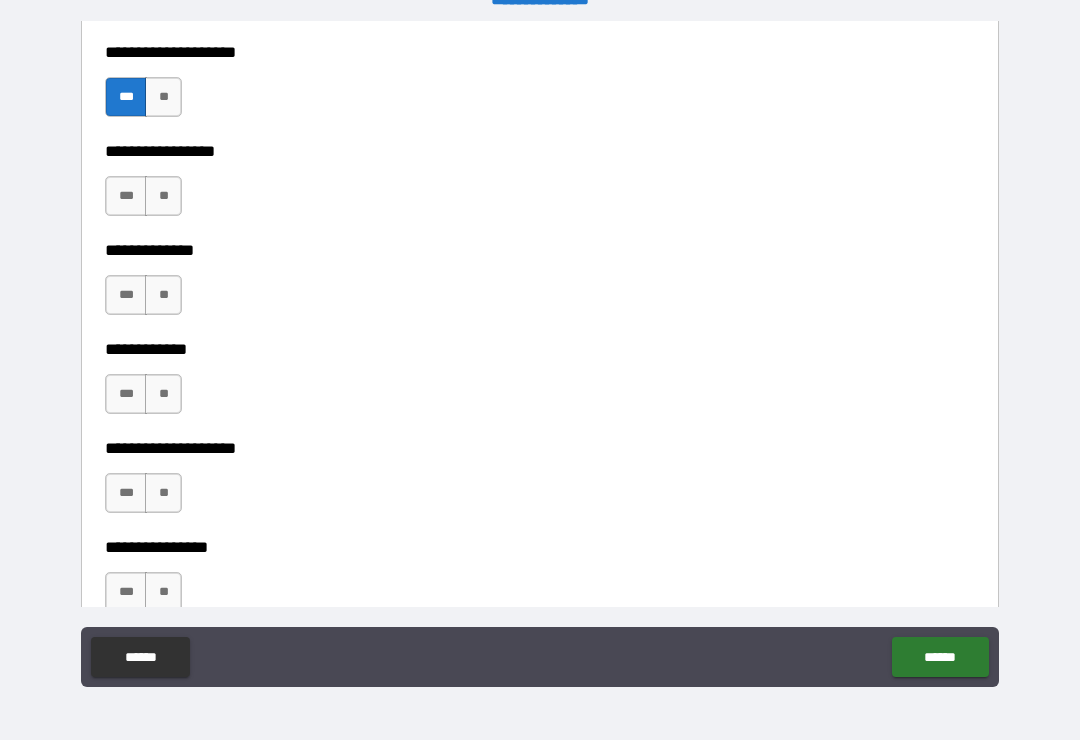 click on "**" at bounding box center [163, 196] 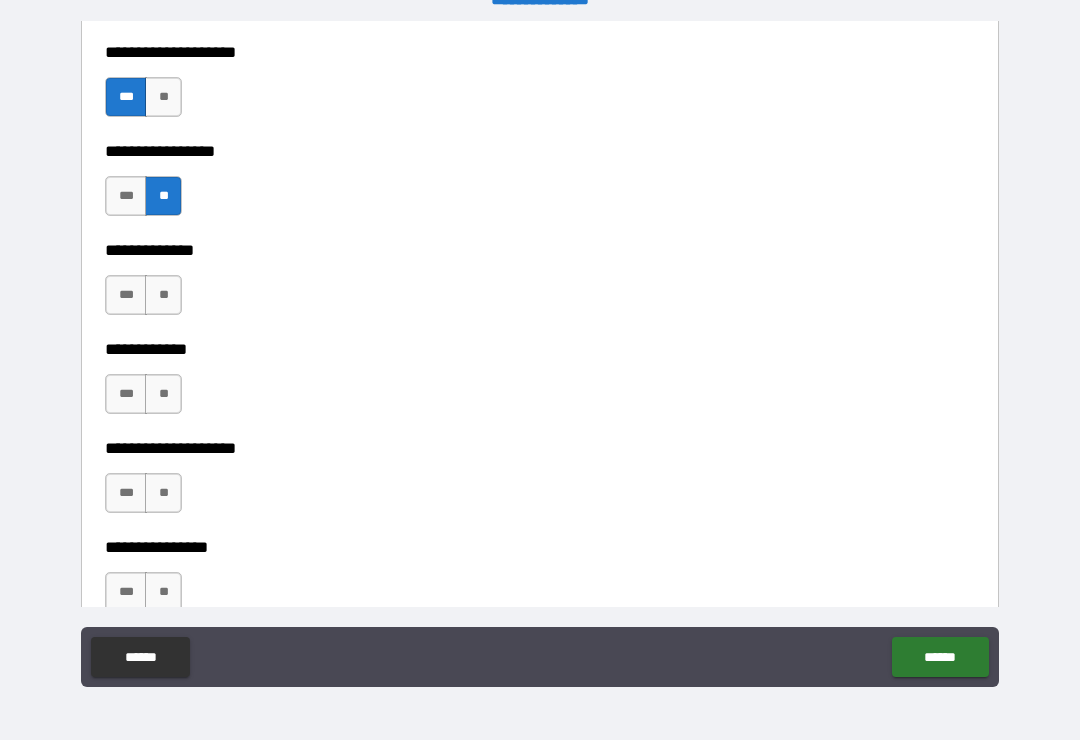 click on "**" at bounding box center [163, 295] 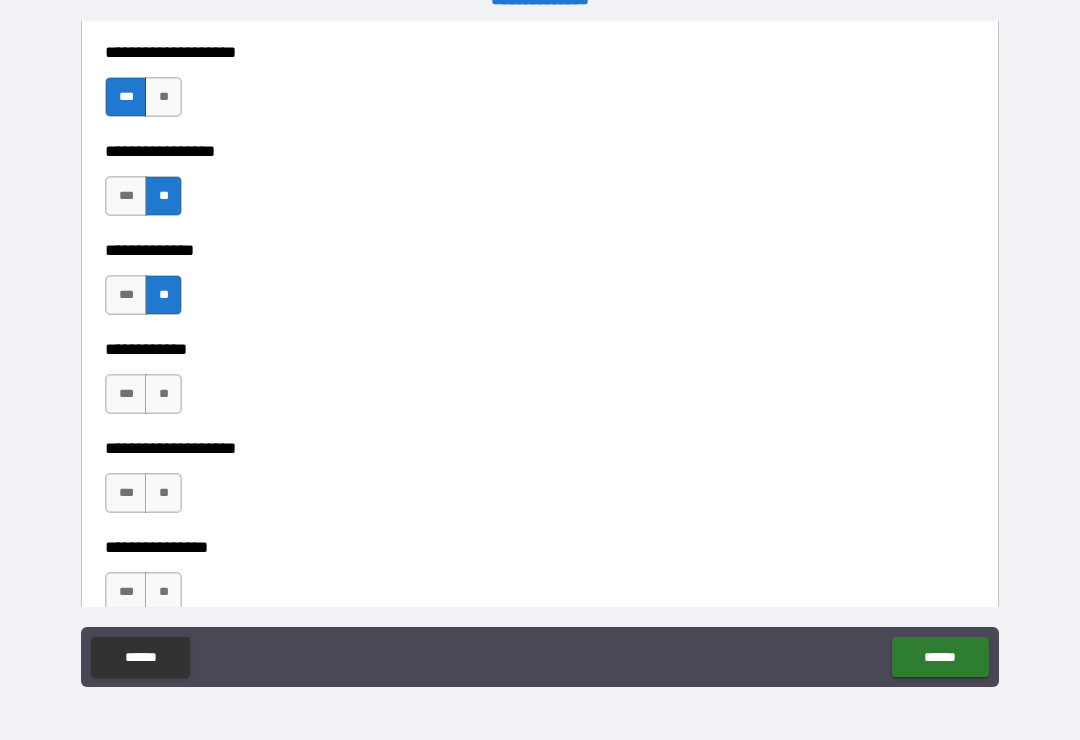 click on "**" at bounding box center (163, 394) 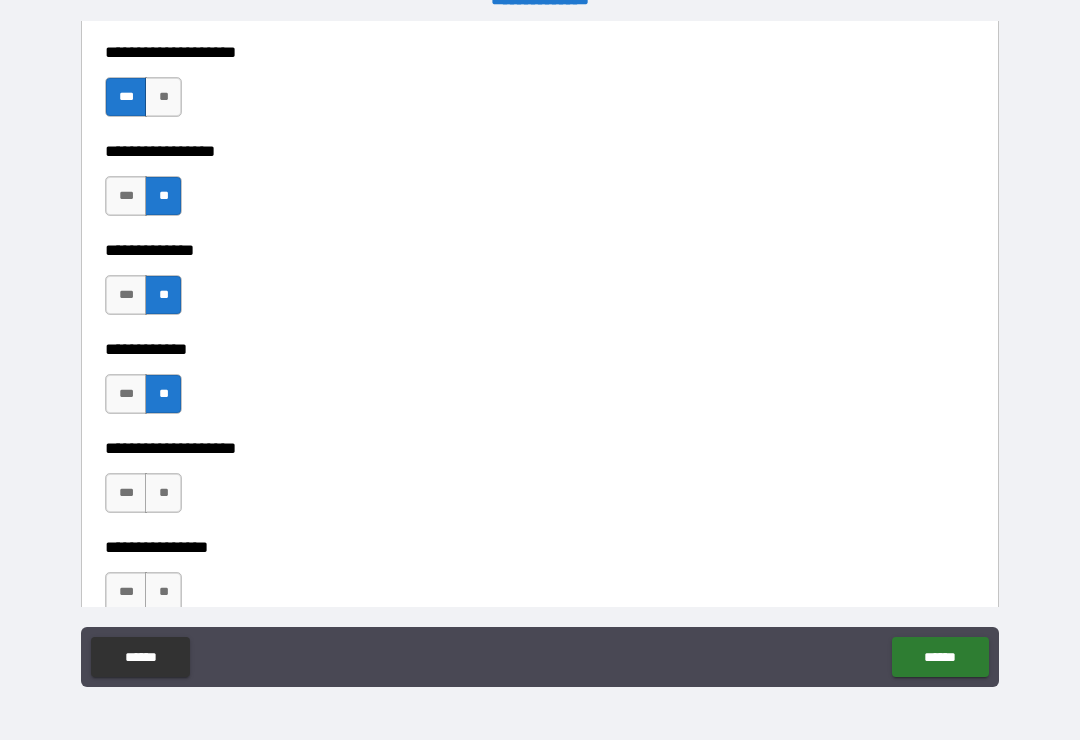 click on "**" at bounding box center (163, 493) 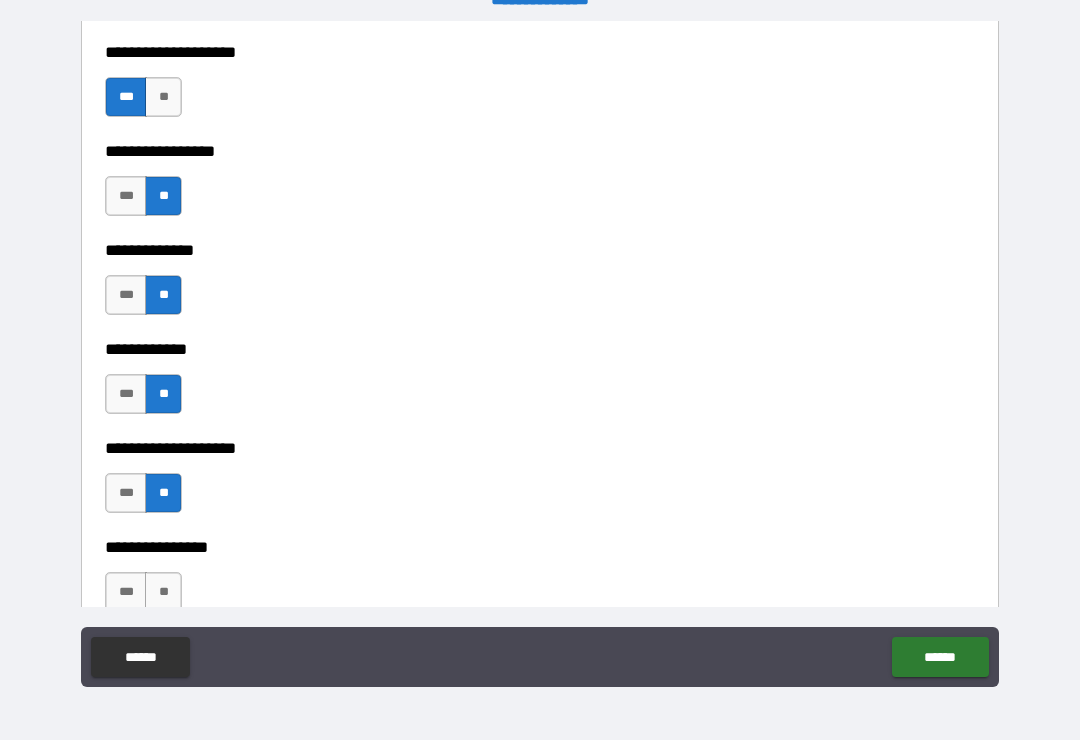 click on "**" at bounding box center [163, 592] 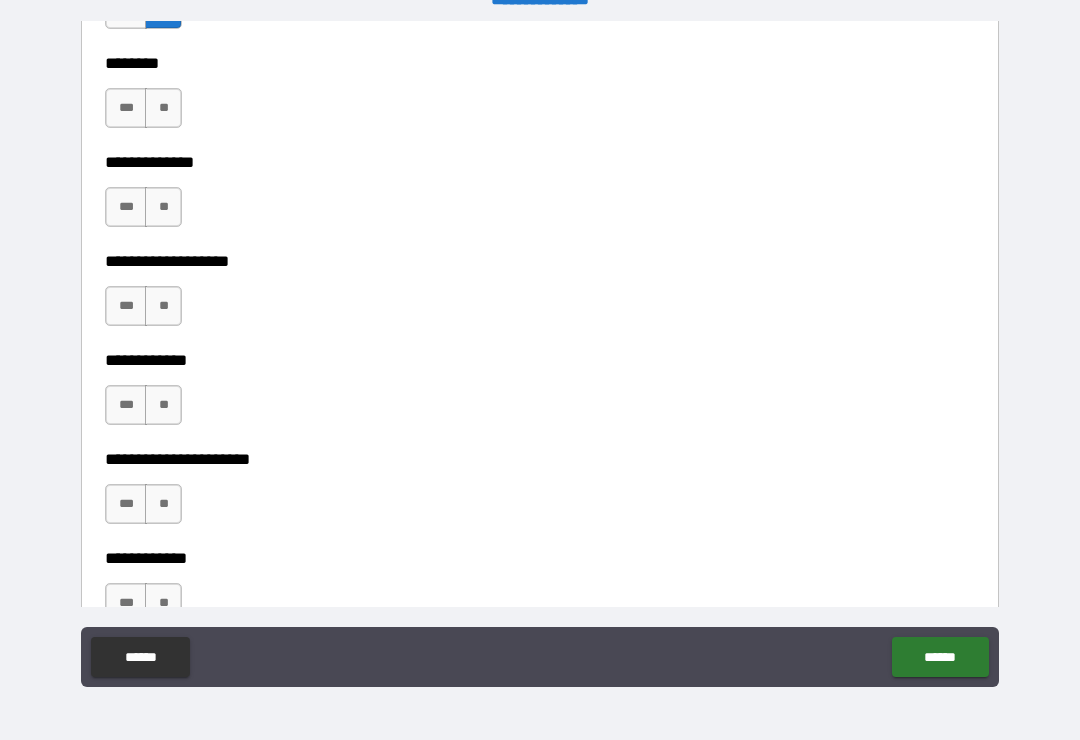 scroll, scrollTop: 7691, scrollLeft: 0, axis: vertical 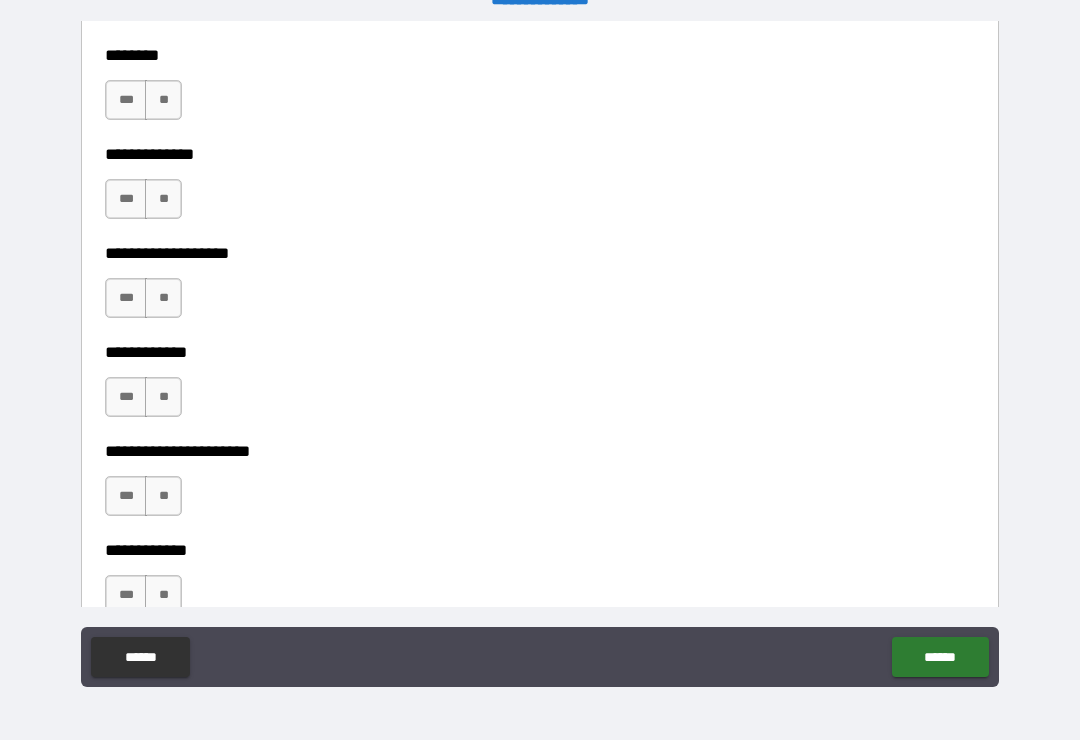 click on "**" at bounding box center [163, 100] 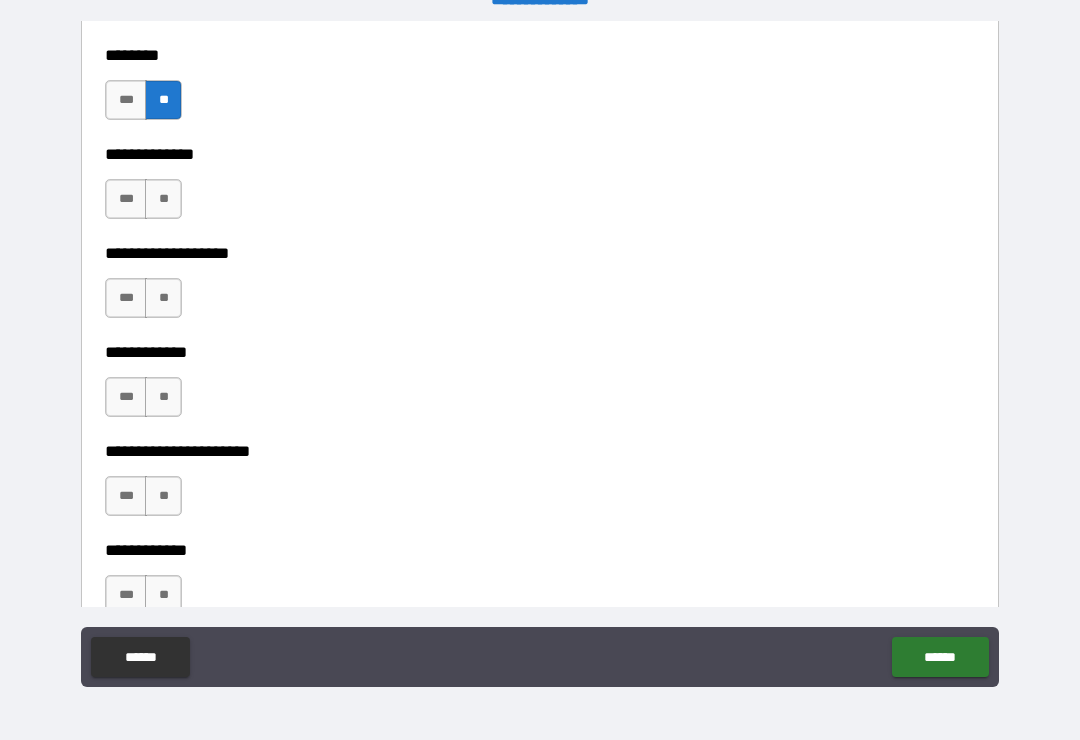 click on "**" at bounding box center [163, 199] 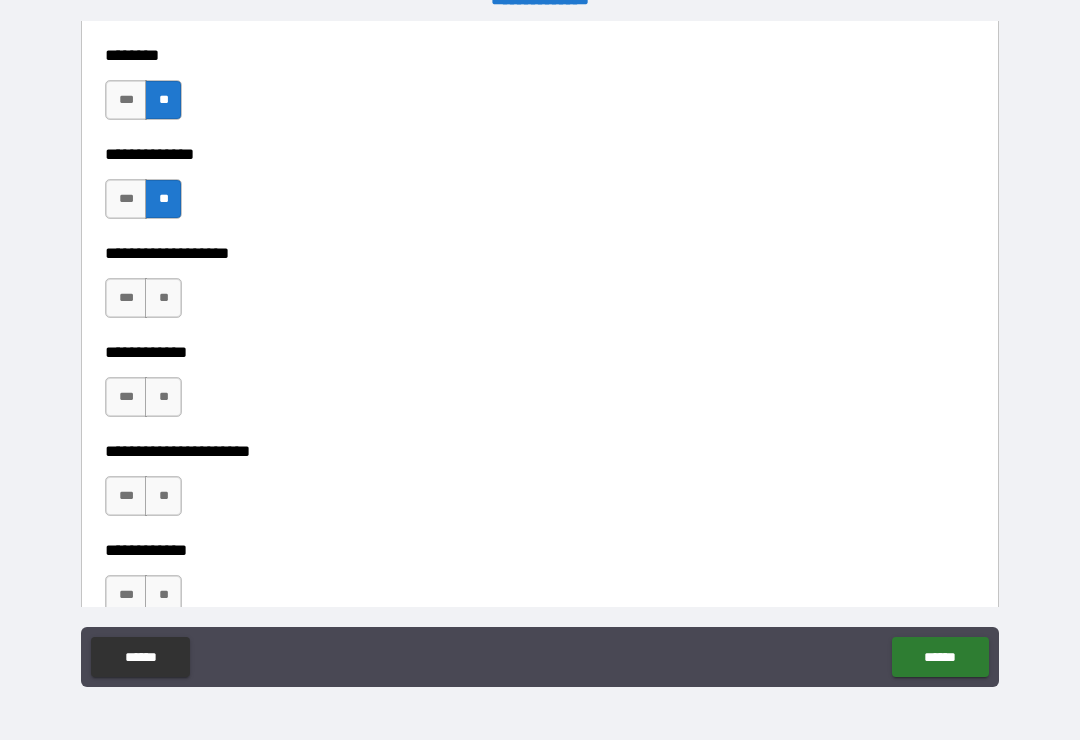 click on "**" at bounding box center (163, 298) 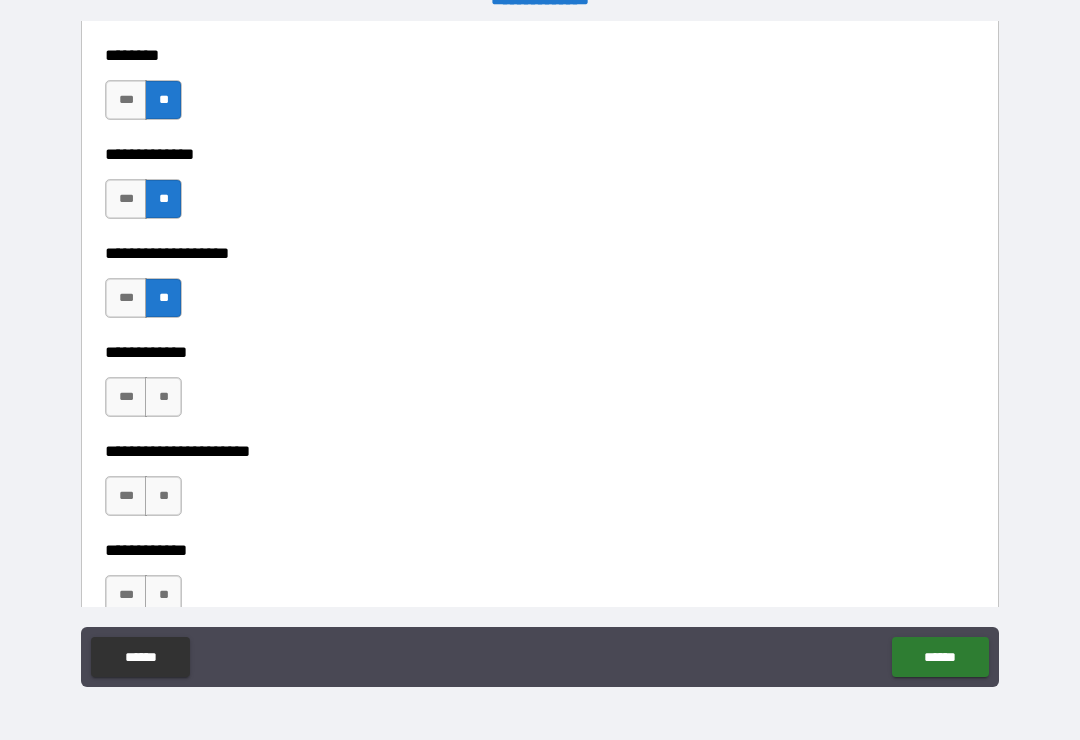 click on "**" at bounding box center (163, 397) 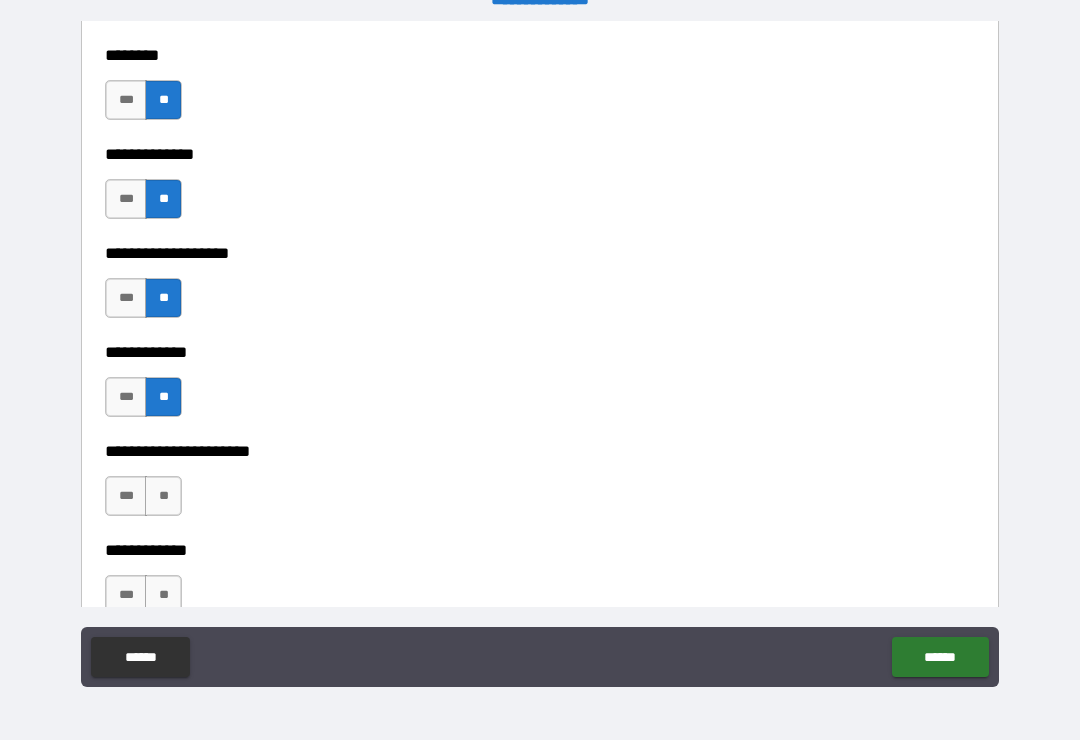 click on "**" at bounding box center [163, 496] 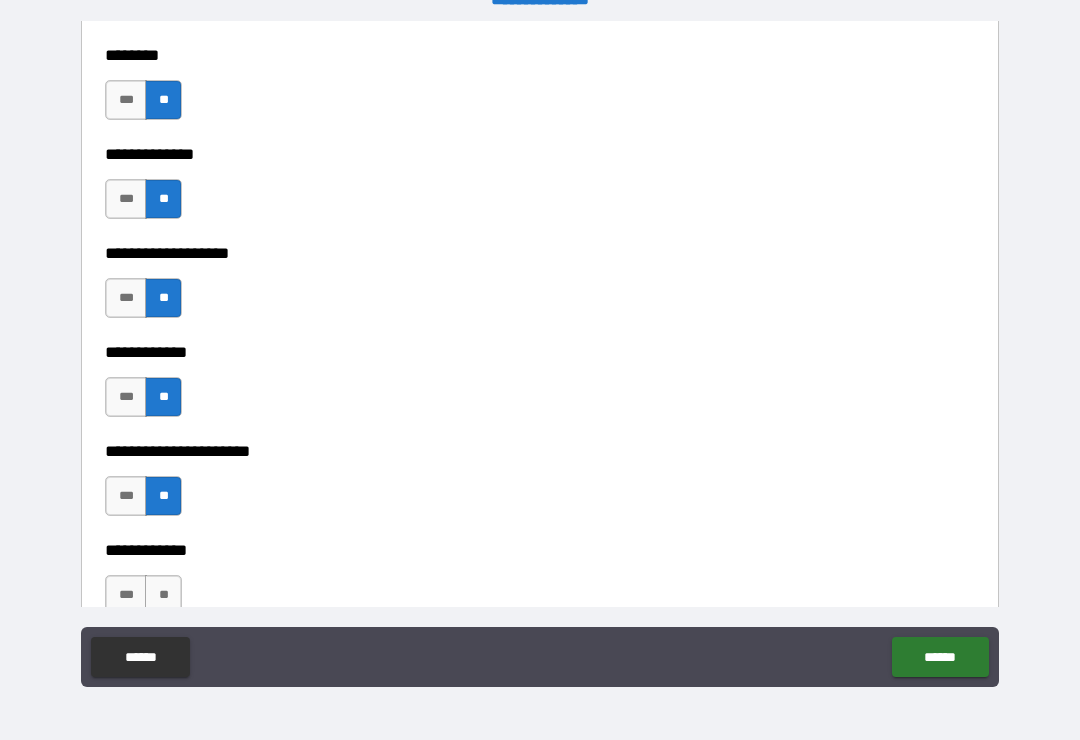 click on "**" at bounding box center [163, 595] 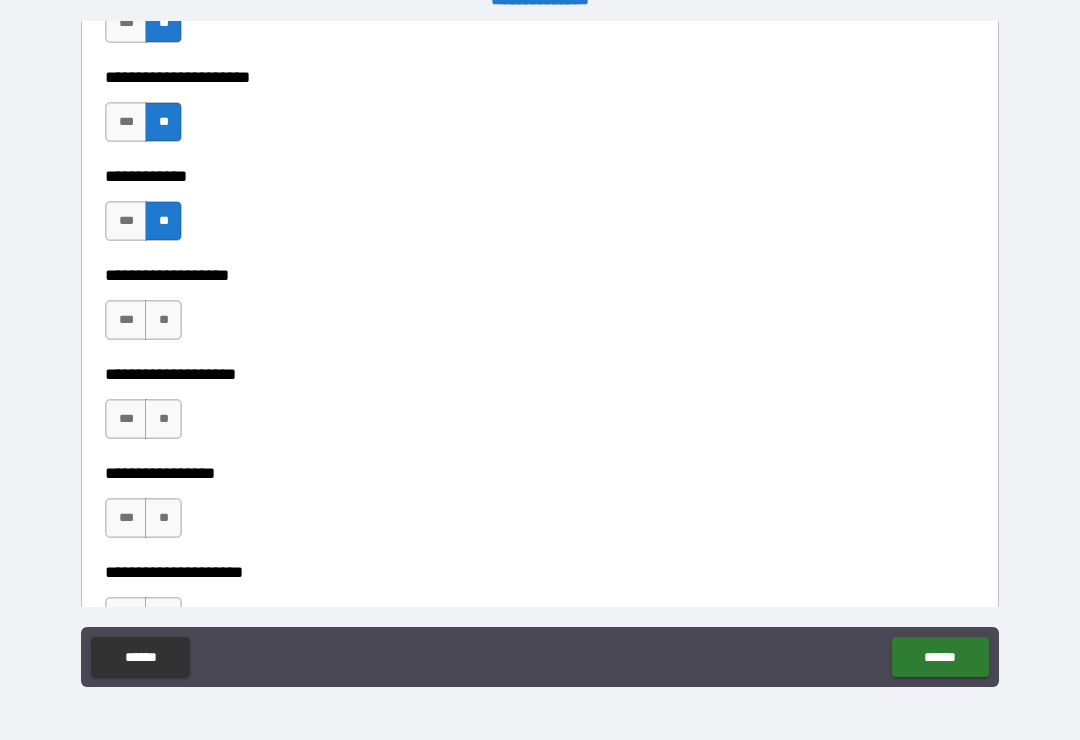 scroll, scrollTop: 8304, scrollLeft: 0, axis: vertical 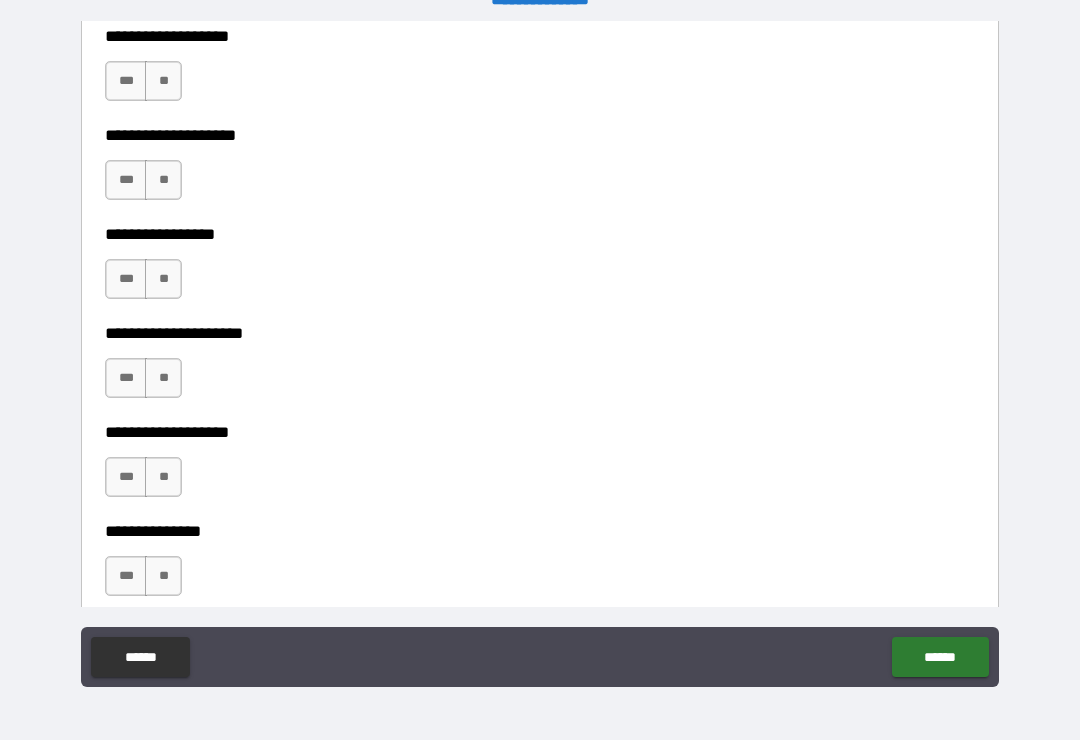 click on "**" at bounding box center [163, 81] 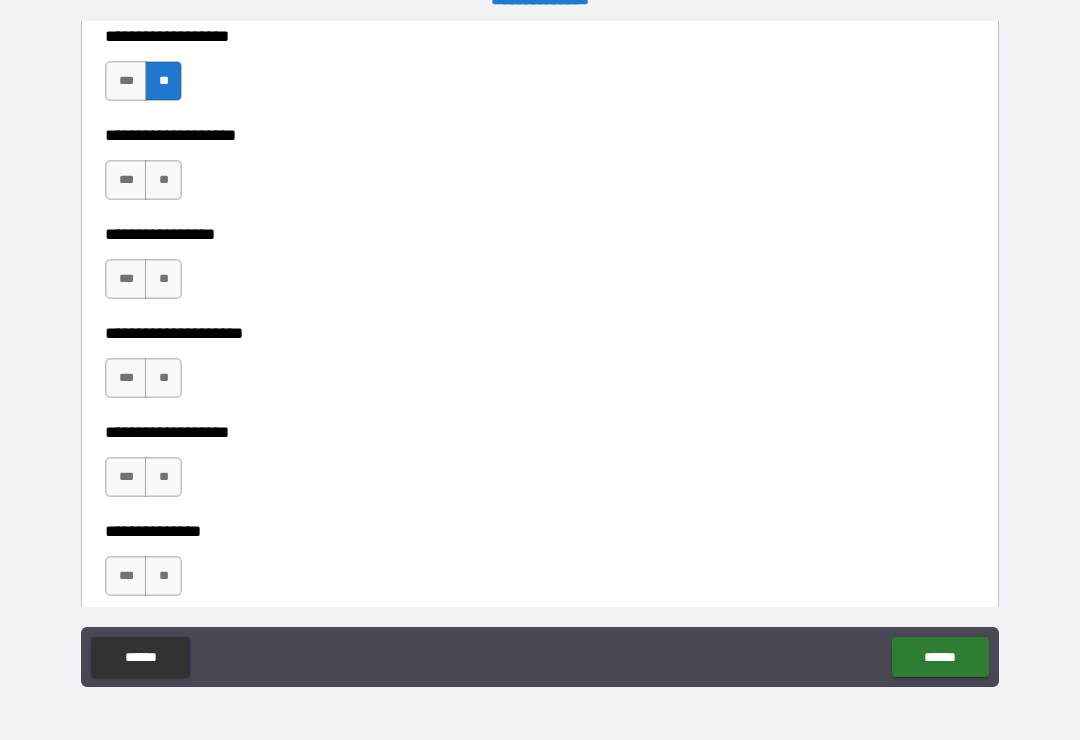 click on "**" at bounding box center (163, 180) 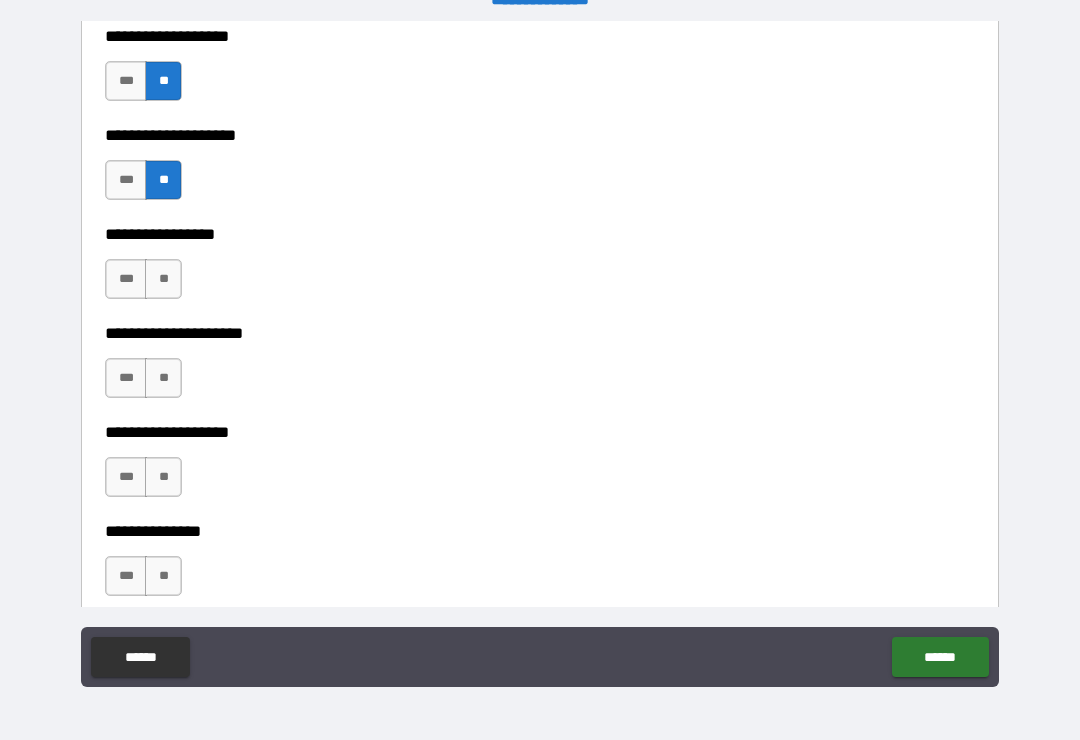 click on "**" at bounding box center (163, 279) 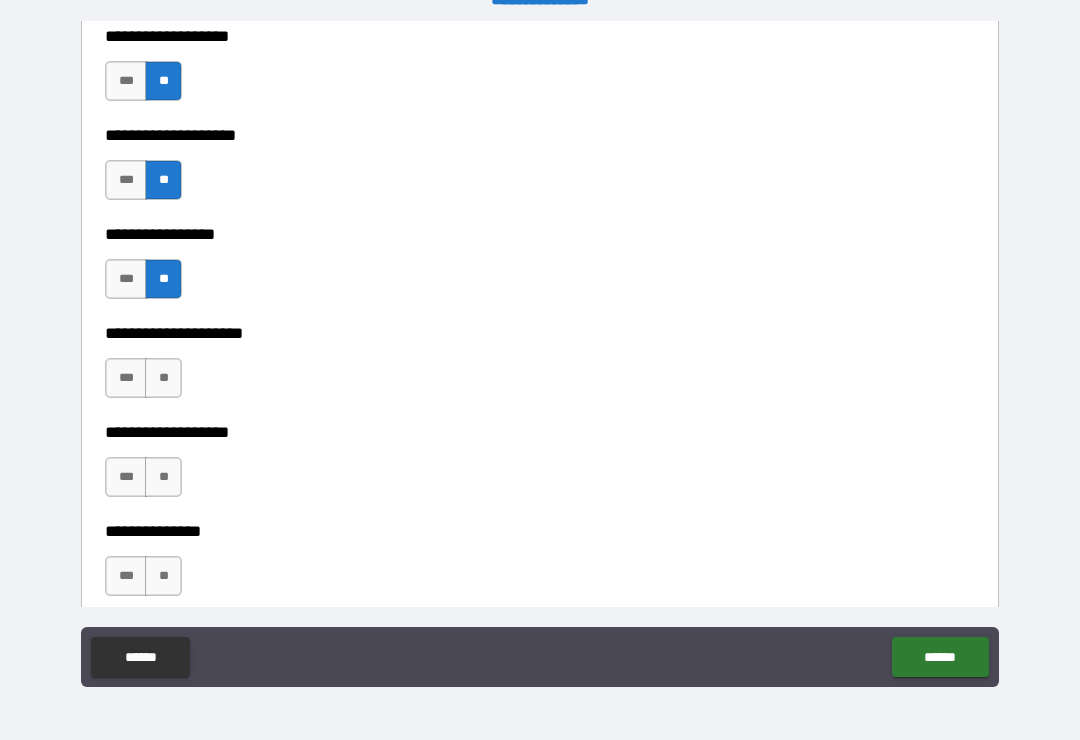click on "**" at bounding box center [163, 378] 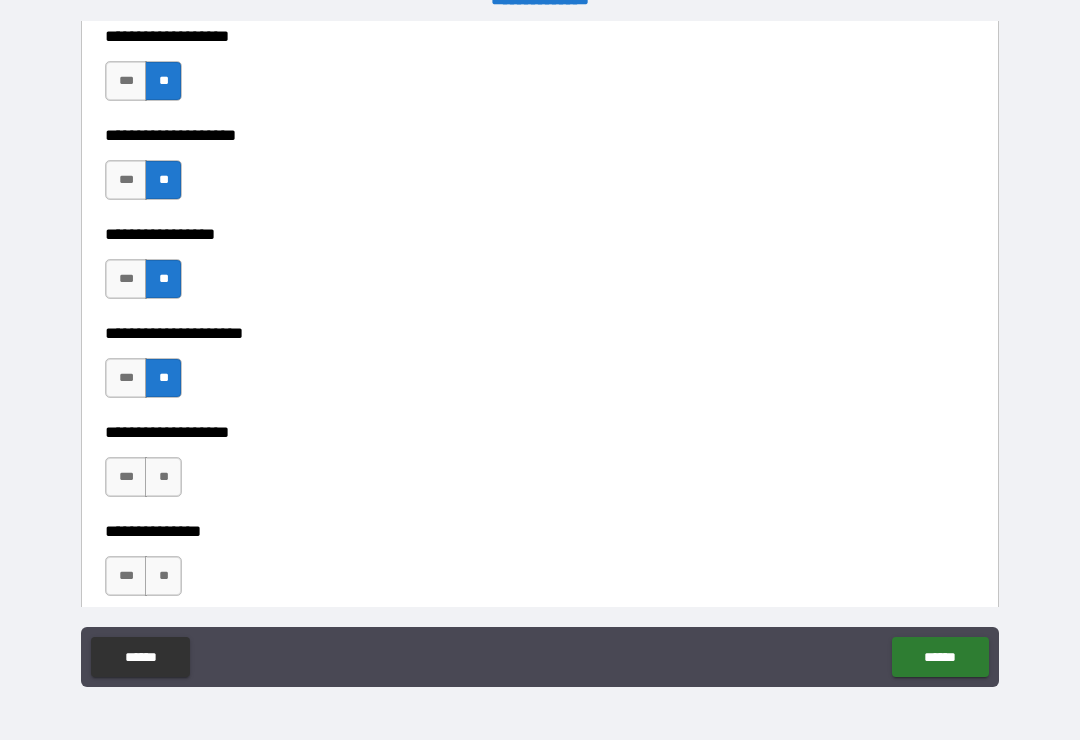 click on "***" at bounding box center [126, 378] 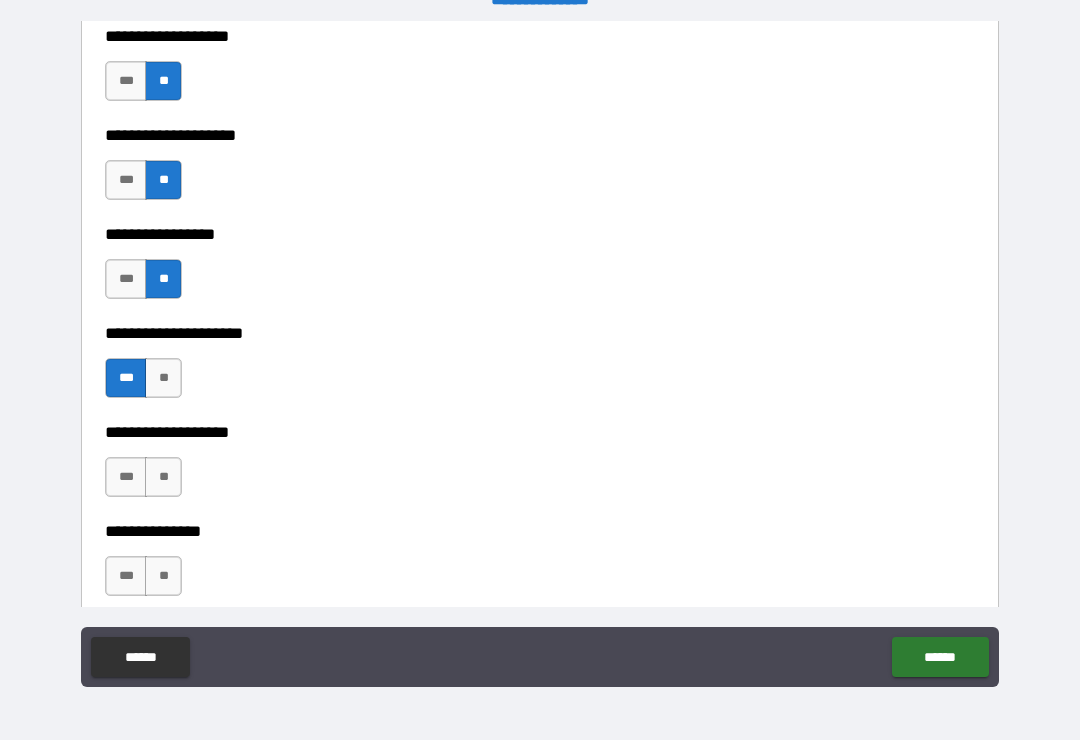 click on "**" at bounding box center (163, 477) 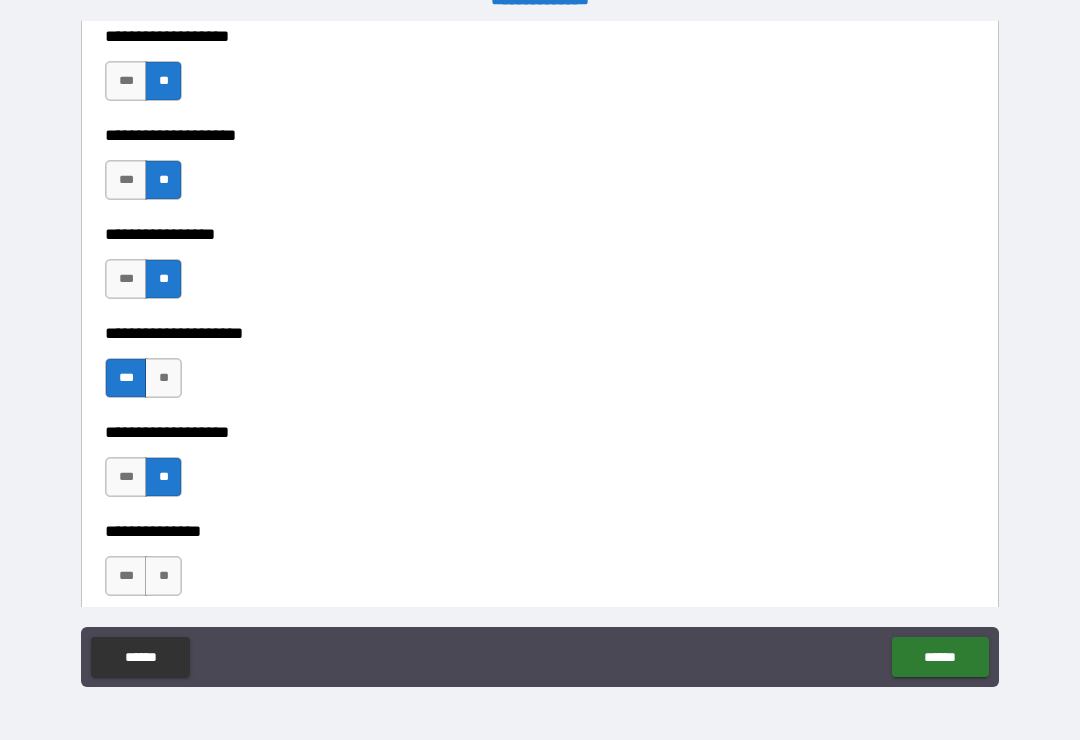 click on "**" at bounding box center [163, 576] 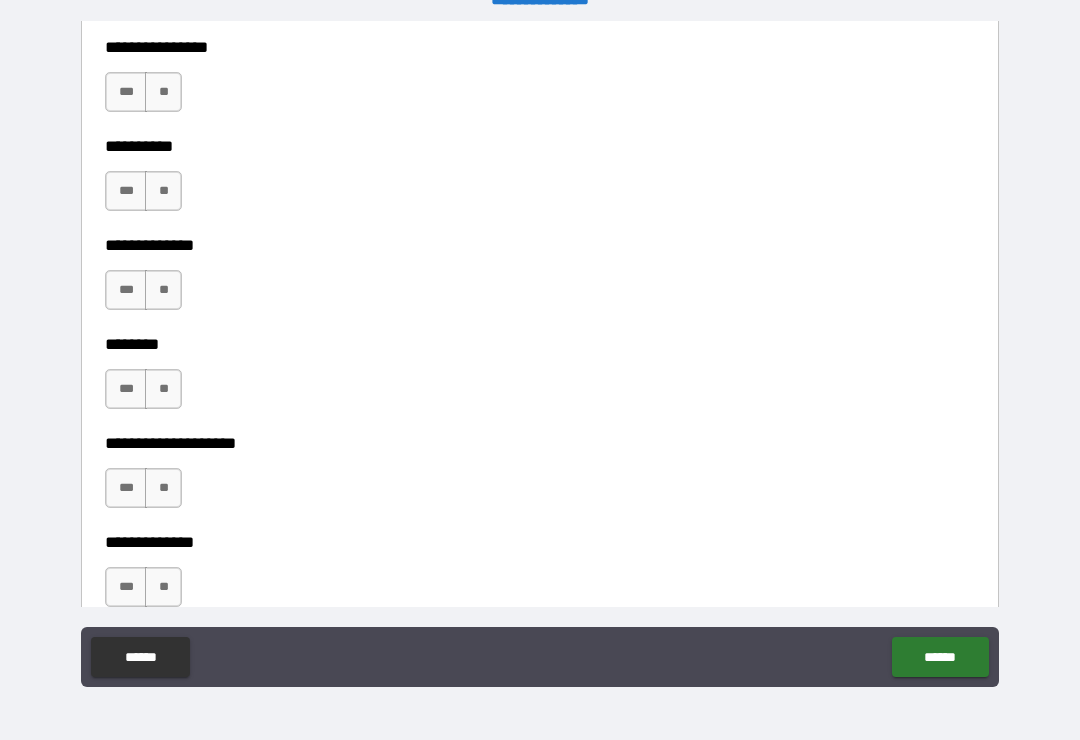 scroll, scrollTop: 8903, scrollLeft: 0, axis: vertical 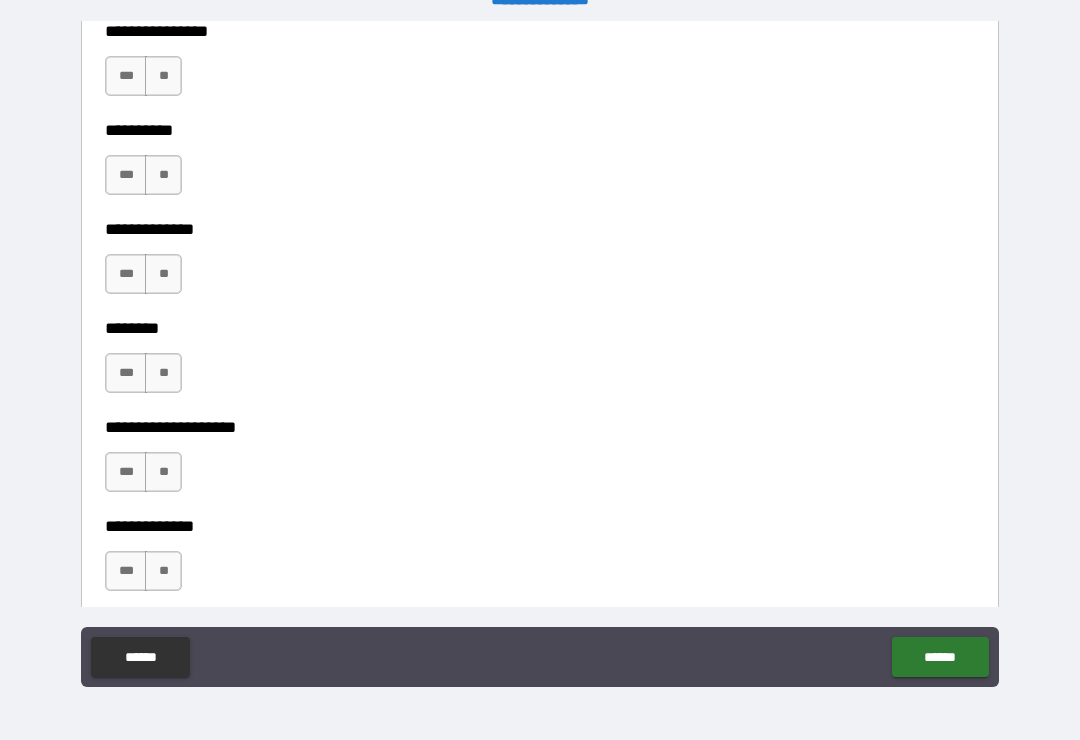 click on "**" at bounding box center [163, 76] 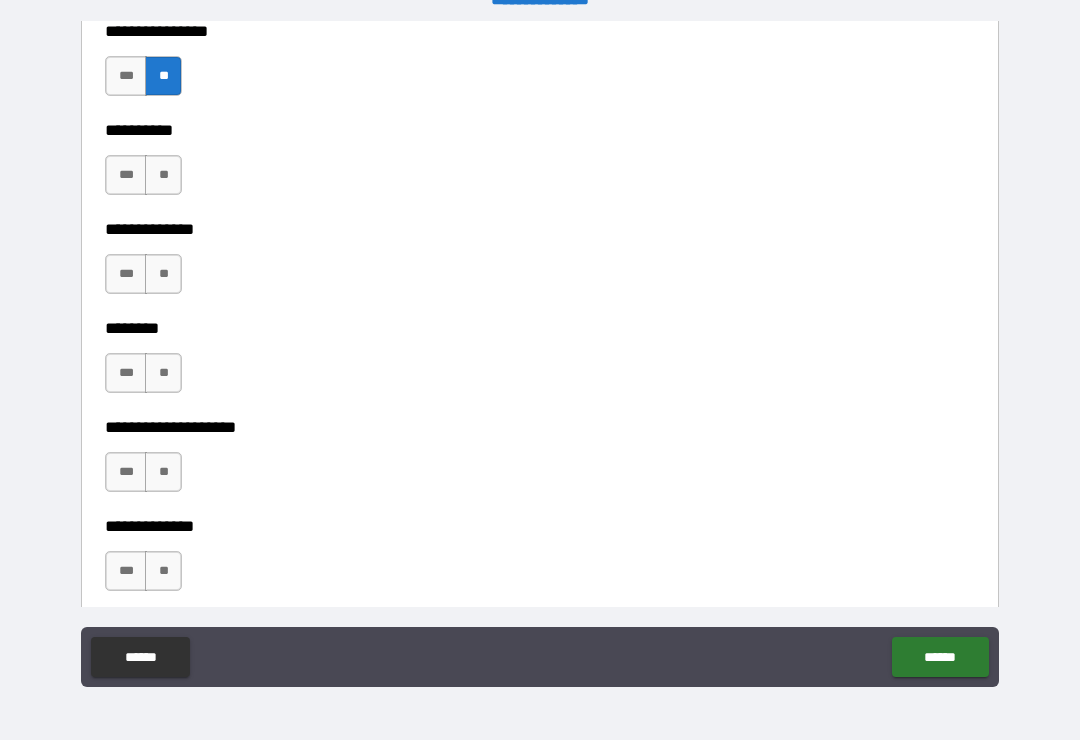 click on "**" at bounding box center [163, 175] 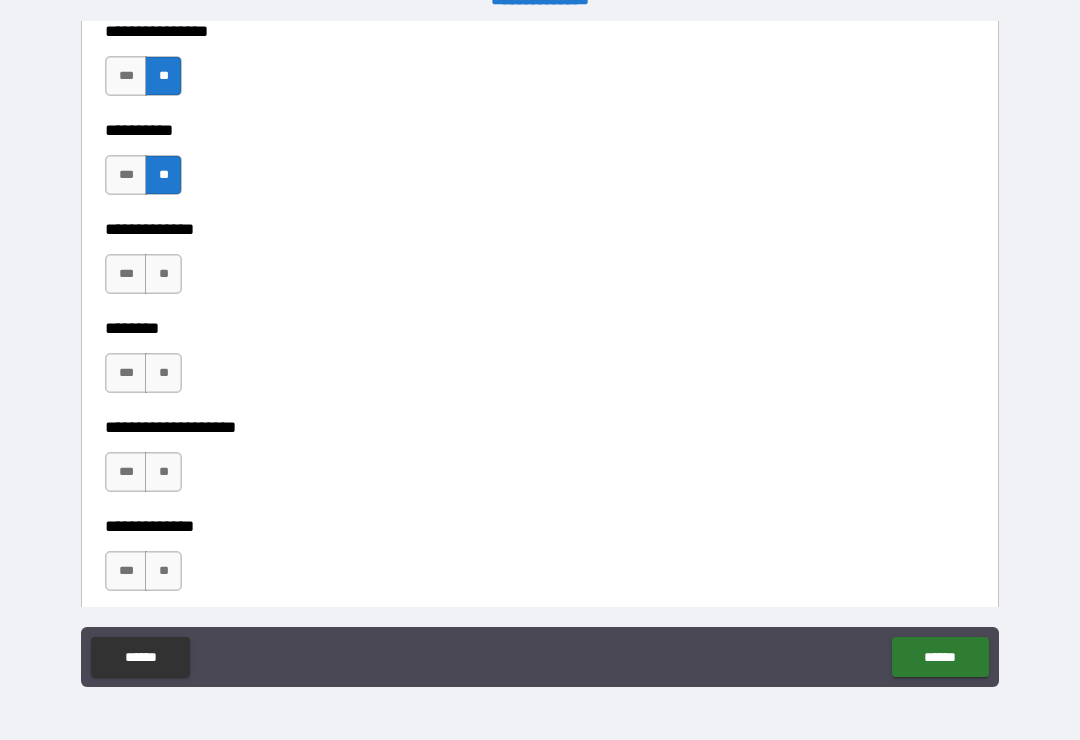 click on "**" at bounding box center (163, 274) 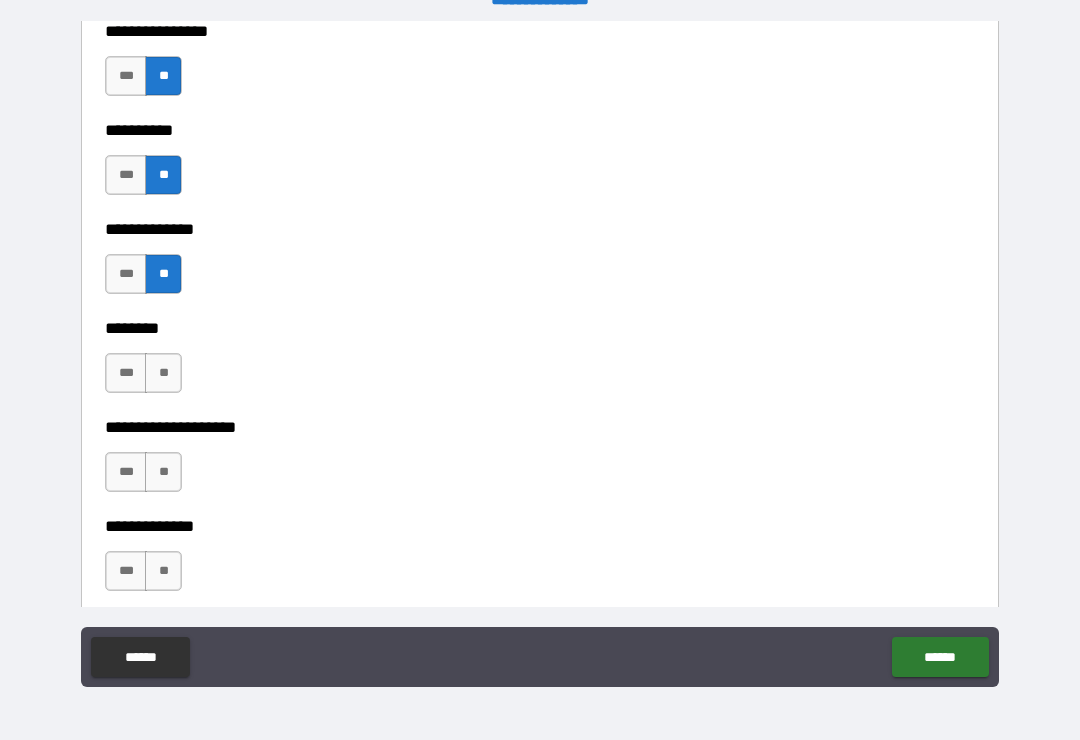 click on "**" at bounding box center [163, 373] 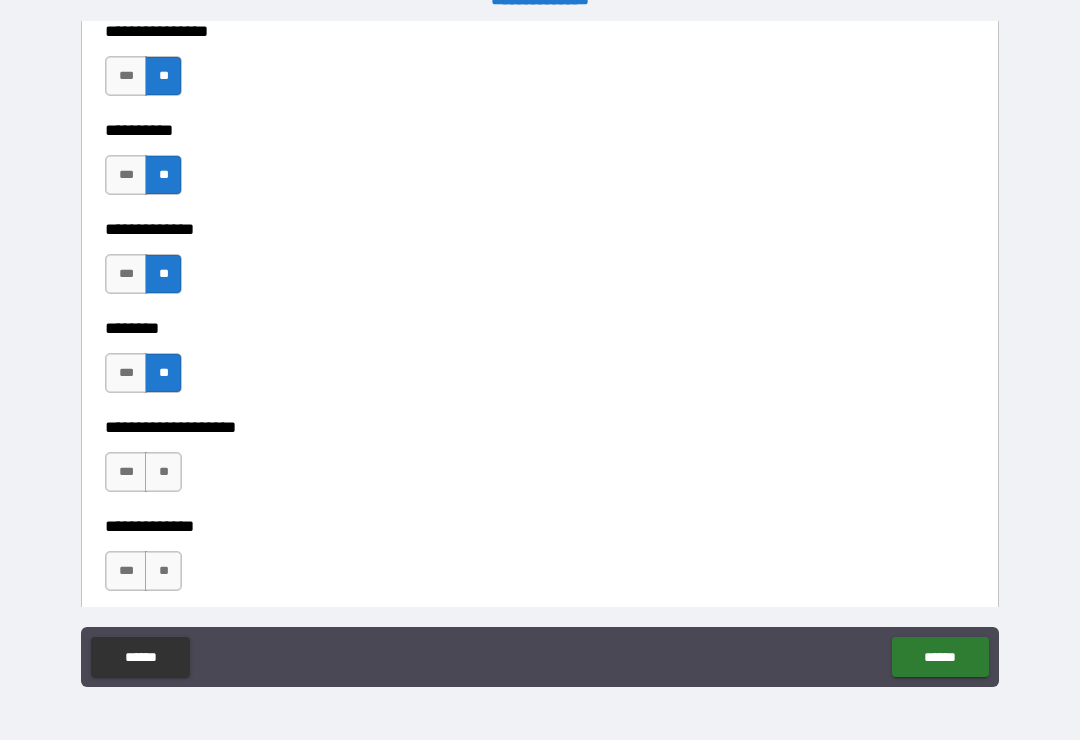 click on "**" at bounding box center (163, 472) 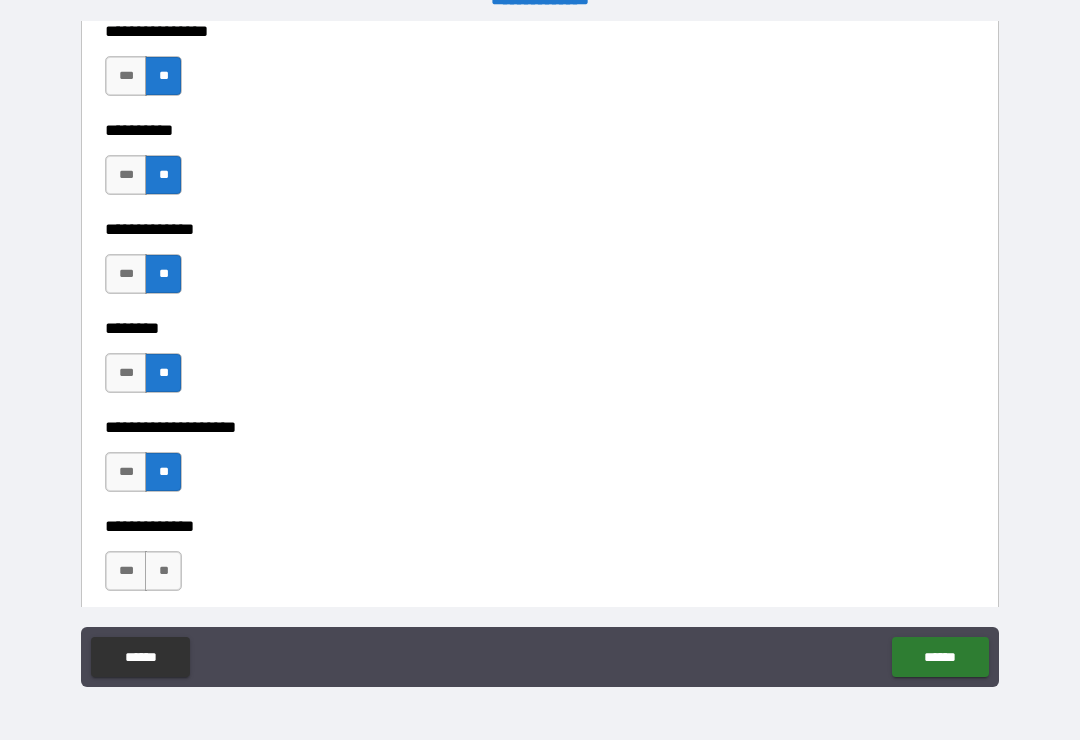 click on "***" at bounding box center [126, 571] 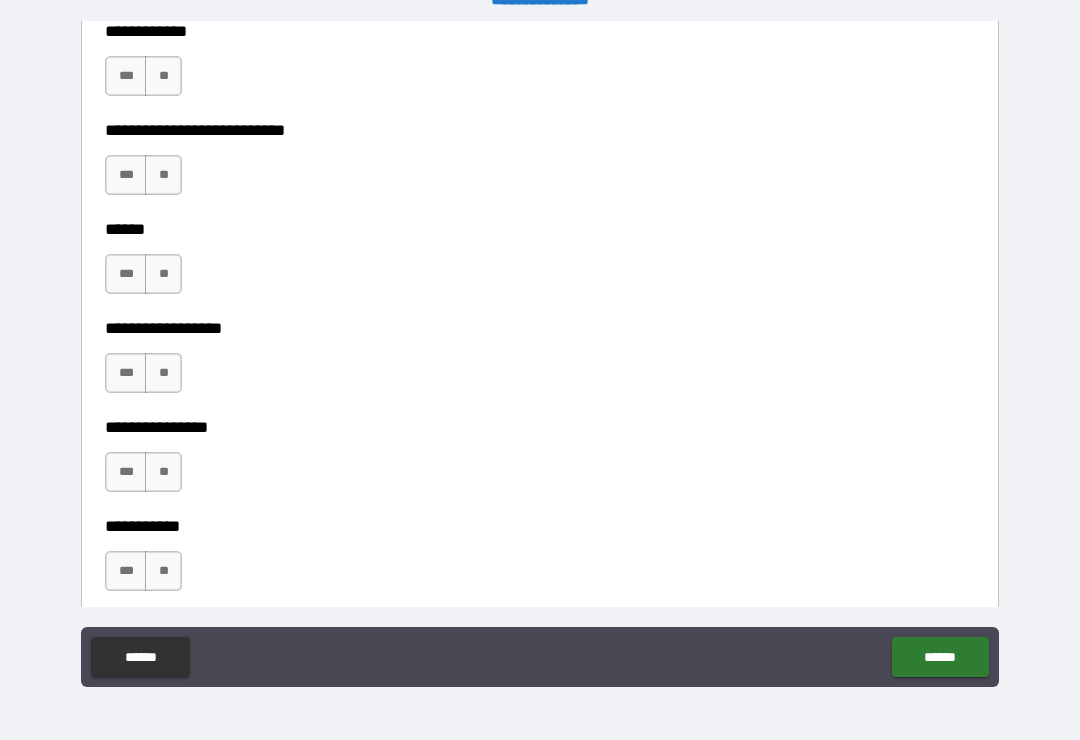 scroll, scrollTop: 9499, scrollLeft: 0, axis: vertical 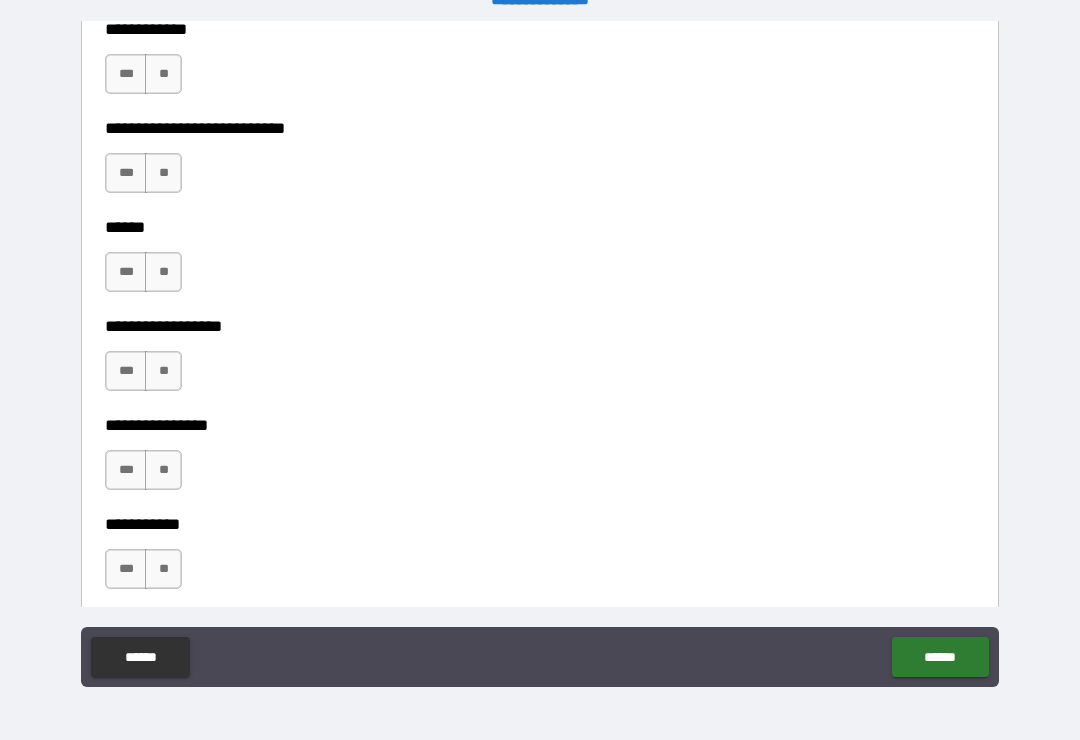 click on "**" at bounding box center [163, 74] 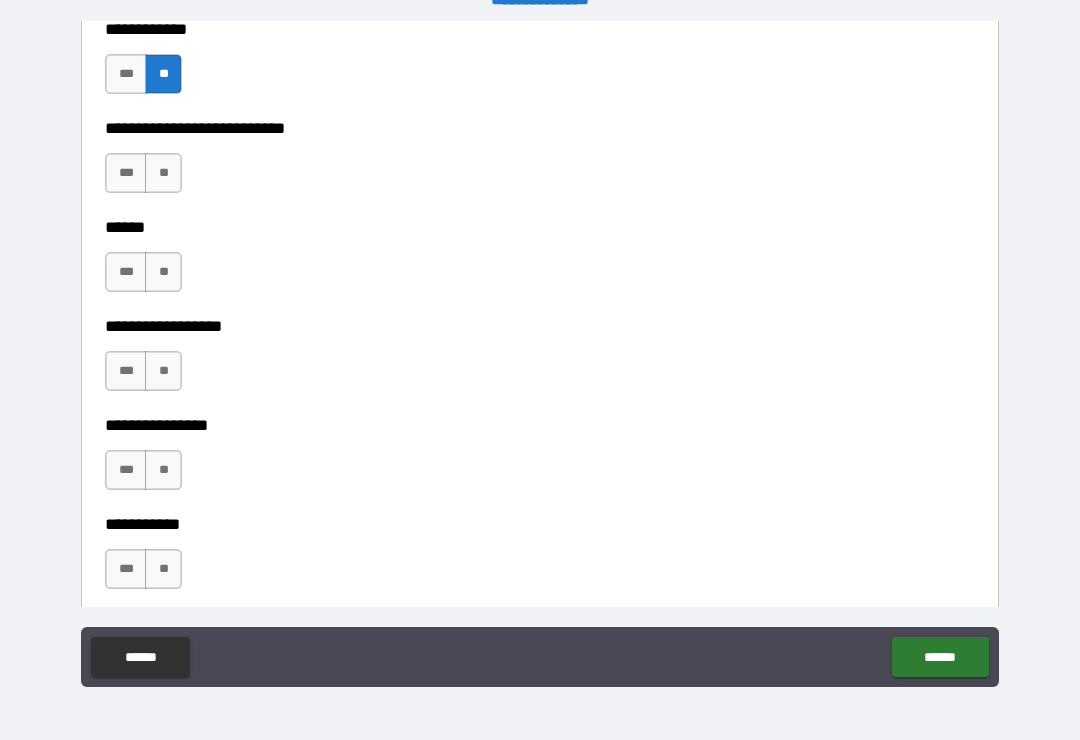 click on "***" at bounding box center (126, 173) 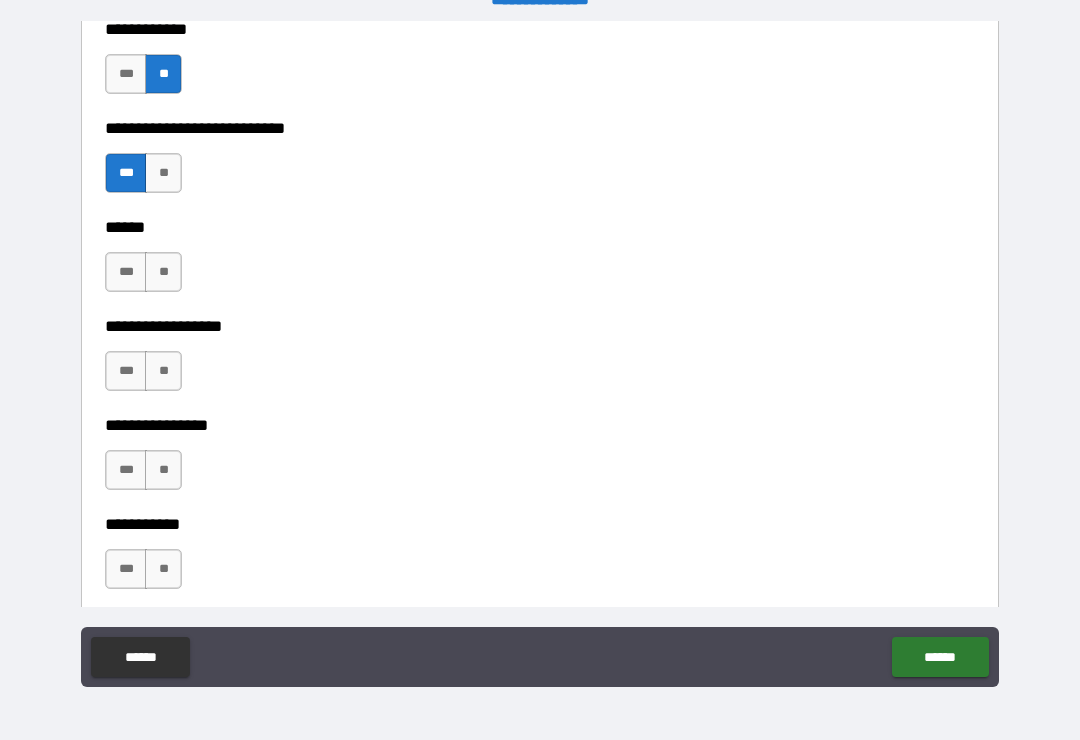 click on "**" at bounding box center (163, 272) 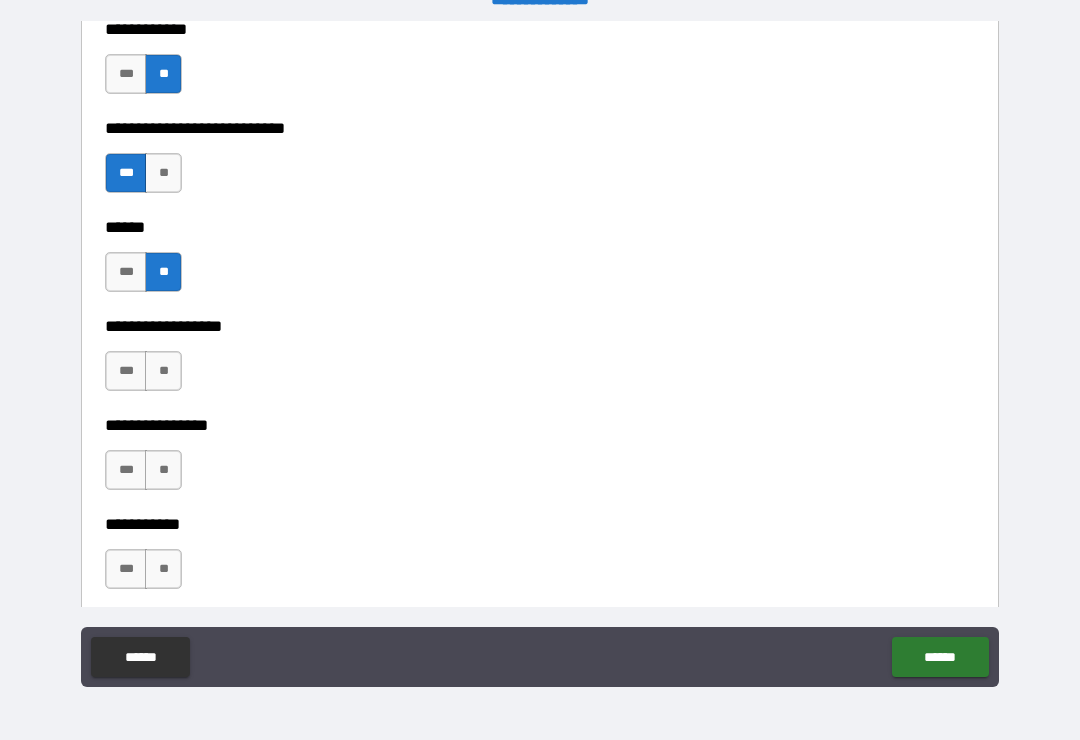 click on "**" at bounding box center (163, 371) 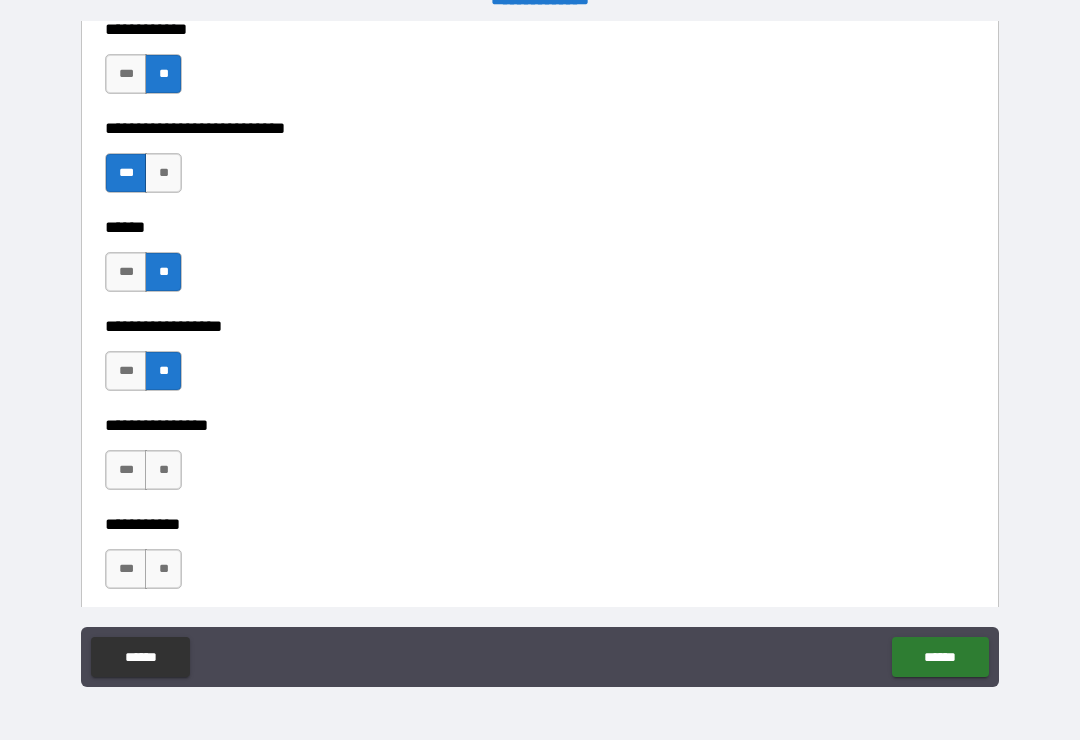 click on "***" at bounding box center (126, 470) 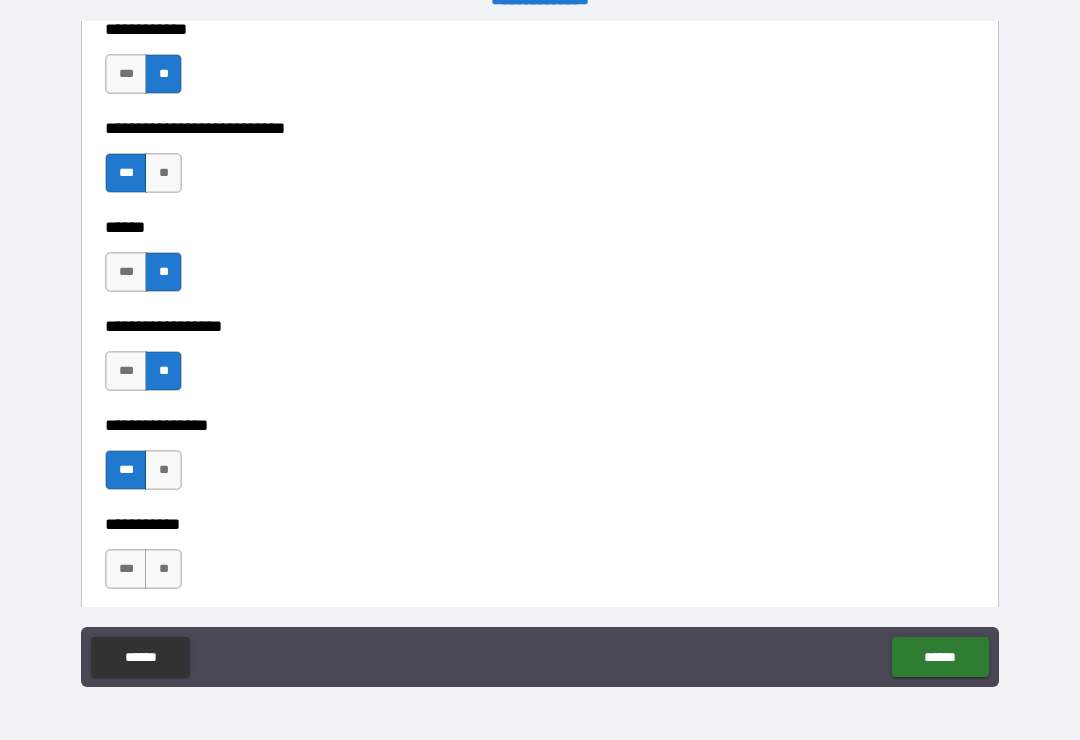 click on "**" at bounding box center [163, 569] 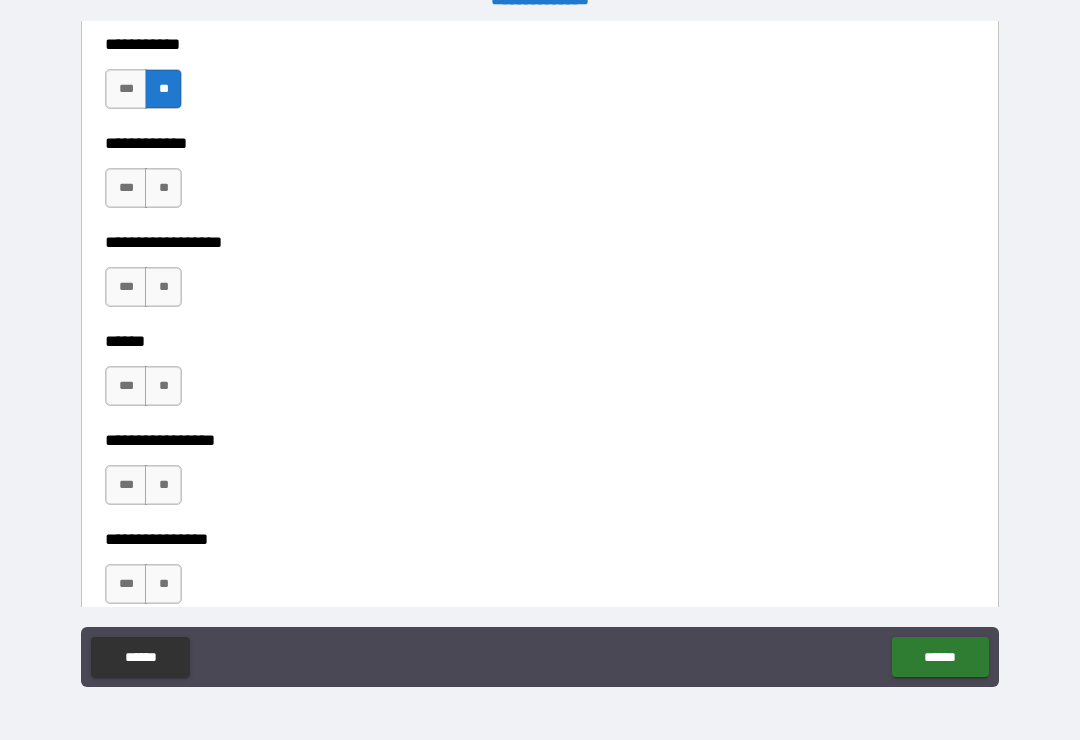 scroll, scrollTop: 10077, scrollLeft: 0, axis: vertical 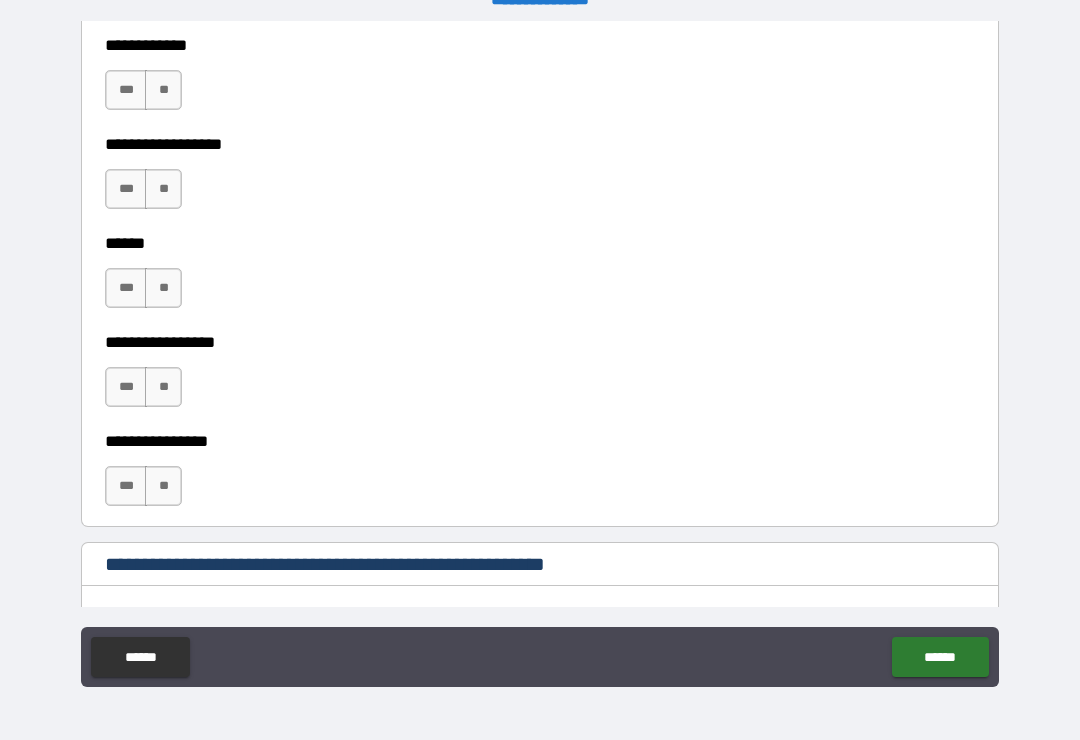click on "**" at bounding box center [163, 90] 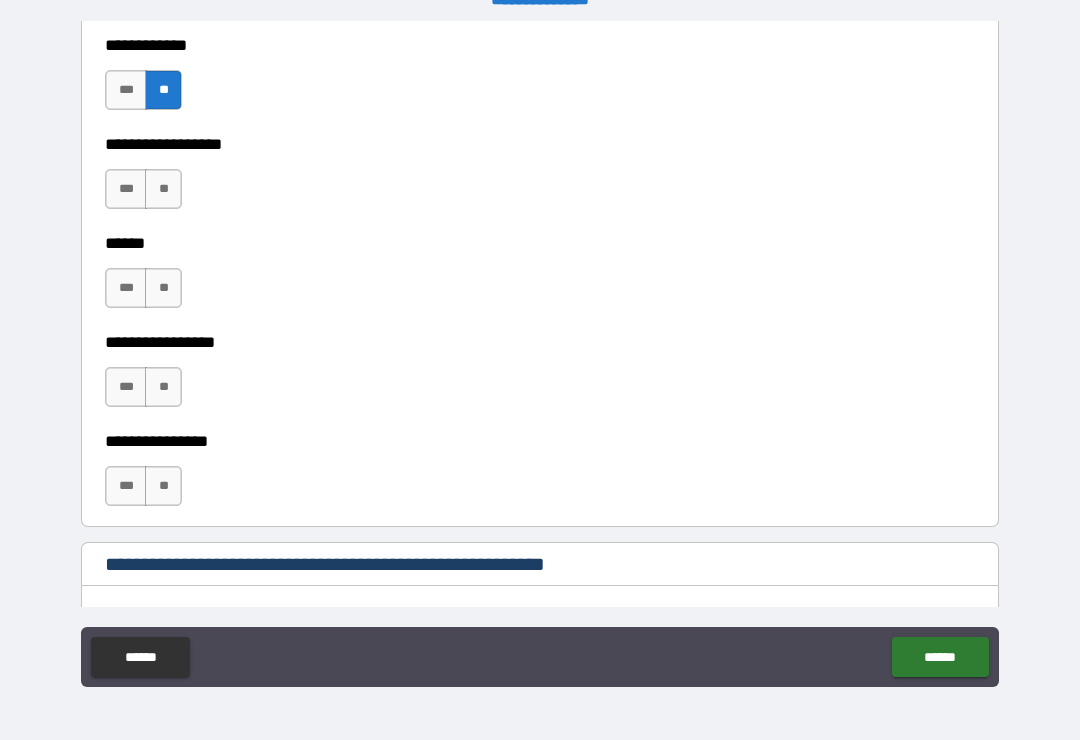 click on "**" at bounding box center [163, 189] 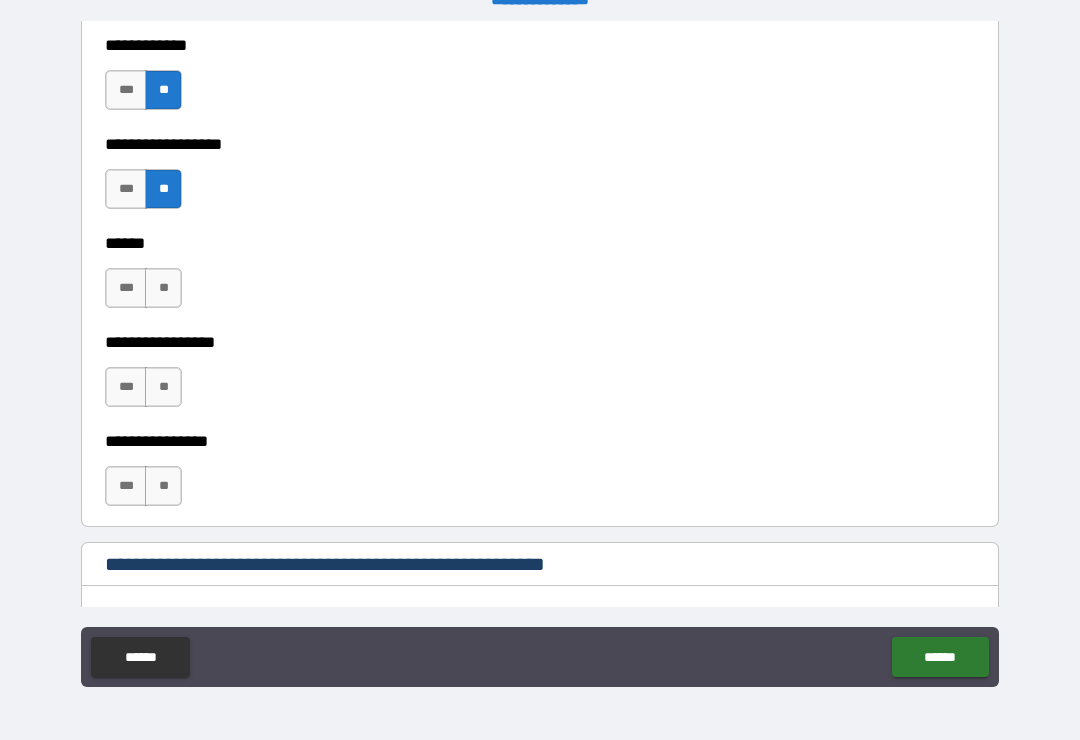 click on "***" at bounding box center [126, 288] 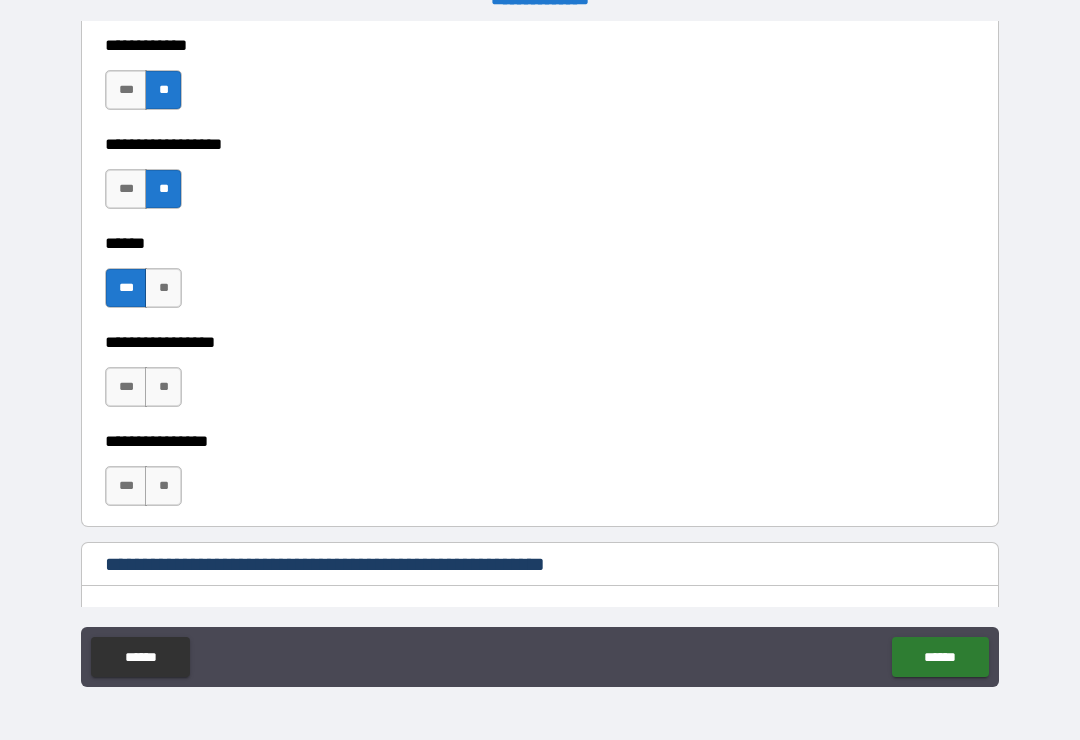 click on "**" at bounding box center [163, 387] 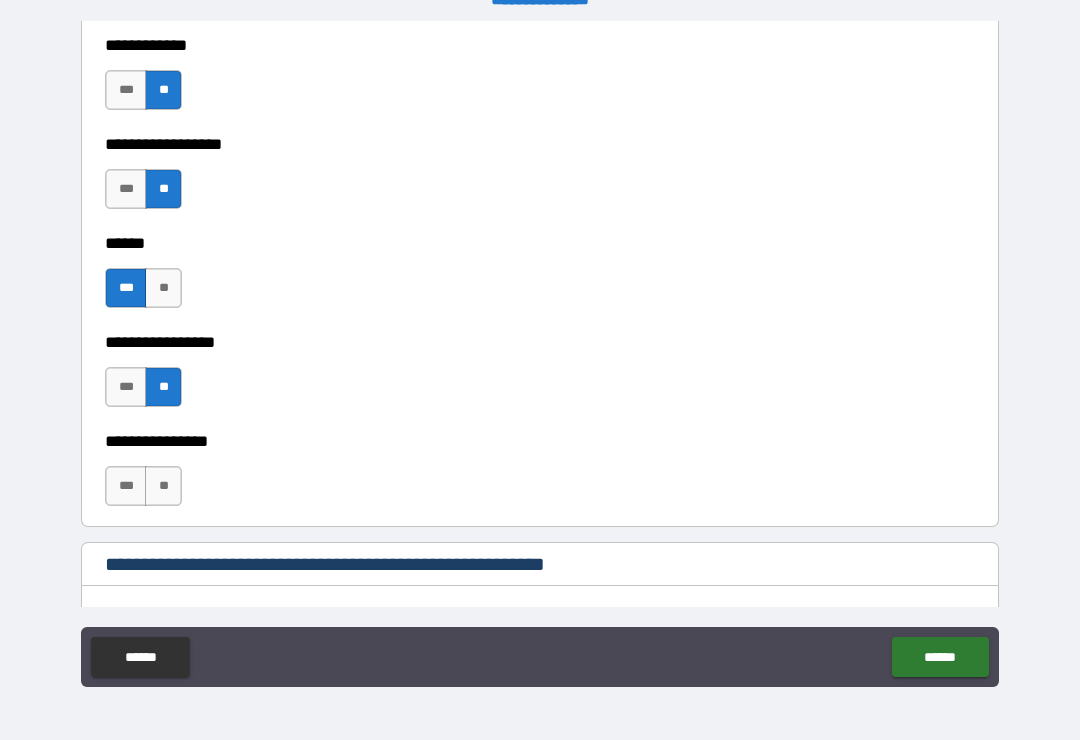 click on "**" at bounding box center [163, 486] 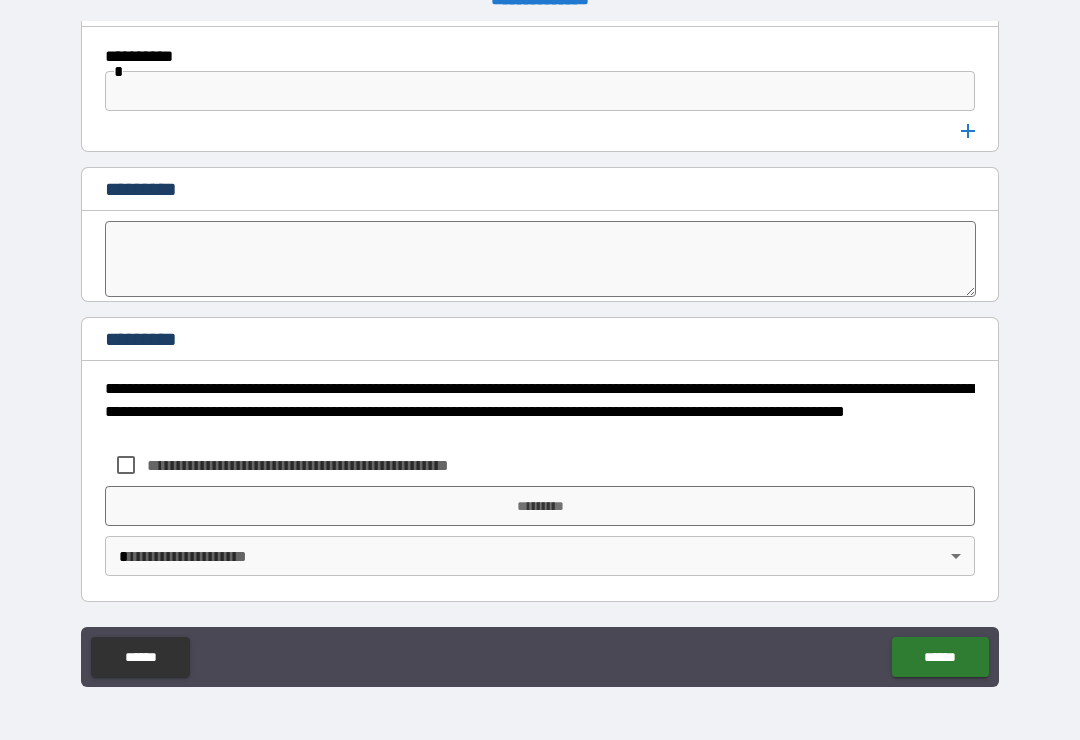 scroll, scrollTop: 10636, scrollLeft: 0, axis: vertical 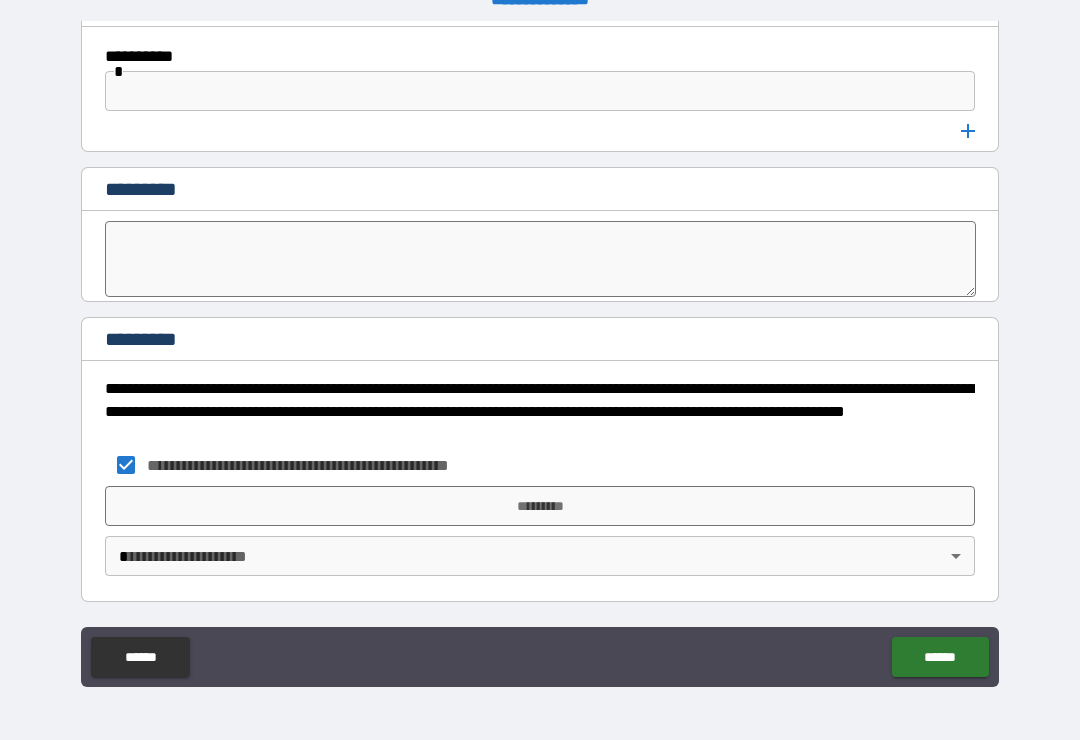 click on "*********" at bounding box center [540, 506] 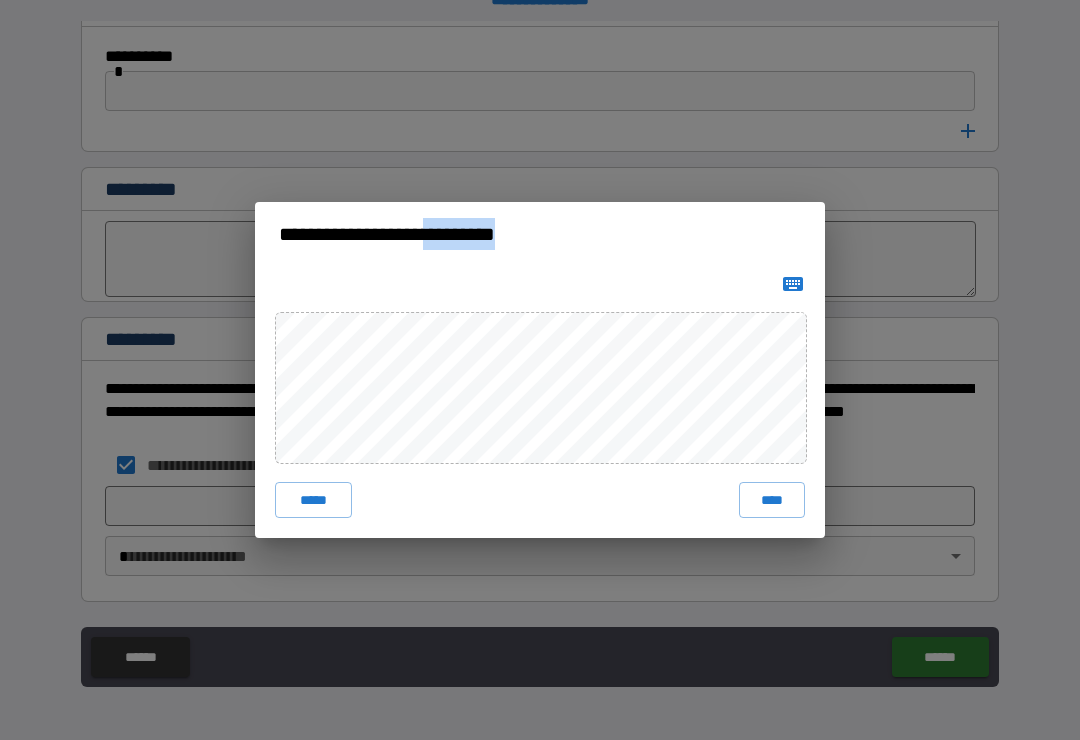 click on "****" at bounding box center [772, 500] 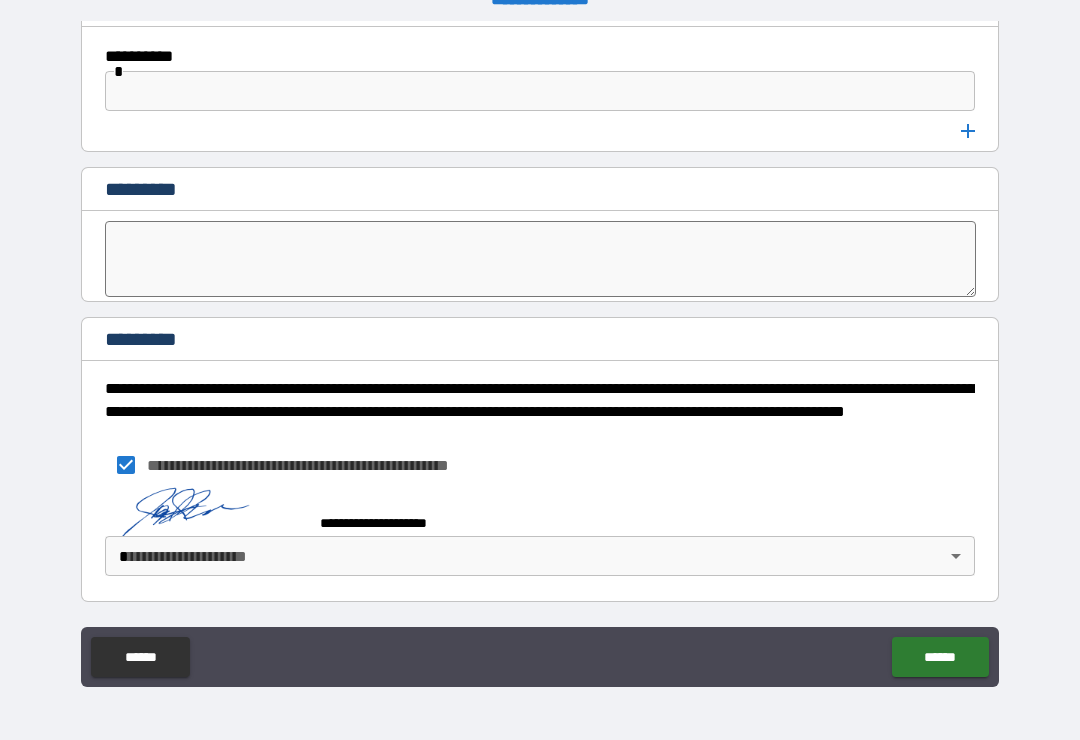 scroll, scrollTop: 10626, scrollLeft: 0, axis: vertical 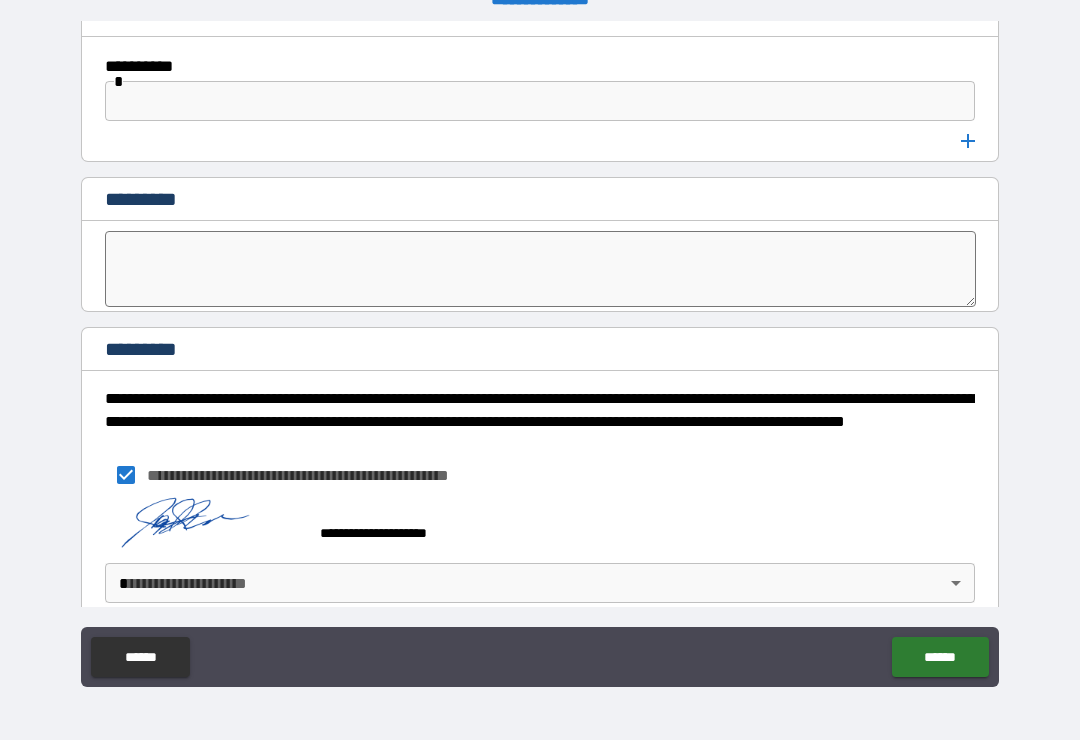 click on "**********" at bounding box center [540, 354] 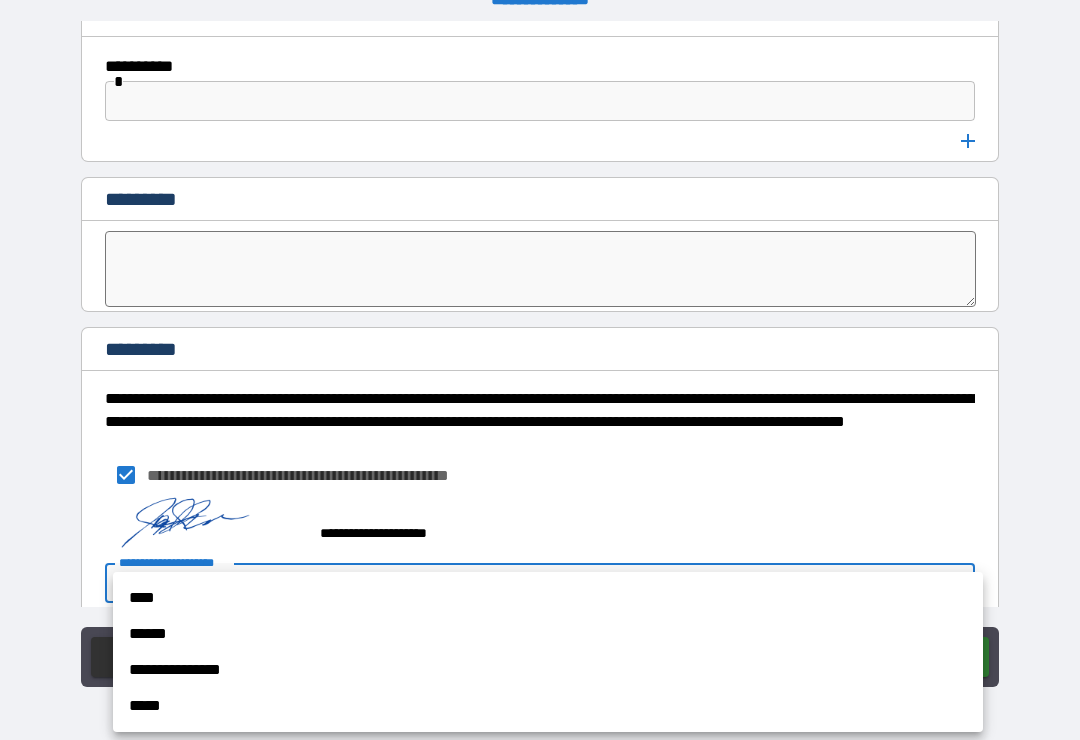 click on "****" at bounding box center [548, 598] 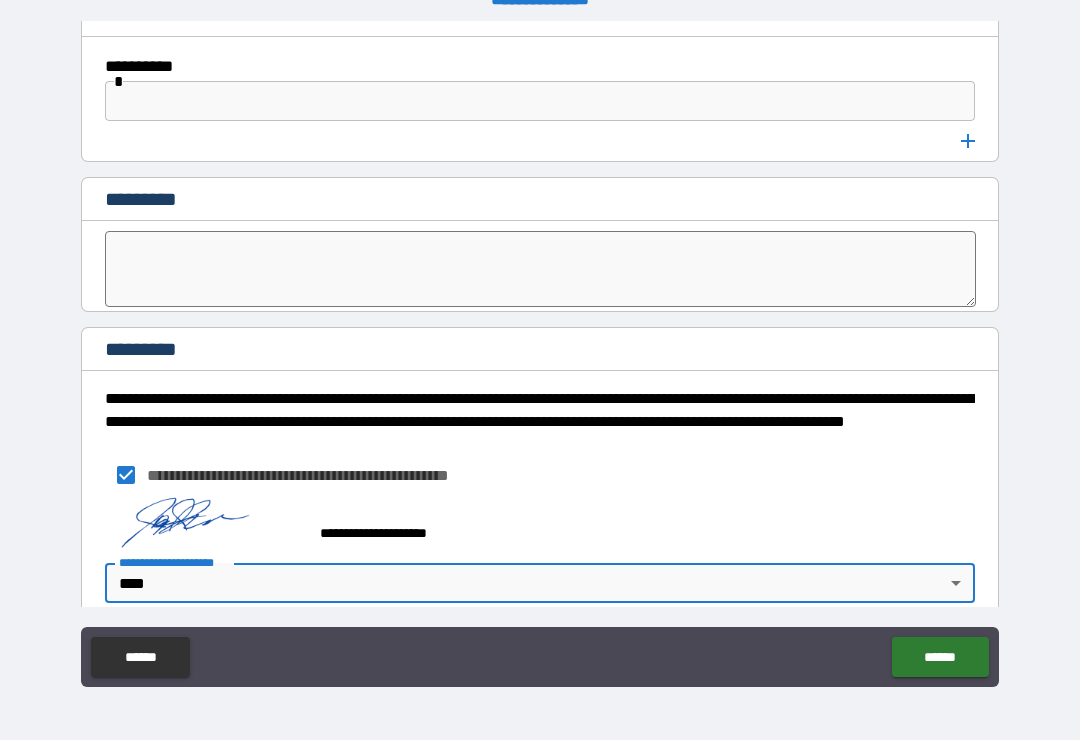 click on "******" at bounding box center [940, 657] 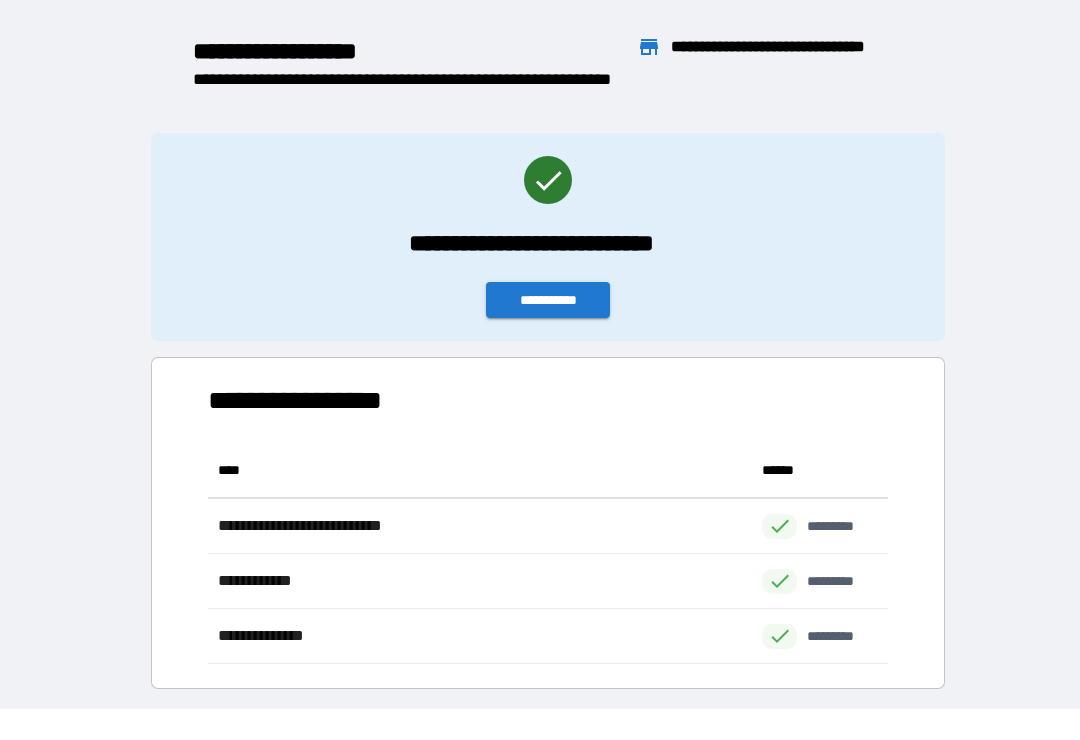 scroll, scrollTop: 1, scrollLeft: 1, axis: both 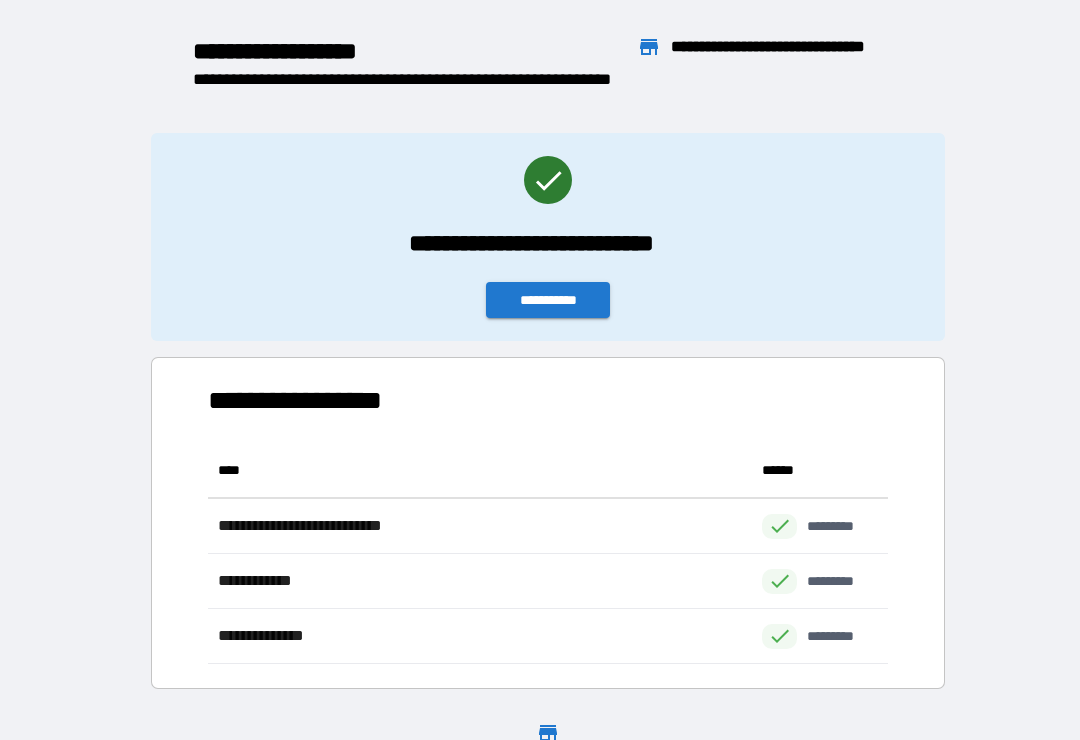 click on "**********" at bounding box center [548, 300] 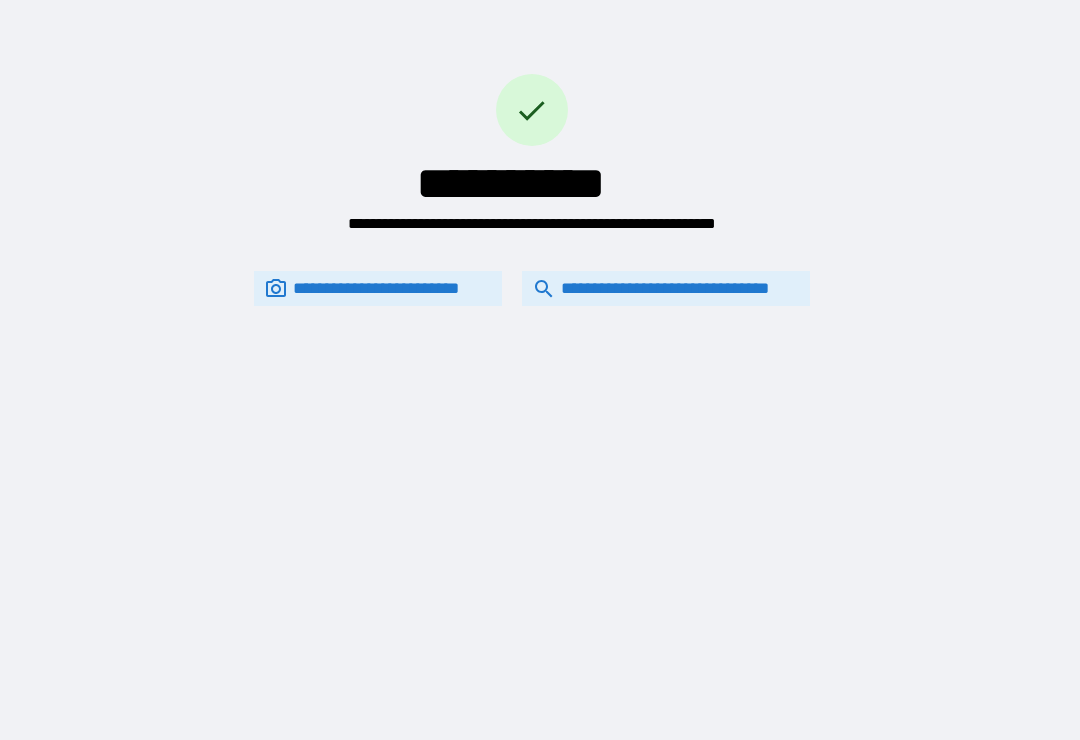 click on "**********" at bounding box center (666, 288) 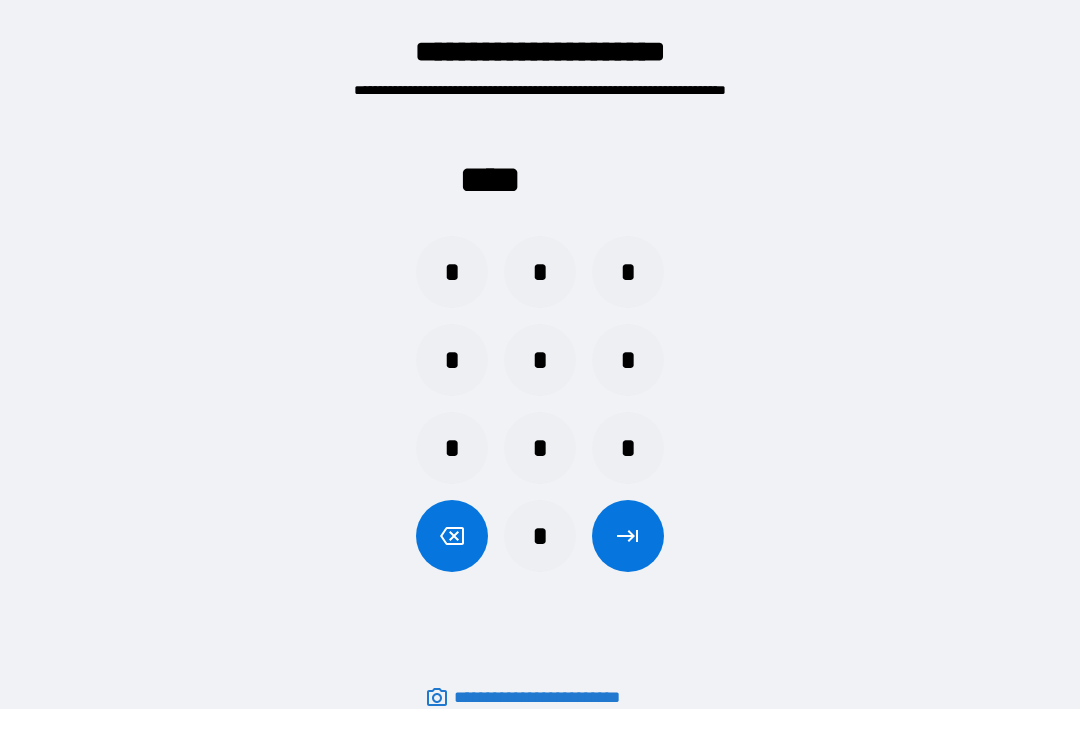 click on "*" at bounding box center (540, 272) 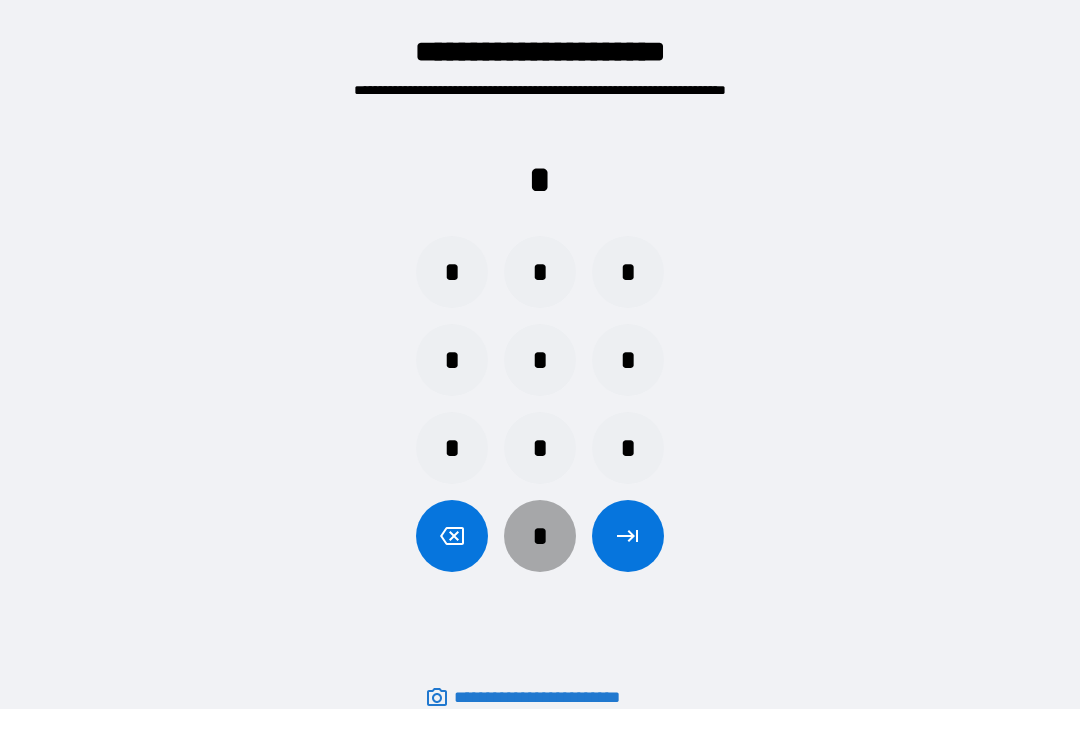 click on "*" at bounding box center (540, 536) 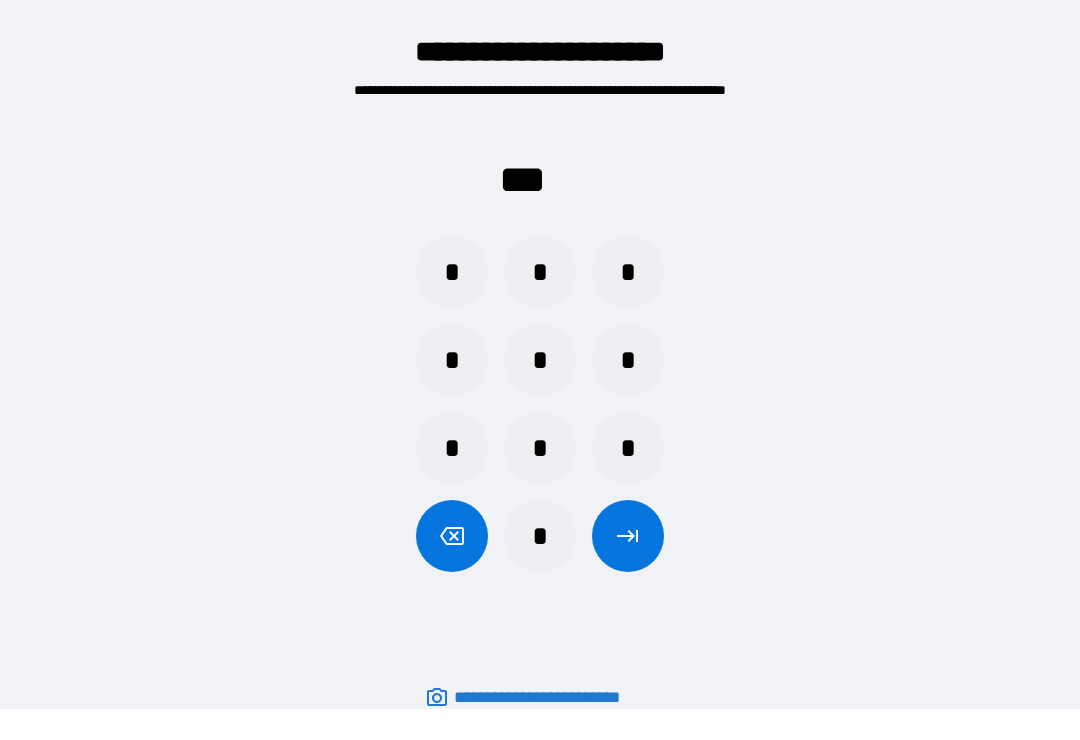 click on "*" at bounding box center (628, 360) 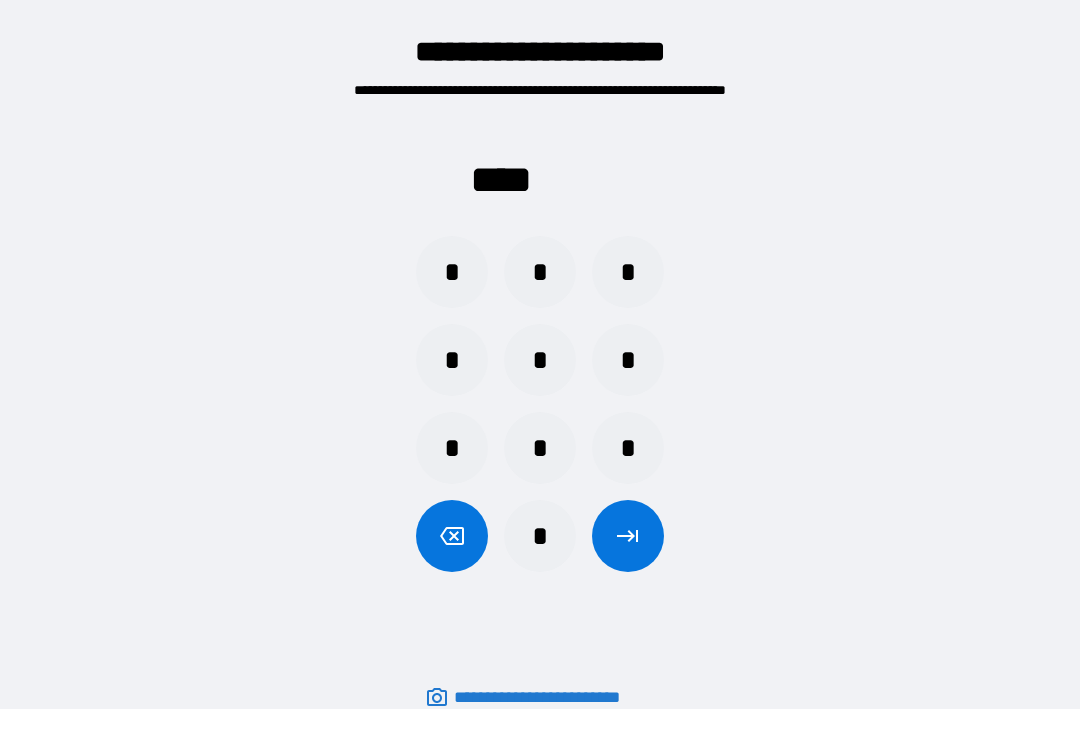 click at bounding box center [628, 536] 